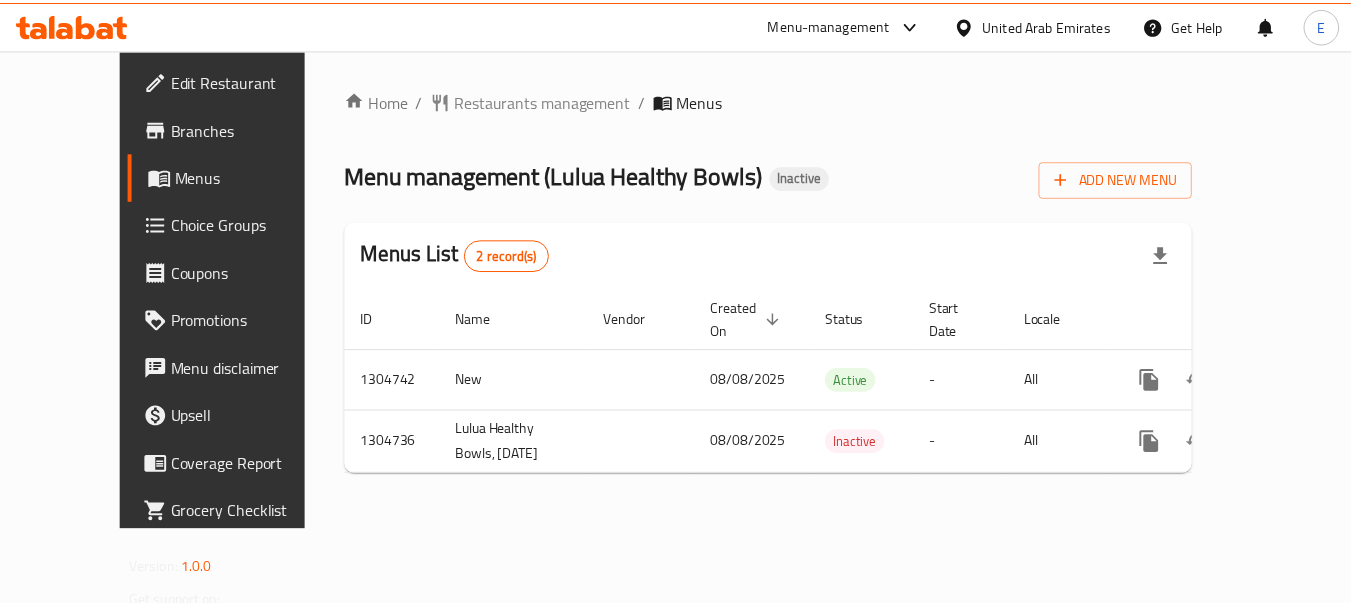 scroll, scrollTop: 0, scrollLeft: 0, axis: both 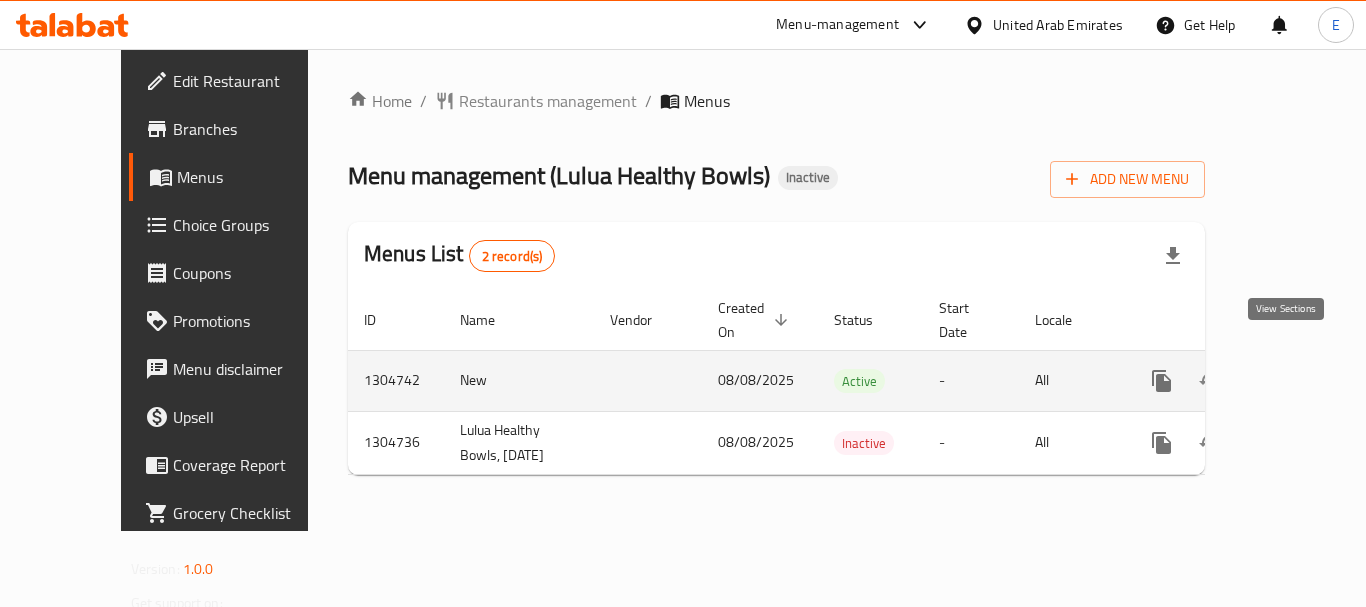 click 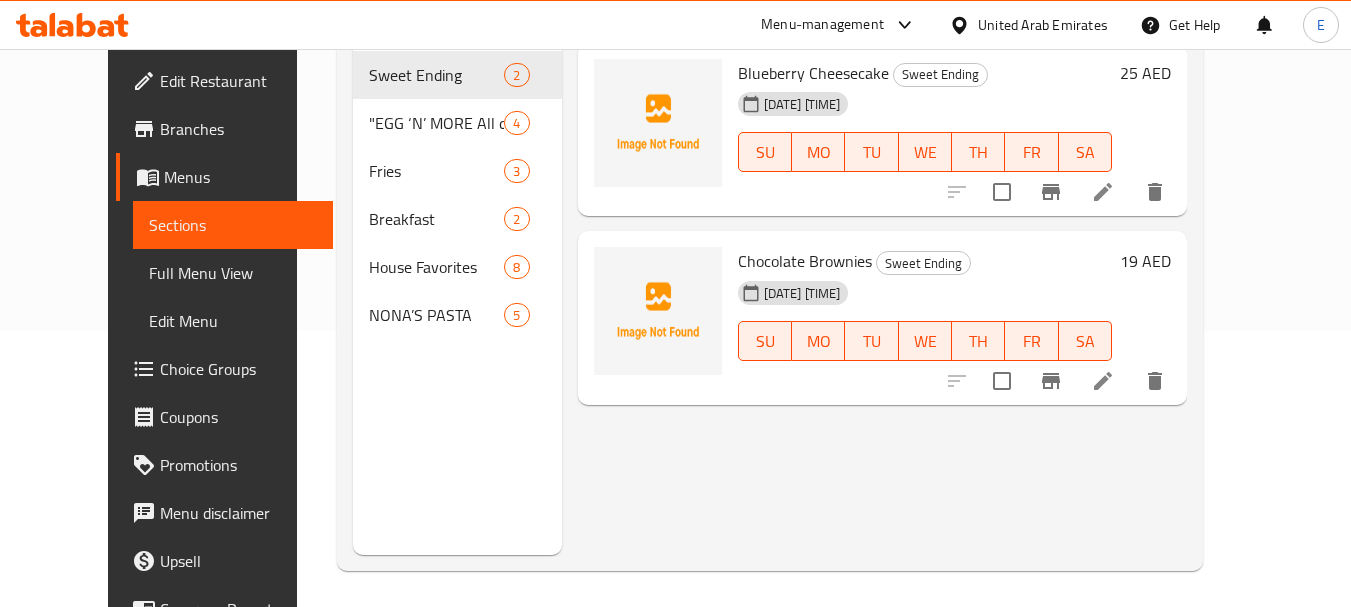 scroll, scrollTop: 280, scrollLeft: 0, axis: vertical 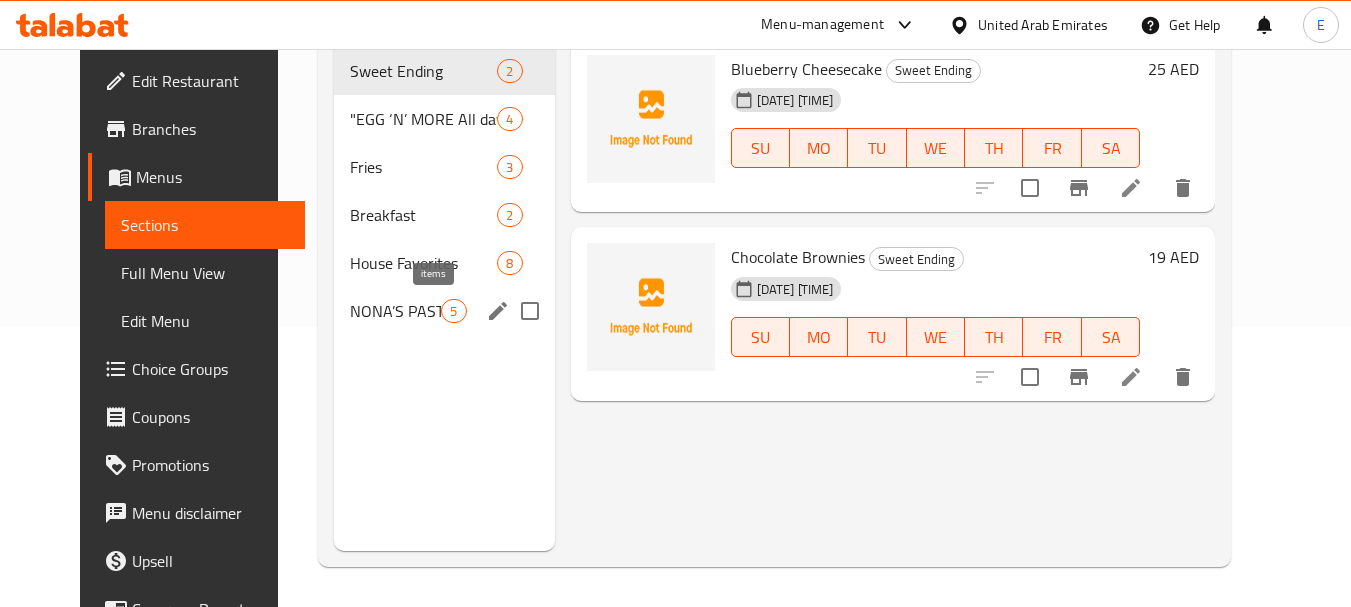 click on "NONA’S PASTA" at bounding box center (395, 311) 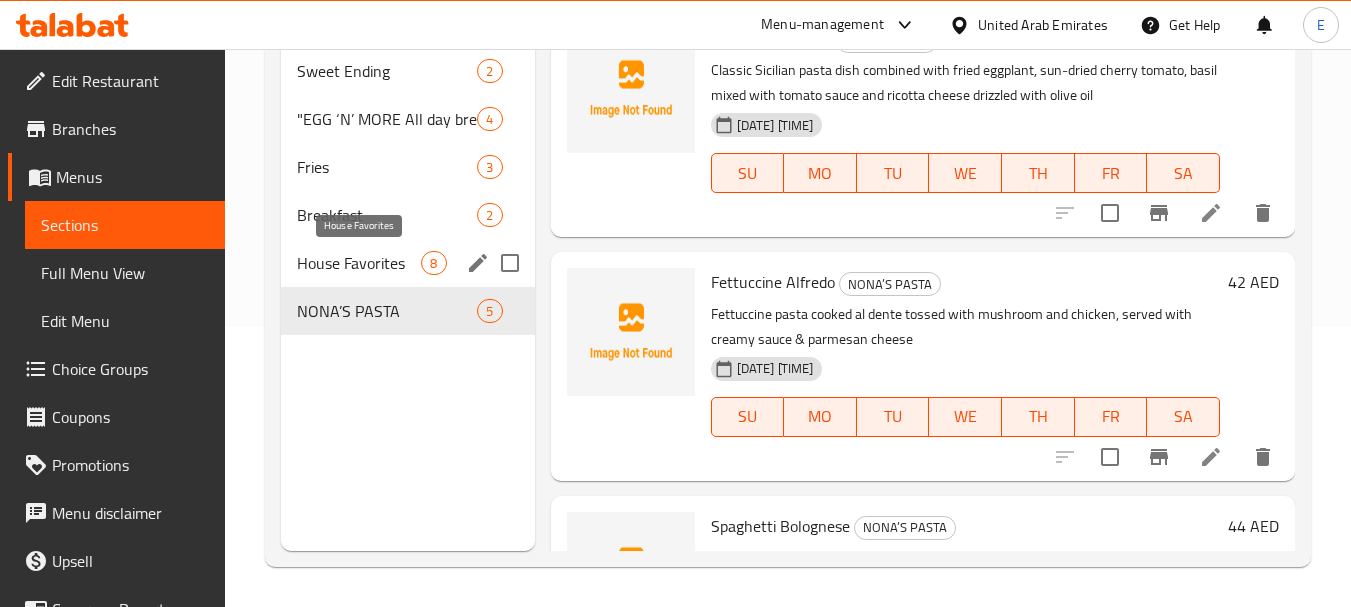 click on "House Favorites 8" at bounding box center (407, 263) 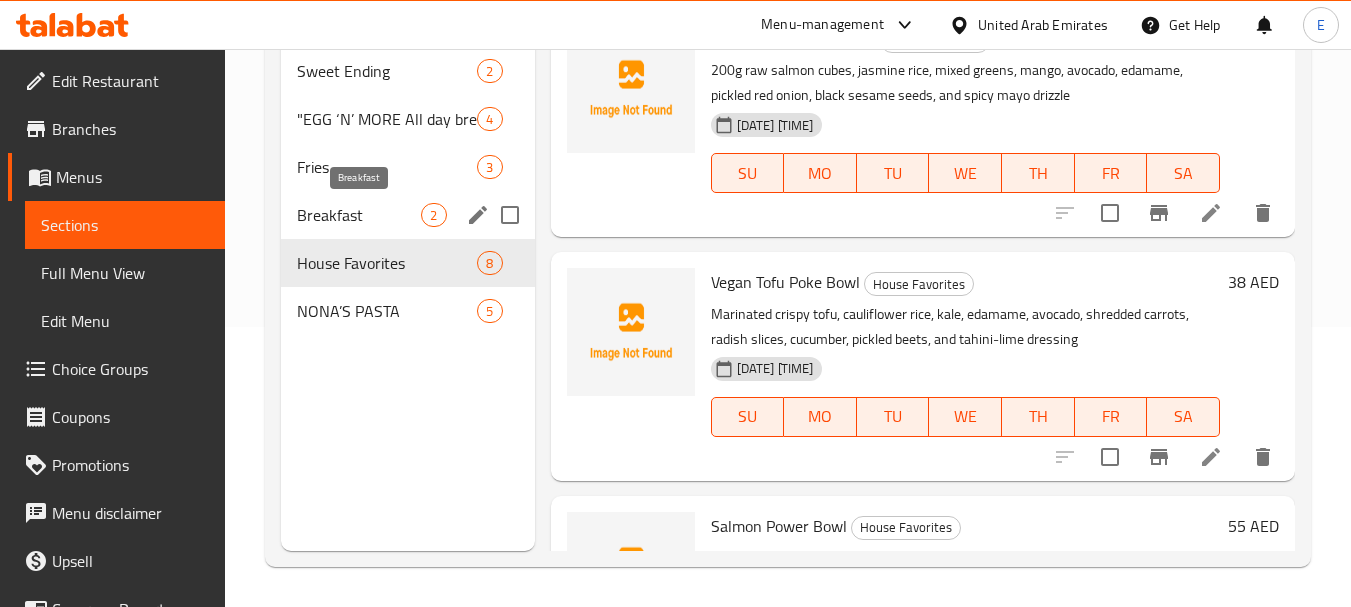 click on "Breakfast" at bounding box center [359, 215] 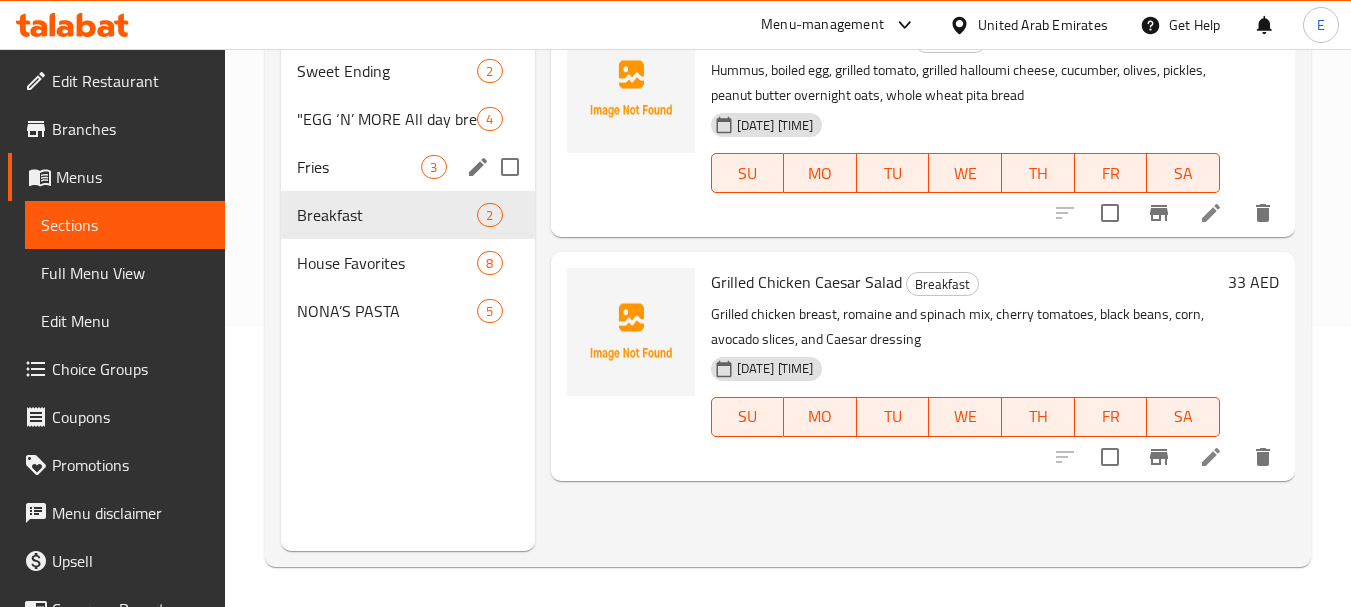 click on "Fries 3" at bounding box center (407, 167) 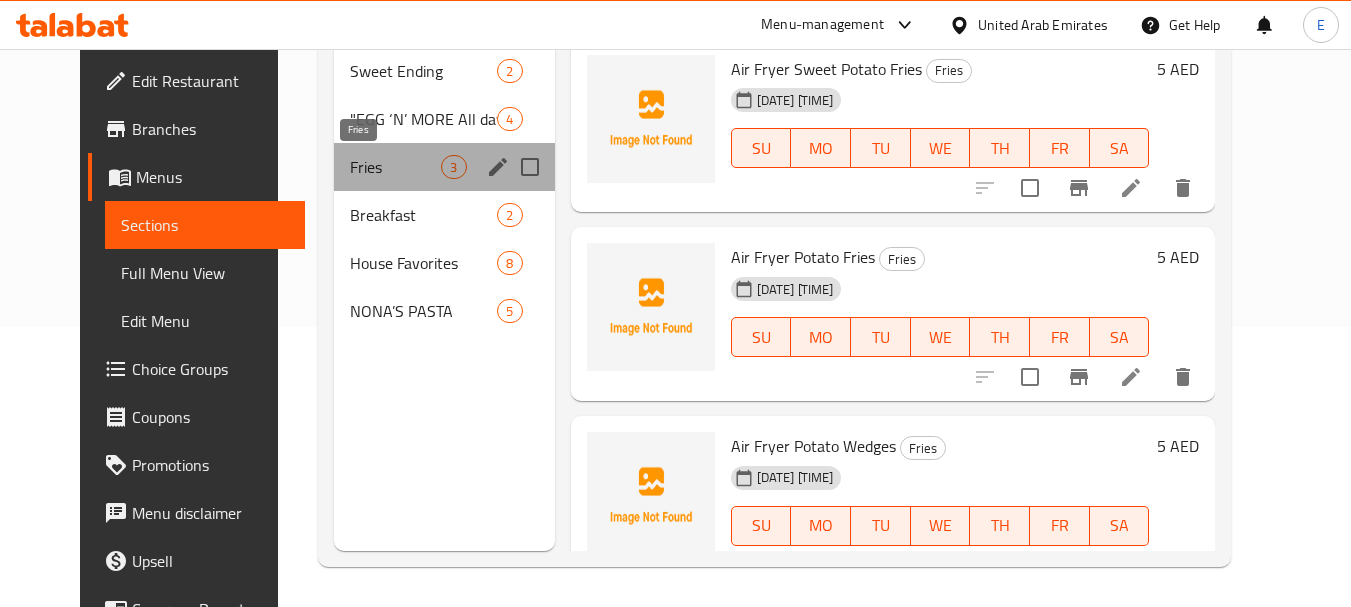 click on "Fries" at bounding box center (395, 167) 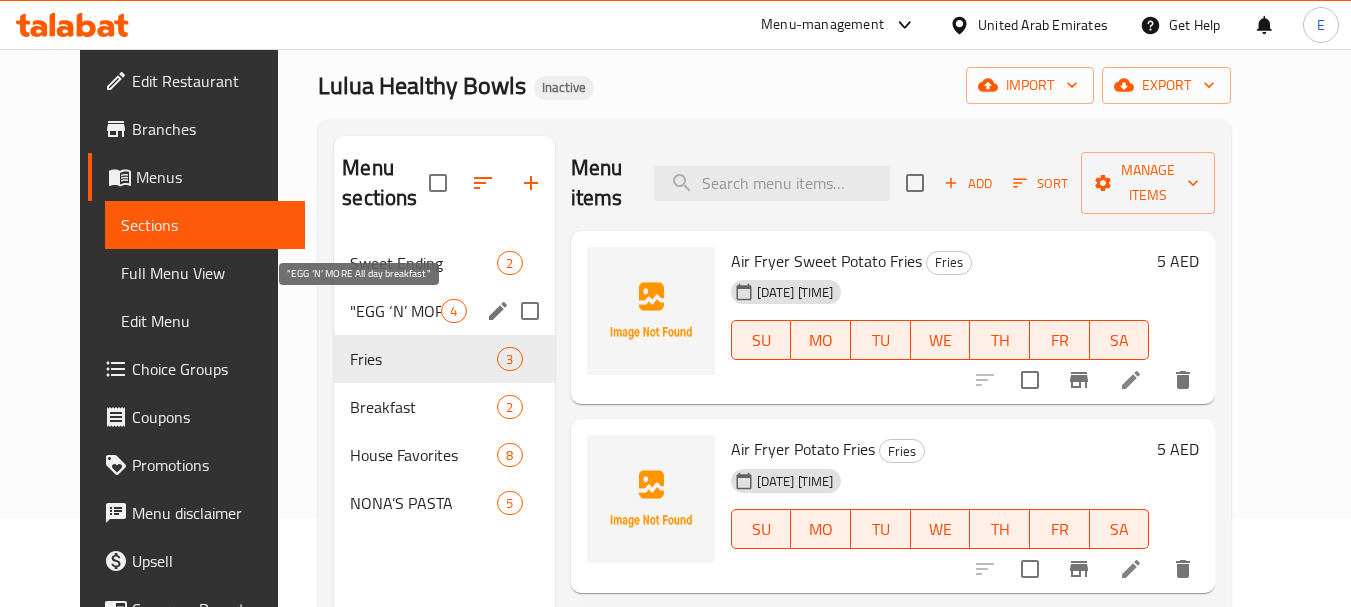 scroll, scrollTop: 80, scrollLeft: 0, axis: vertical 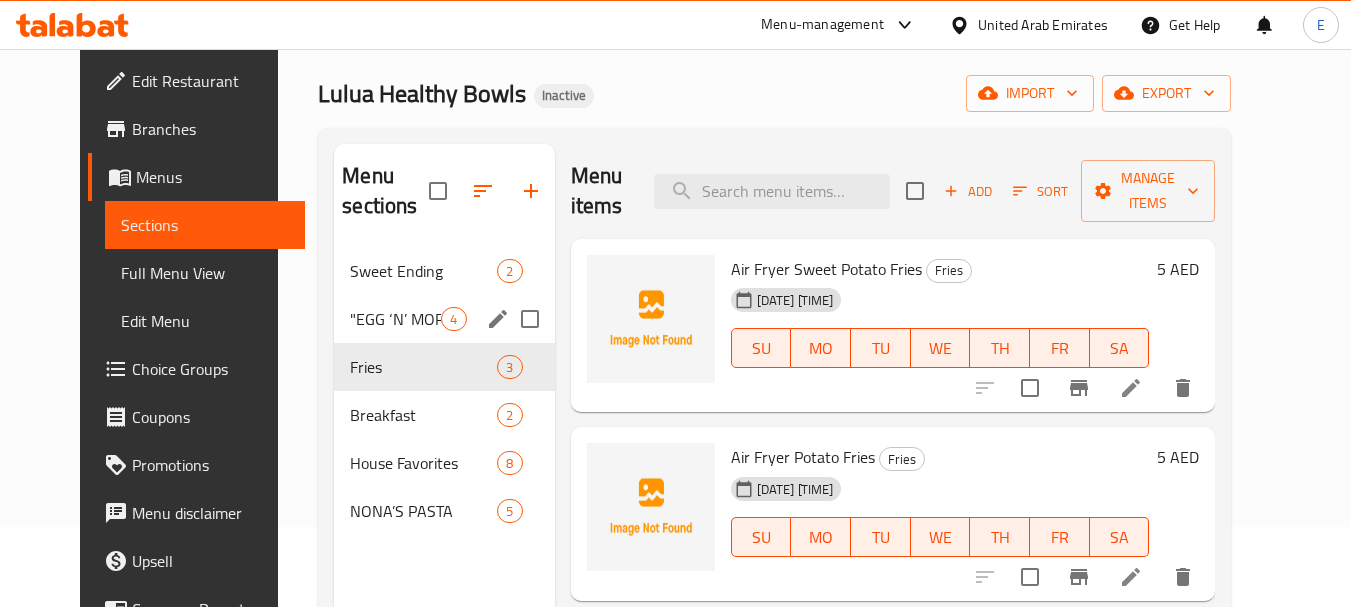 click on ""EGG ‘N’ MORE All day breakfast" 4" at bounding box center (444, 319) 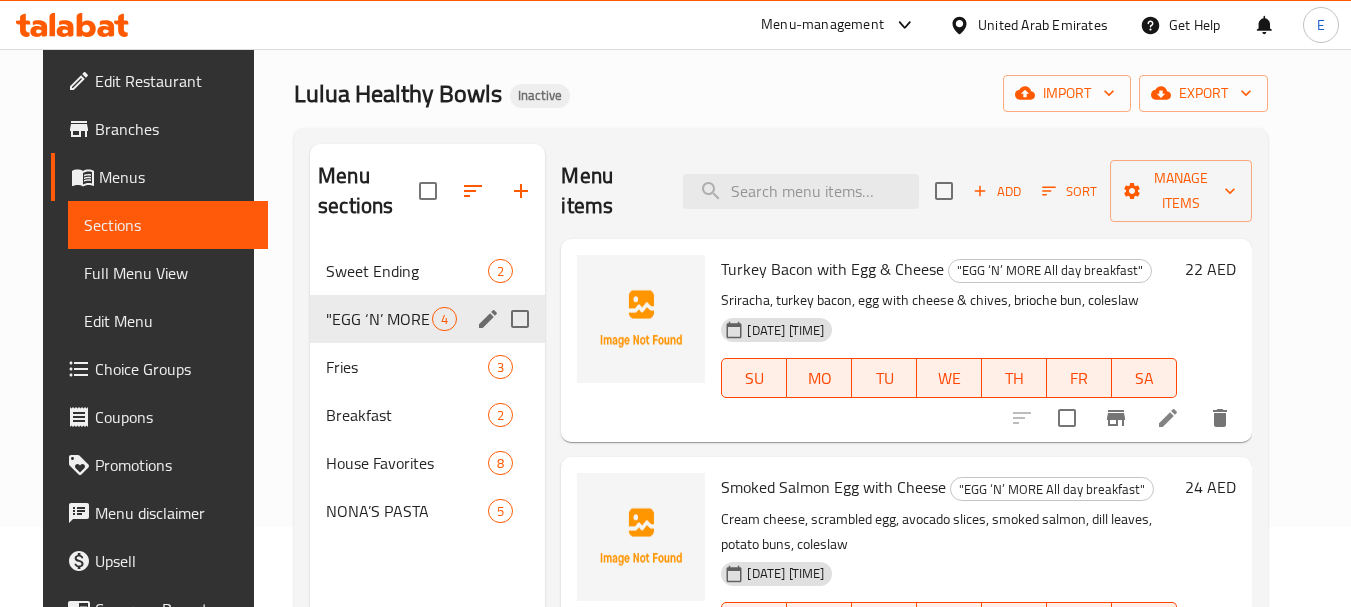 click on ""EGG ‘N’ MORE All day breakfast" 4" at bounding box center [427, 319] 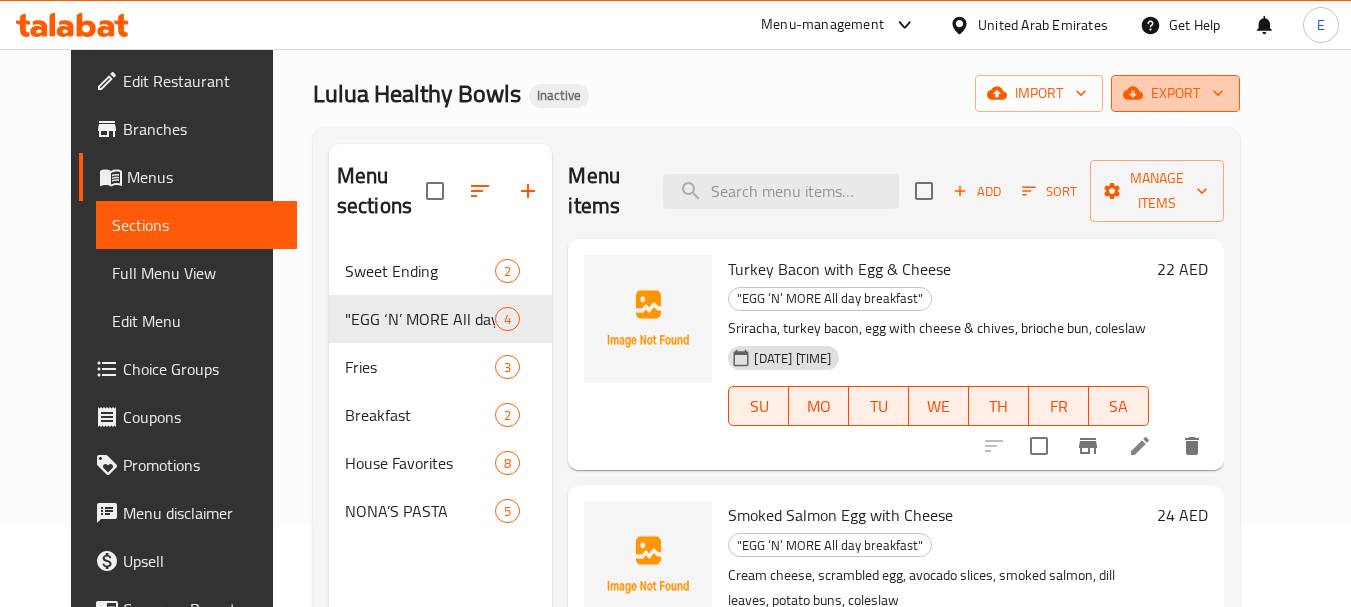 click on "export" at bounding box center (1175, 93) 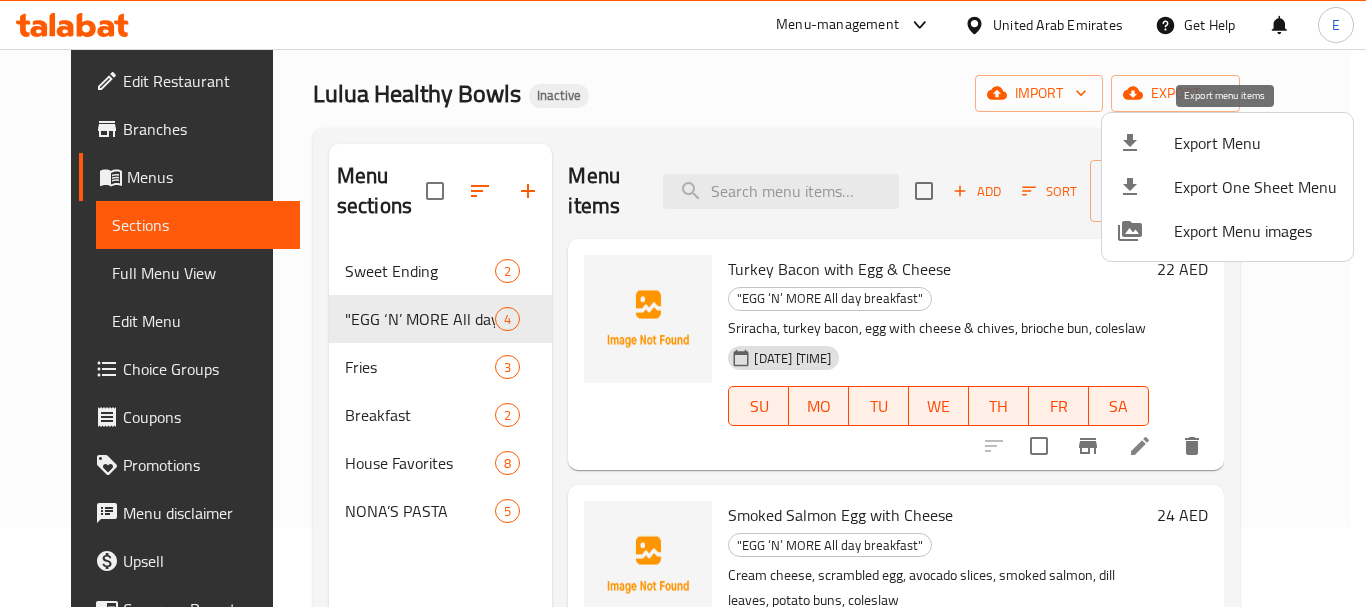 click on "Export Menu" at bounding box center [1255, 143] 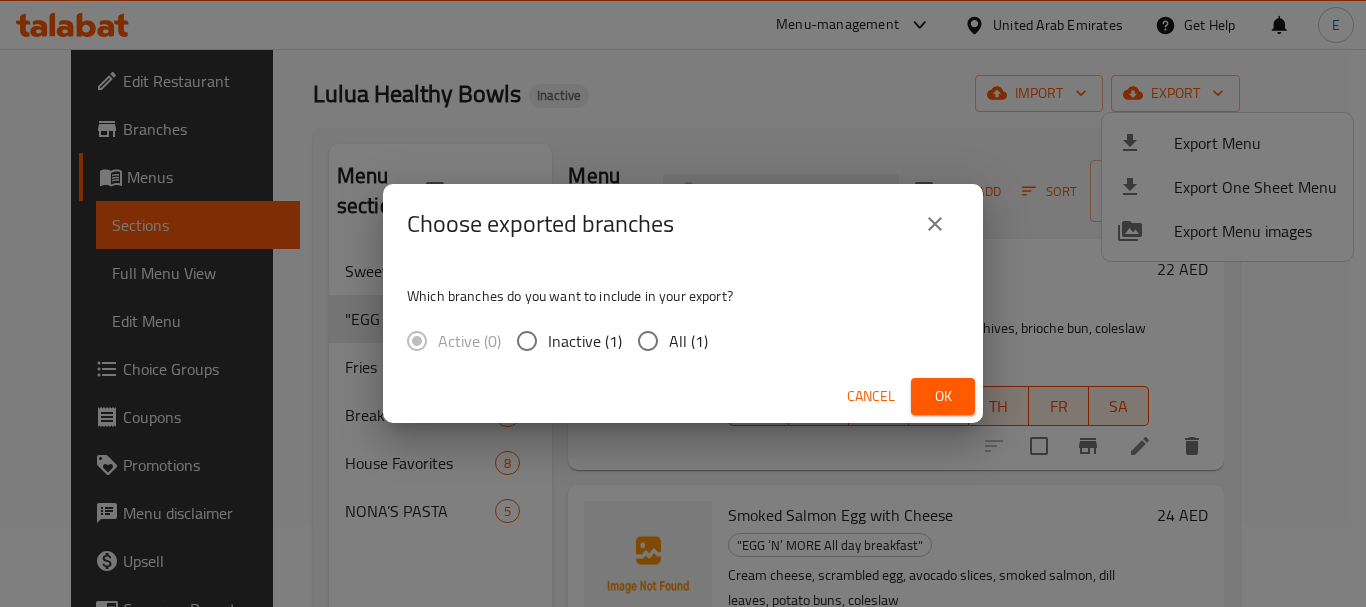 click on "All (1)" at bounding box center (688, 341) 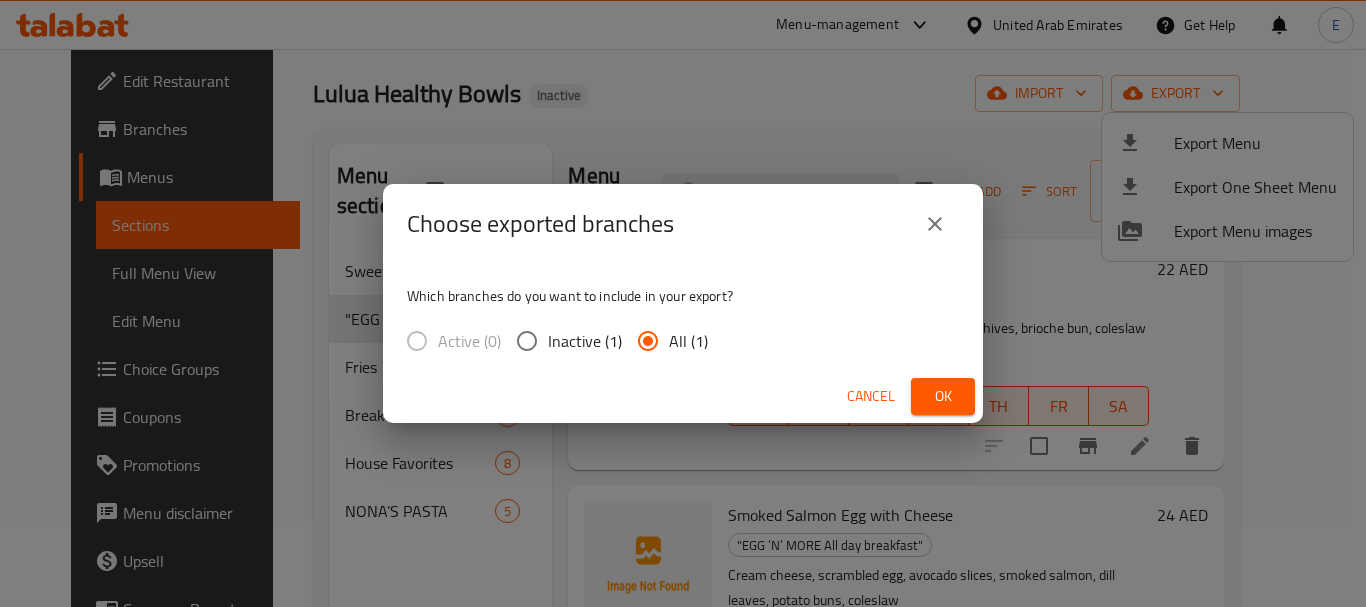 click on "Ok" at bounding box center (943, 396) 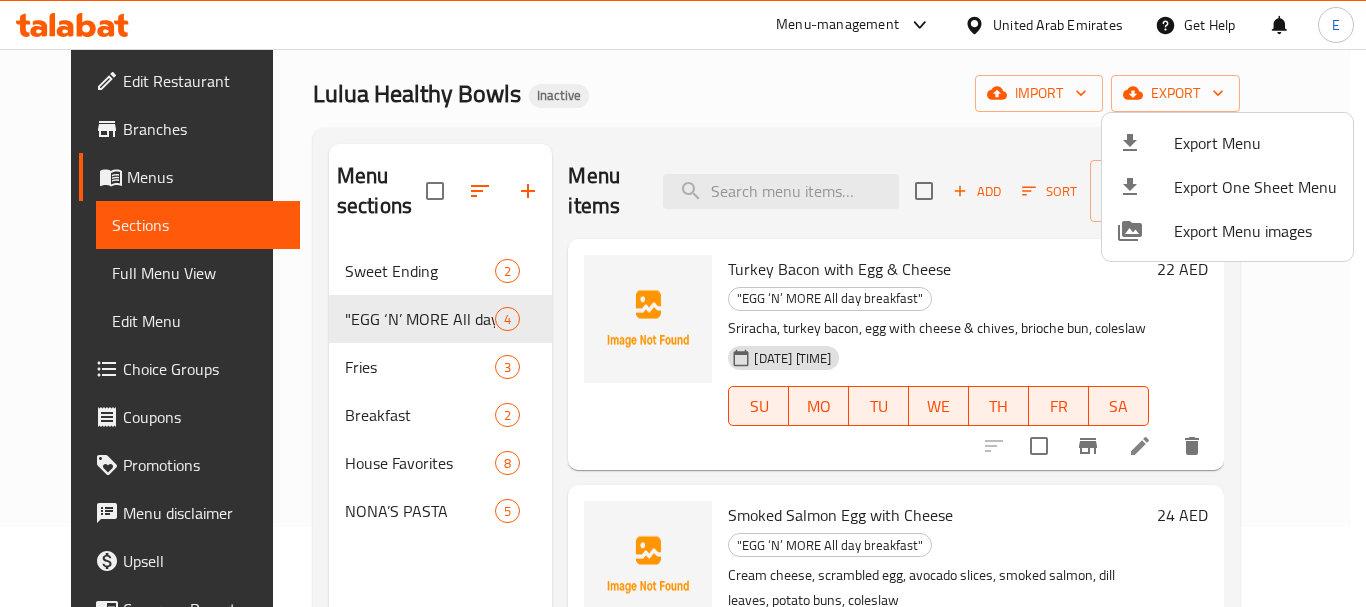 click at bounding box center [683, 303] 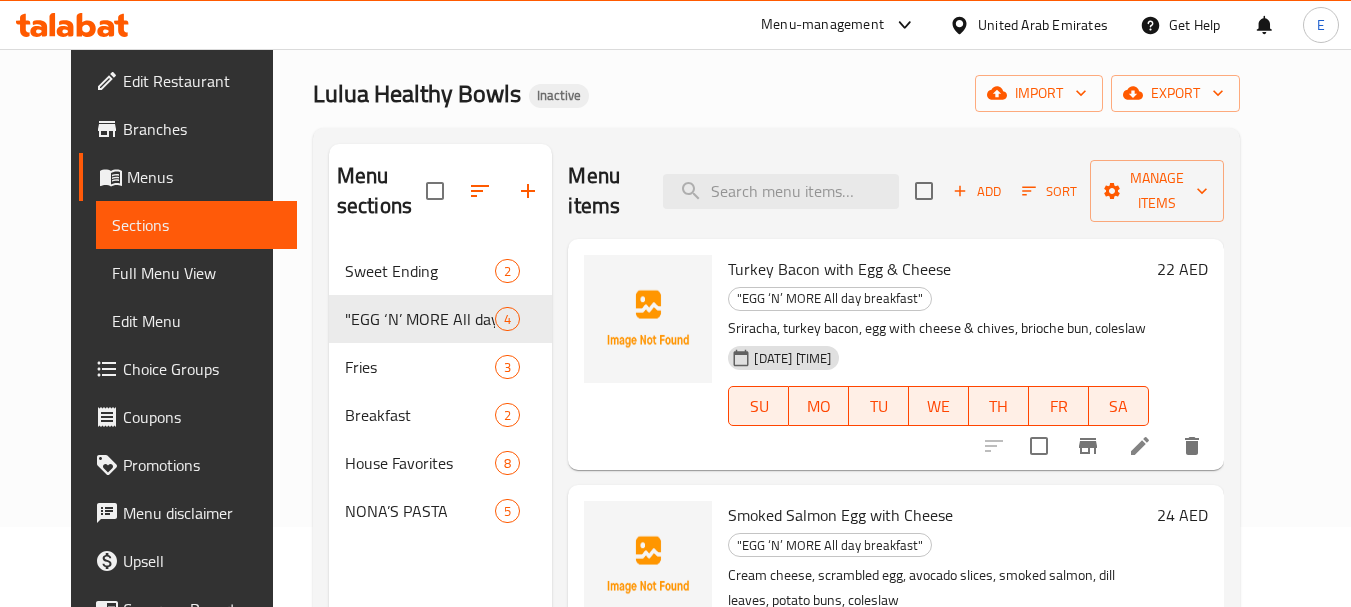 click on "Branches" at bounding box center [202, 129] 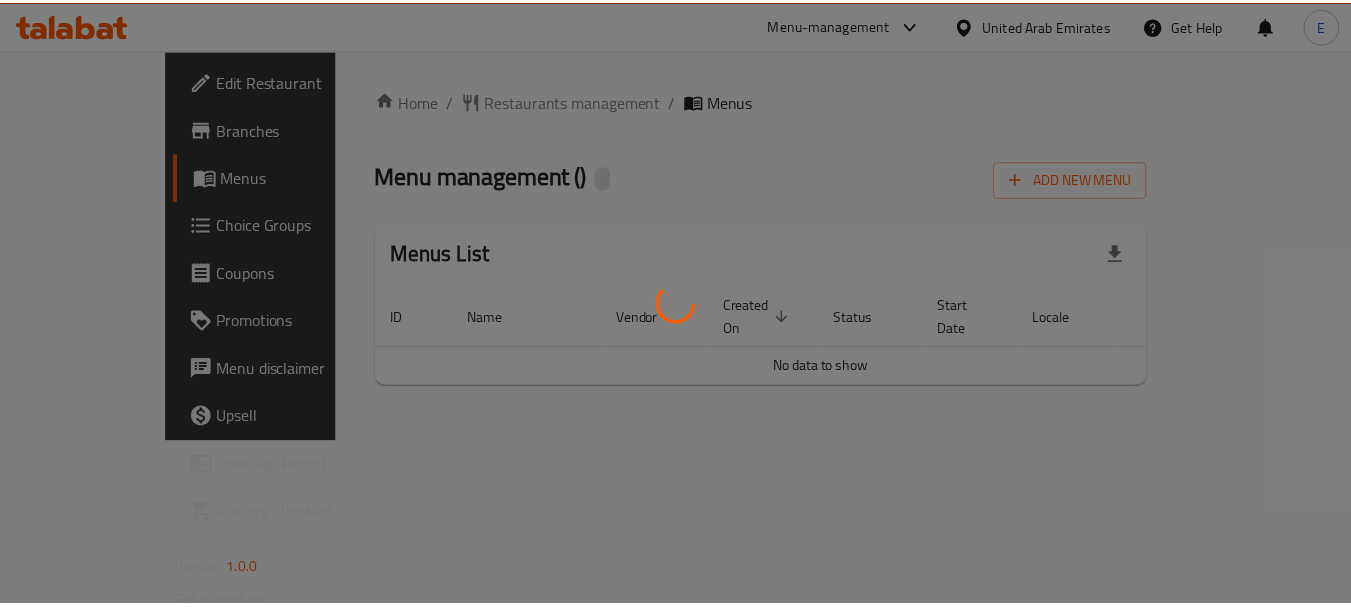 scroll, scrollTop: 0, scrollLeft: 0, axis: both 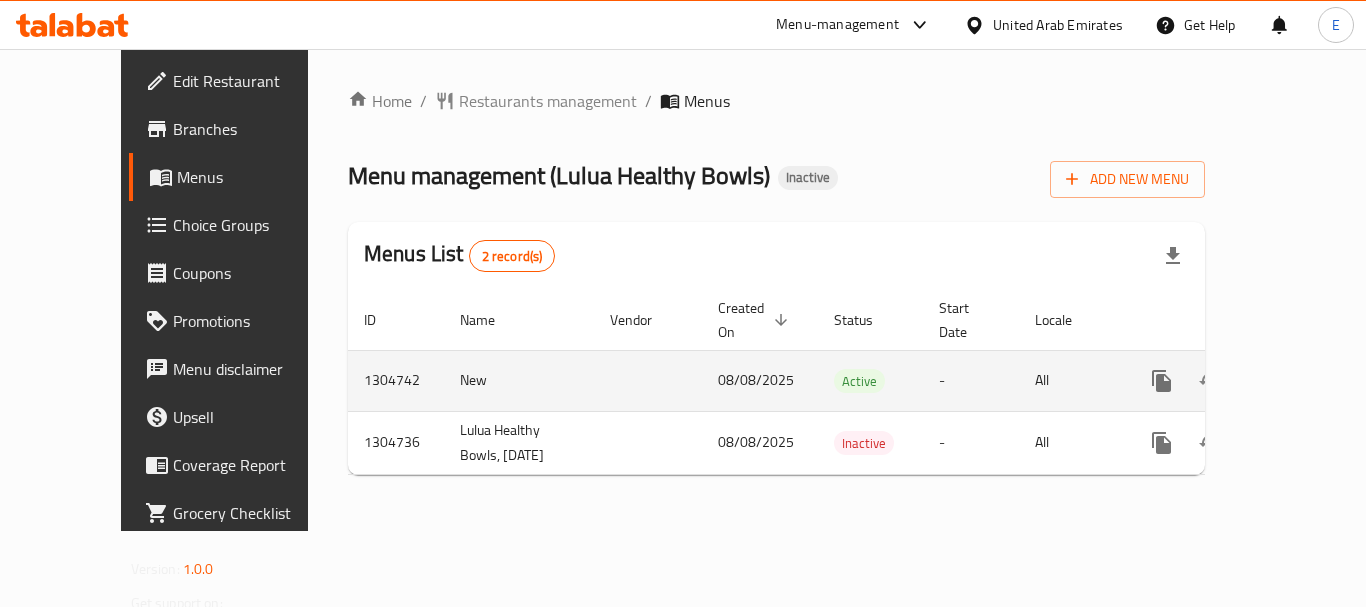click 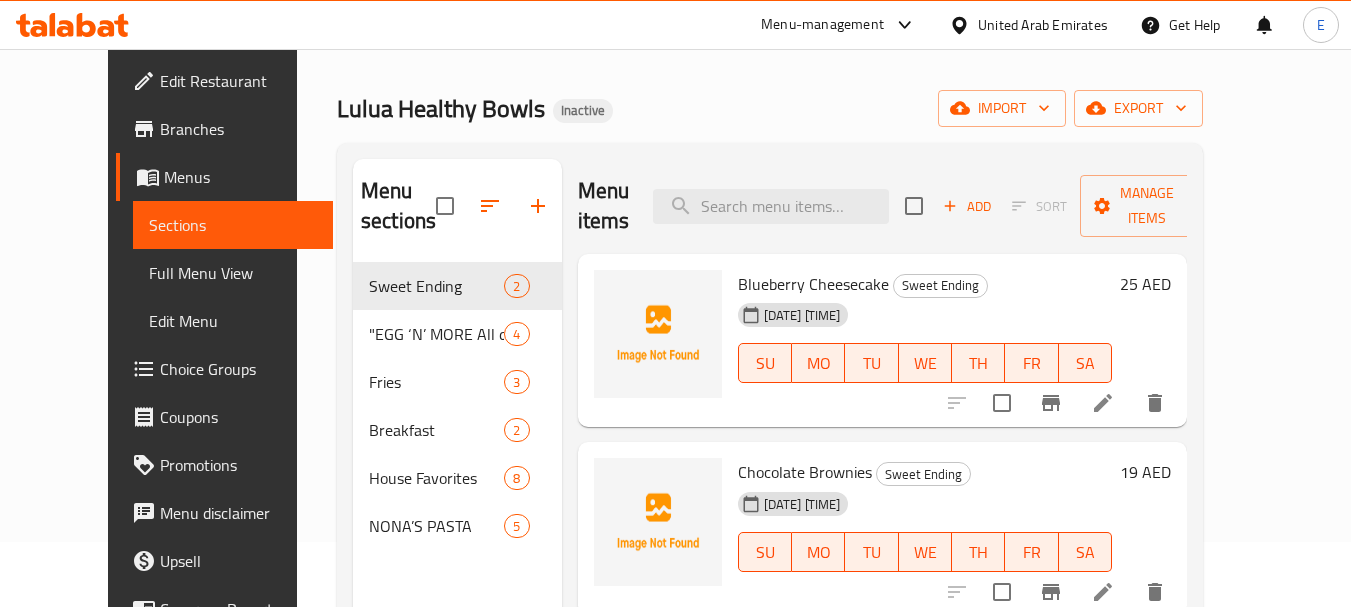 scroll, scrollTop: 100, scrollLeft: 0, axis: vertical 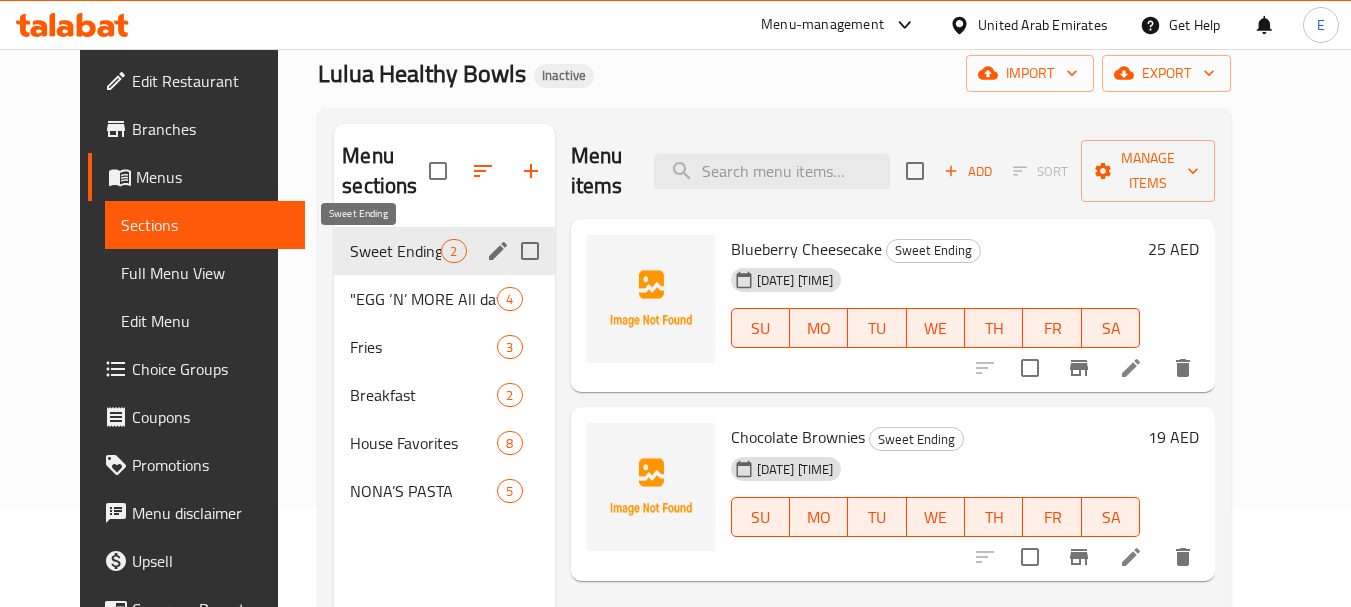 click on "Sweet Ending" at bounding box center (395, 251) 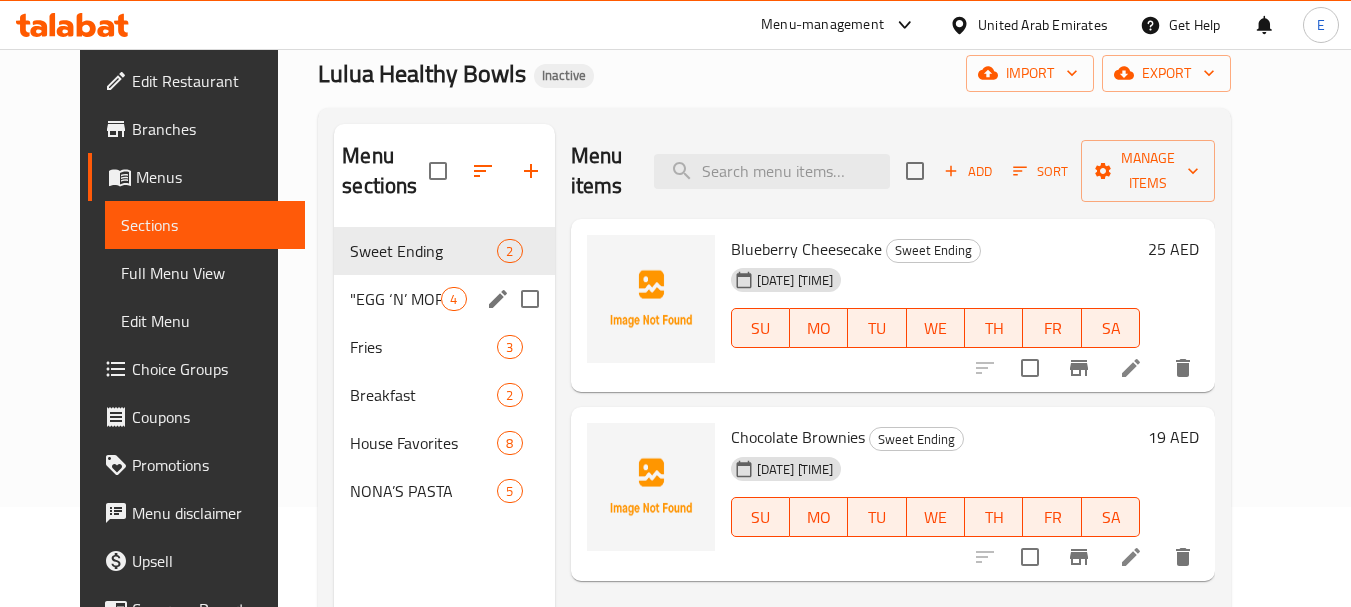 click on ""EGG ‘N’ MORE All day breakfast"" at bounding box center (395, 299) 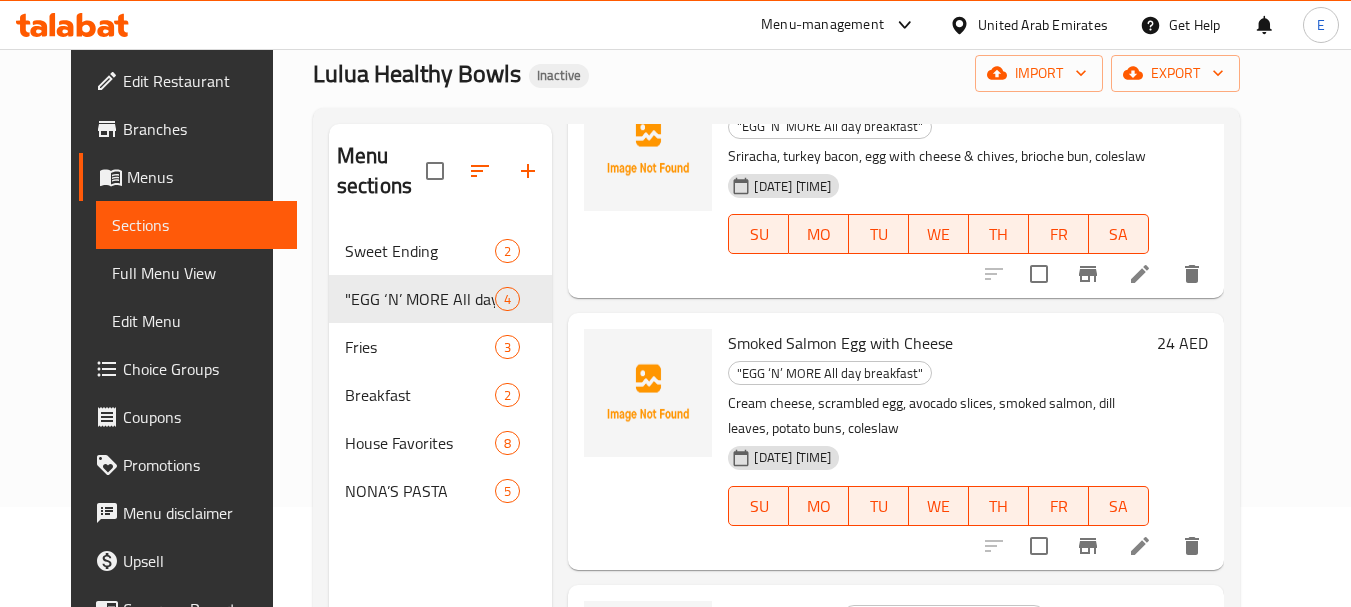 scroll, scrollTop: 200, scrollLeft: 0, axis: vertical 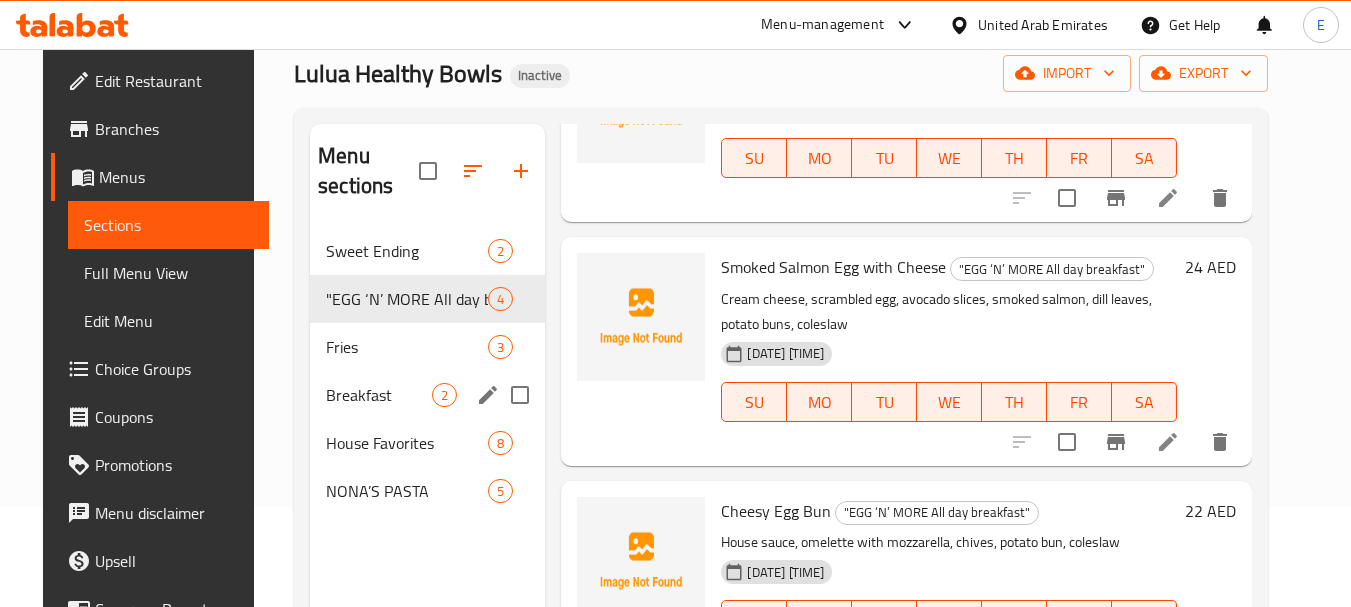 click on "Breakfast 2" at bounding box center (427, 395) 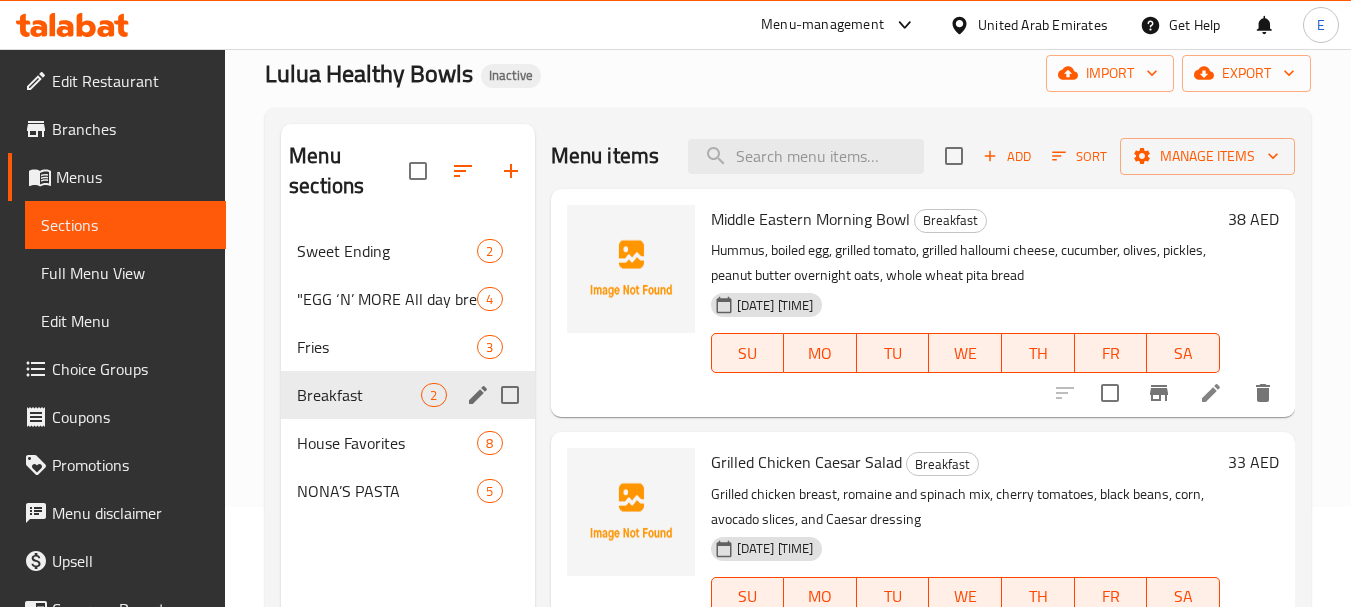 scroll, scrollTop: 0, scrollLeft: 0, axis: both 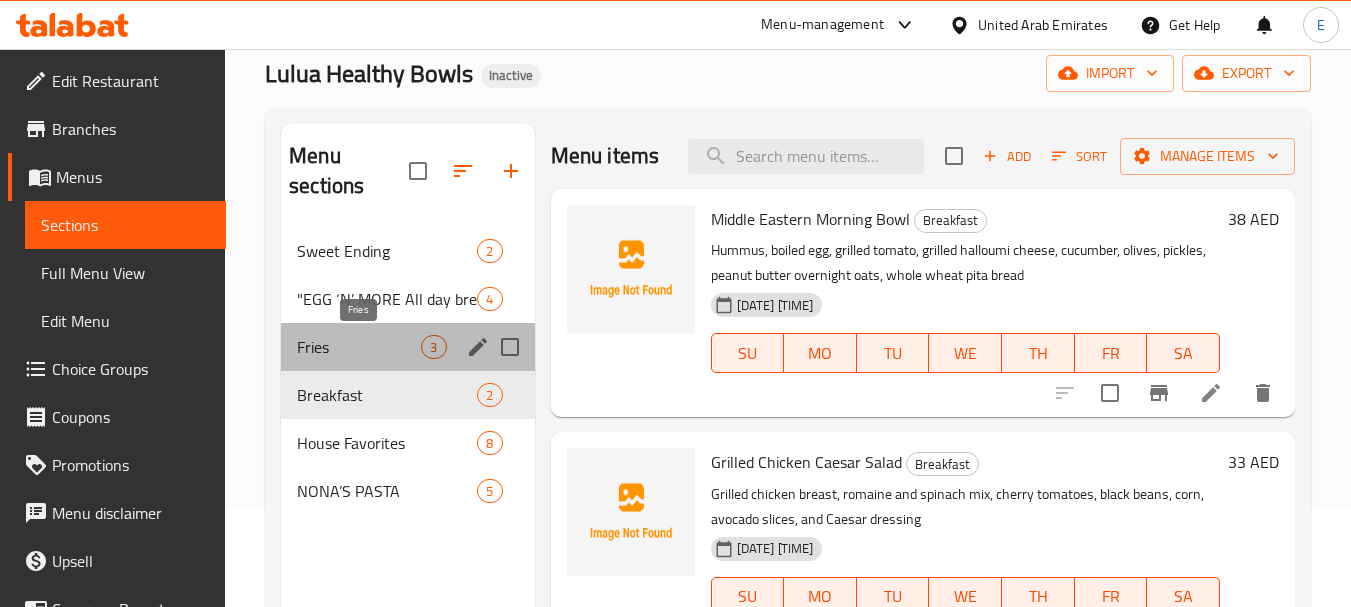 click on "Fries" at bounding box center [359, 347] 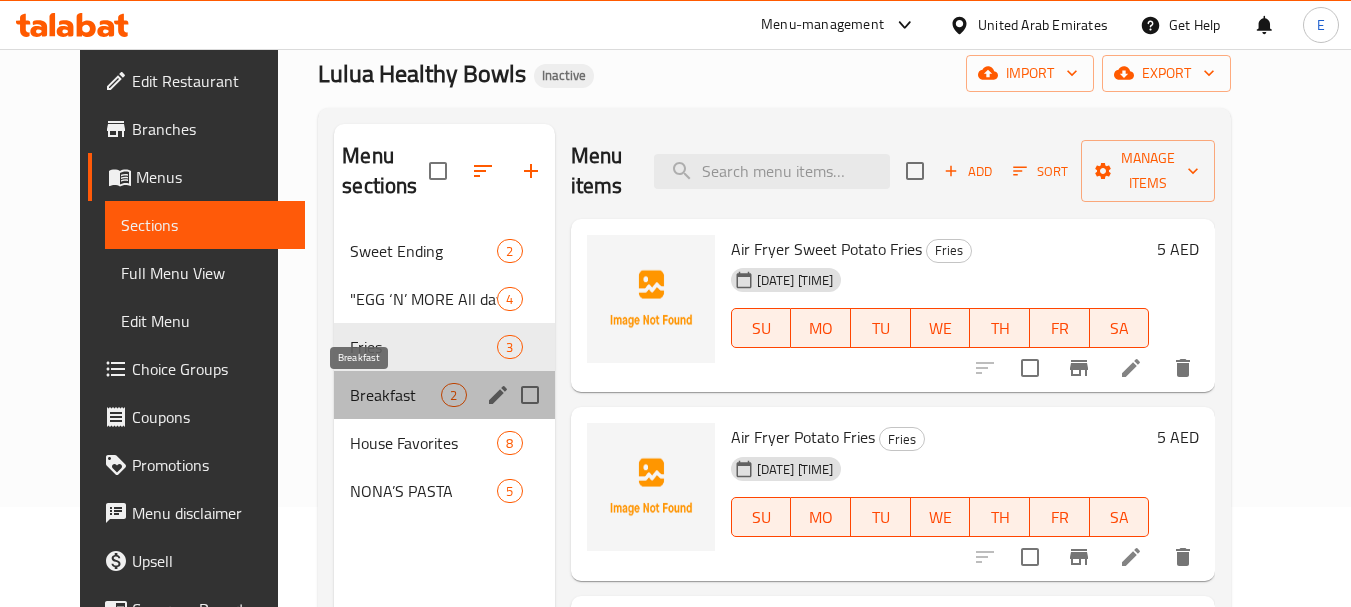click on "Breakfast" at bounding box center (395, 395) 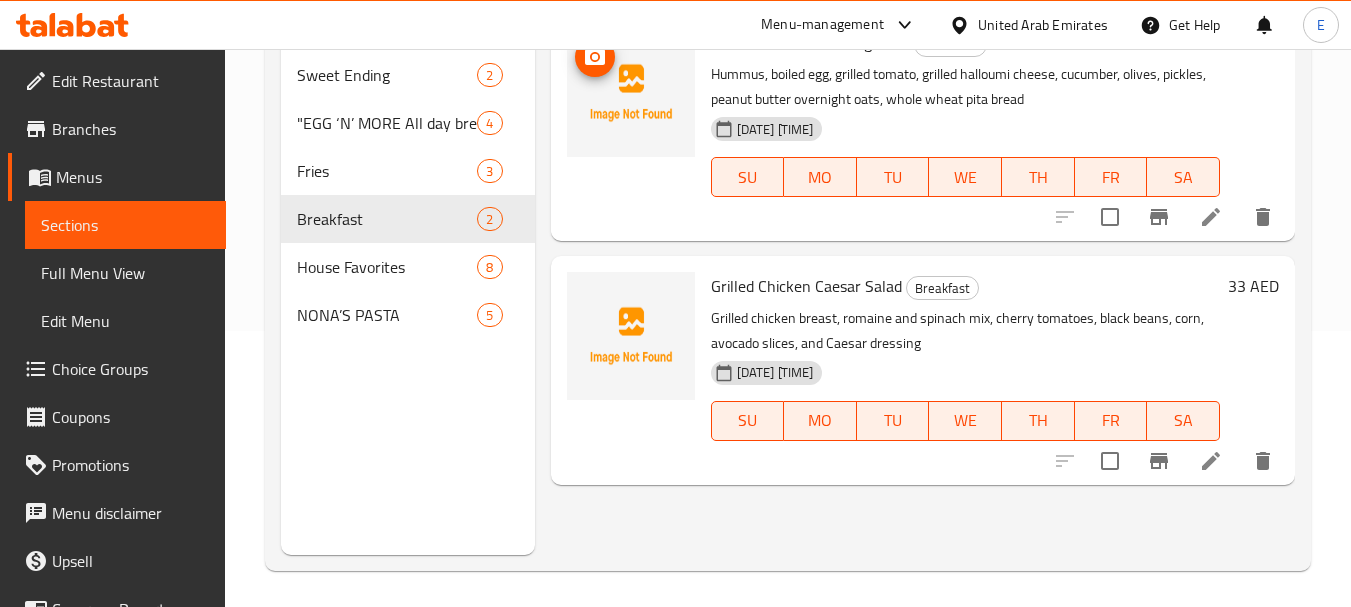 scroll, scrollTop: 280, scrollLeft: 0, axis: vertical 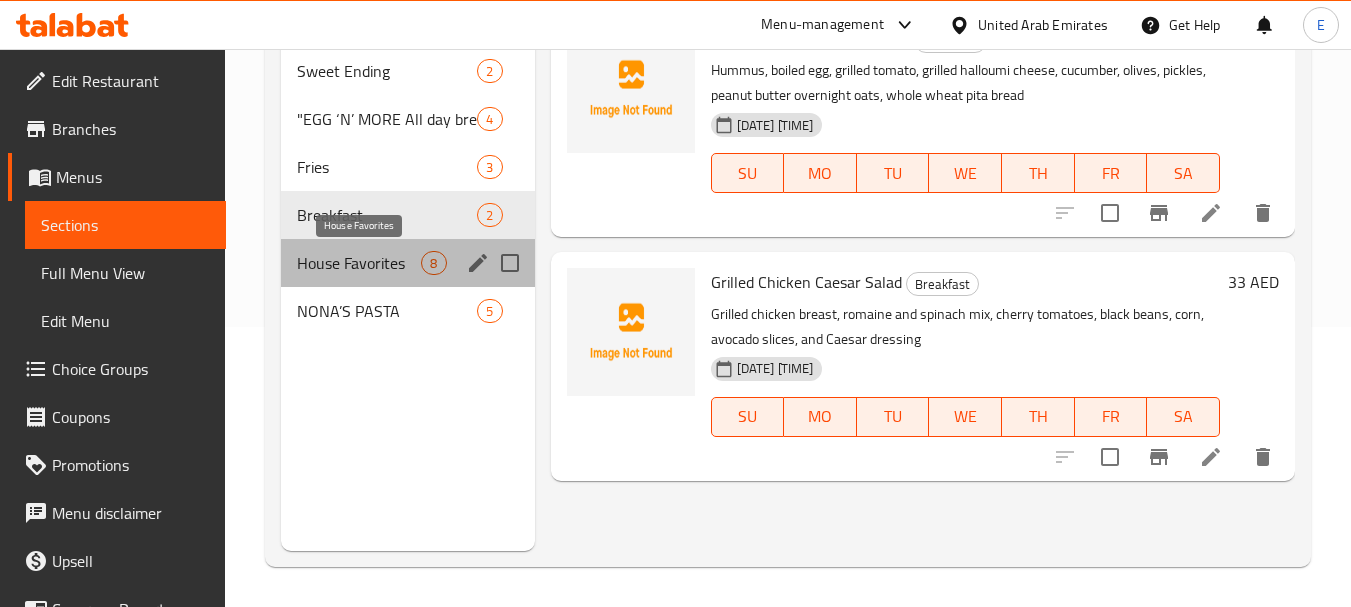 click on "House Favorites" at bounding box center [359, 263] 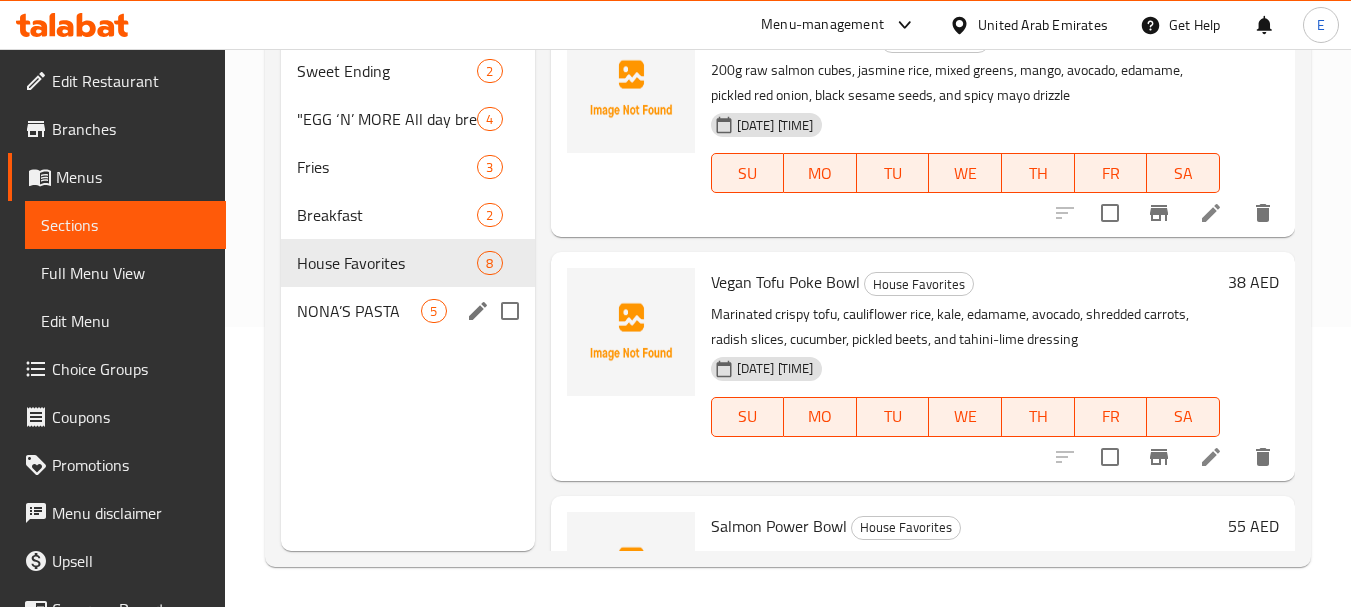 click on "NONA’S PASTA 5" at bounding box center (407, 311) 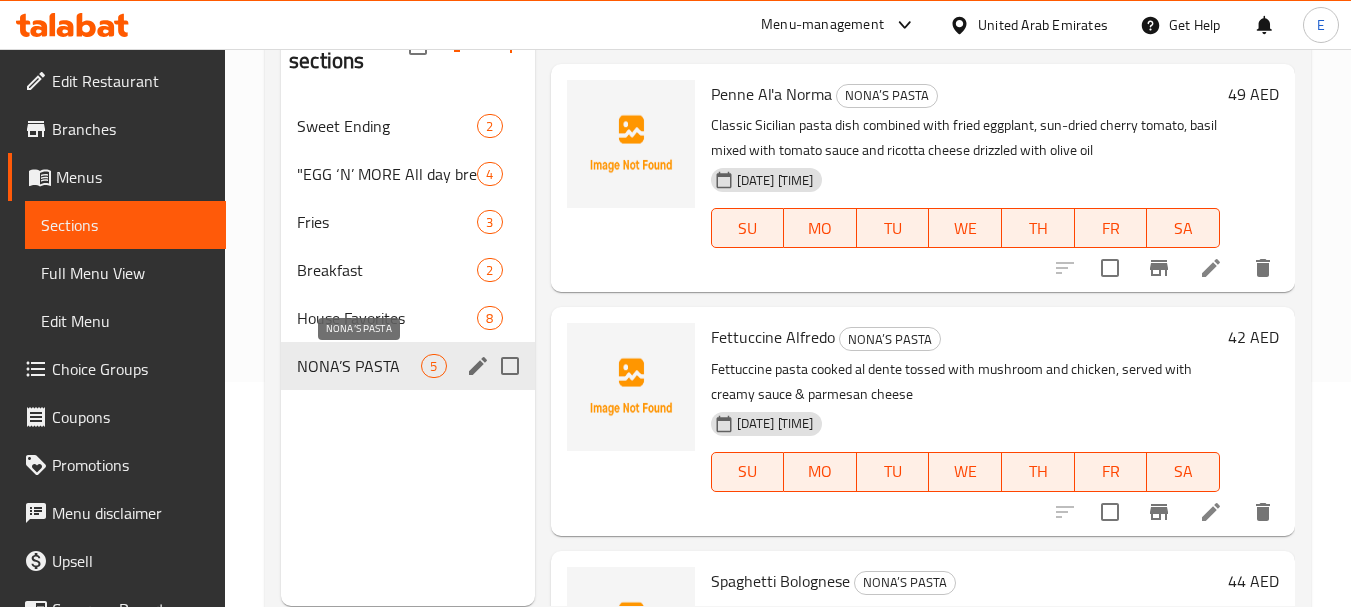 scroll, scrollTop: 180, scrollLeft: 0, axis: vertical 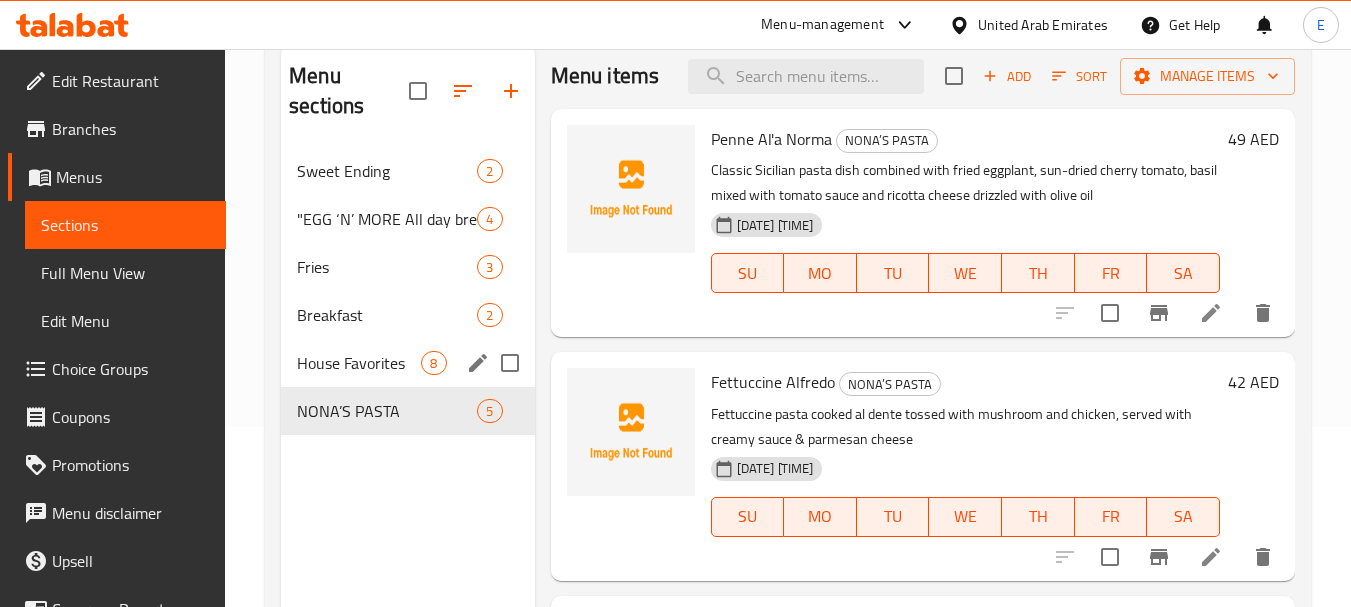 click on "House Favorites" at bounding box center [359, 363] 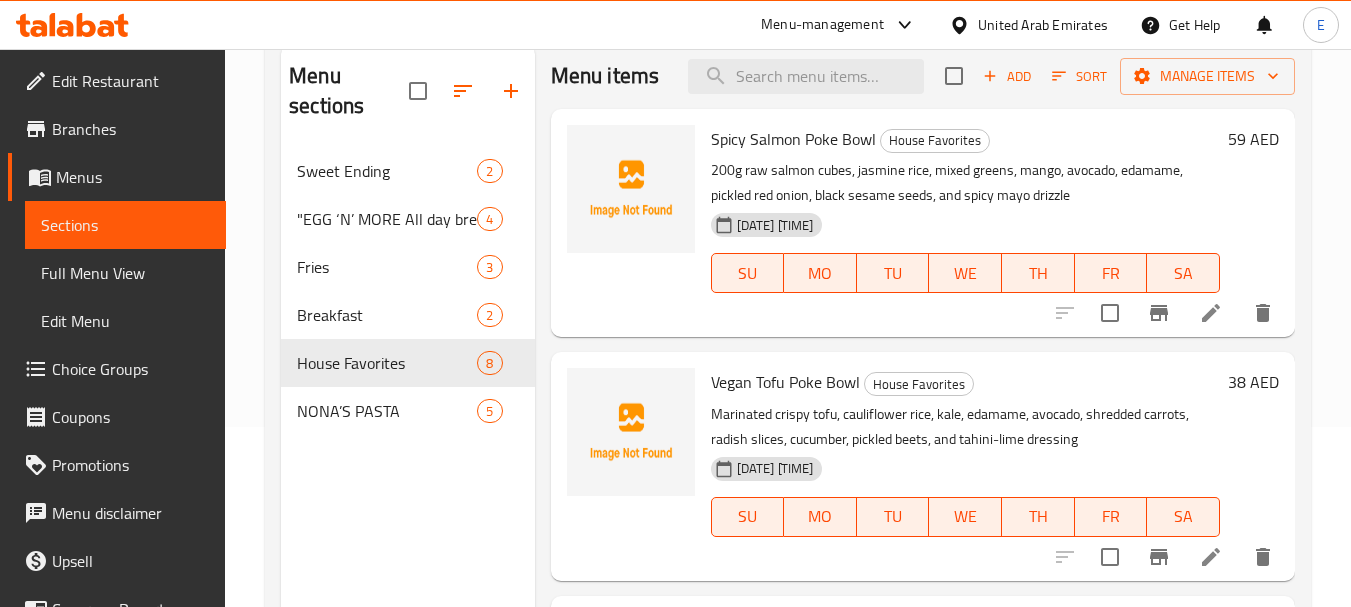 scroll, scrollTop: 0, scrollLeft: 0, axis: both 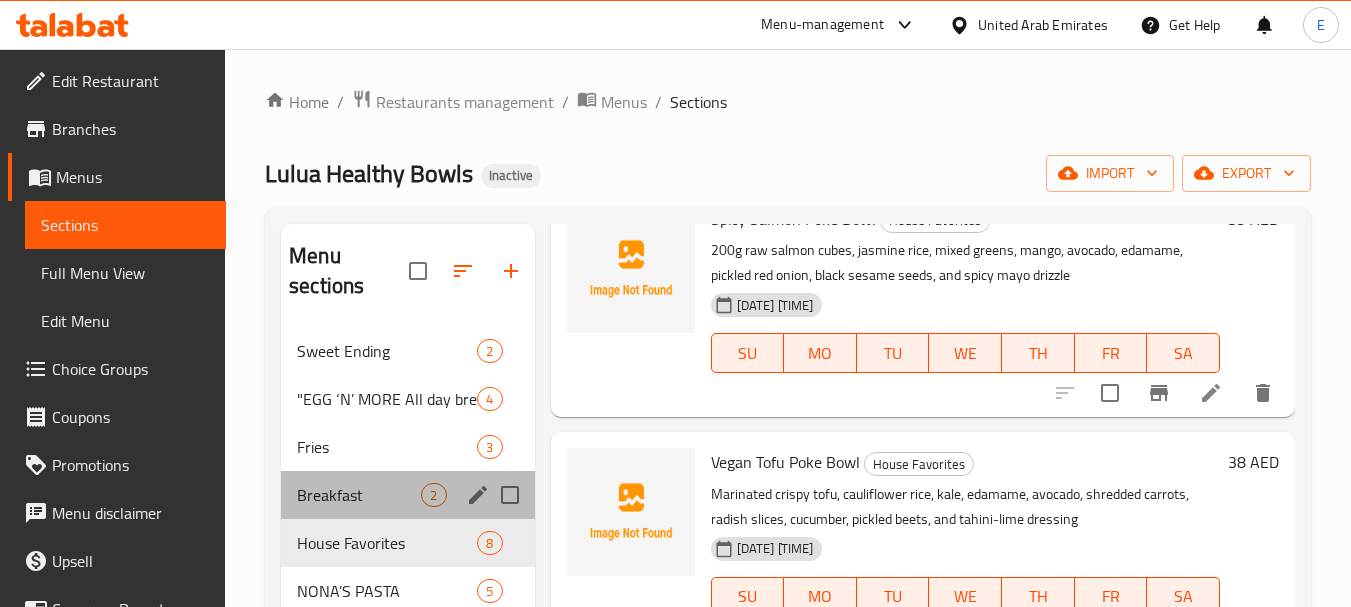 click on "Breakfast 2" at bounding box center (407, 495) 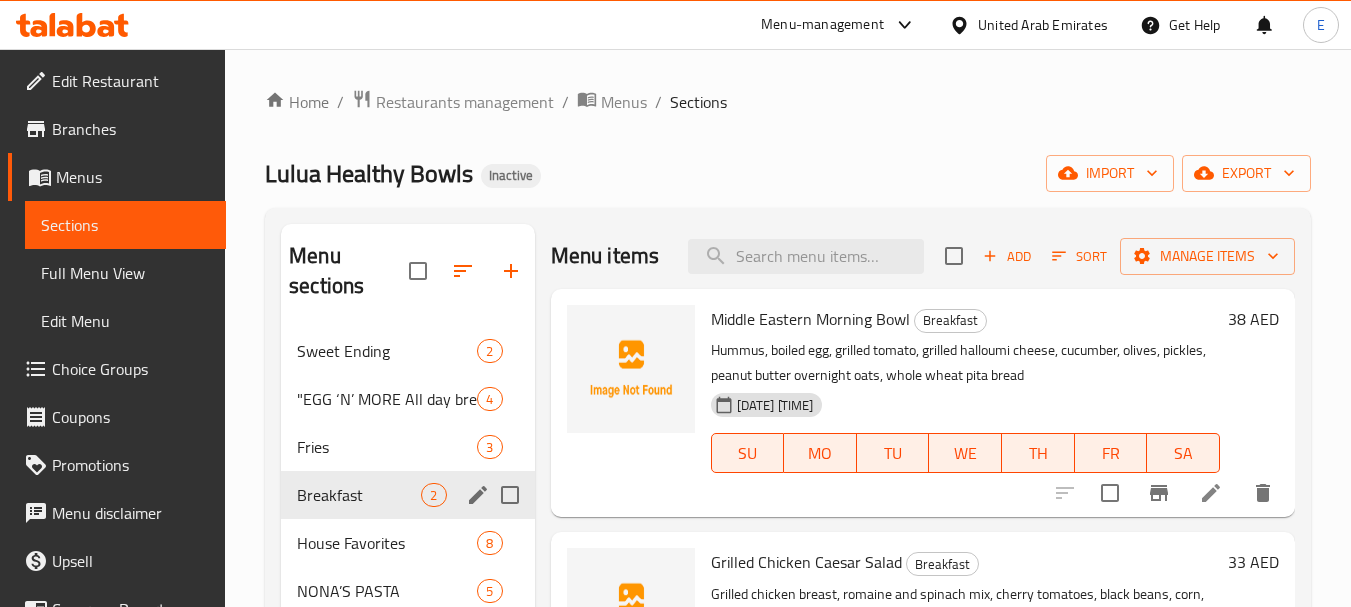 scroll, scrollTop: 0, scrollLeft: 0, axis: both 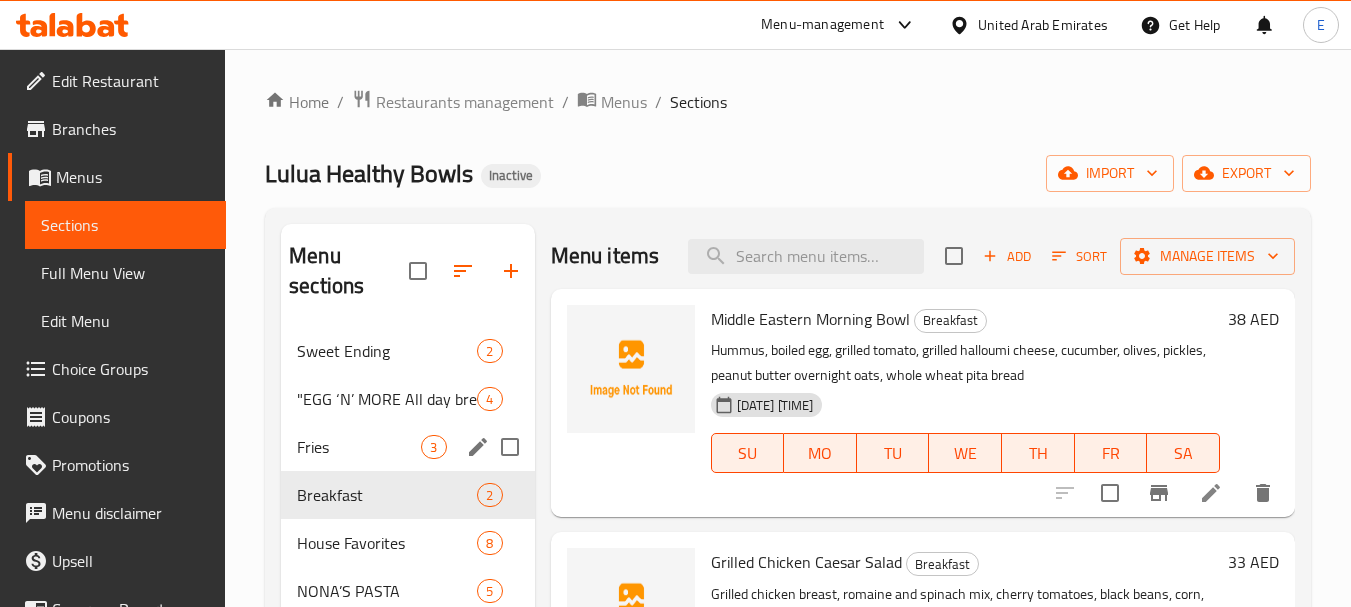 click on "Fries" at bounding box center [359, 447] 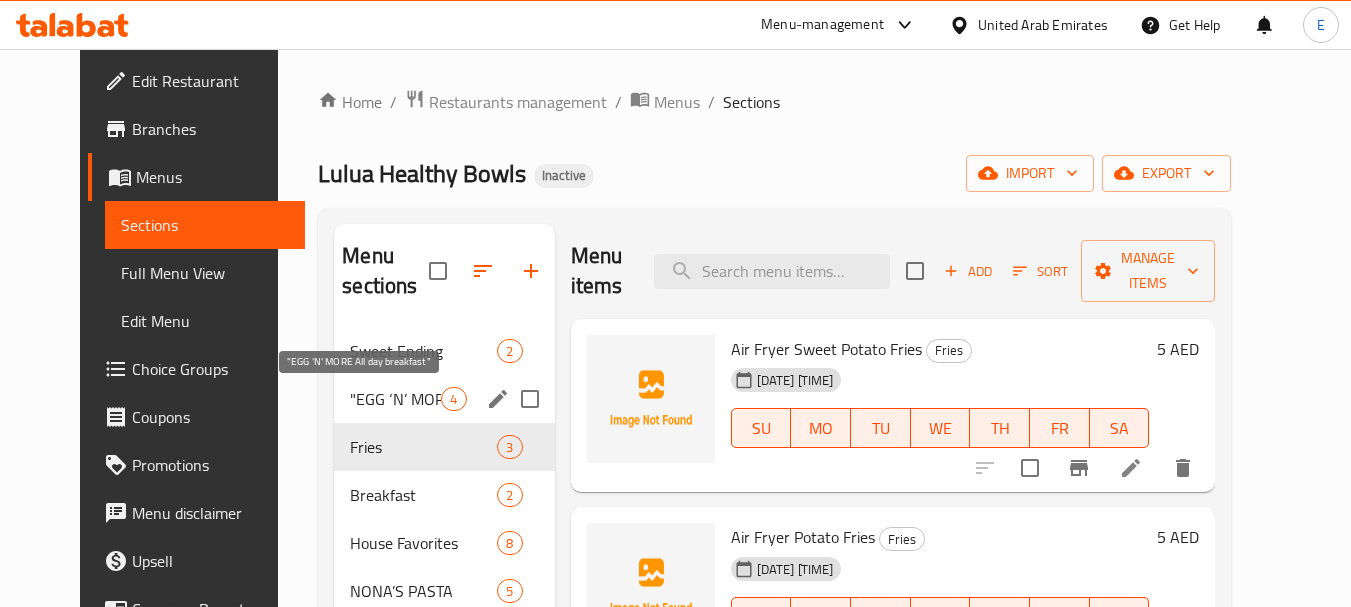 click on ""EGG ‘N’ MORE All day breakfast"" at bounding box center [395, 399] 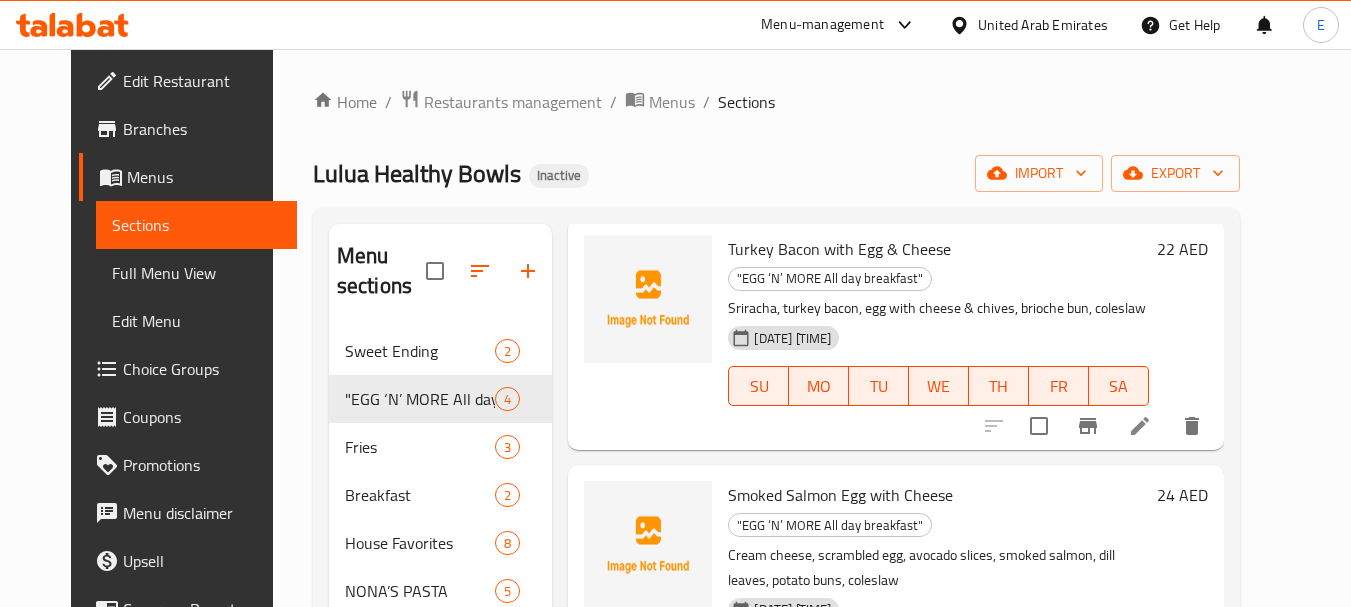 scroll, scrollTop: 200, scrollLeft: 0, axis: vertical 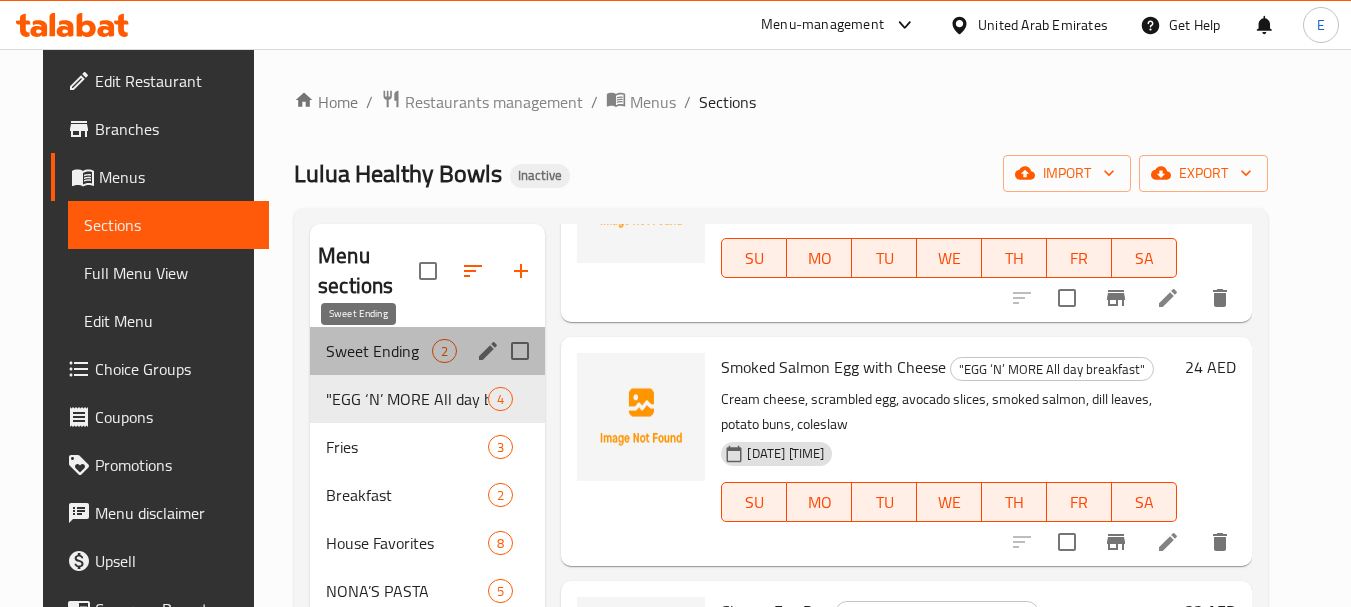 click on "Sweet Ending" at bounding box center (379, 351) 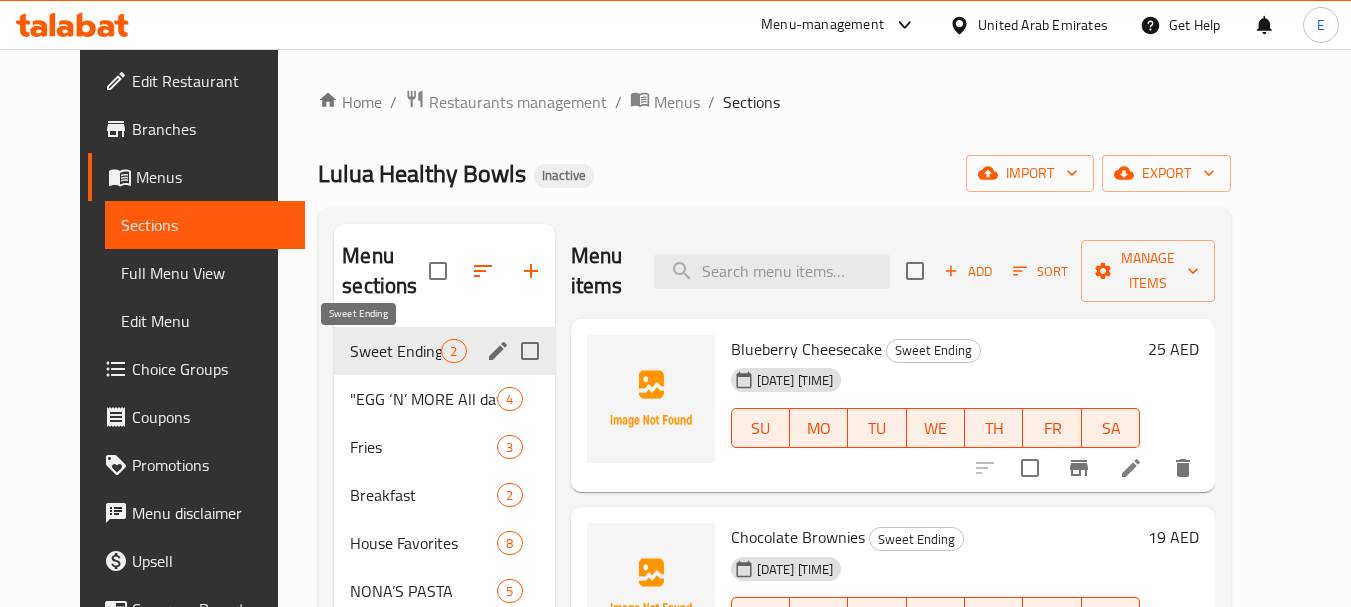 scroll, scrollTop: 0, scrollLeft: 0, axis: both 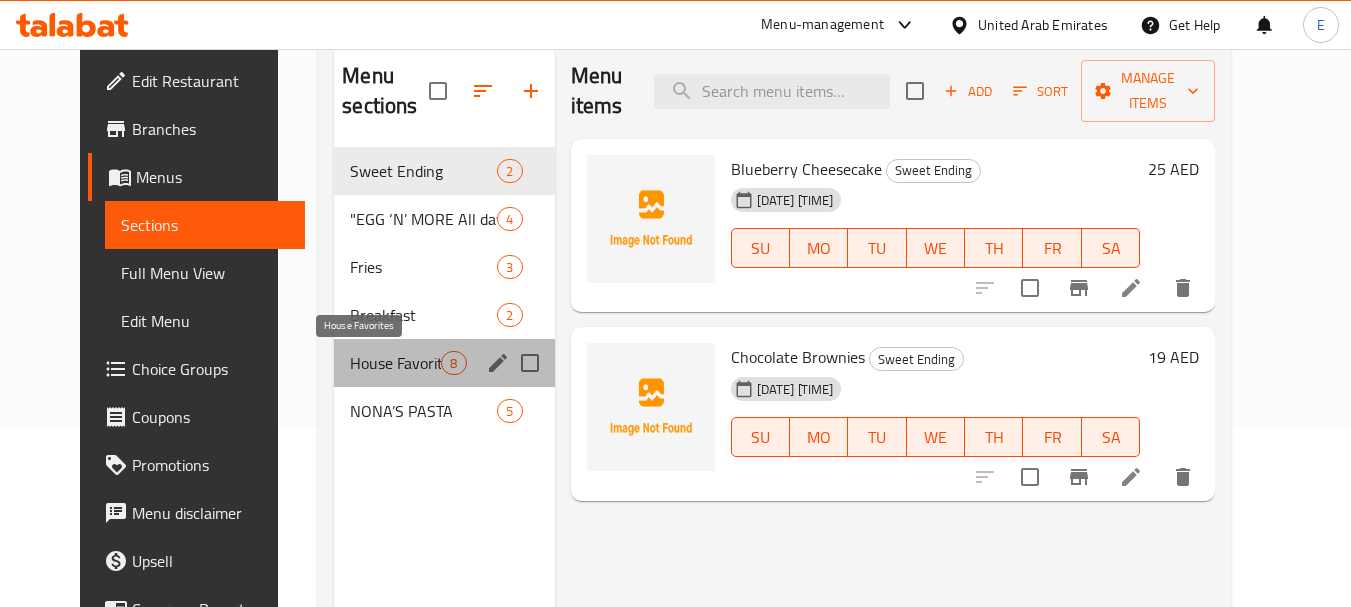 click on "House Favorites" at bounding box center [395, 363] 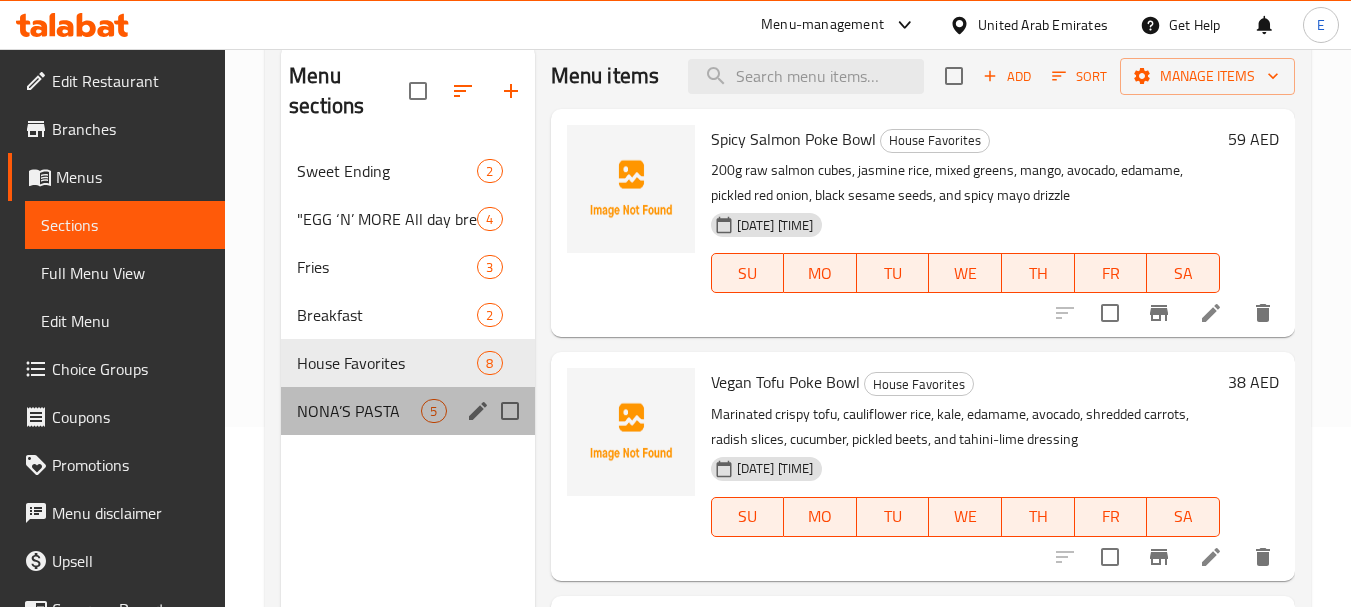 click on "NONA’S PASTA 5" at bounding box center (407, 411) 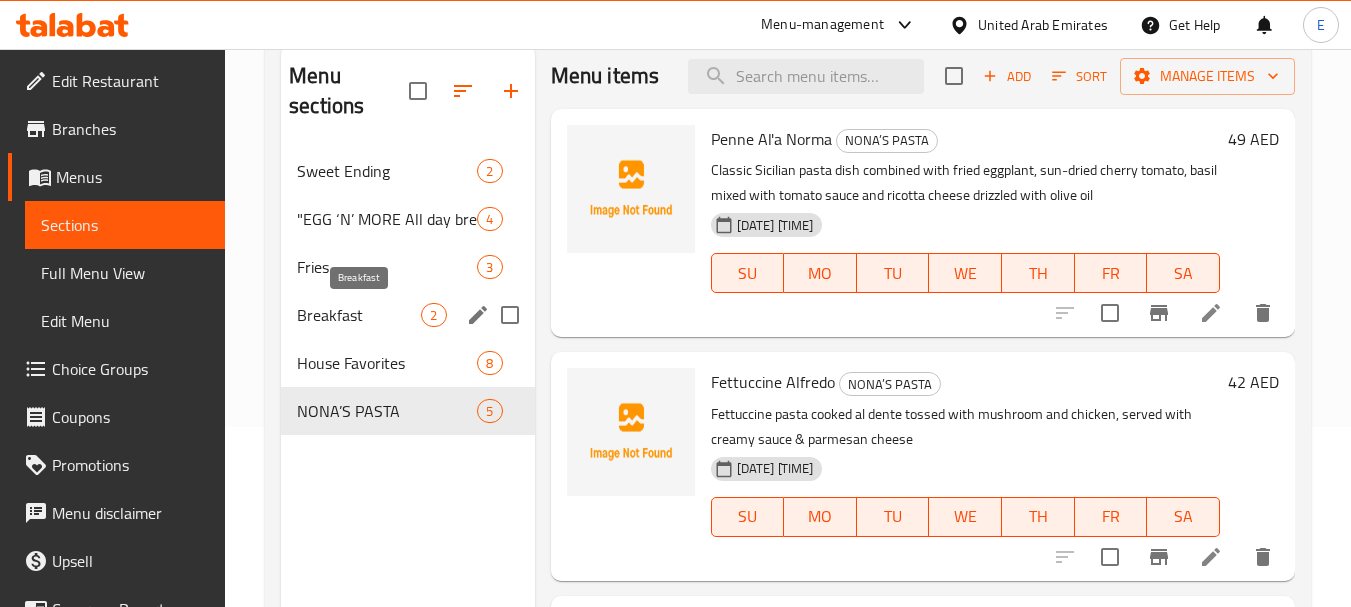click on "Breakfast" at bounding box center [359, 315] 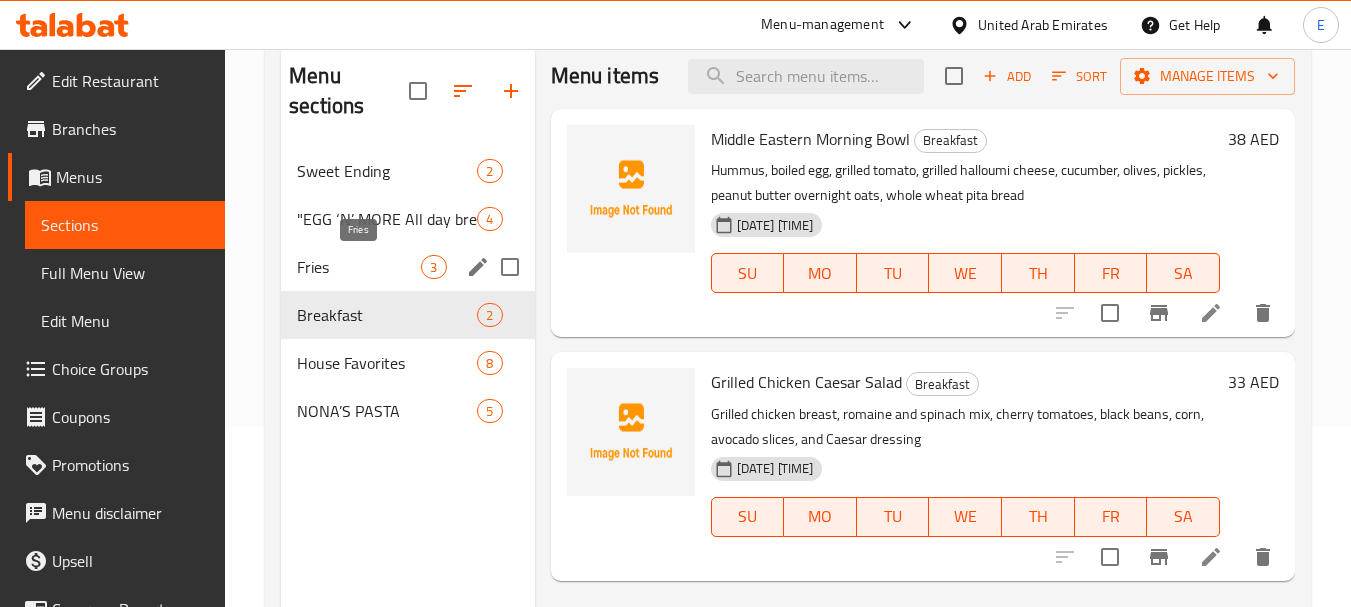 click on "Fries" at bounding box center [359, 267] 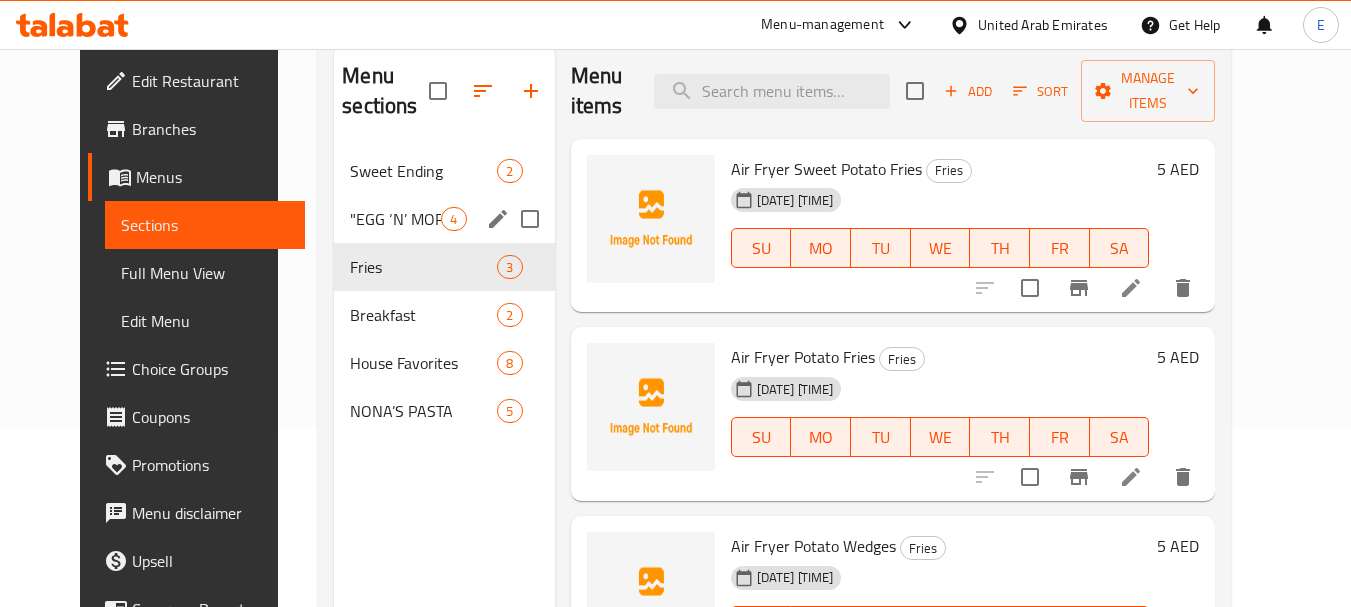 click on ""EGG ‘N’ MORE All day breakfast" 4" at bounding box center [444, 219] 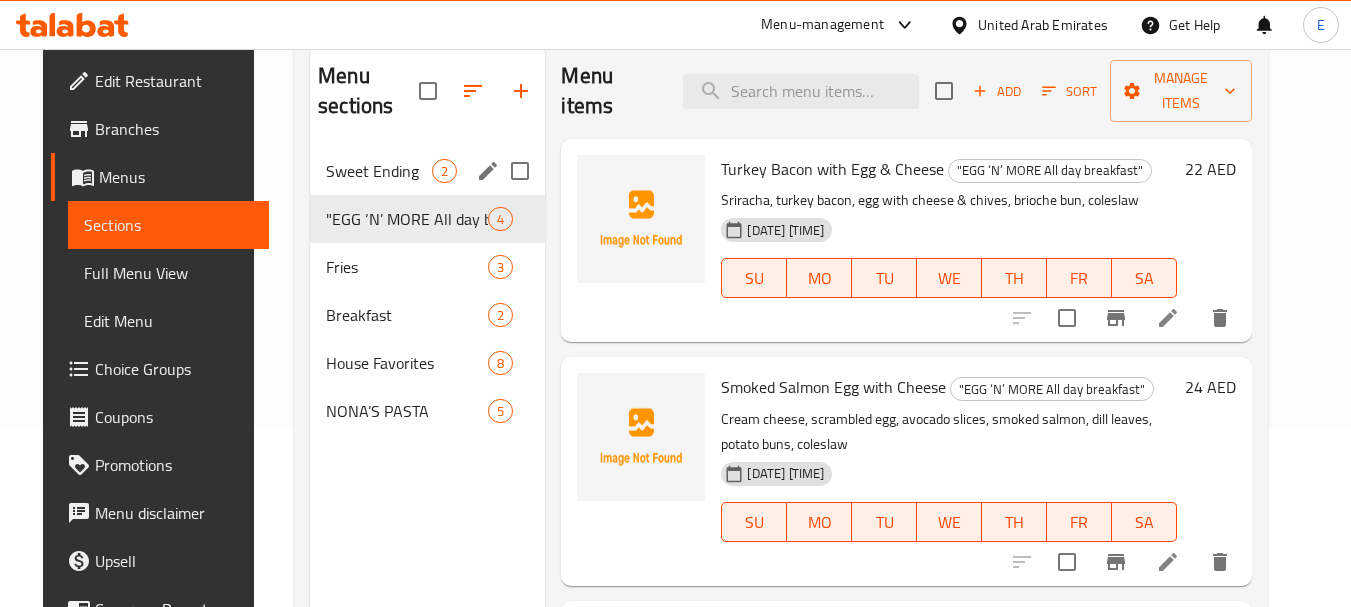 click on "Sweet Ending 2" at bounding box center [427, 171] 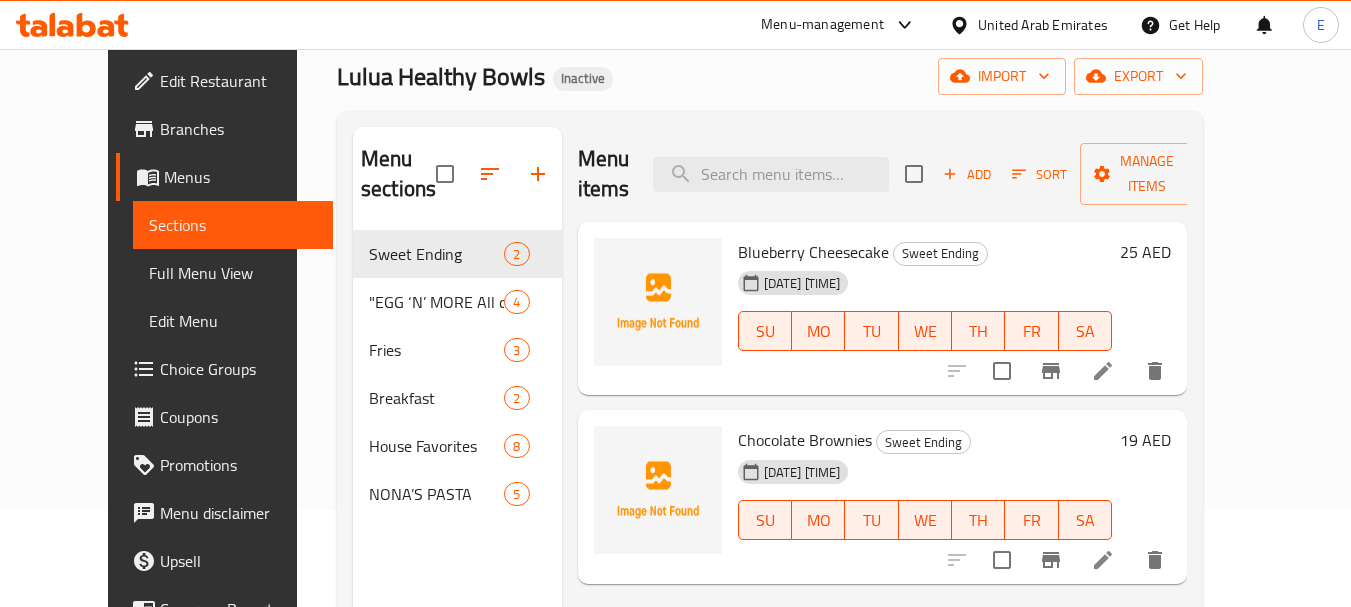 scroll, scrollTop: 0, scrollLeft: 0, axis: both 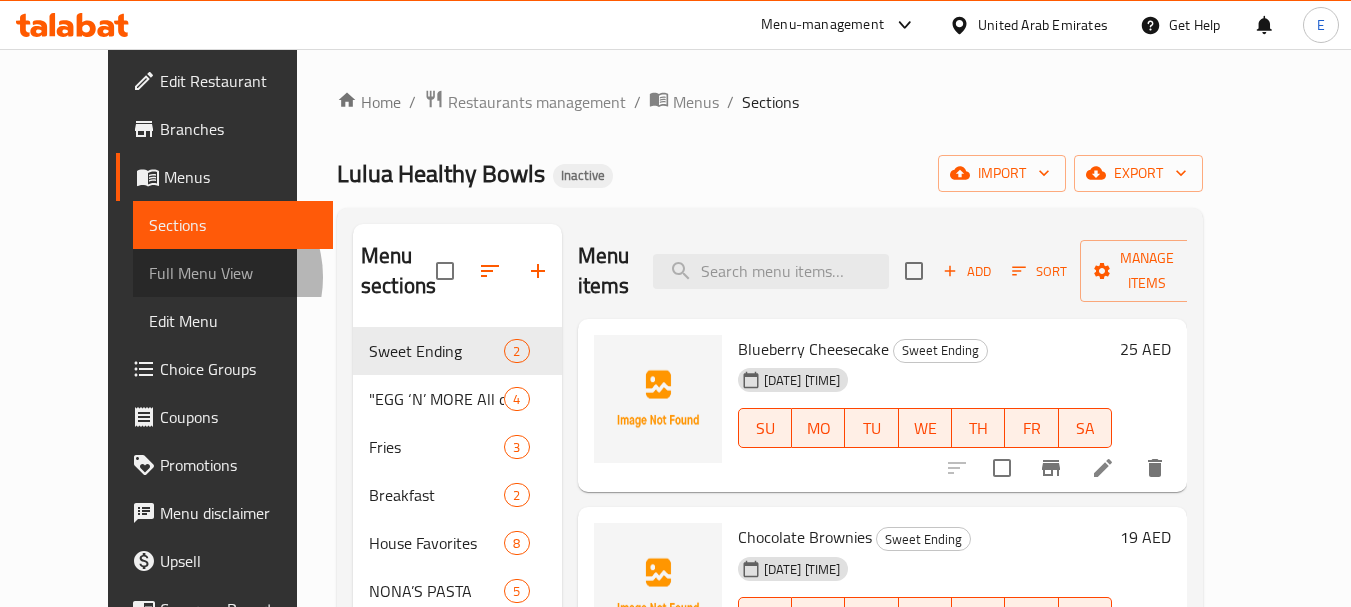 click on "Full Menu View" at bounding box center [233, 273] 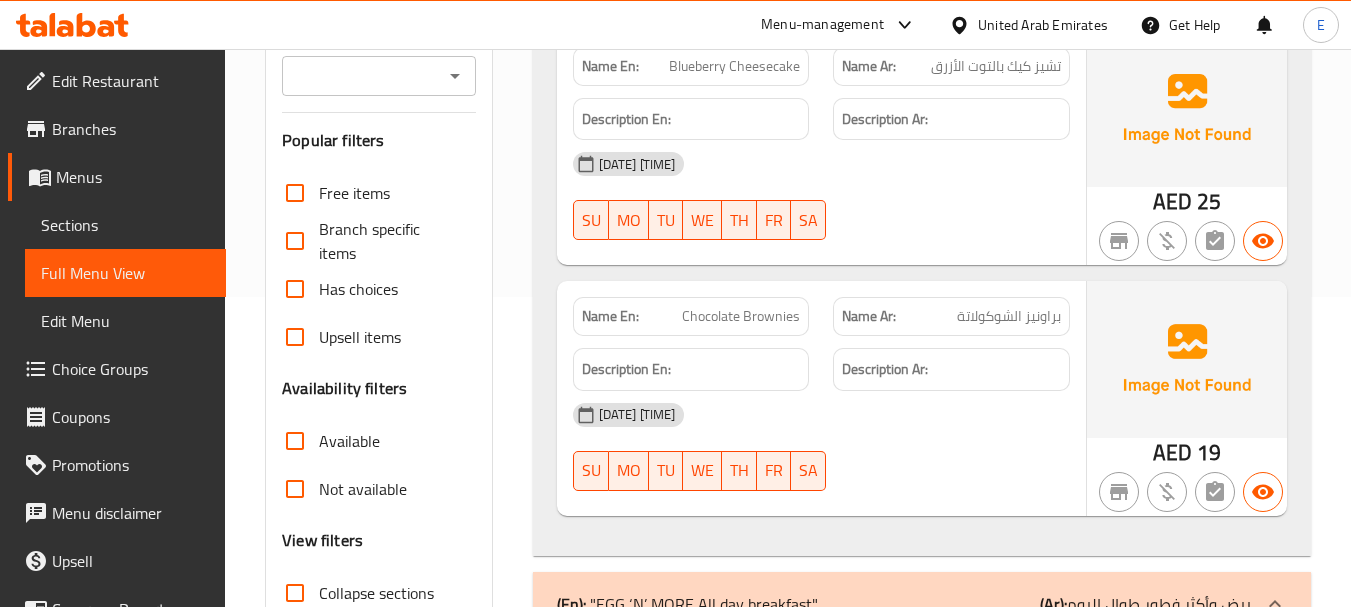 scroll, scrollTop: 400, scrollLeft: 0, axis: vertical 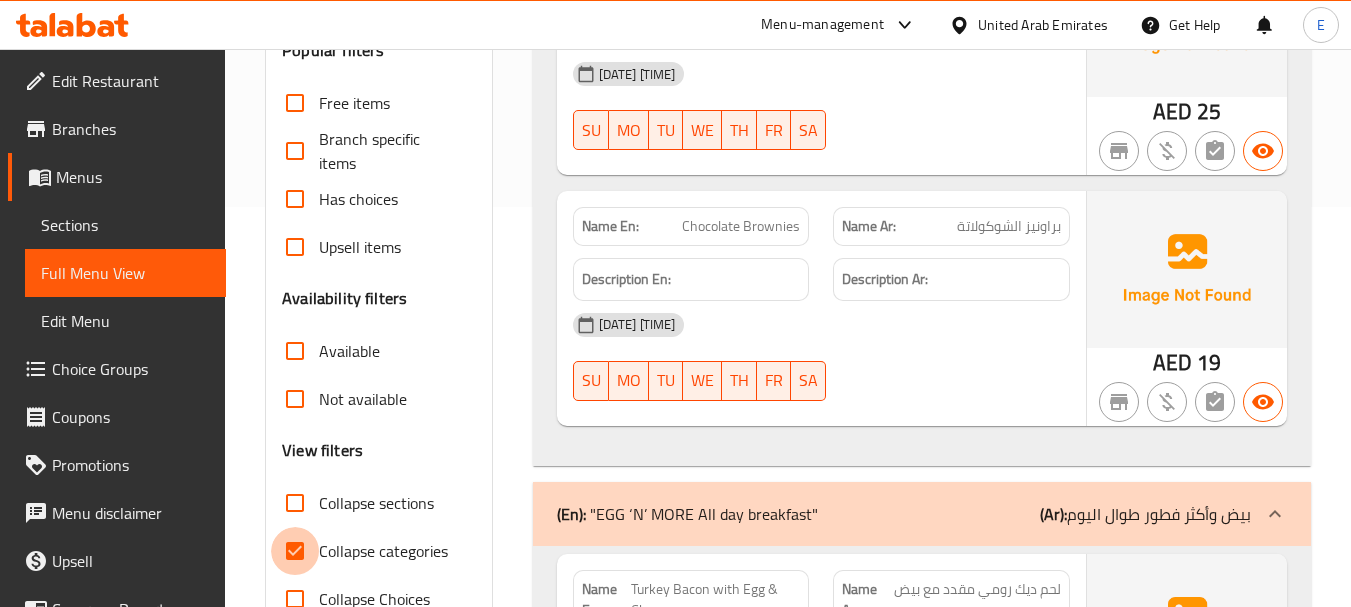 click on "Collapse categories" at bounding box center (295, 551) 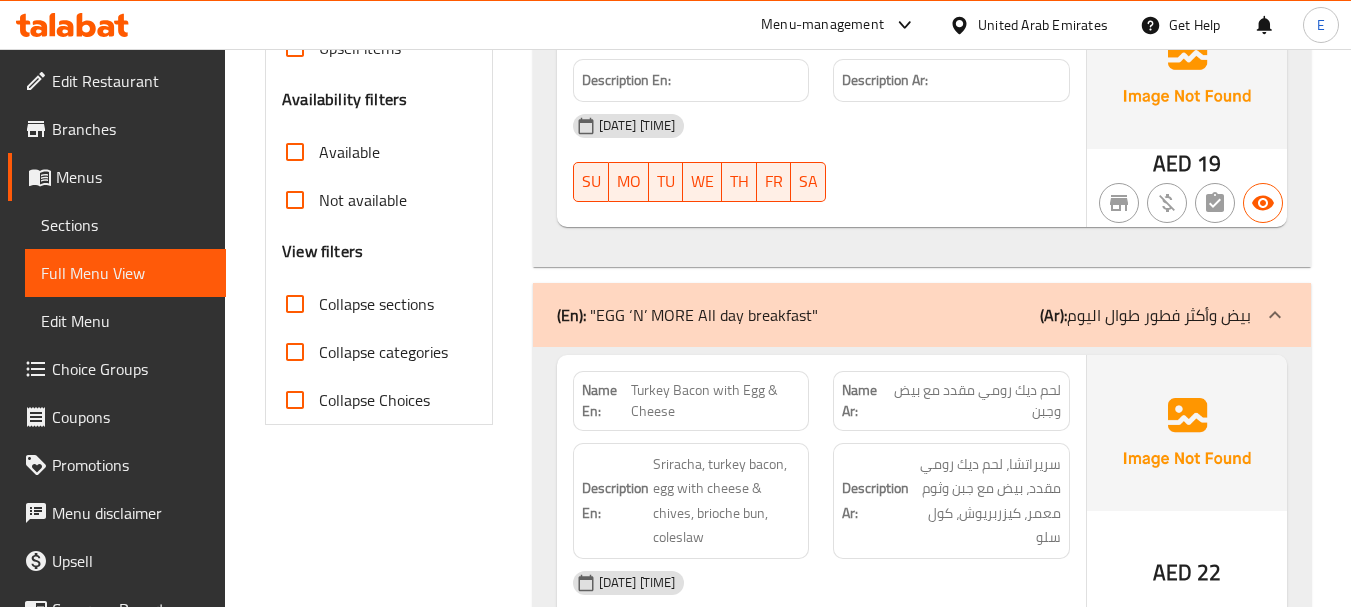 scroll, scrollTop: 600, scrollLeft: 0, axis: vertical 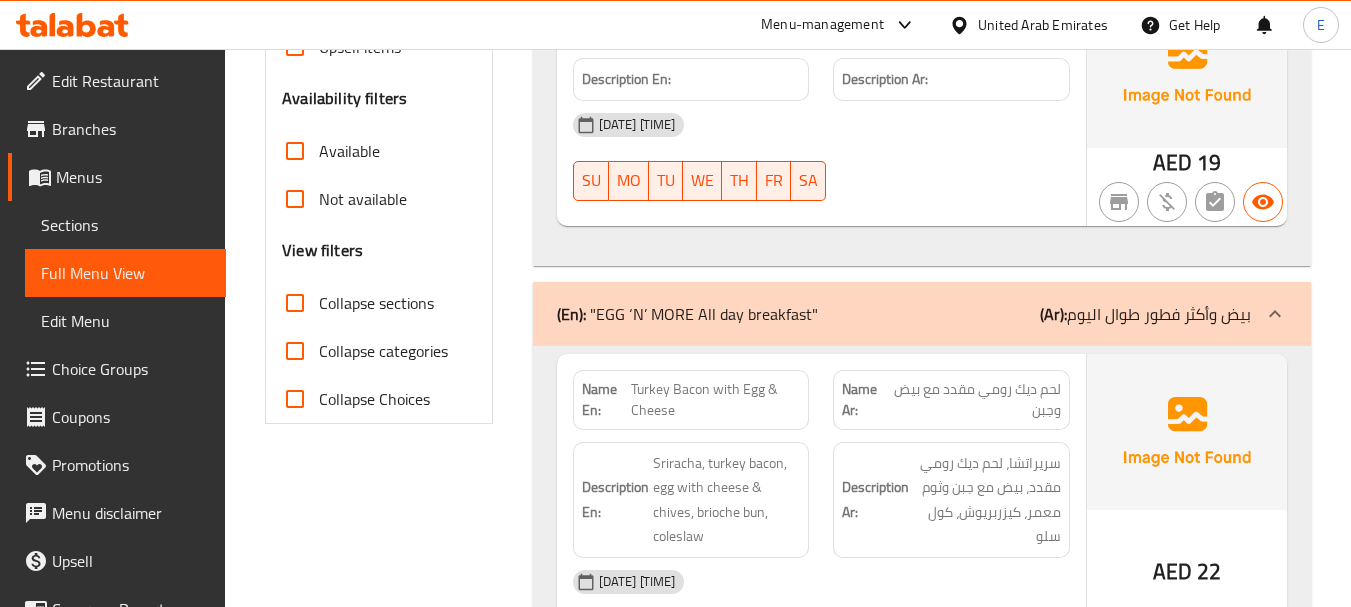 click on "Collapse sections" at bounding box center [295, 303] 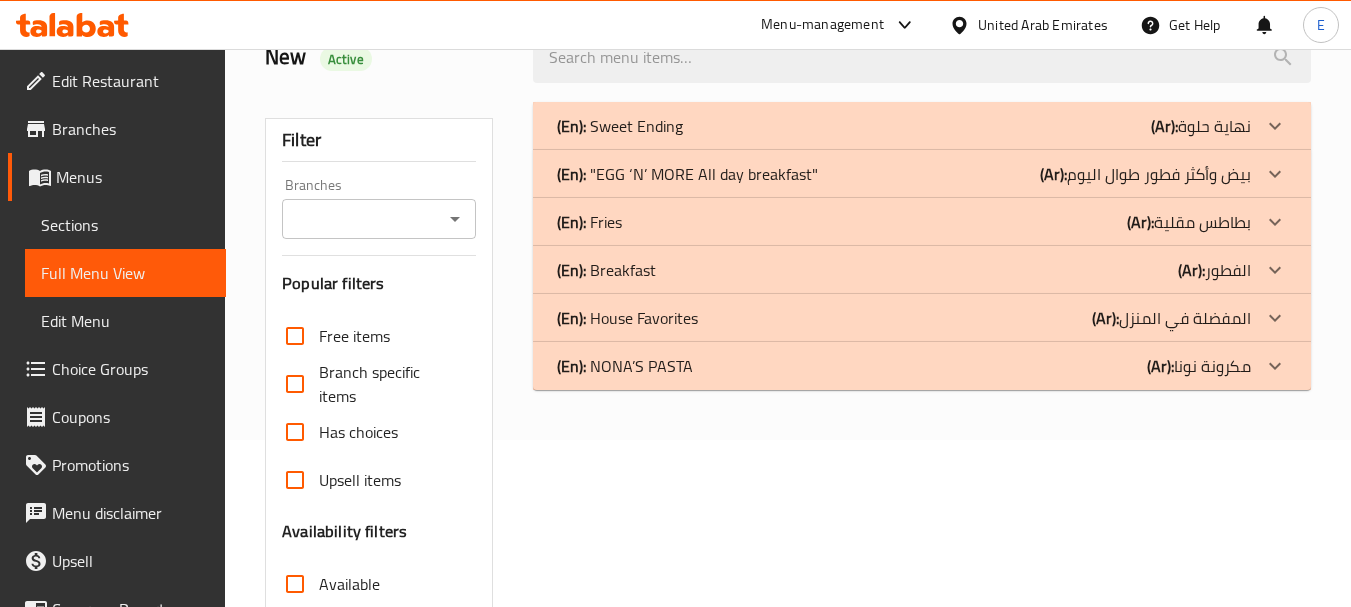 scroll, scrollTop: 157, scrollLeft: 0, axis: vertical 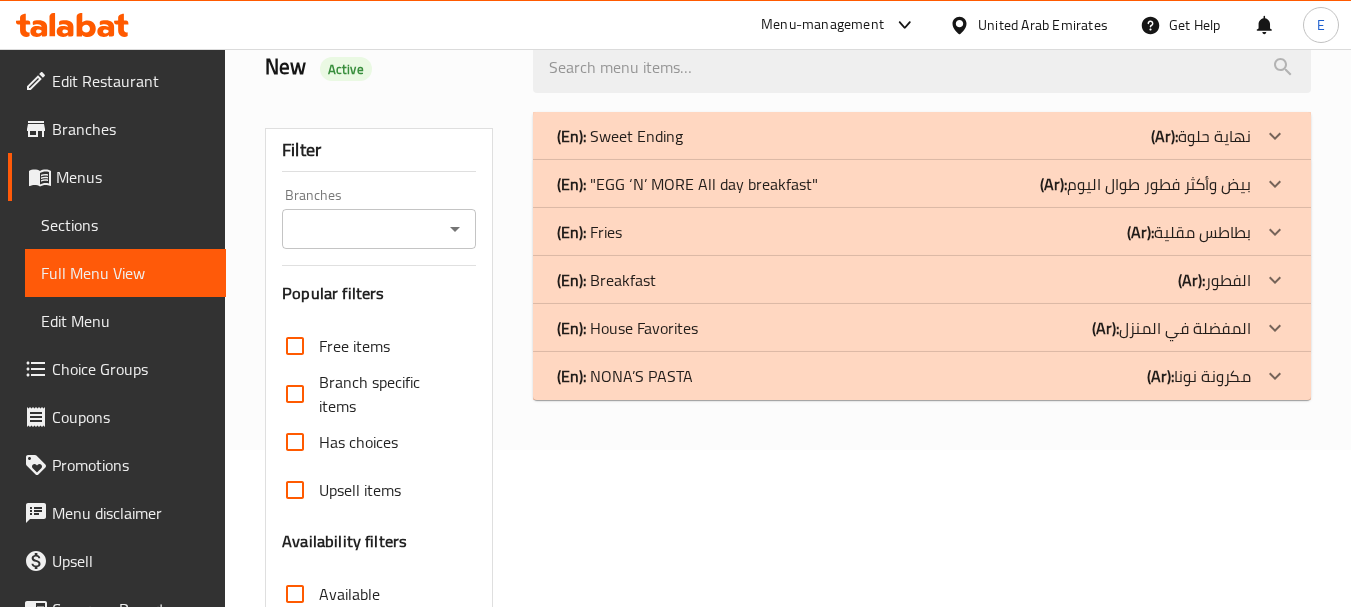 click on "(En):   "EGG ‘N’ MORE All day breakfast" (Ar): بيض وأكثر فطور طوال اليوم" at bounding box center (904, 136) 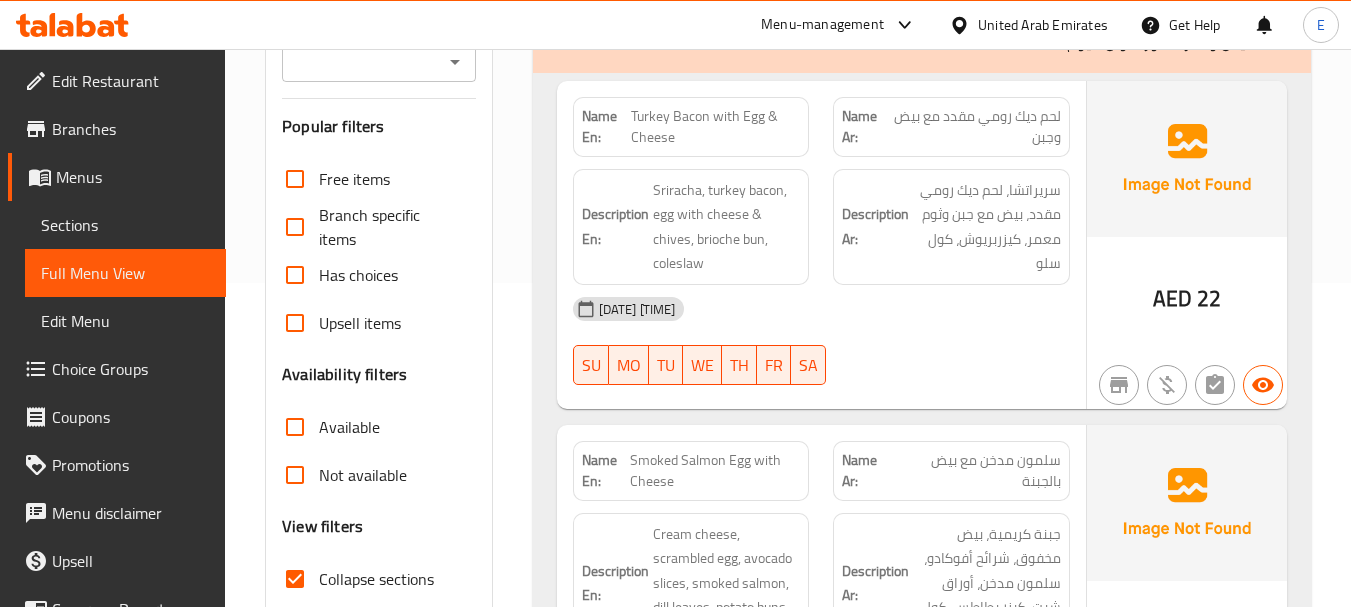 scroll, scrollTop: 357, scrollLeft: 0, axis: vertical 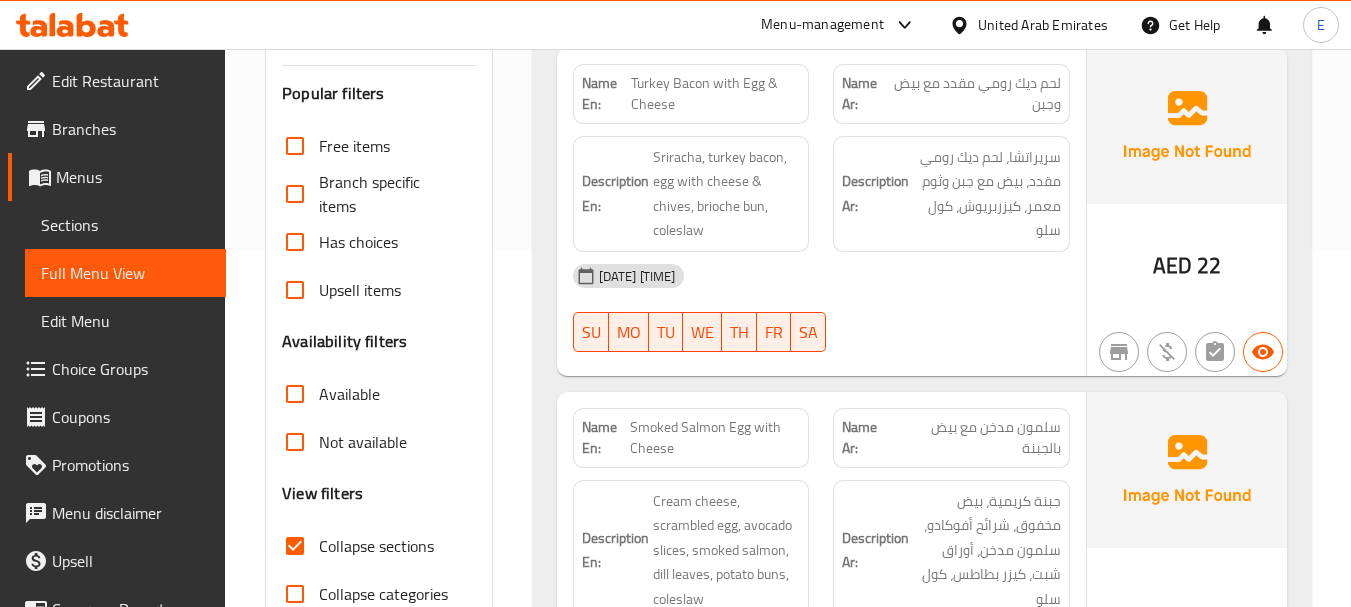 click on "22" at bounding box center [1209, 265] 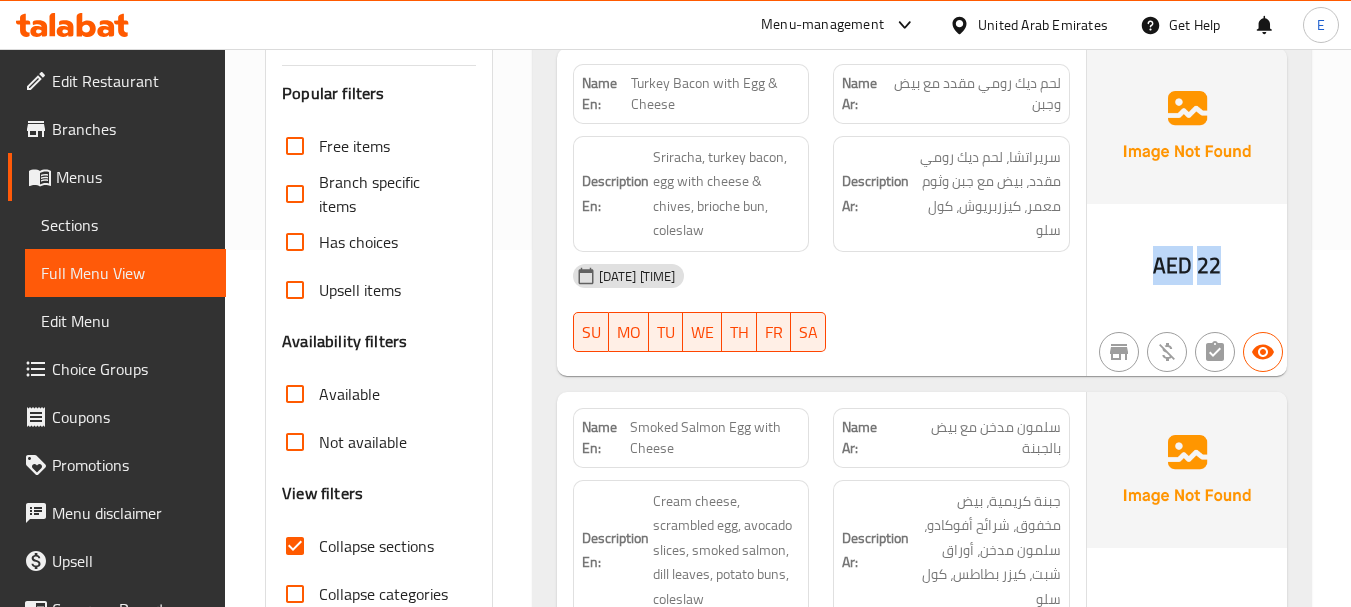 click on "22" at bounding box center [1209, 265] 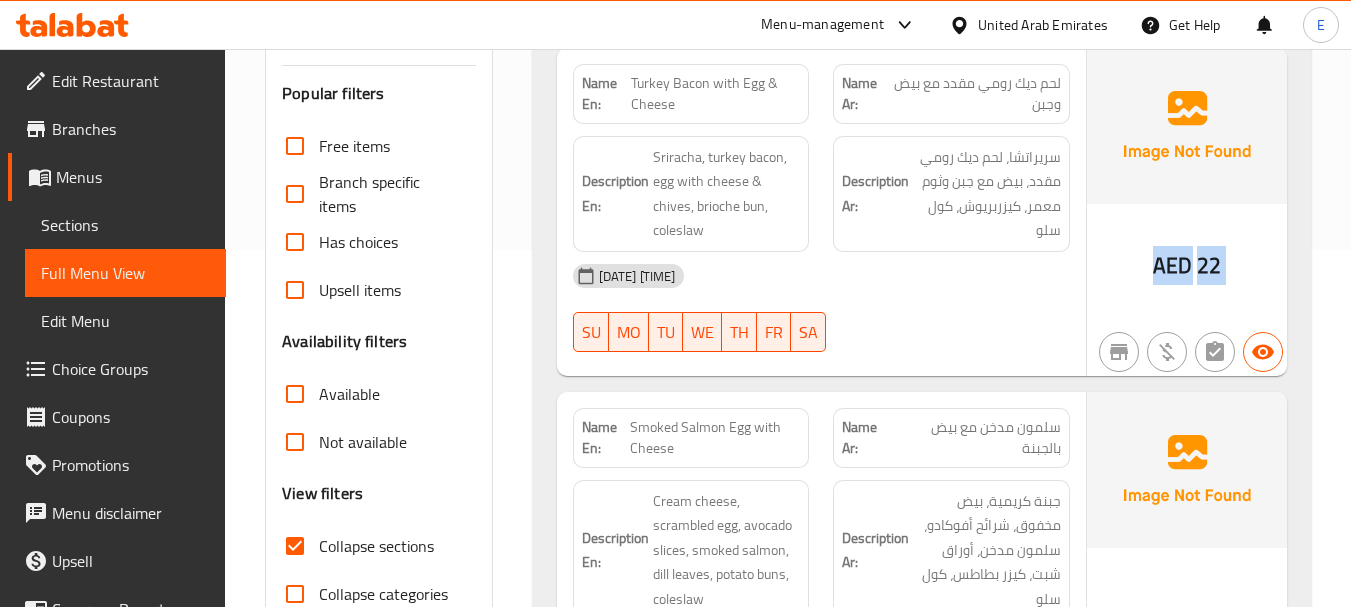 click on "22" at bounding box center [1209, 265] 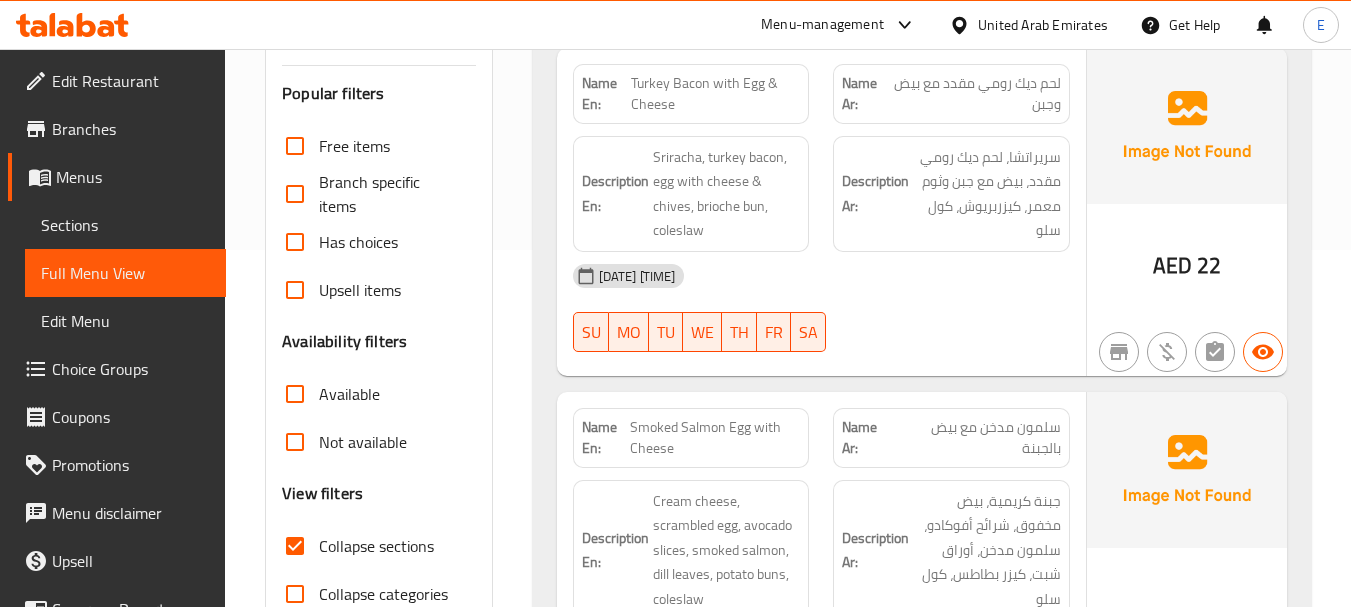 click on "Turkey Bacon with Egg & Cheese" at bounding box center [715, 94] 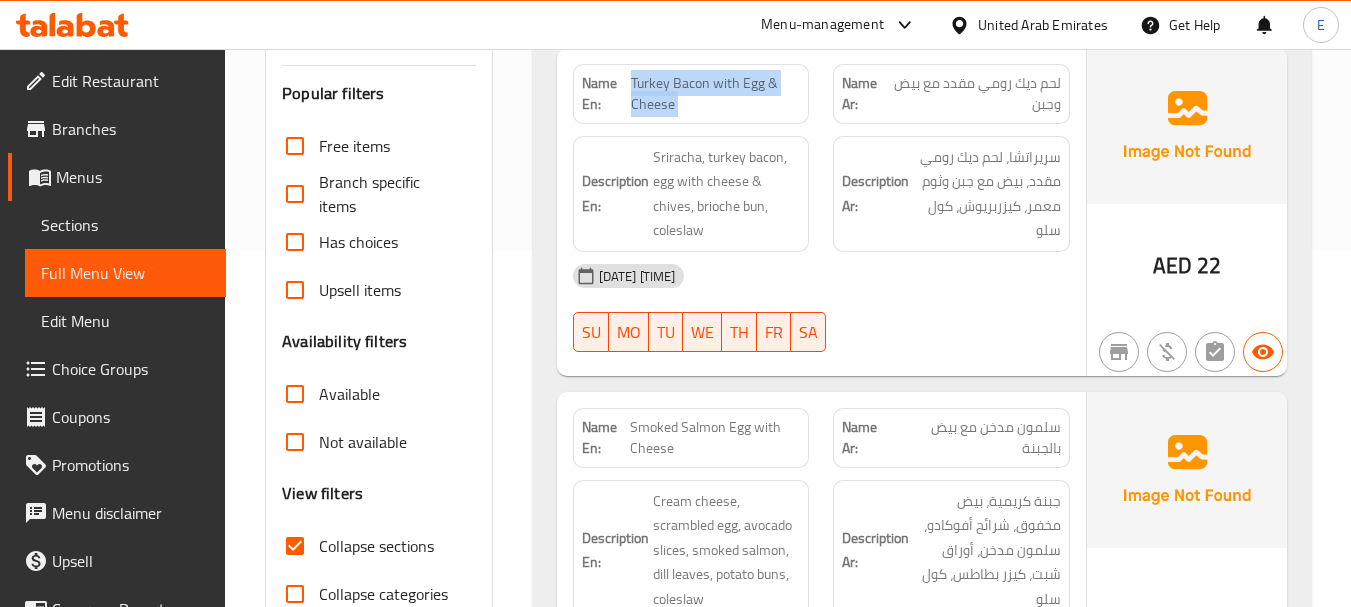 click on "Turkey Bacon with Egg & Cheese" at bounding box center (715, 94) 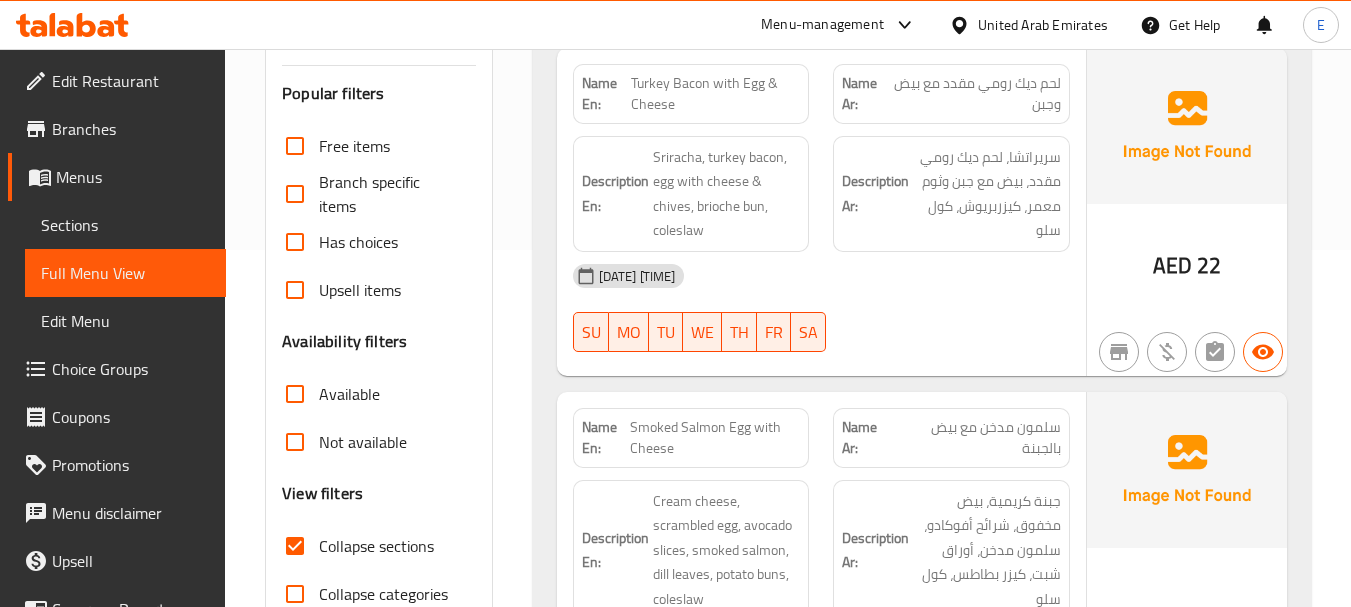 click on "لحم ديك رومي مقدد مع بيض وجبن" at bounding box center (975, 94) 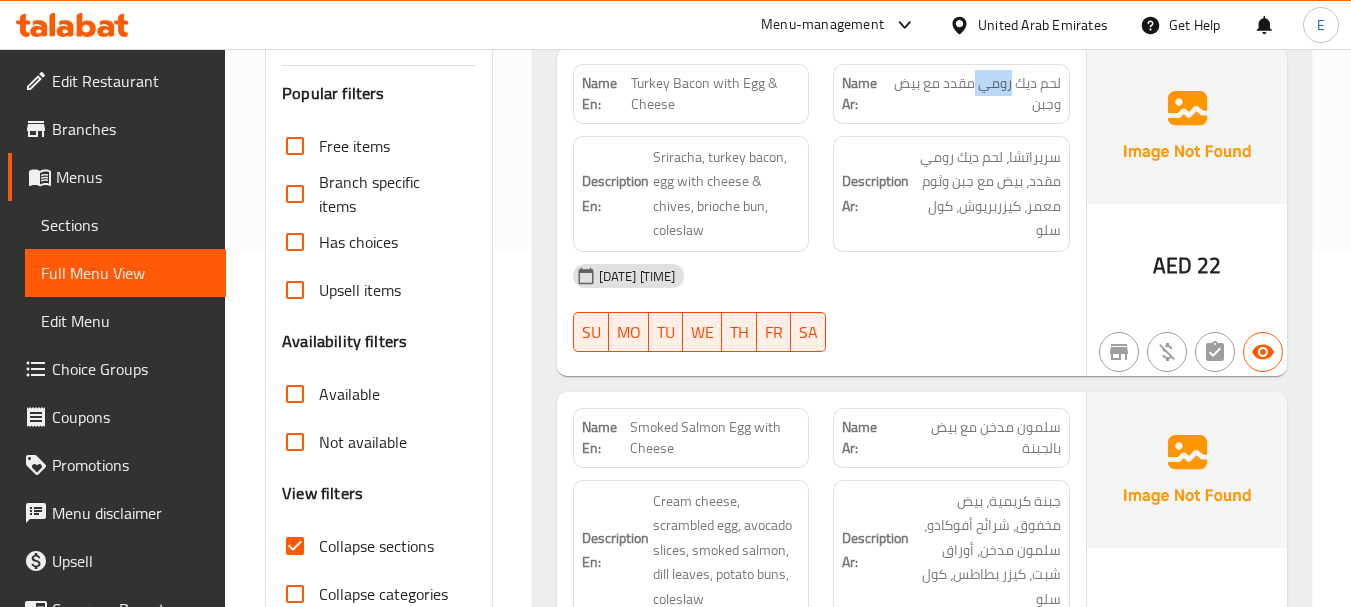 click on "لحم ديك رومي مقدد مع بيض وجبن" at bounding box center (975, 94) 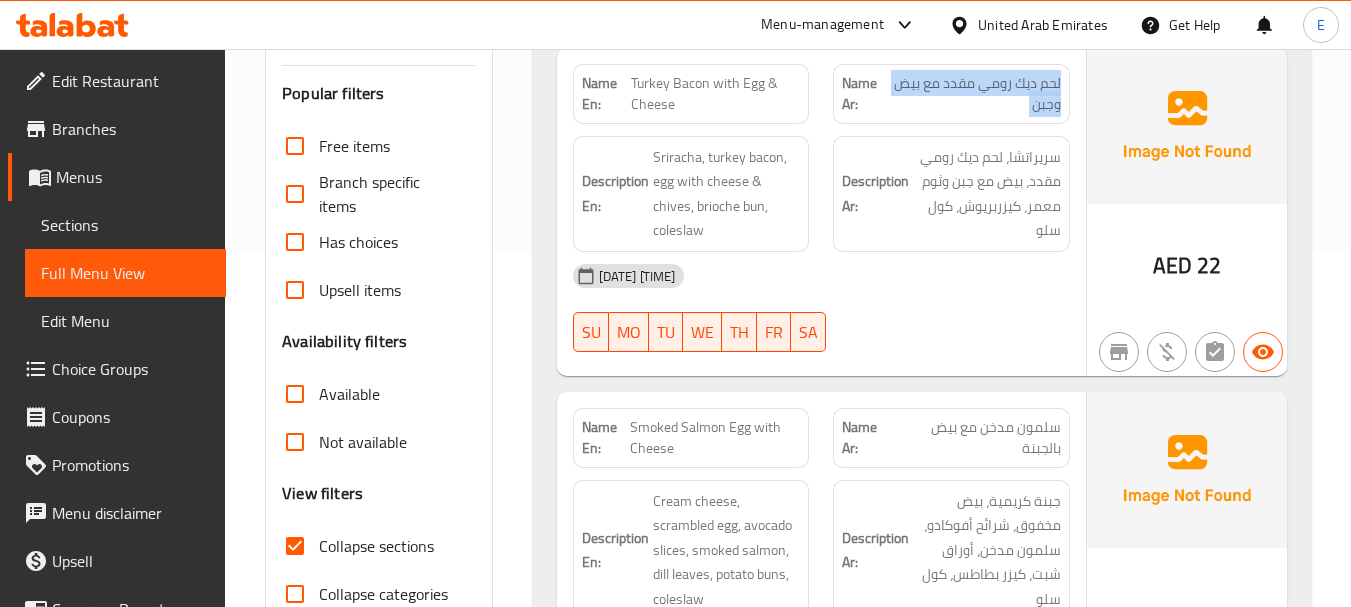 click on "لحم ديك رومي مقدد مع بيض وجبن" at bounding box center (975, 94) 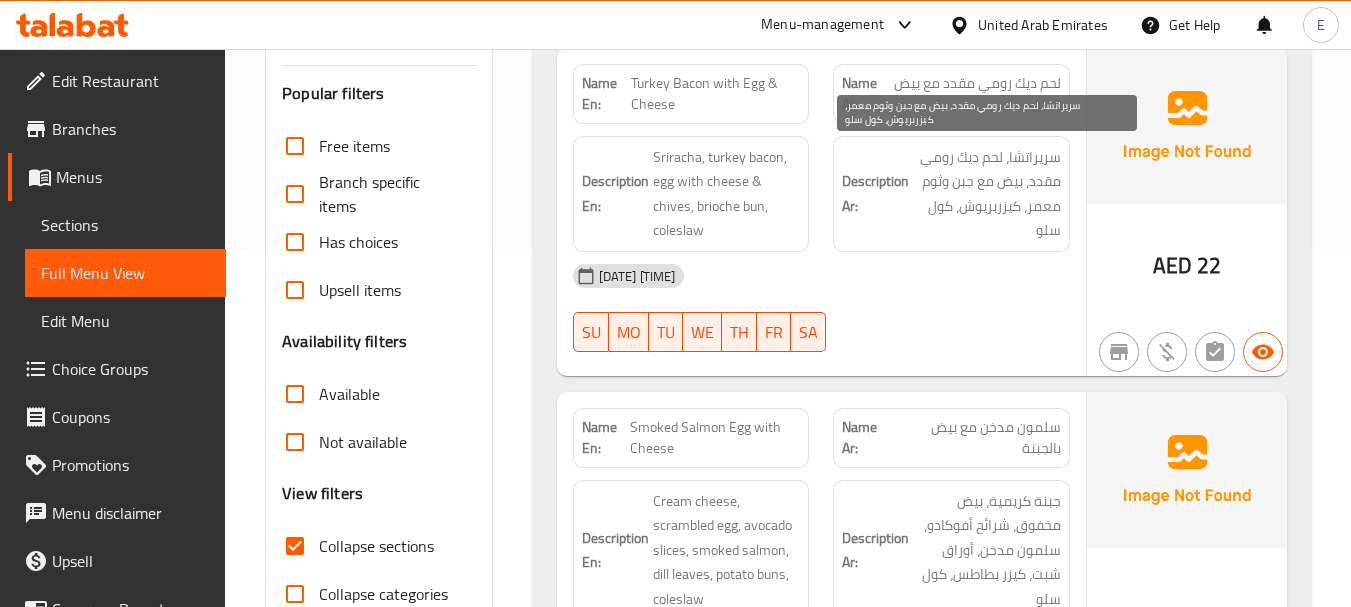 drag, startPoint x: 989, startPoint y: 242, endPoint x: 857, endPoint y: 207, distance: 136.56134 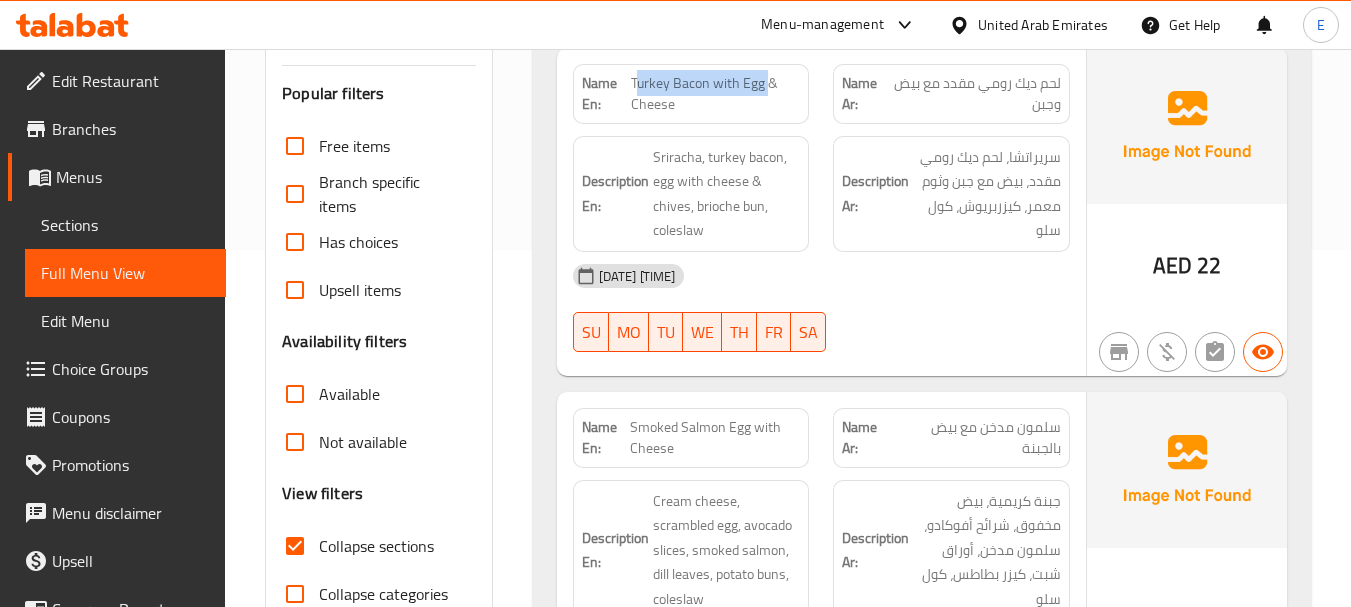 drag, startPoint x: 678, startPoint y: 89, endPoint x: 731, endPoint y: 89, distance: 53 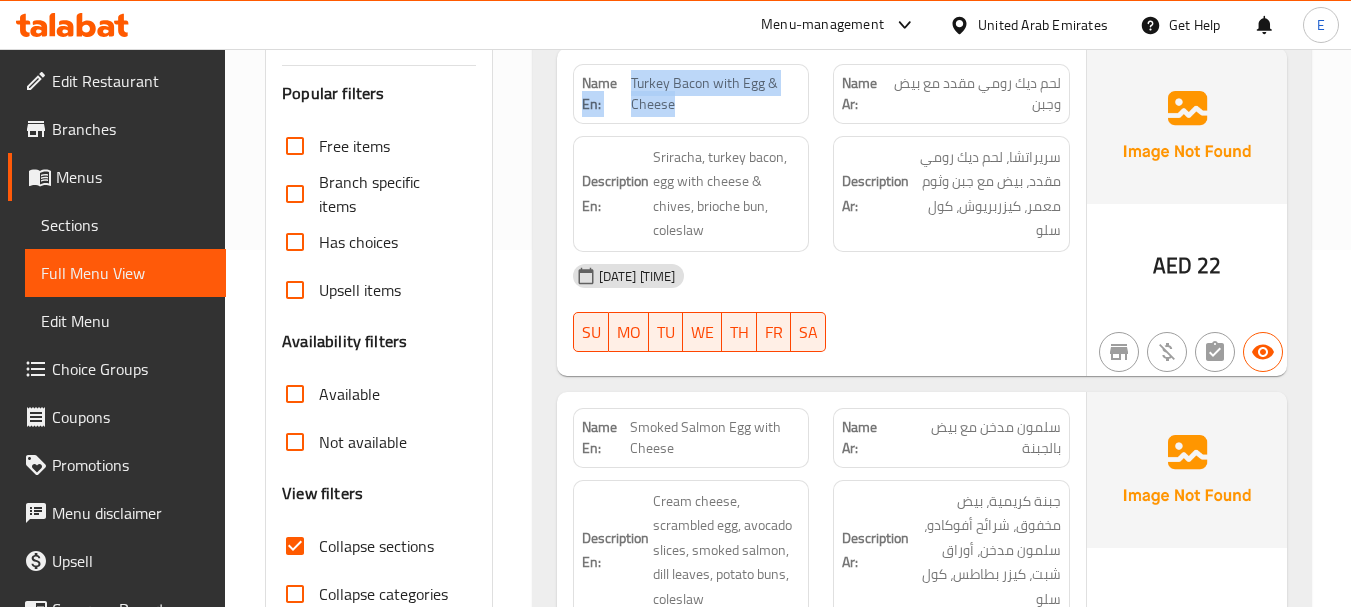 drag, startPoint x: 629, startPoint y: 79, endPoint x: 769, endPoint y: 101, distance: 141.71803 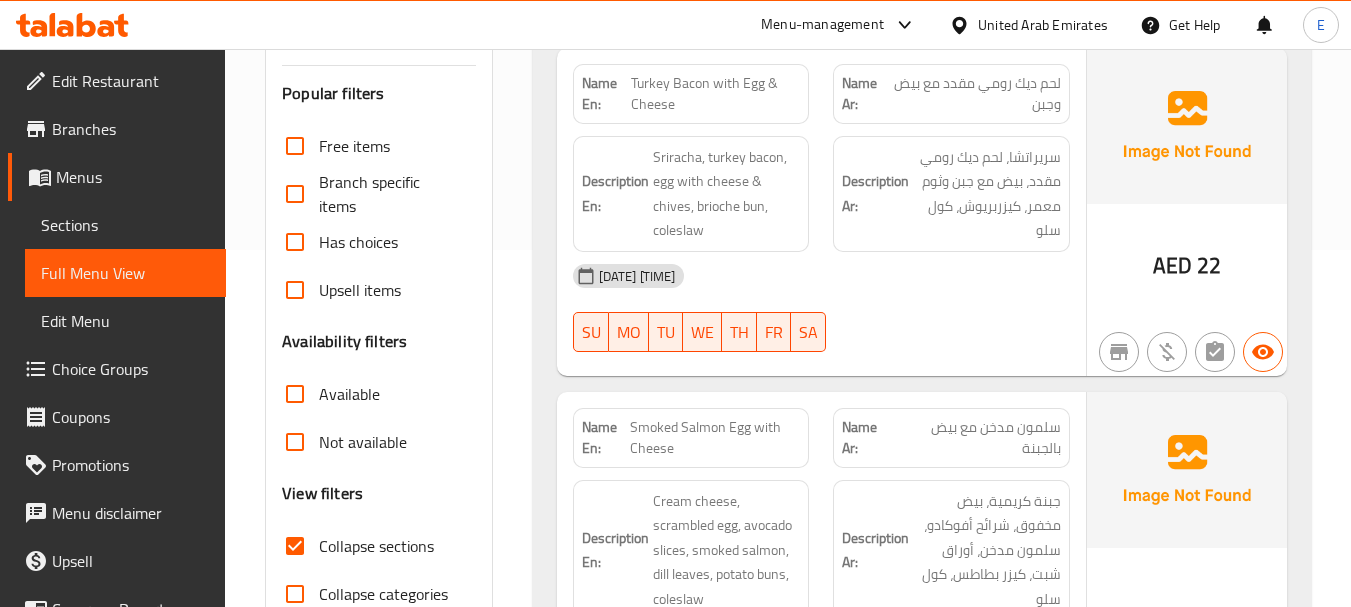click on "Turkey Bacon with Egg & Cheese" at bounding box center [715, 94] 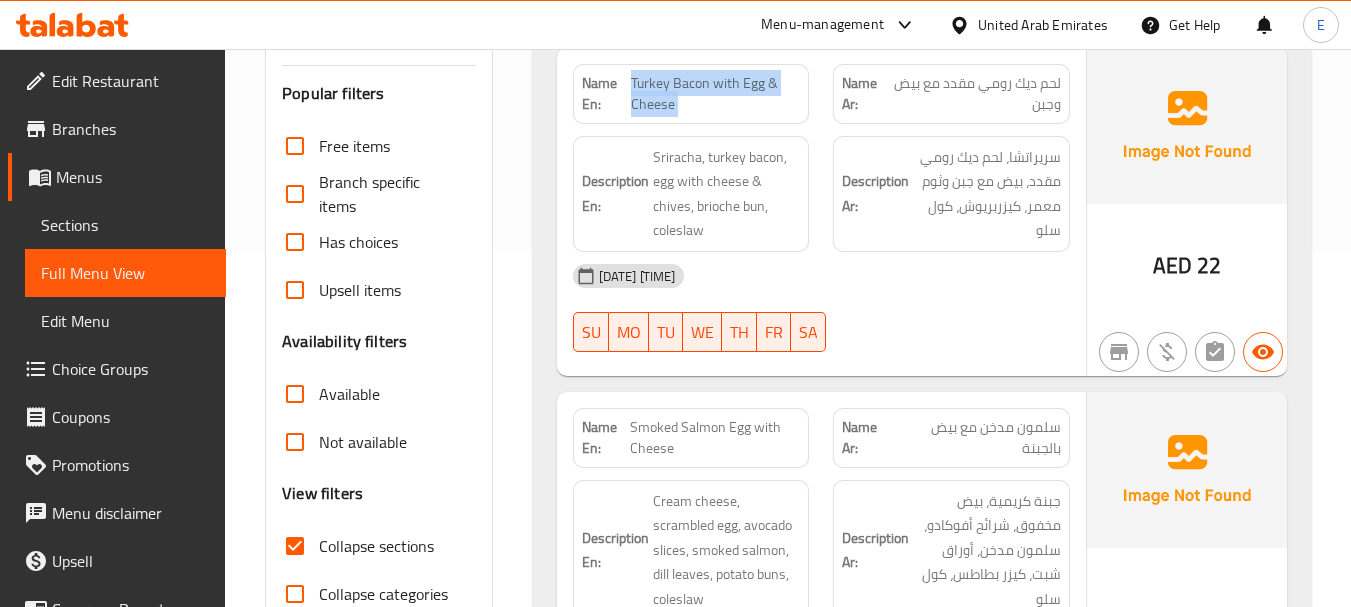 click on "Turkey Bacon with Egg & Cheese" at bounding box center (715, 94) 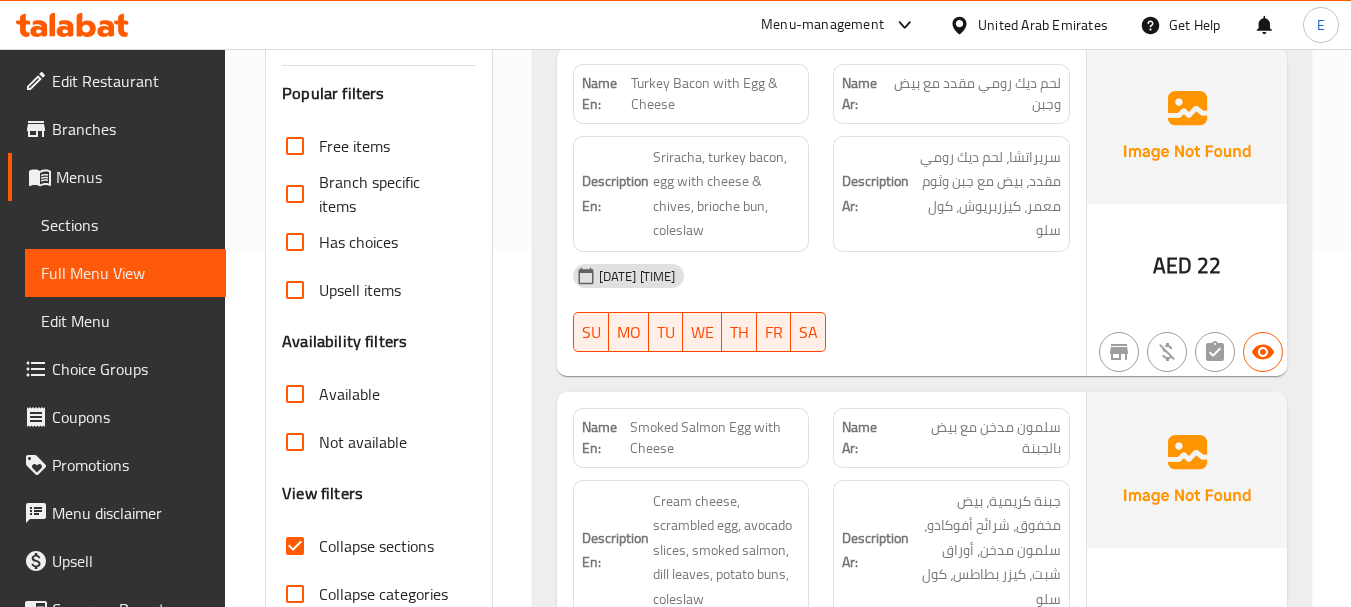 click on "Turkey Bacon with Egg & Cheese" at bounding box center (715, 94) 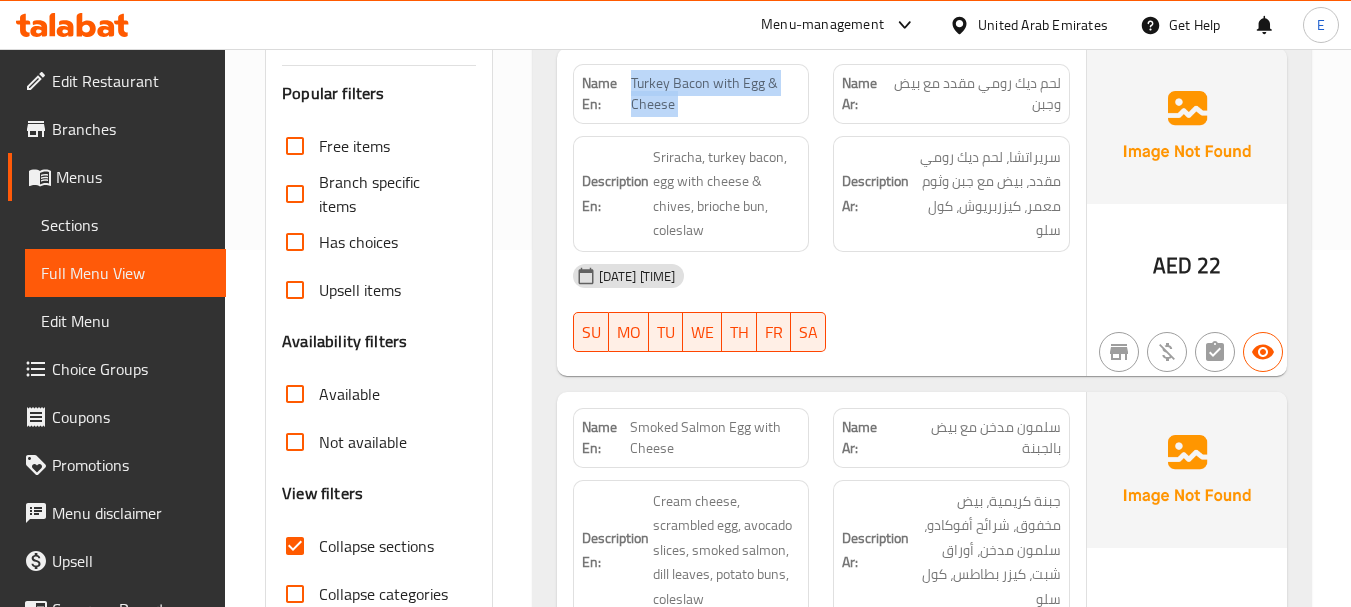 click on "Turkey Bacon with Egg & Cheese" at bounding box center (715, 94) 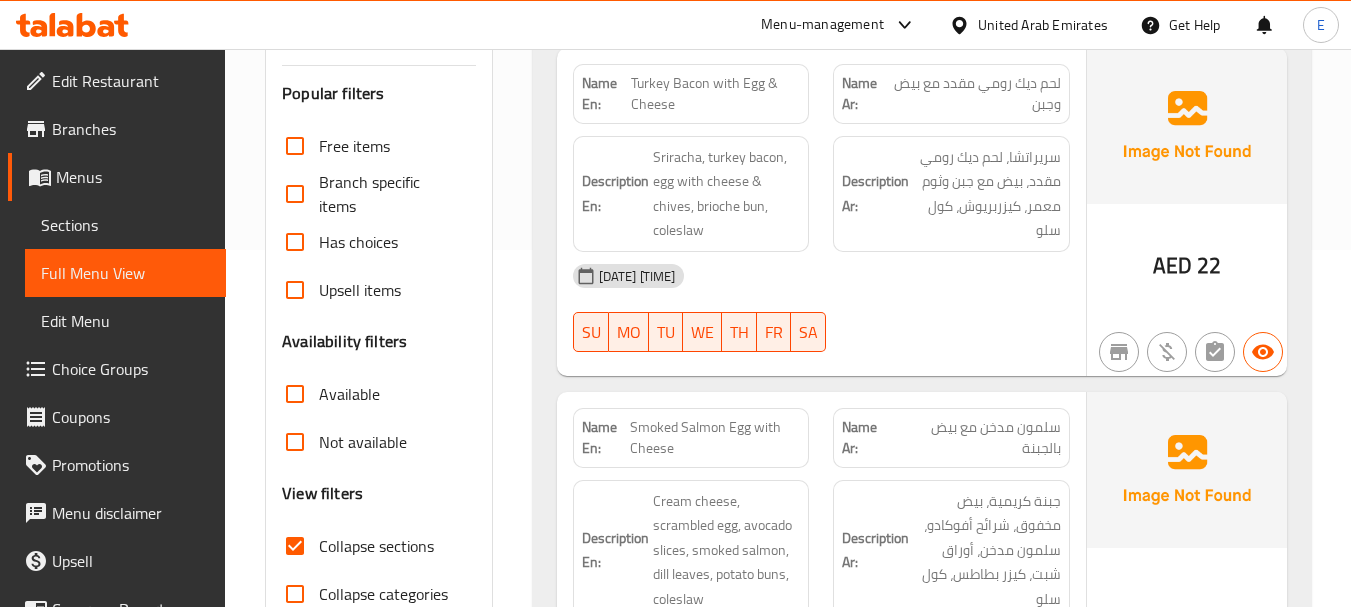 click on "Name Ar: لحم ديك رومي مقدد مع بيض وجبن" at bounding box center (951, 94) 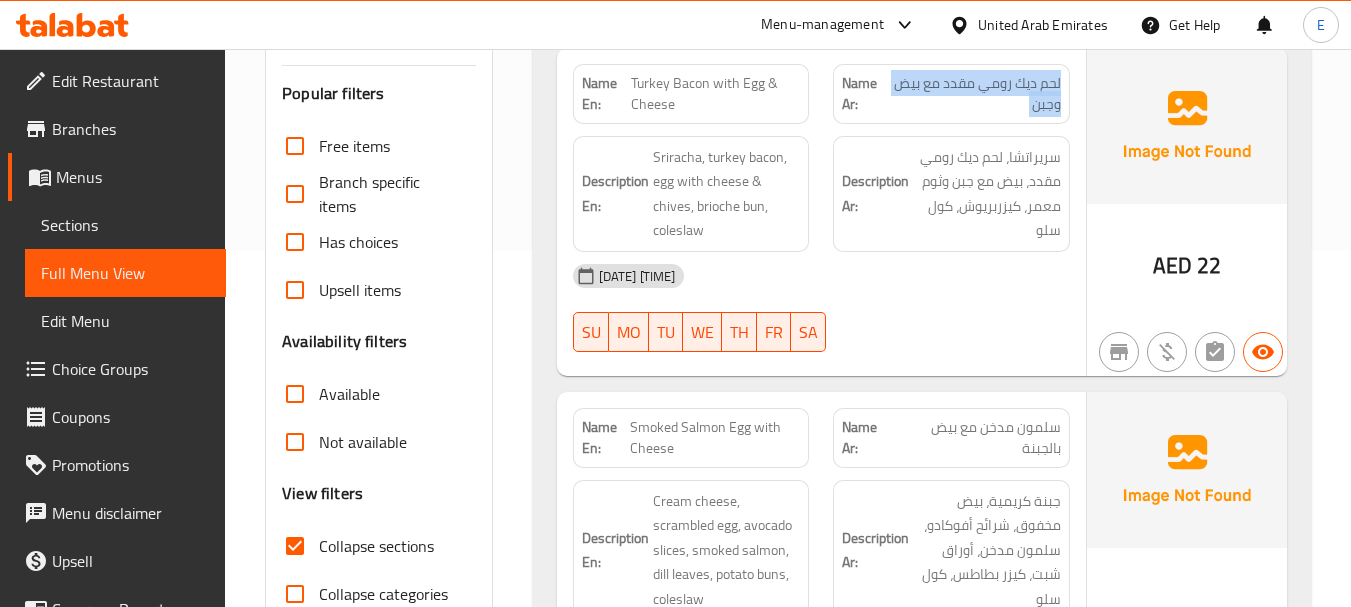 click on "Name Ar: لحم ديك رومي مقدد مع بيض وجبن" at bounding box center [951, 94] 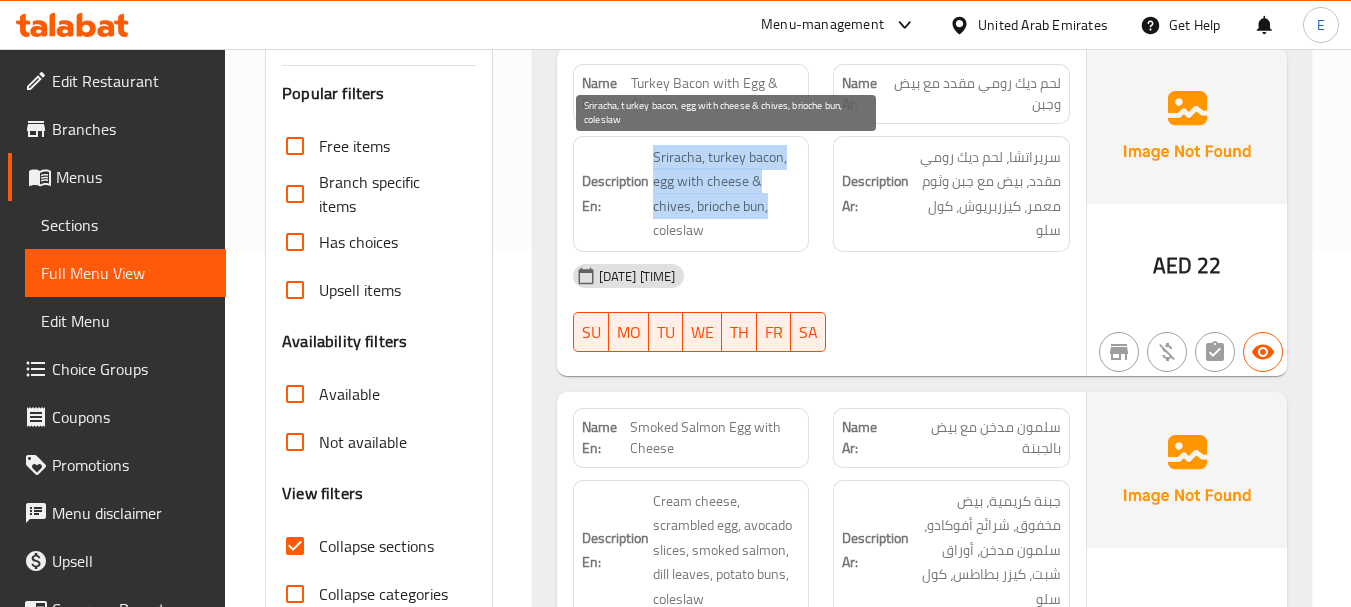 drag, startPoint x: 645, startPoint y: 148, endPoint x: 771, endPoint y: 218, distance: 144.13882 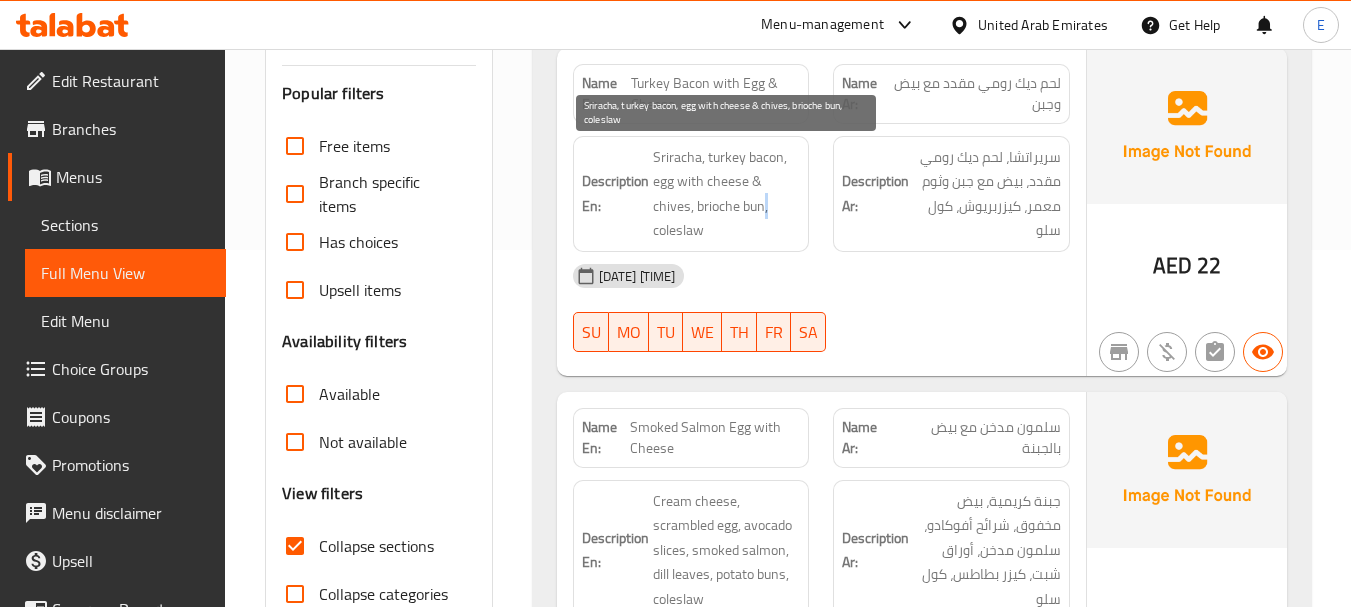 click on "Sriracha, turkey bacon, egg with cheese & chives, brioche bun, coleslaw" at bounding box center (727, 194) 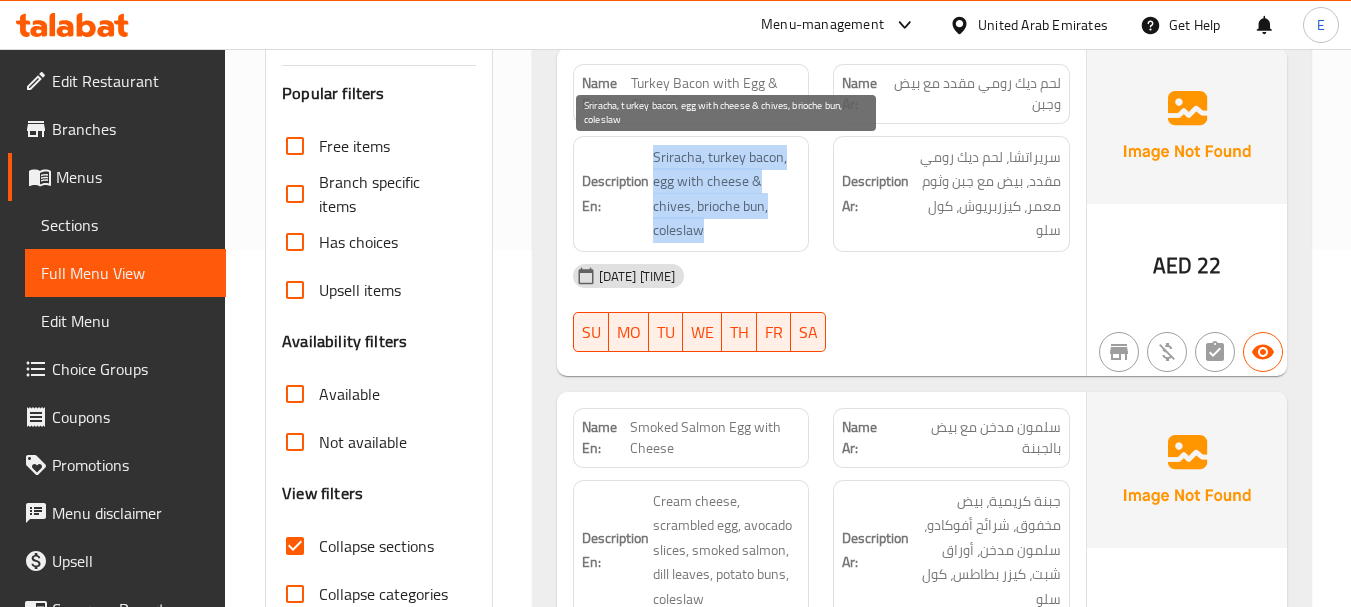 click on "Sriracha, turkey bacon, egg with cheese & chives, brioche bun, coleslaw" at bounding box center [727, 194] 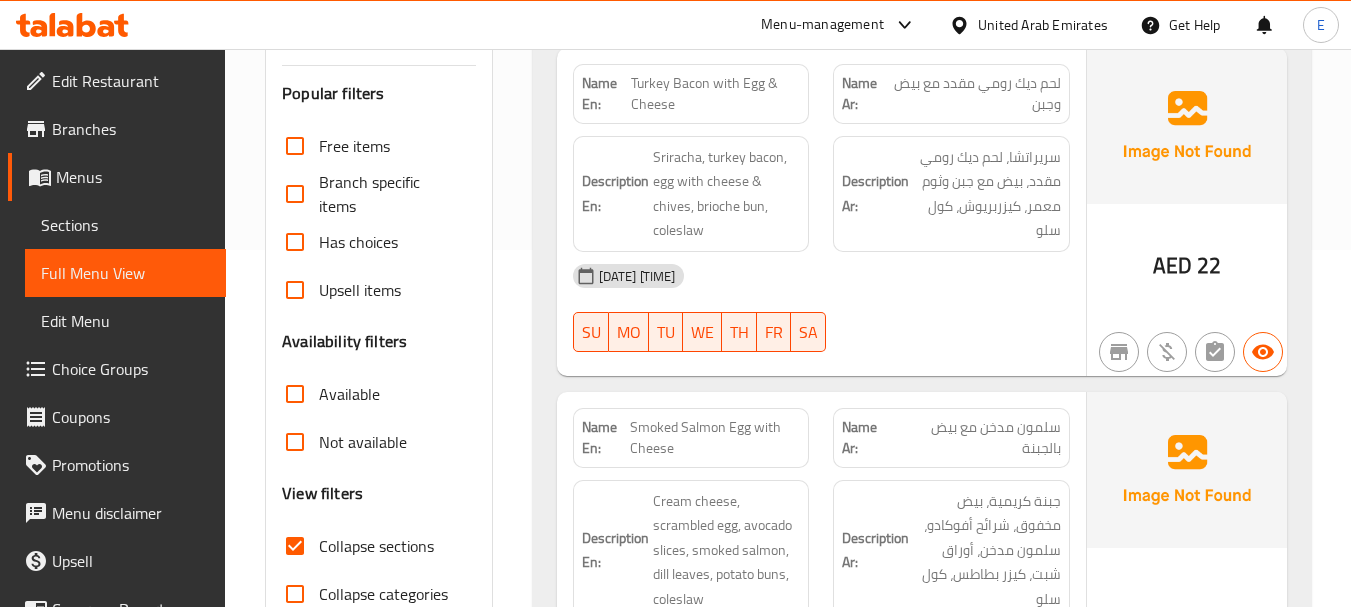 click on "Name En: Turkey Bacon with Egg & Cheese" at bounding box center (691, 94) 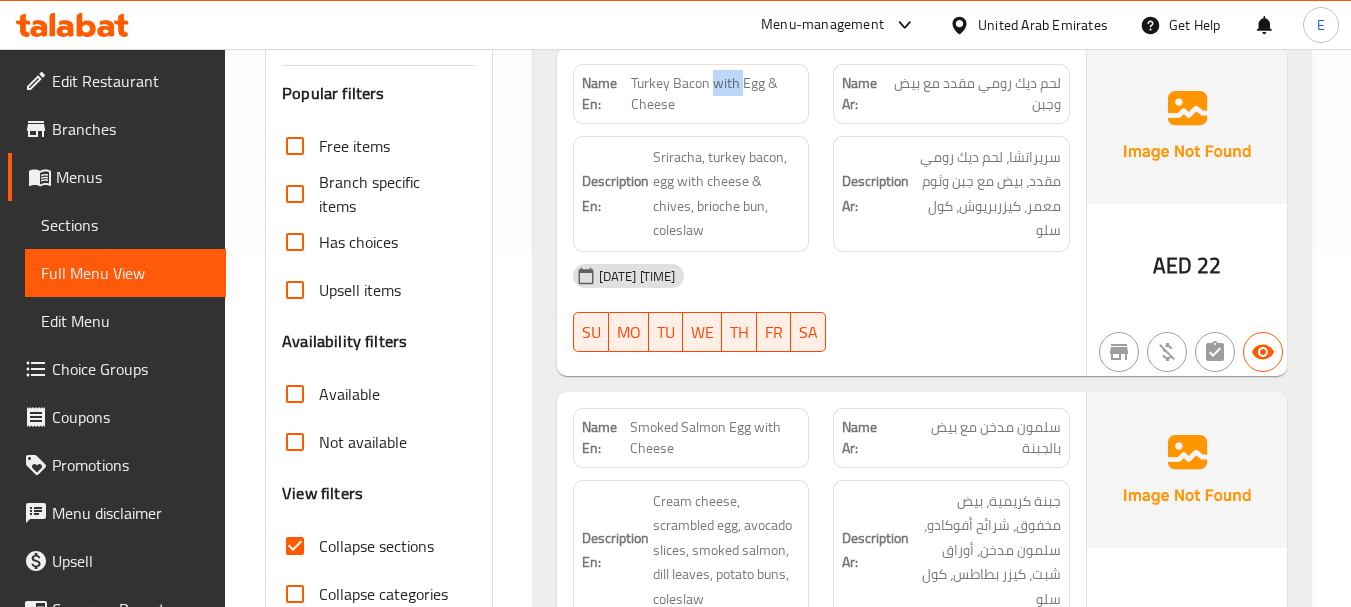 click on "Name En: Turkey Bacon with Egg & Cheese" at bounding box center [691, 94] 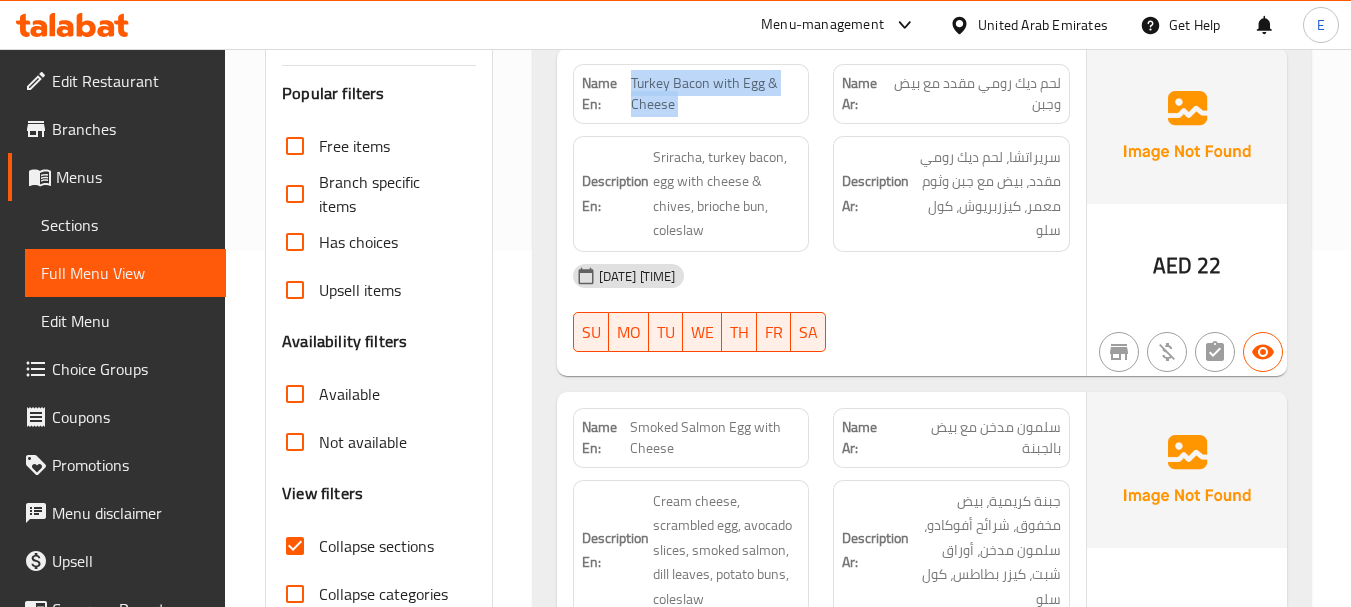 click on "Name En: Turkey Bacon with Egg & Cheese" at bounding box center (691, 94) 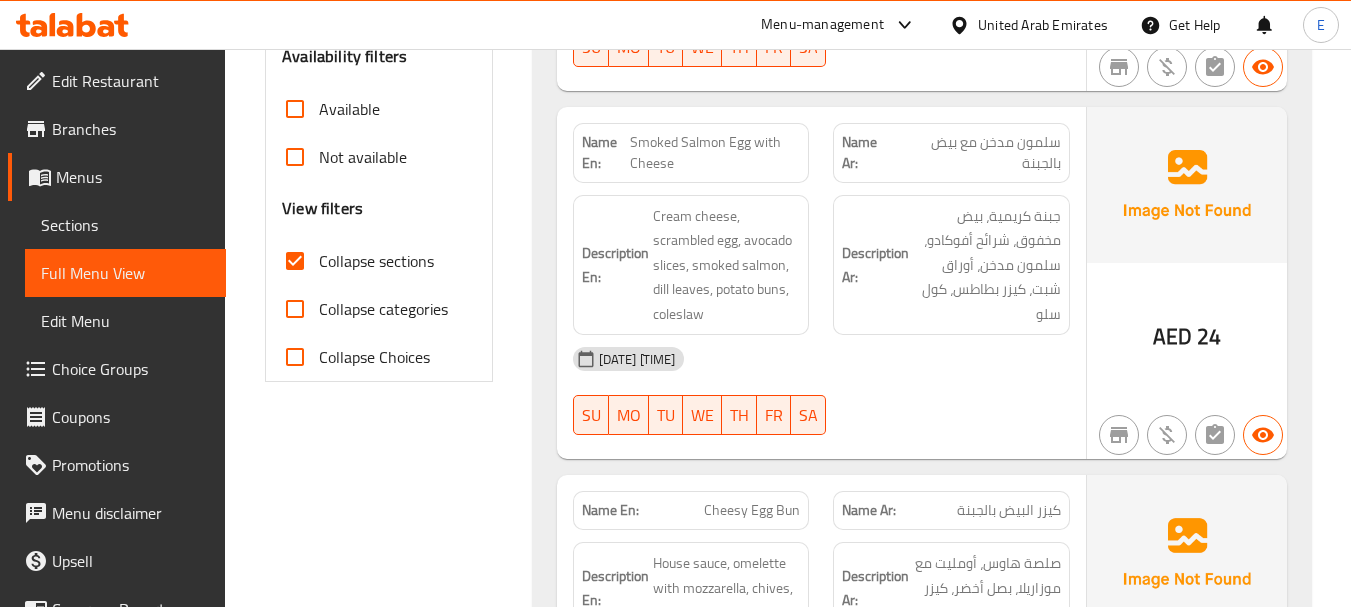 scroll, scrollTop: 657, scrollLeft: 0, axis: vertical 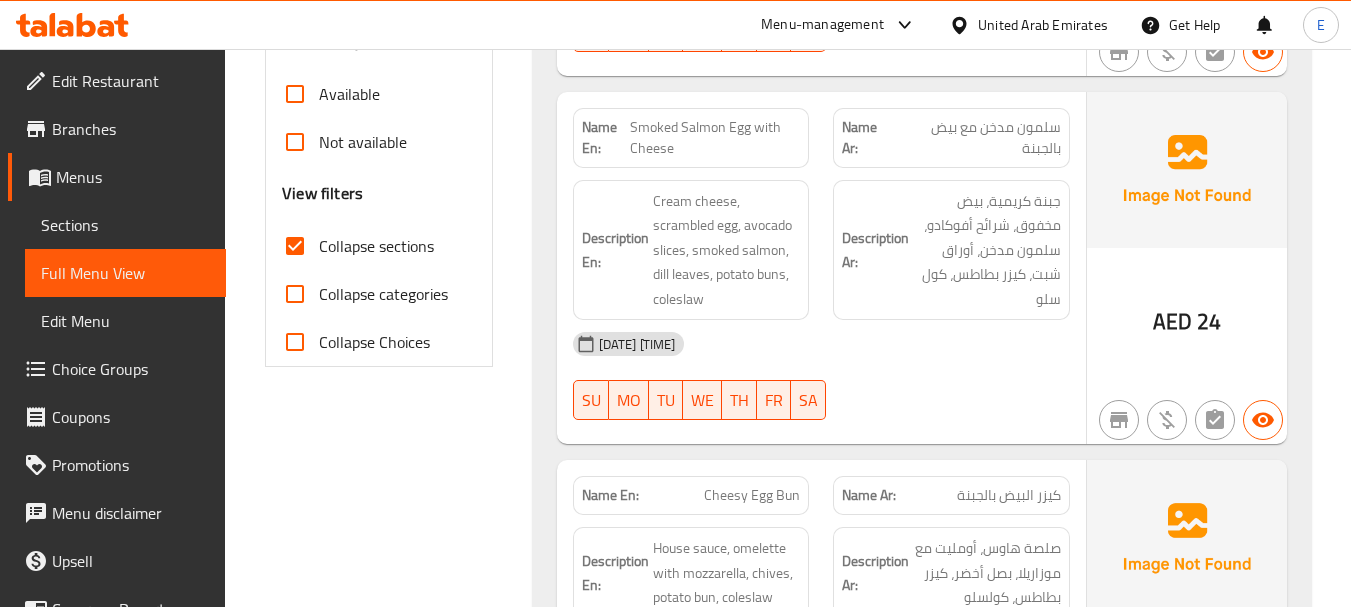 click on "AED" at bounding box center (1172, 321) 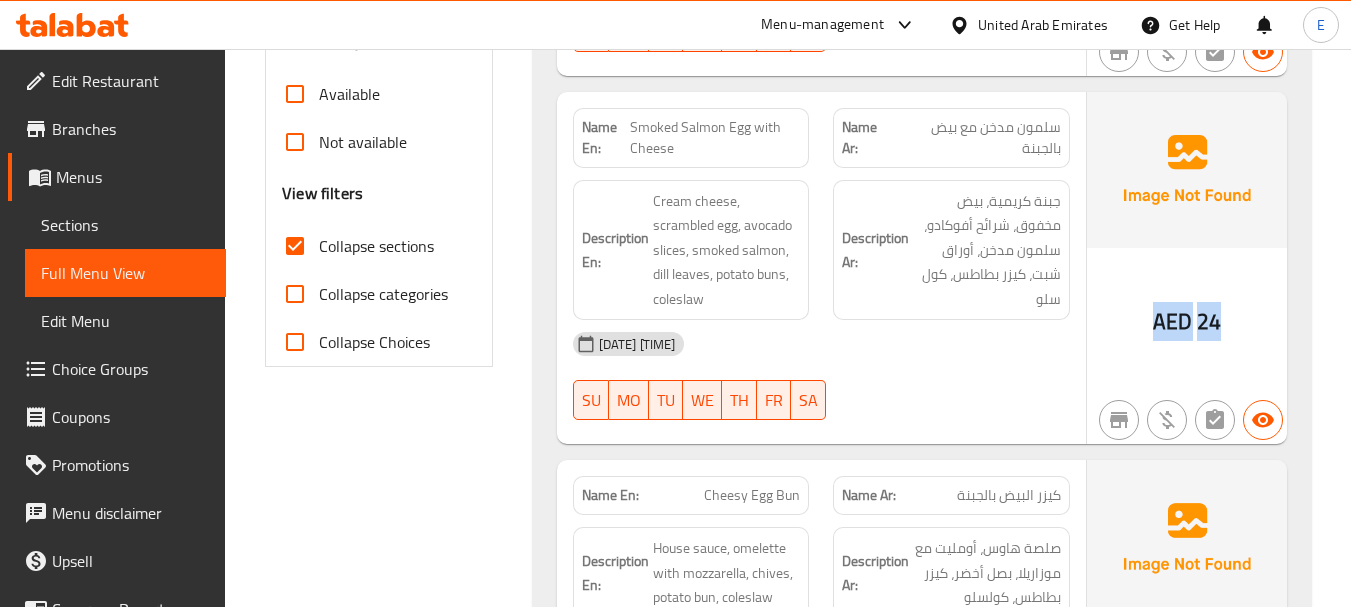 click on "AED" at bounding box center (1172, 321) 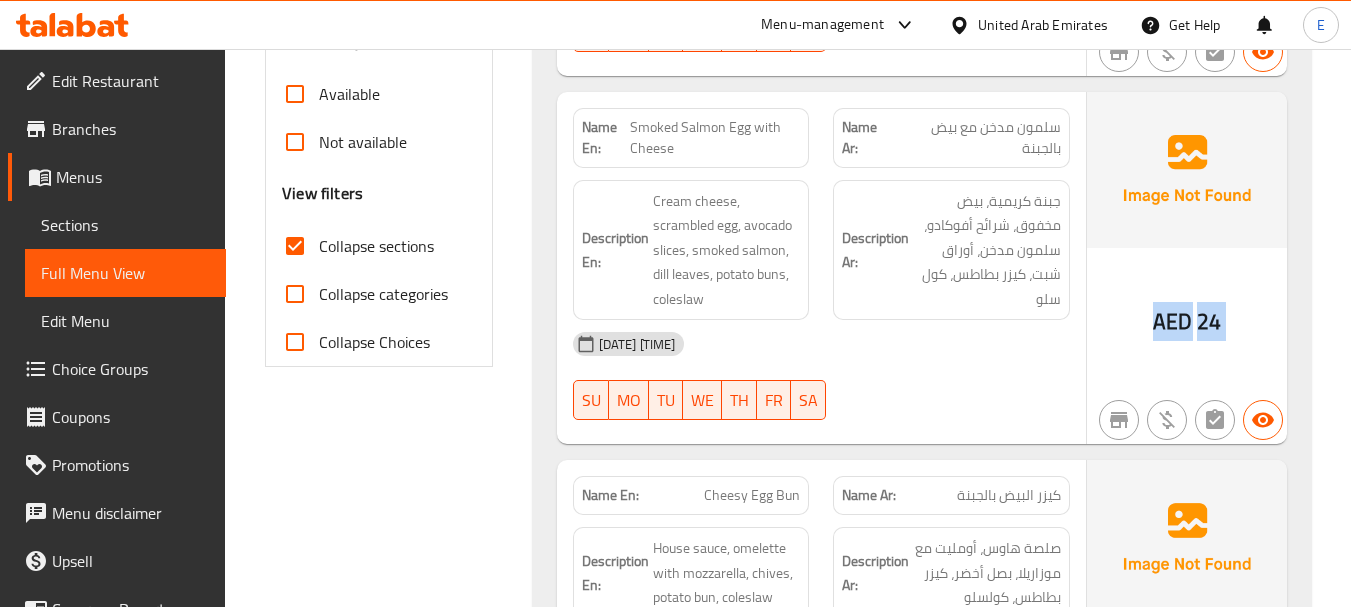 click on "AED" at bounding box center (1172, 321) 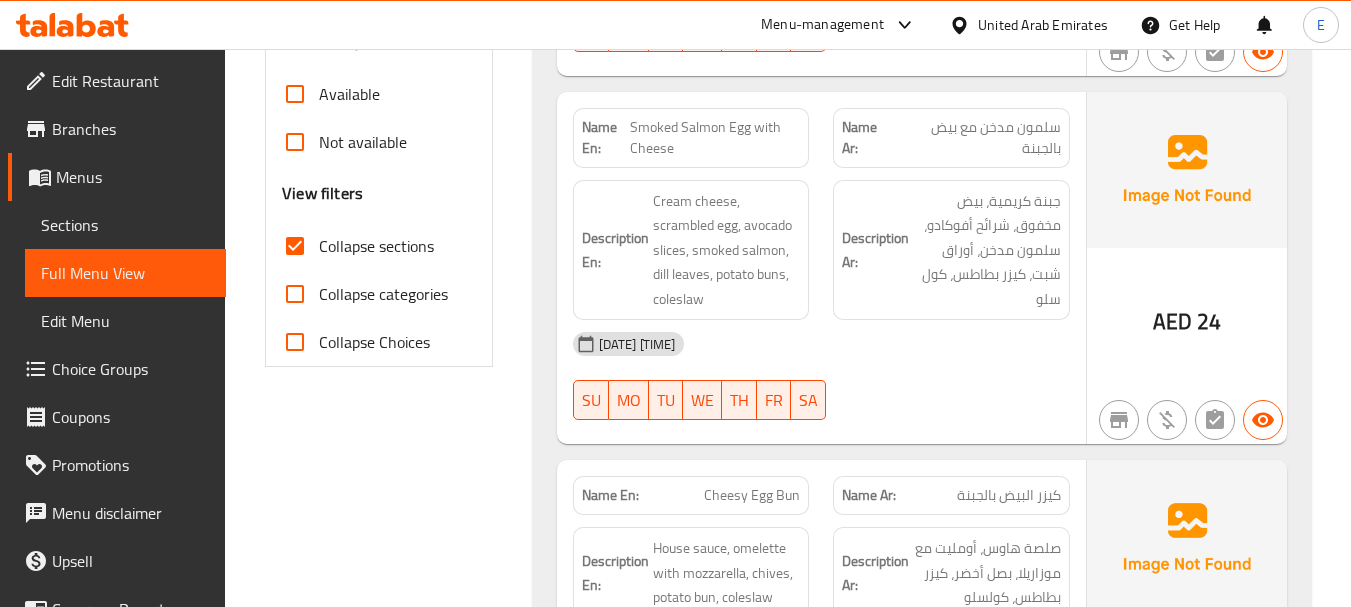 click on "Smoked Salmon Egg with Cheese" at bounding box center (715, 138) 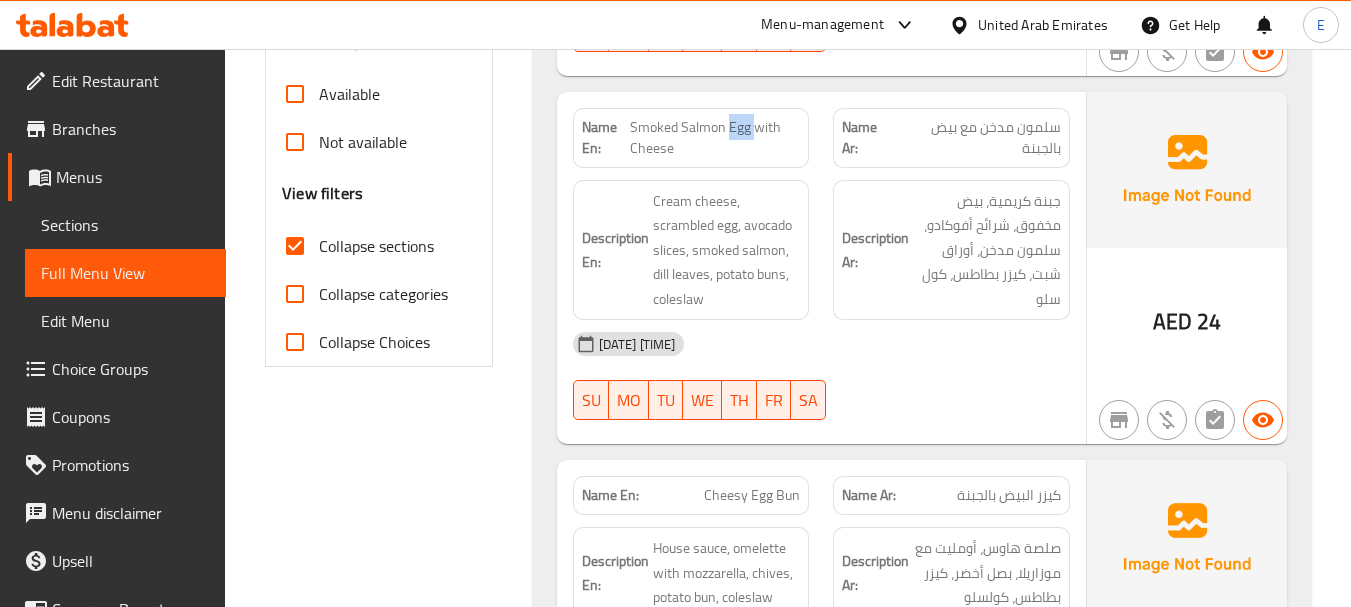 click on "Smoked Salmon Egg with Cheese" at bounding box center [715, 138] 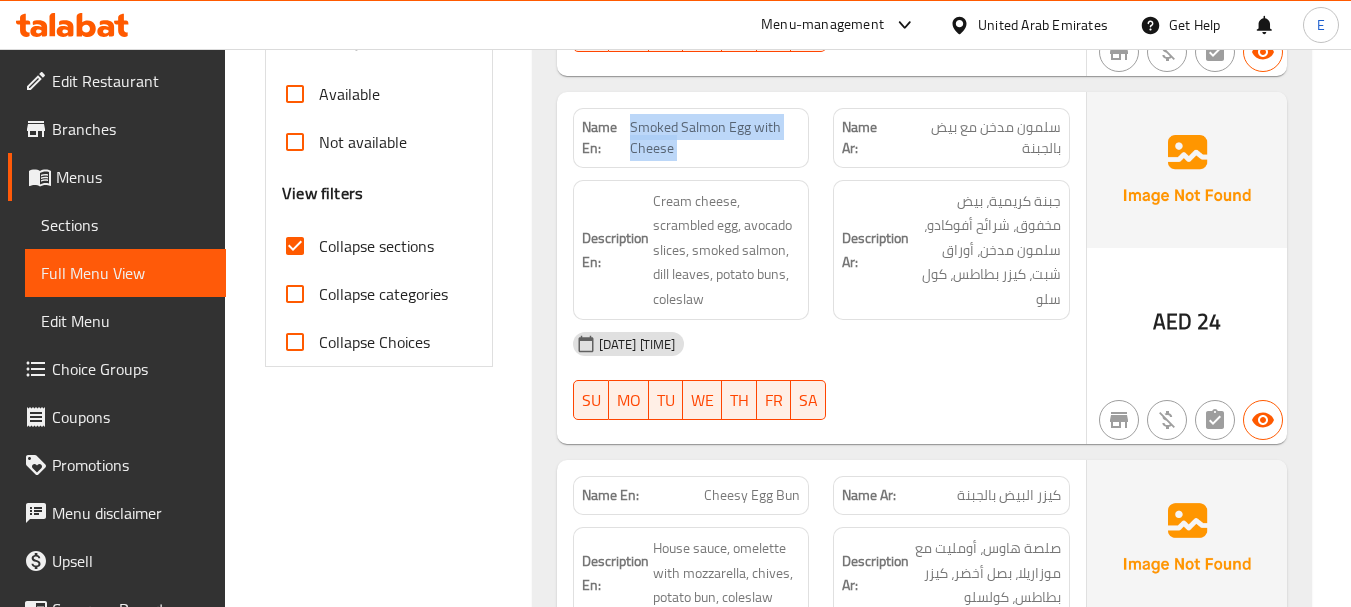 click on "Smoked Salmon Egg with Cheese" at bounding box center (715, 138) 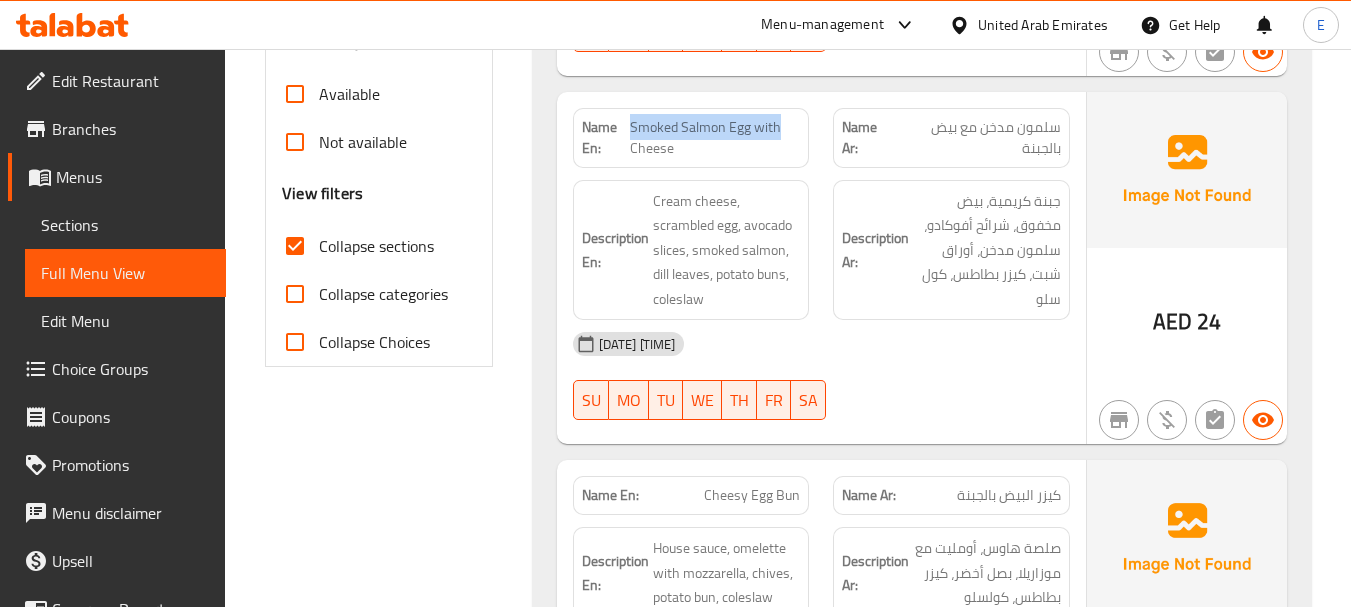 drag, startPoint x: 632, startPoint y: 127, endPoint x: 791, endPoint y: 137, distance: 159.31415 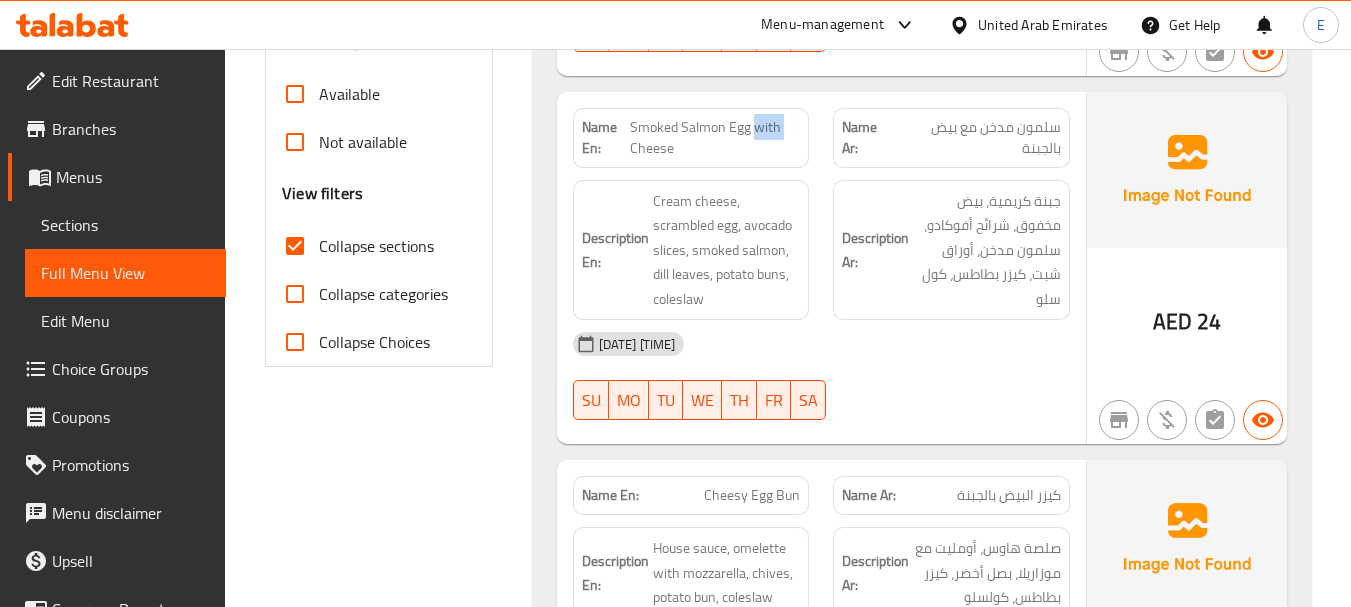 click on "Smoked Salmon Egg with Cheese" at bounding box center (715, 138) 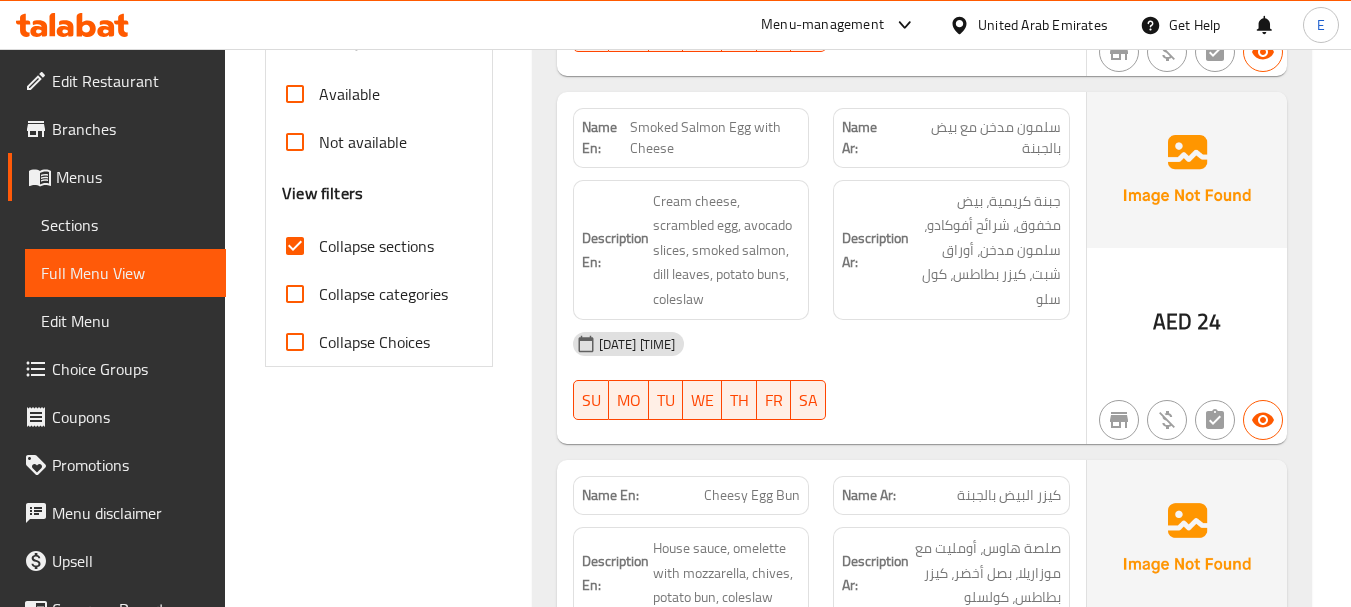 click on "[DATE] [TIME]" at bounding box center (821, 344) 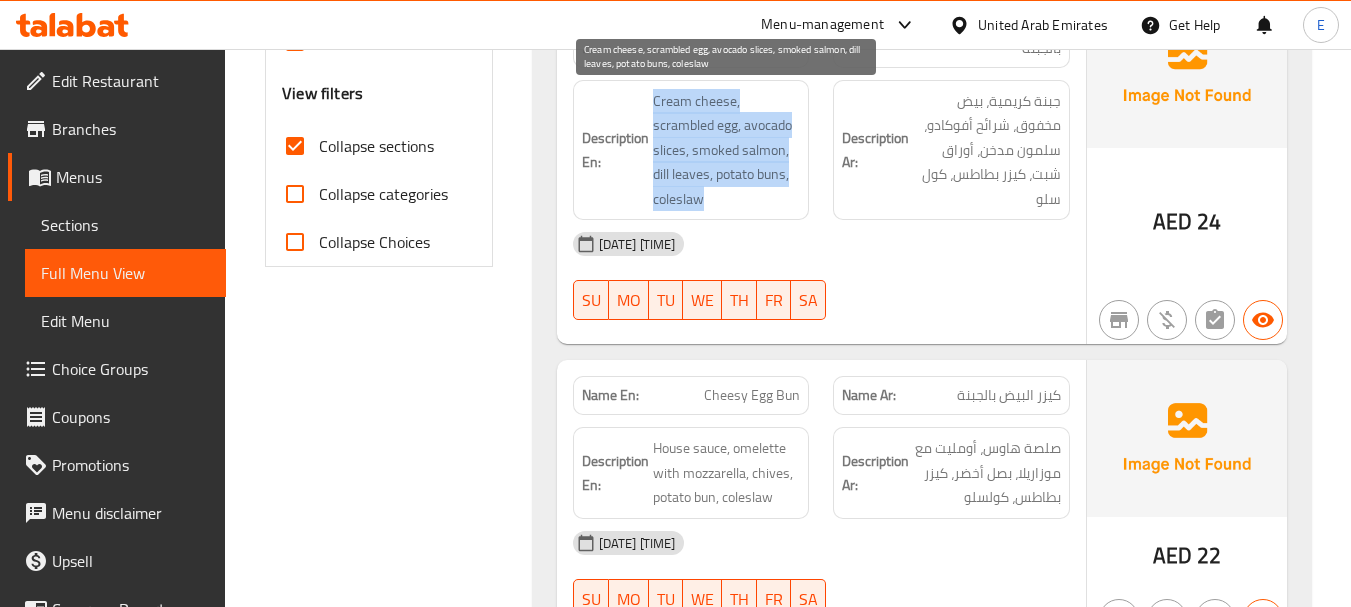 drag, startPoint x: 672, startPoint y: 94, endPoint x: 790, endPoint y: 198, distance: 157.28954 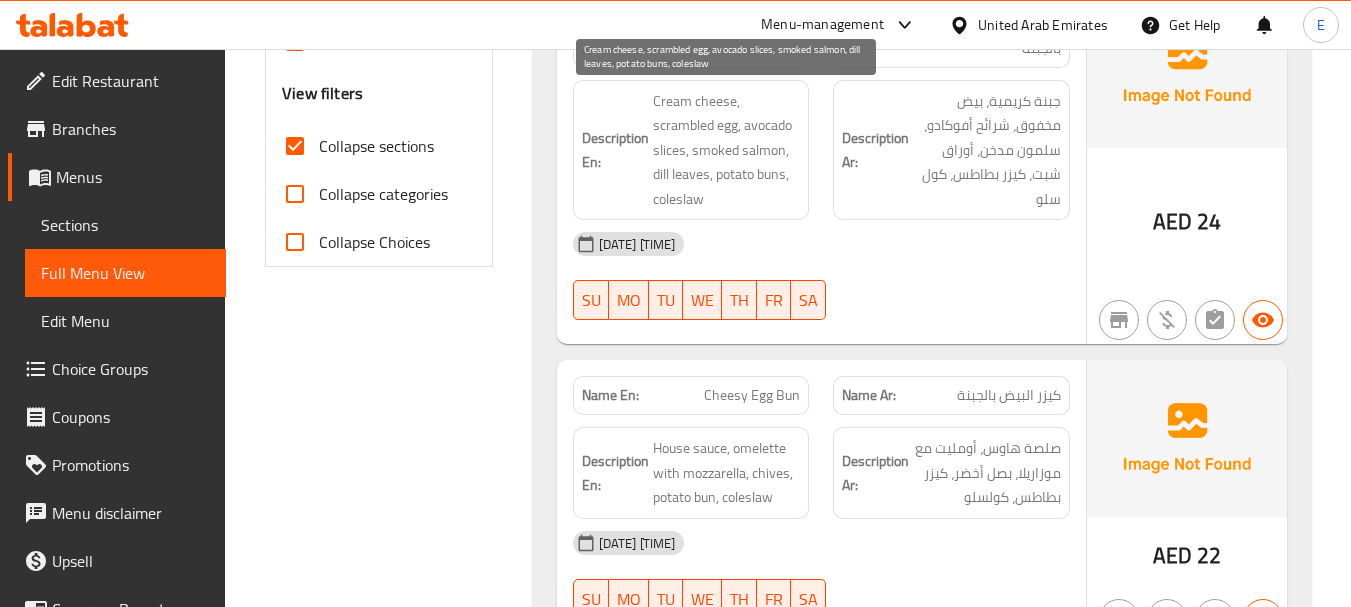 click on "Cream cheese, scrambled egg, avocado slices, smoked salmon, dill leaves, potato buns, coleslaw" at bounding box center [727, 150] 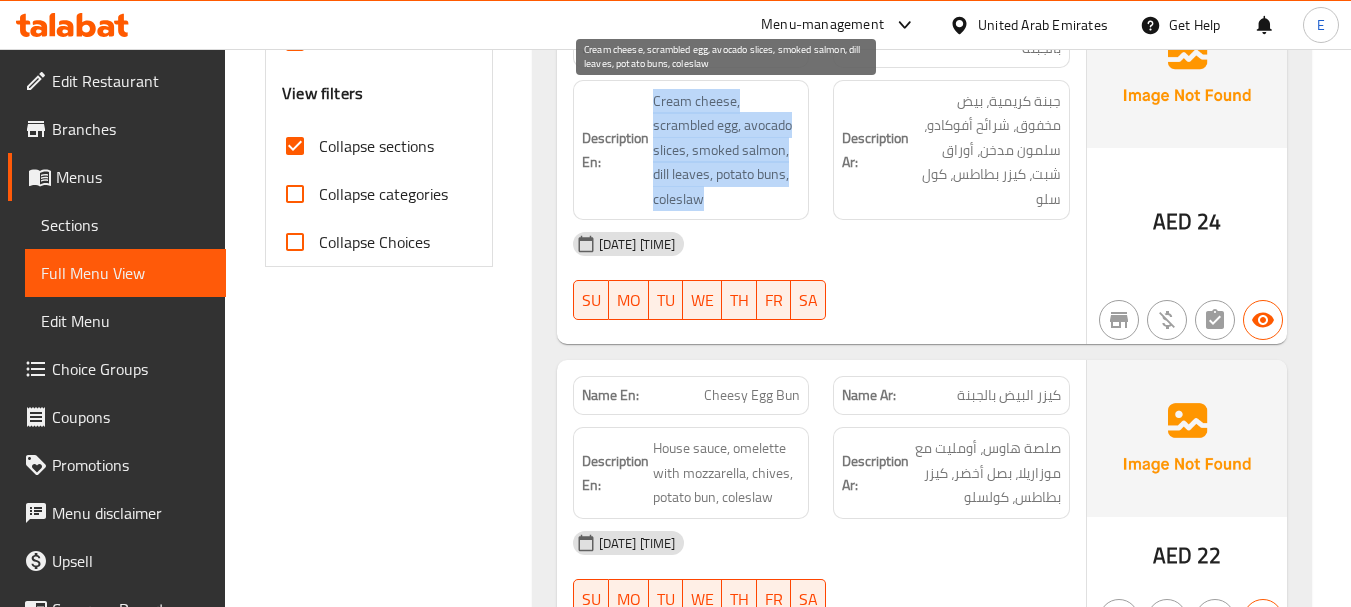 click on "Cream cheese, scrambled egg, avocado slices, smoked salmon, dill leaves, potato buns, coleslaw" at bounding box center [727, 150] 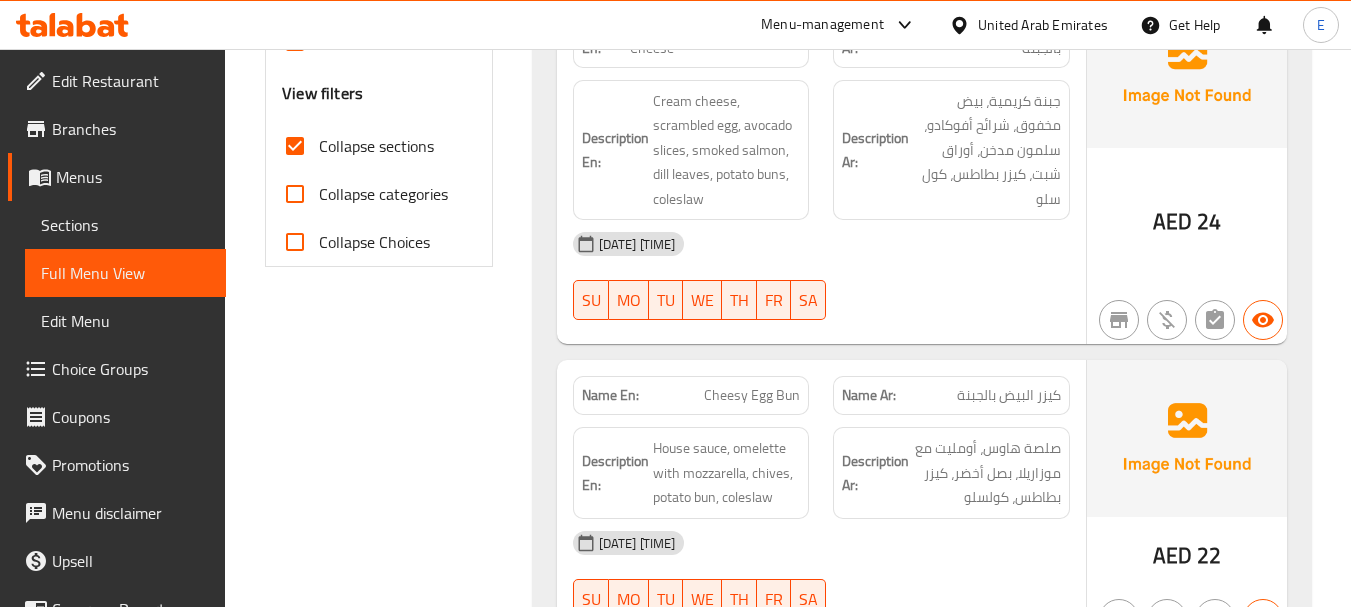 click on "08-08-2025 12:14 PM SU MO TU WE TH FR SA" at bounding box center [821, 276] 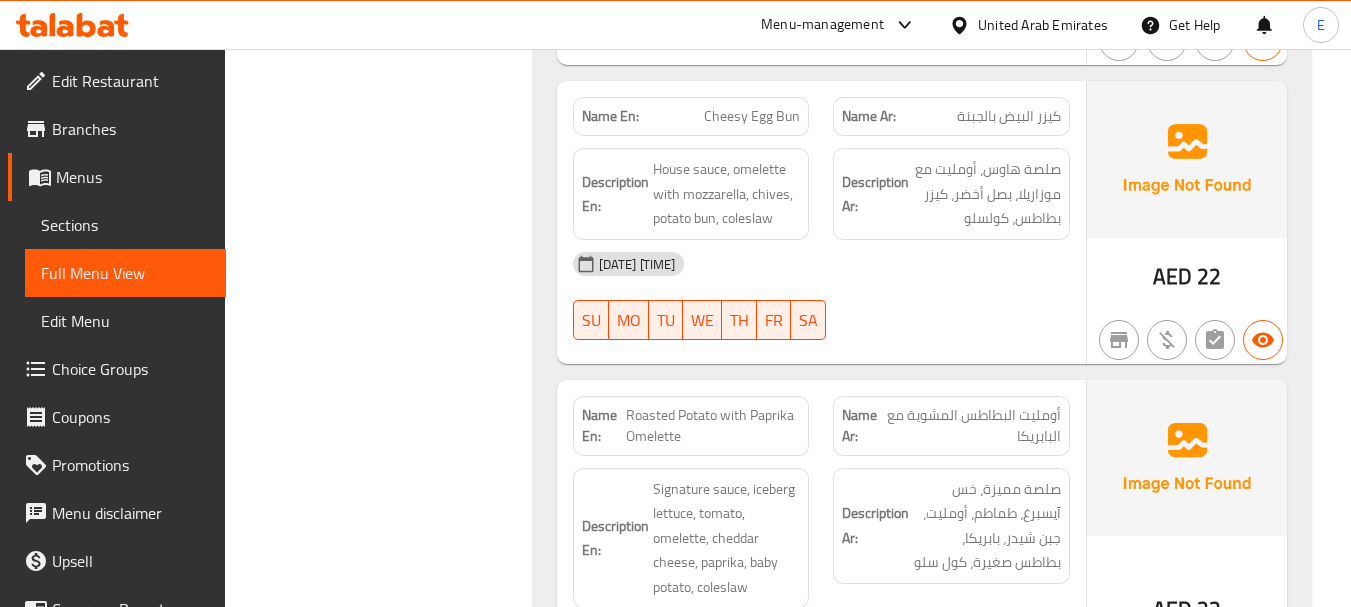 scroll, scrollTop: 1057, scrollLeft: 0, axis: vertical 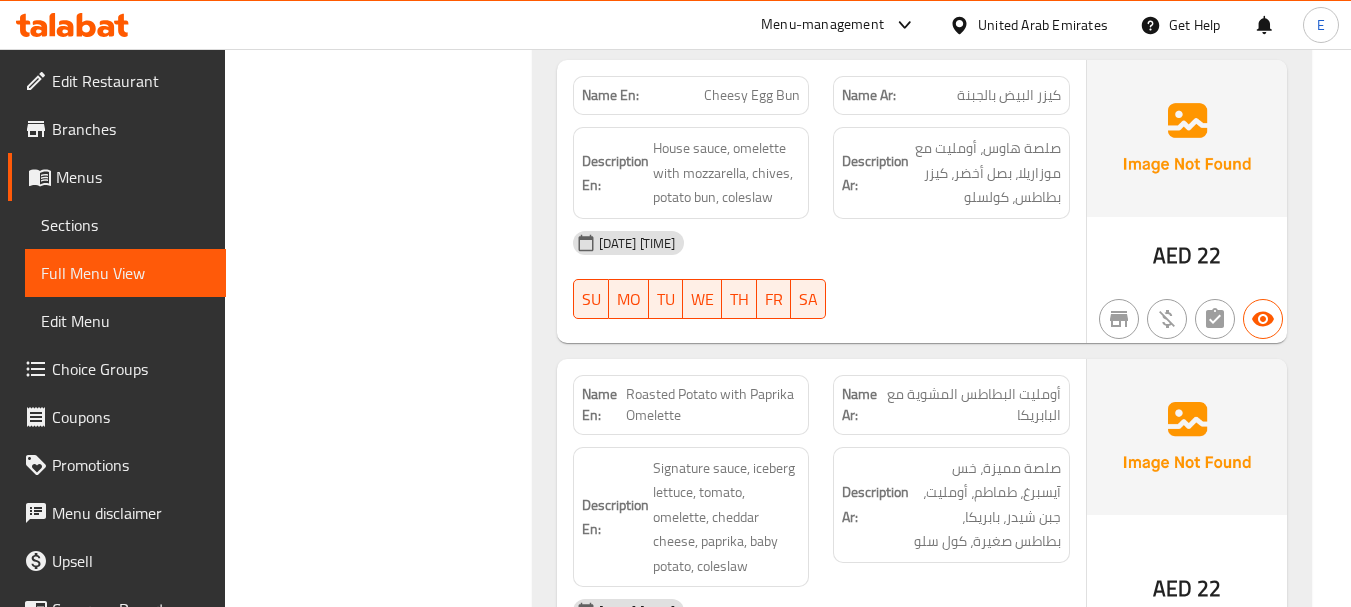 click on "AED" at bounding box center (1172, 255) 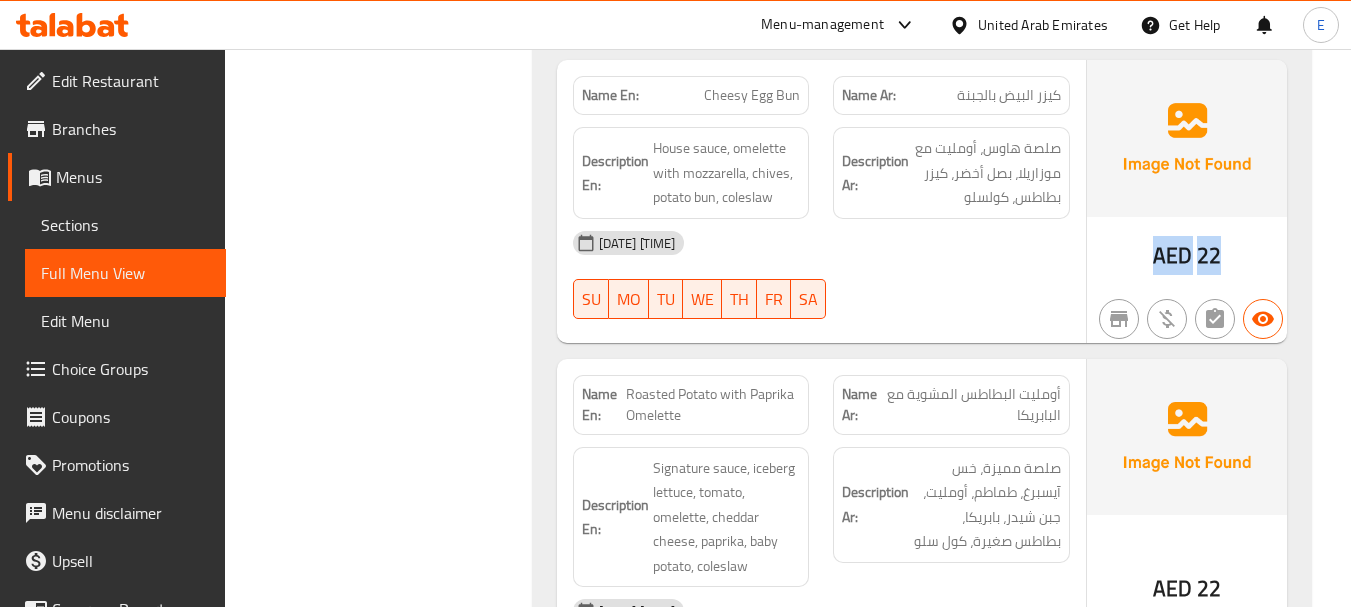 click on "AED" at bounding box center (1172, 255) 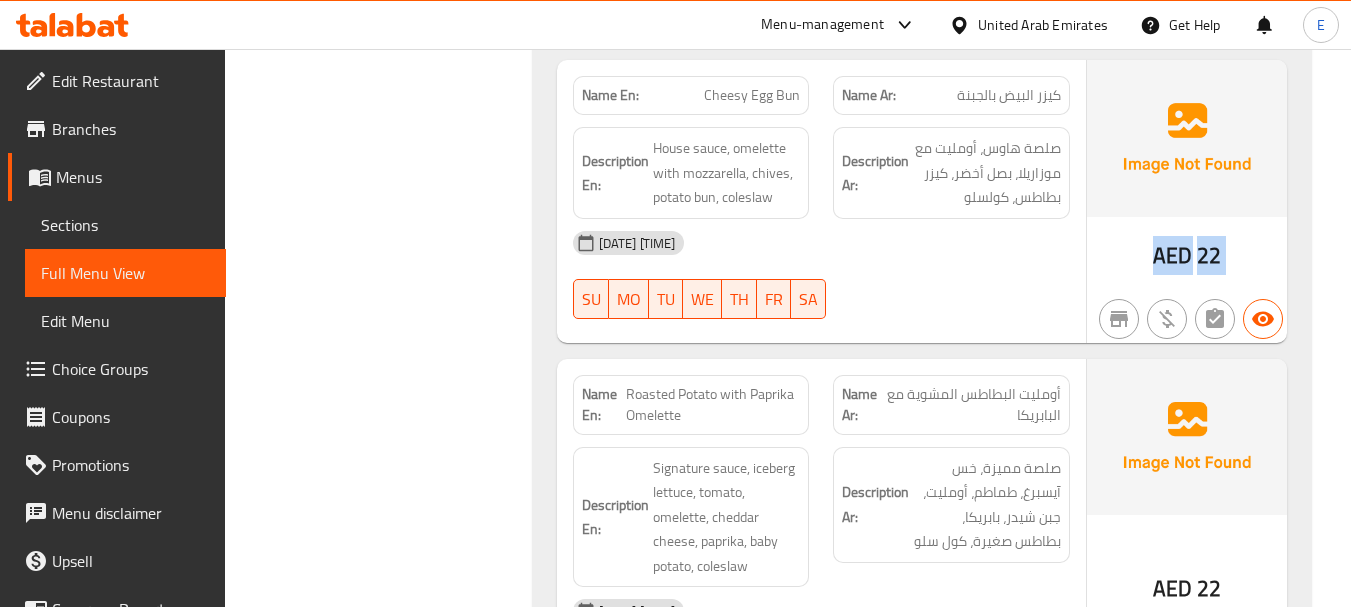 click on "AED" at bounding box center [1172, 255] 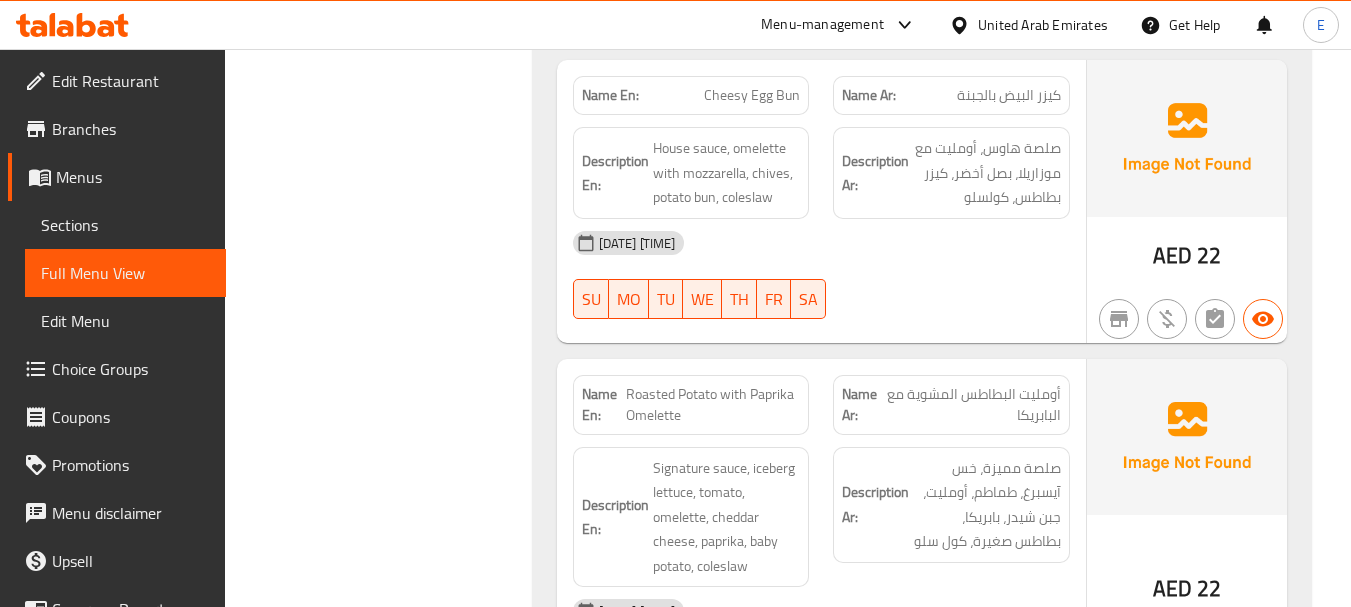 click on "Cheesy Egg Bun" at bounding box center [752, 95] 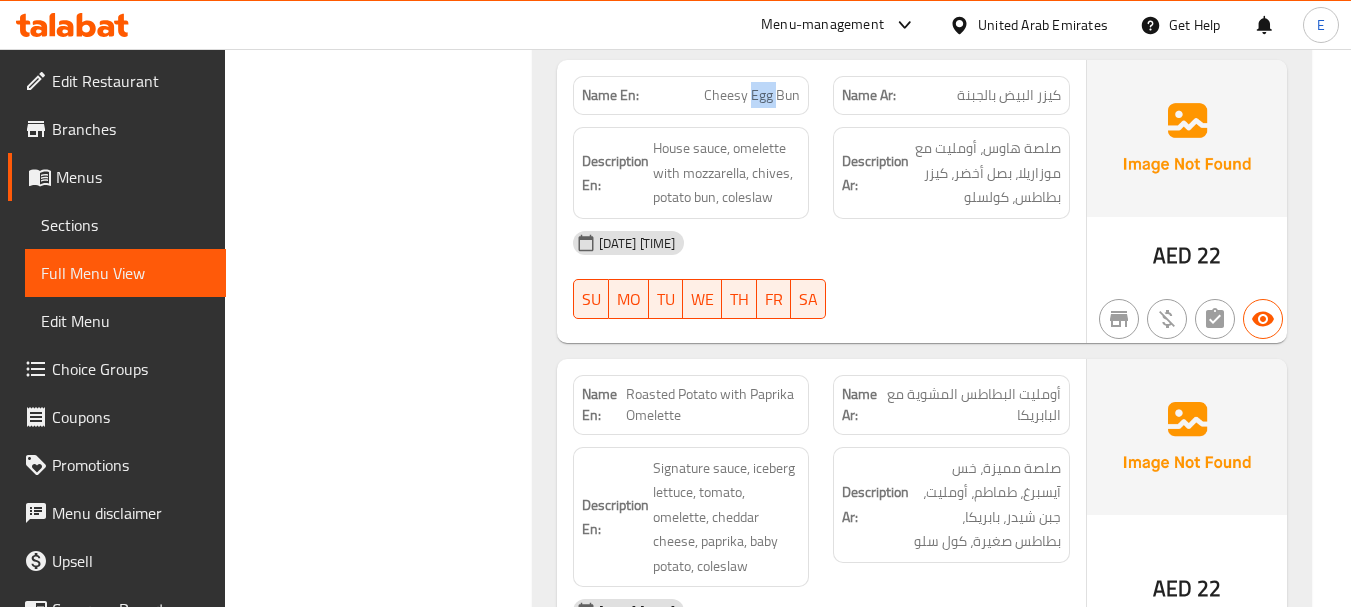 click on "Cheesy Egg Bun" at bounding box center (752, 95) 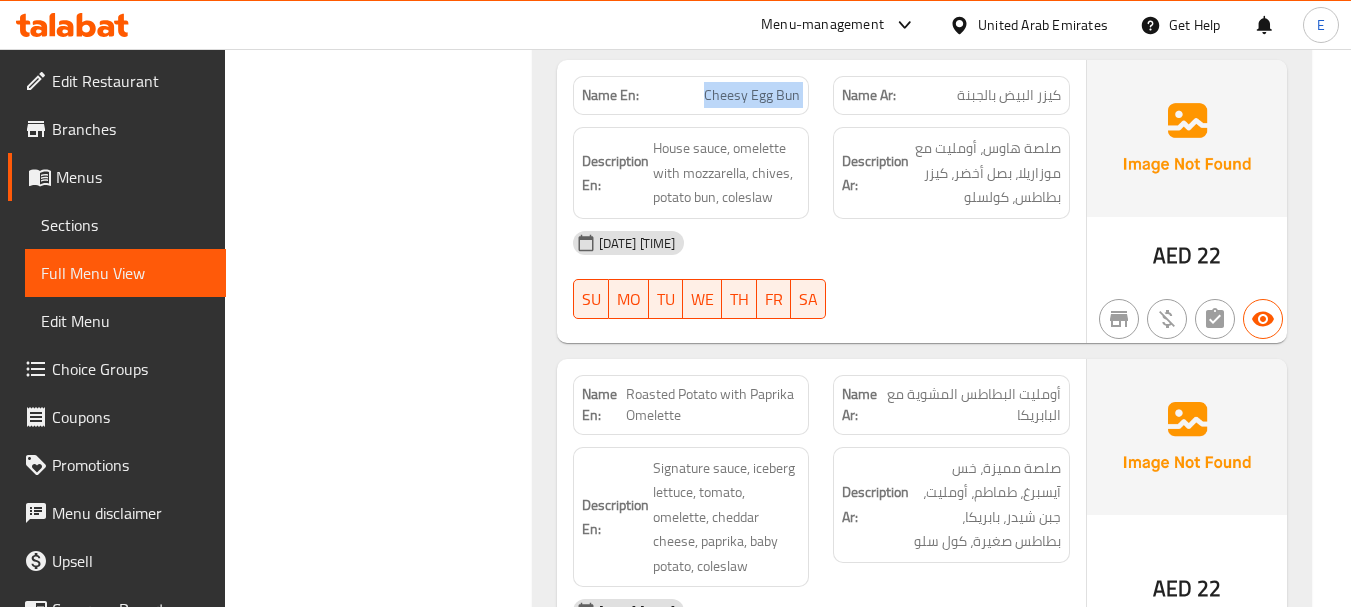 click on "Cheesy Egg Bun" at bounding box center [752, 95] 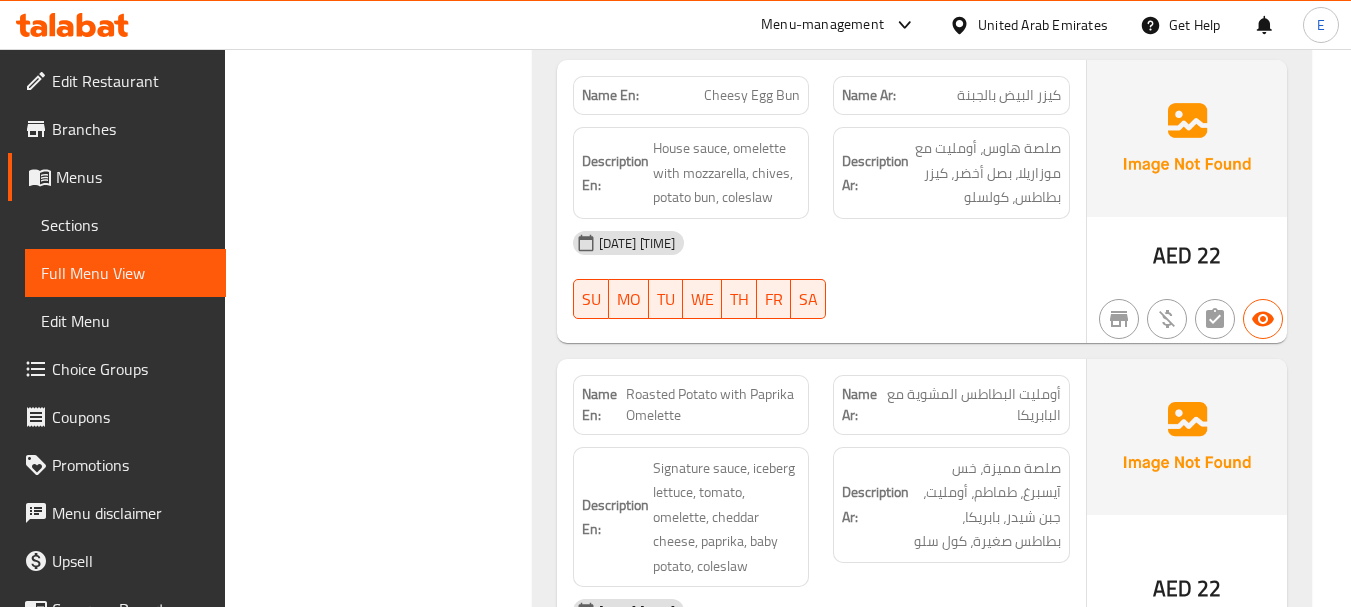 click on "كيزر البيض بالجبنة" at bounding box center (1009, 95) 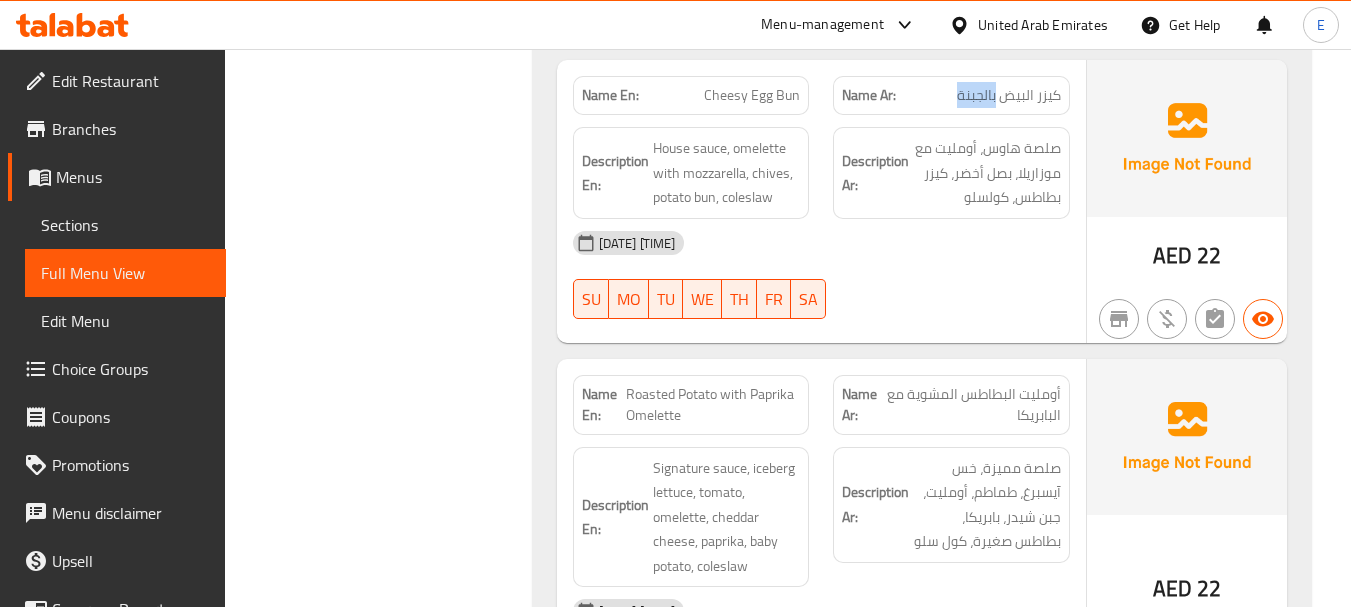 click on "كيزر البيض بالجبنة" at bounding box center [1009, 95] 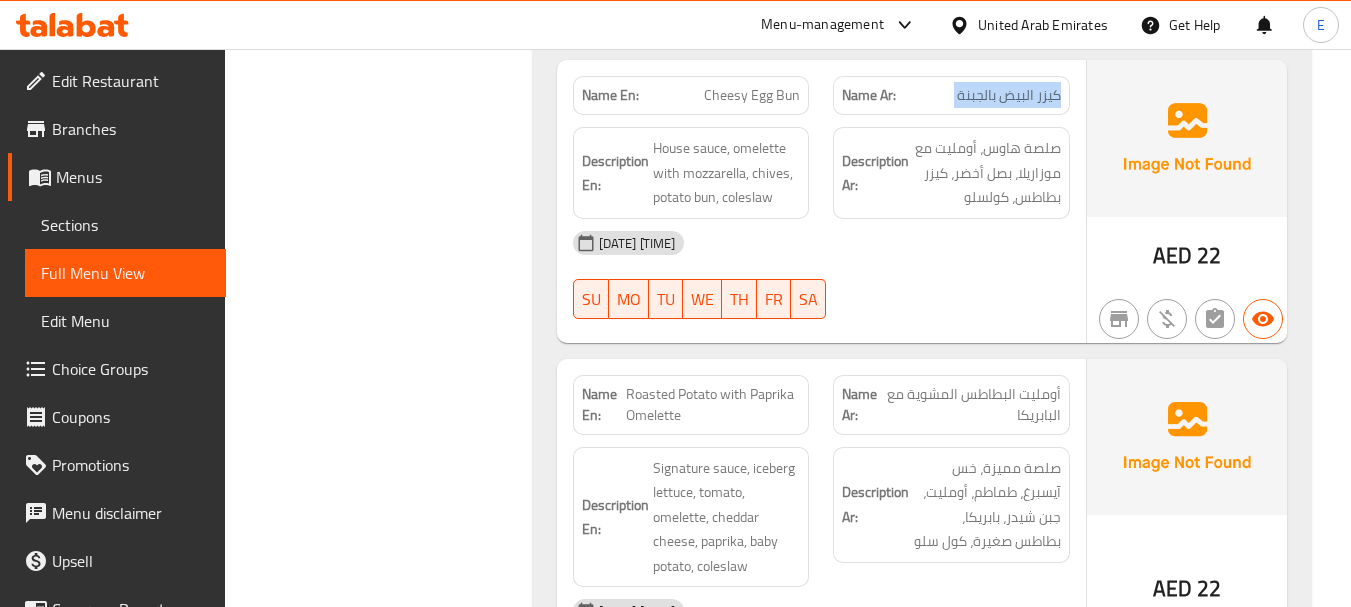 click on "كيزر البيض بالجبنة" at bounding box center [1009, 95] 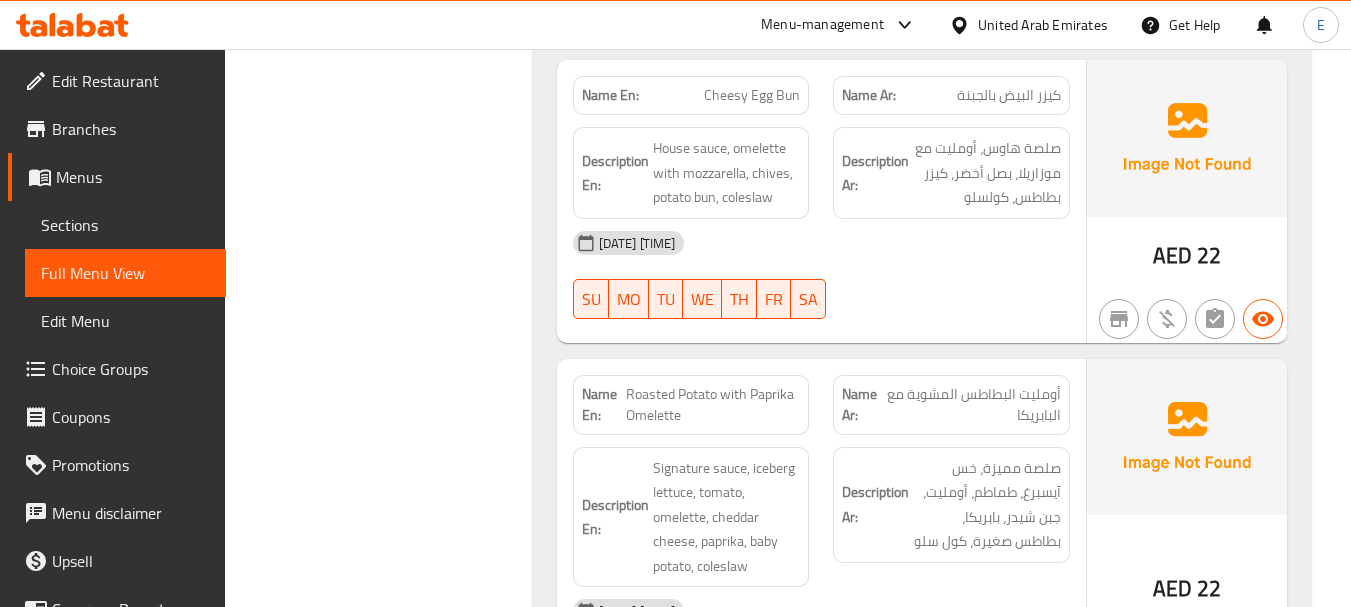click on "Cheesy Egg Bun" at bounding box center [752, 95] 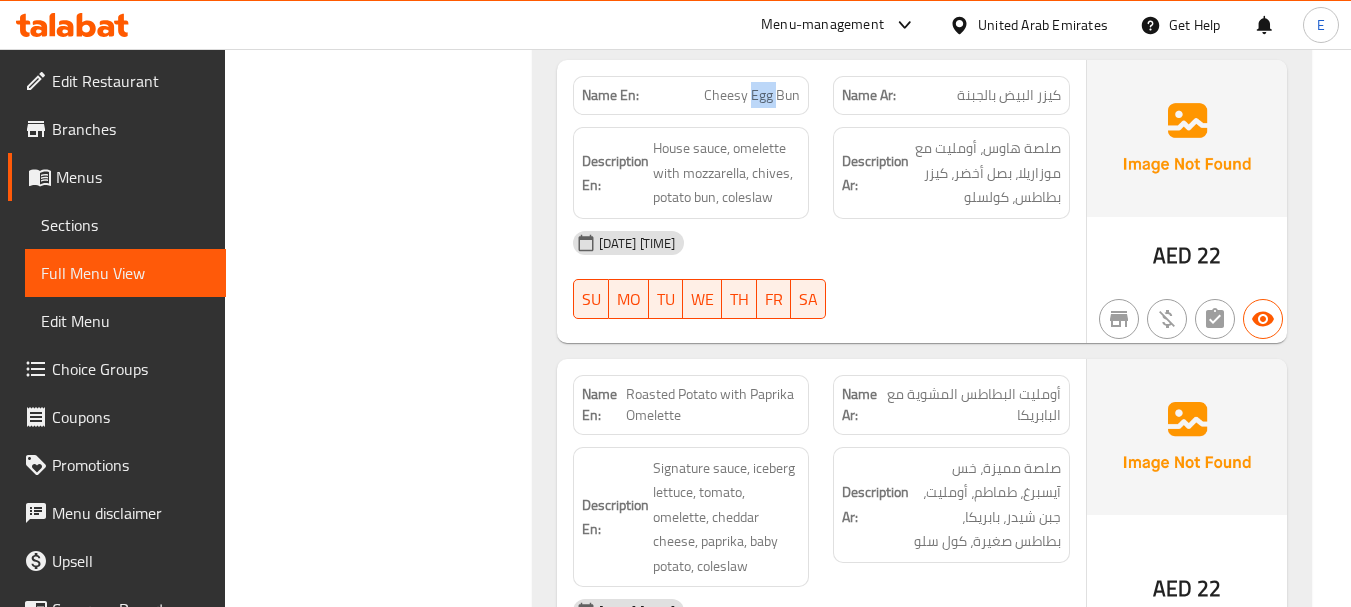 click on "Cheesy Egg Bun" at bounding box center (752, 95) 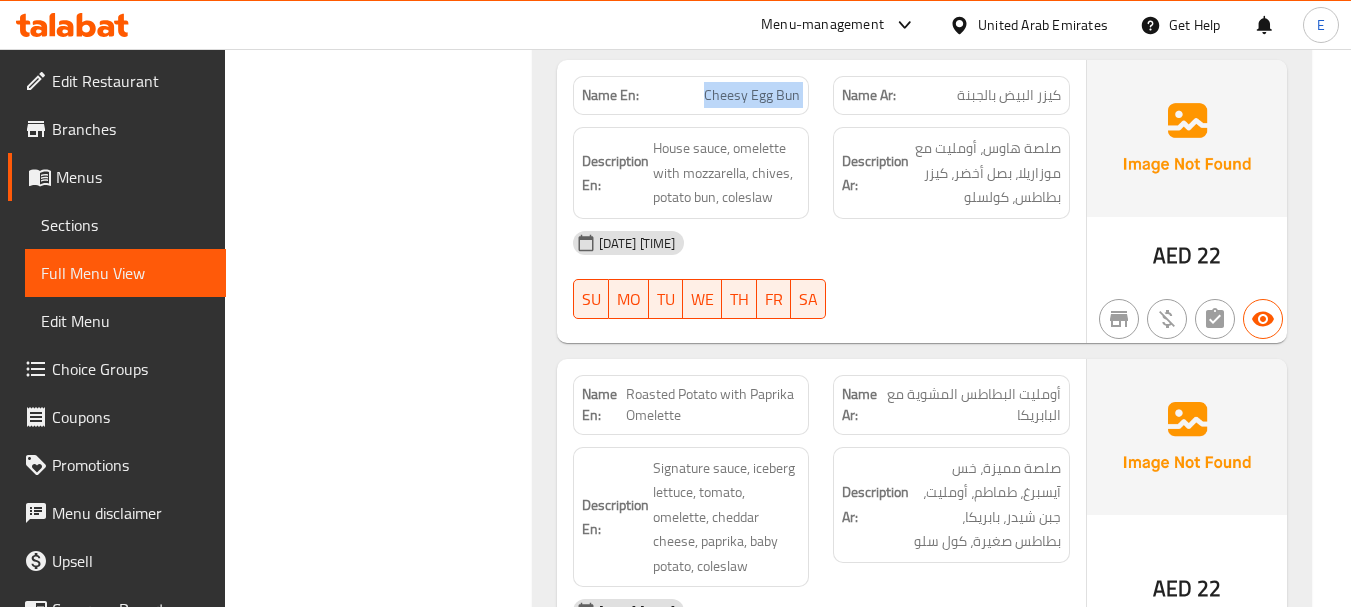 click on "Cheesy Egg Bun" at bounding box center (752, 95) 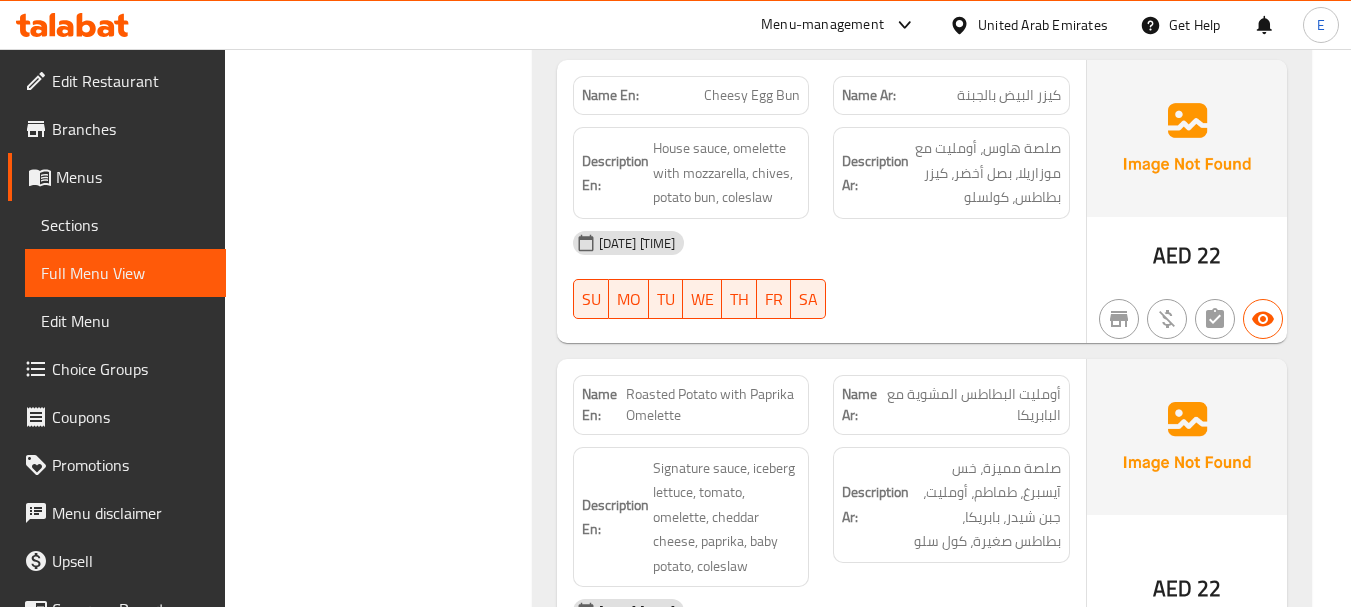 click on "[DATE] [TIME]" at bounding box center [821, 243] 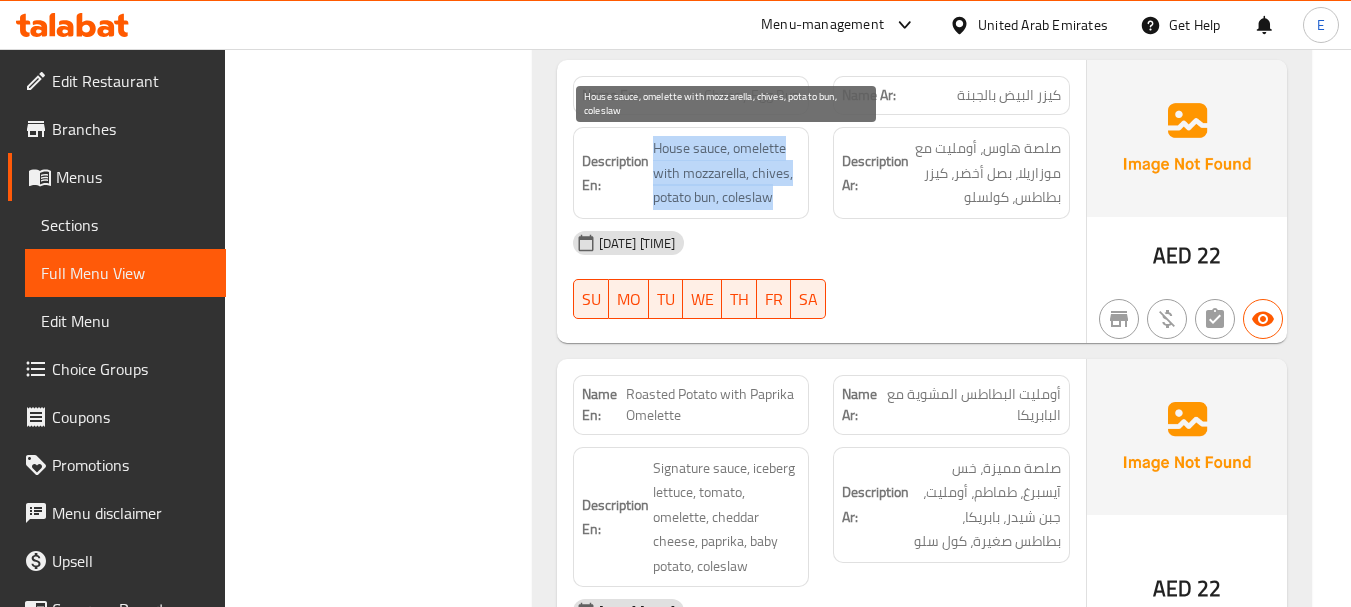 drag, startPoint x: 652, startPoint y: 124, endPoint x: 790, endPoint y: 205, distance: 160.01562 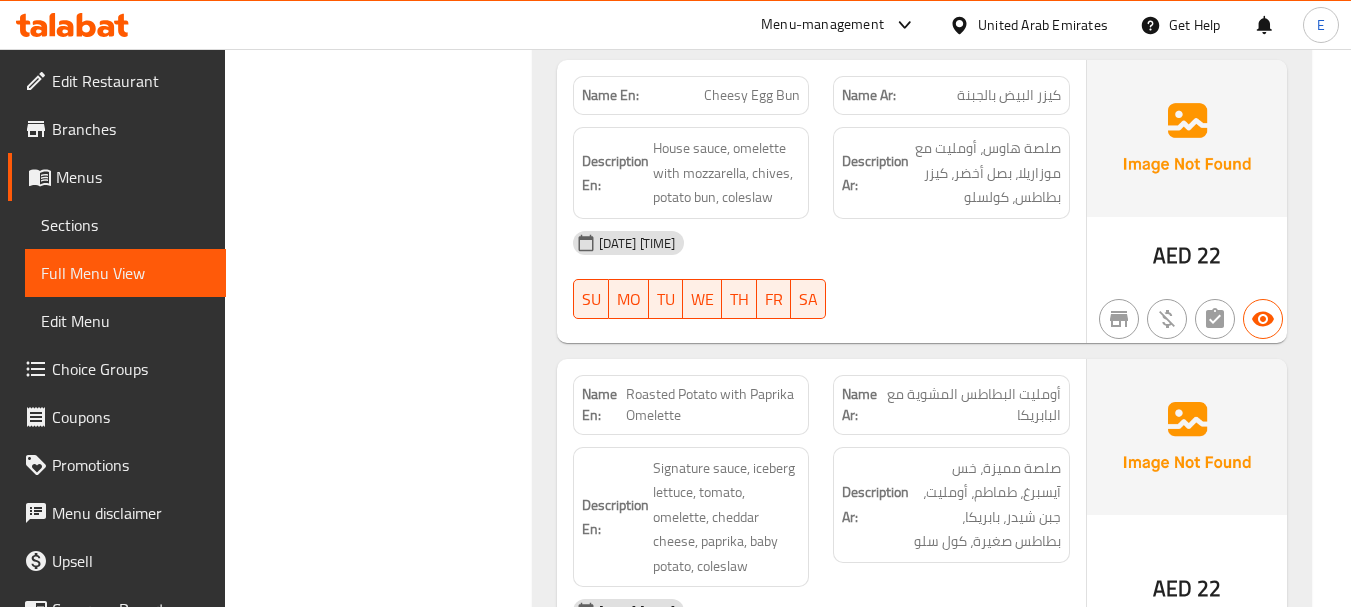 click on "Cheesy Egg Bun" at bounding box center (752, 95) 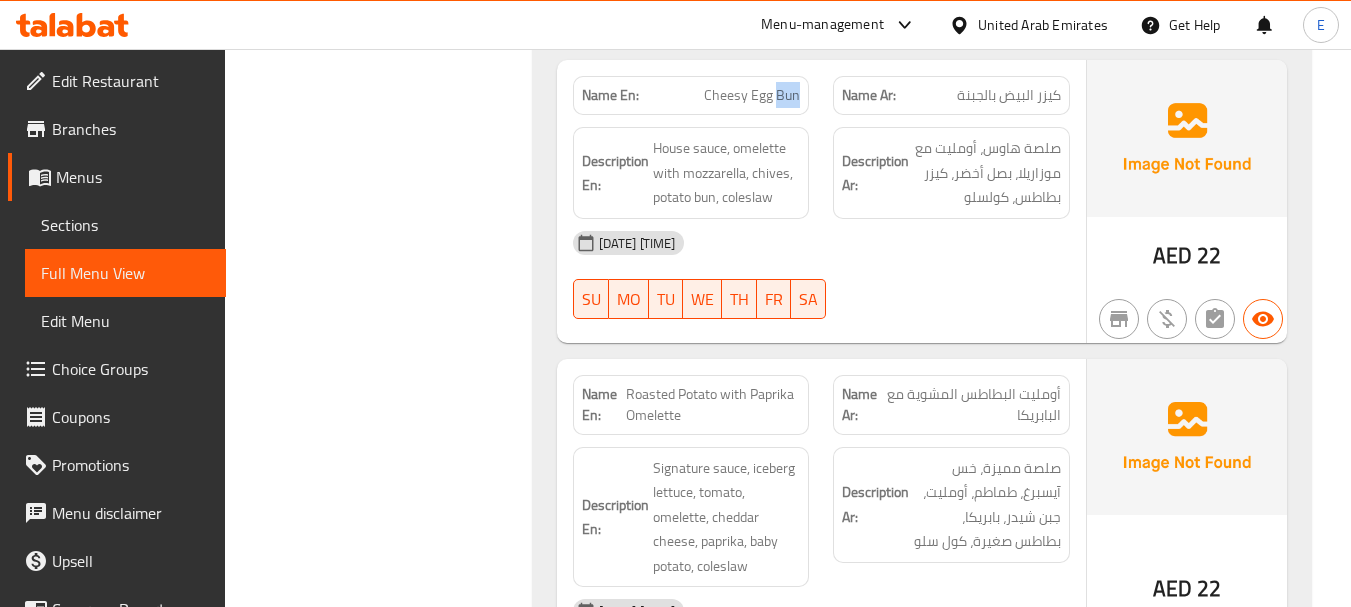 click on "Cheesy Egg Bun" at bounding box center [752, 95] 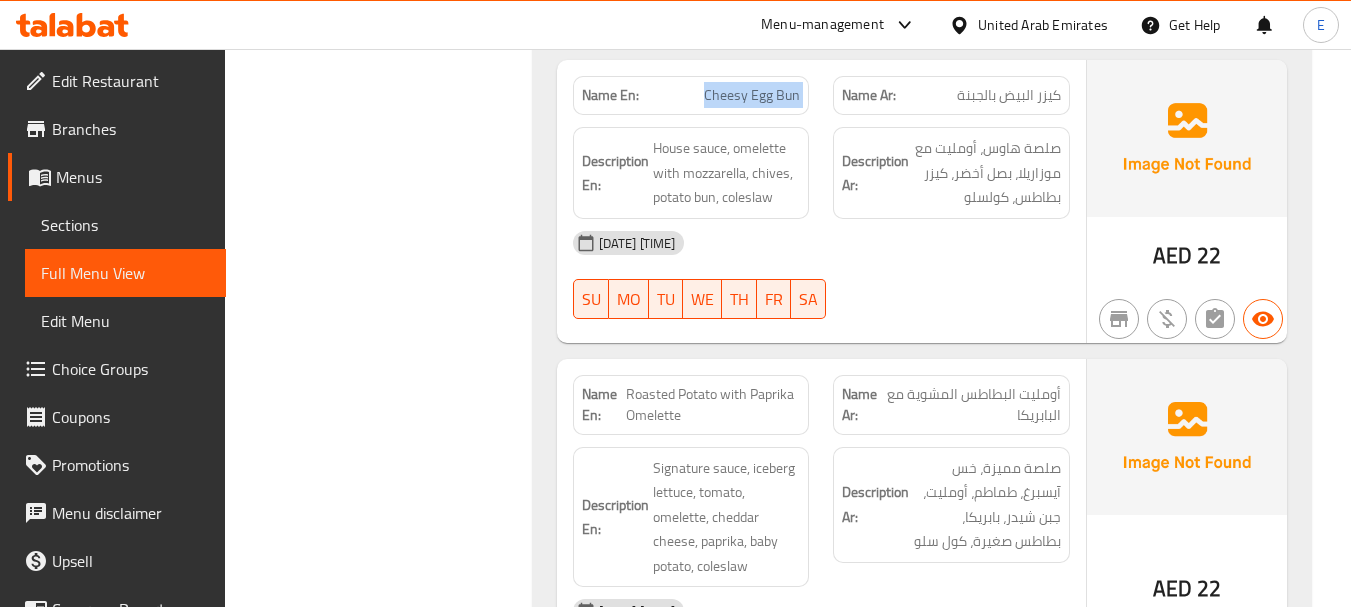 click on "Cheesy Egg Bun" at bounding box center (752, 95) 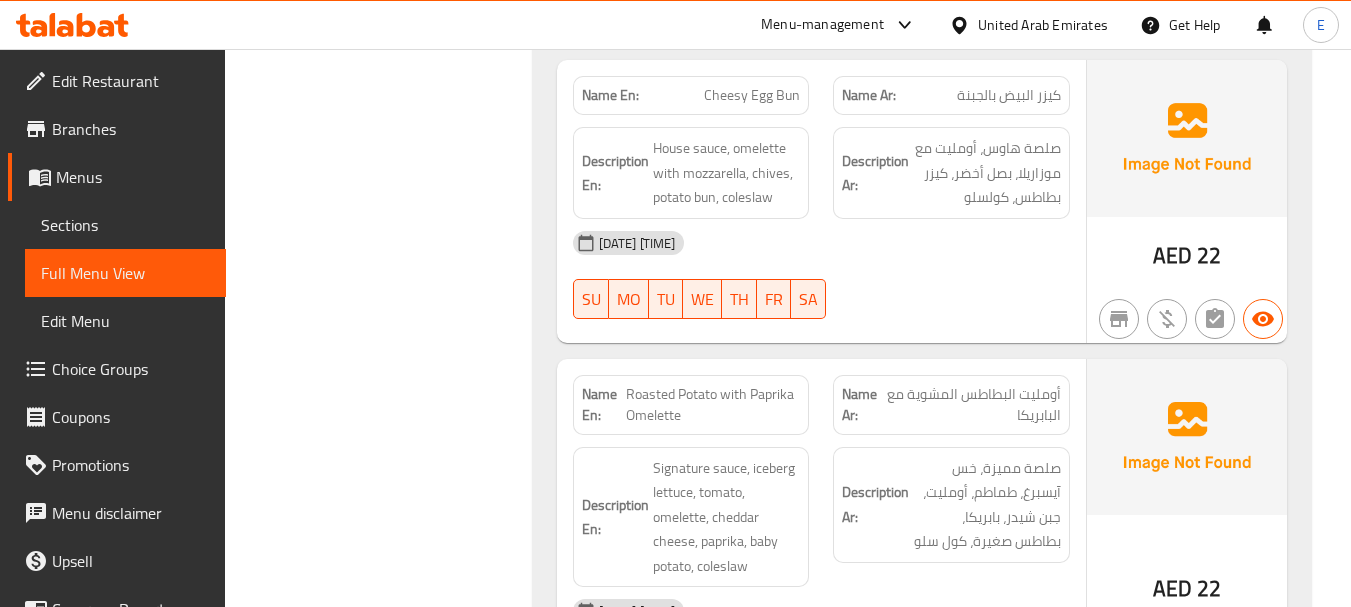 click on "House sauce, omelette with mozzarella, chives, potato bun, coleslaw" at bounding box center [727, 173] 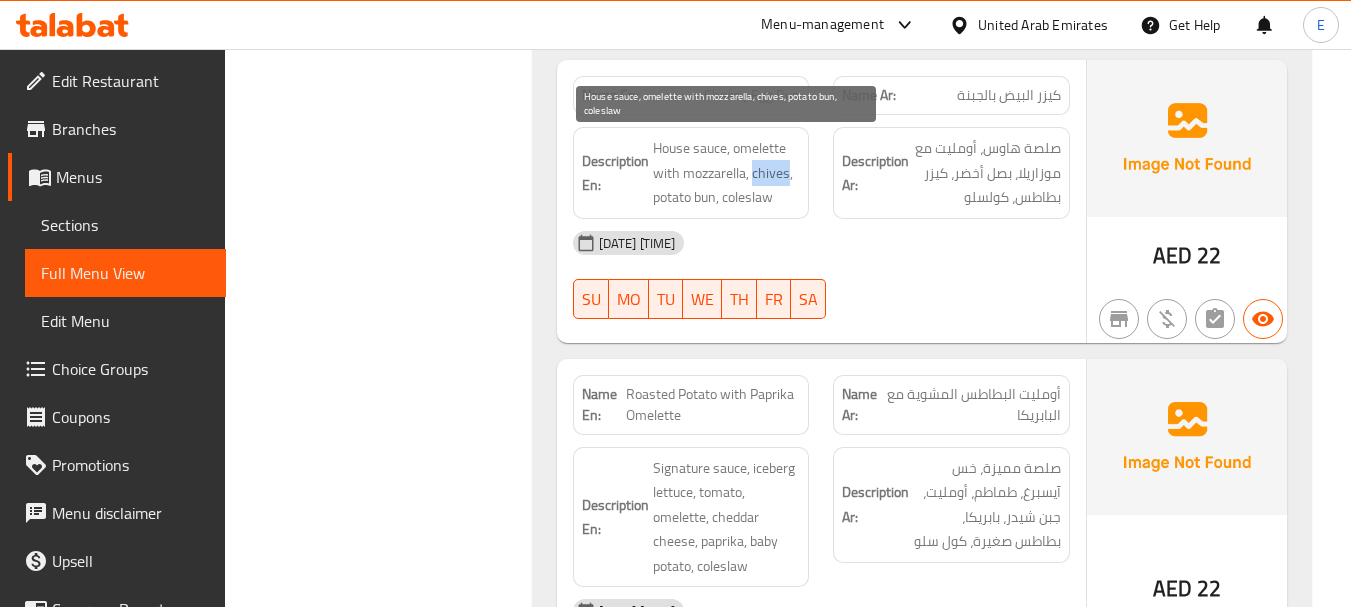 drag, startPoint x: 754, startPoint y: 167, endPoint x: 788, endPoint y: 166, distance: 34.0147 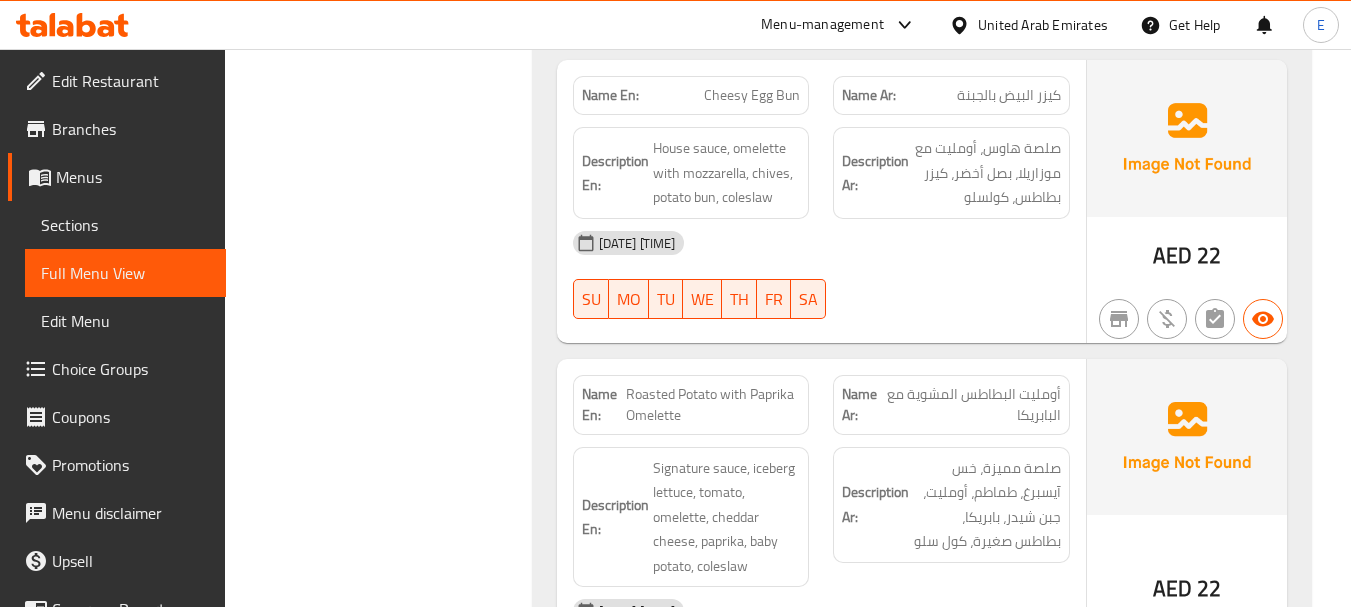 click on "[DATE] [TIME]" at bounding box center [821, 243] 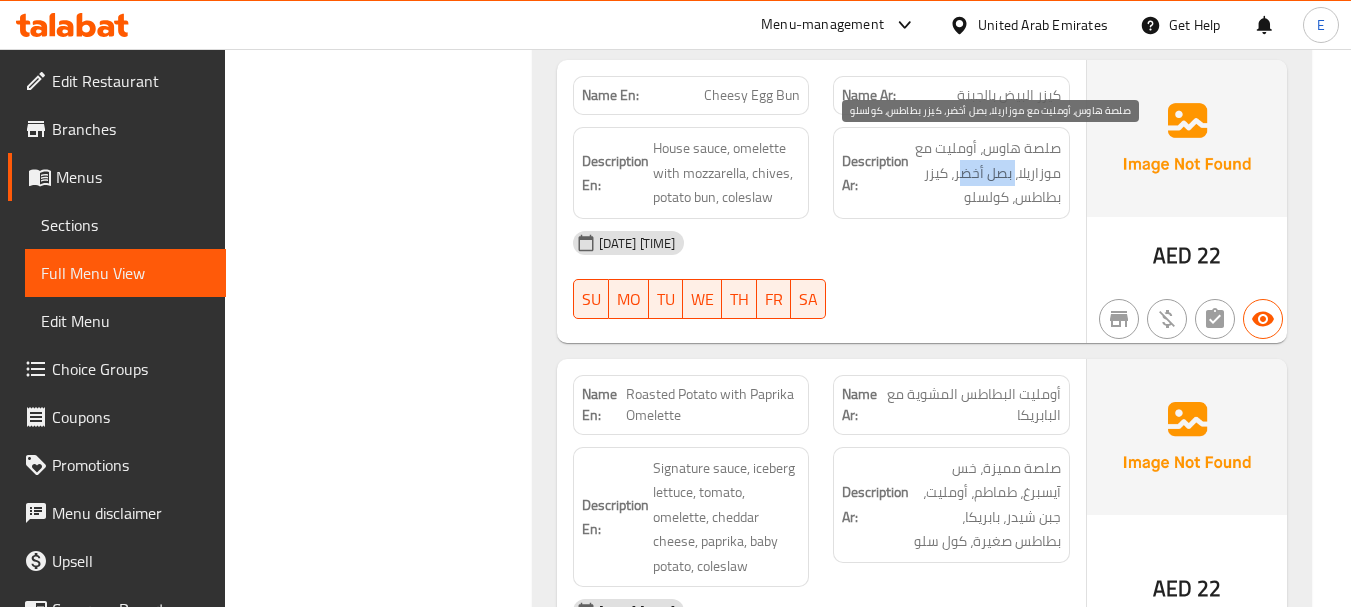 drag, startPoint x: 961, startPoint y: 176, endPoint x: 1015, endPoint y: 170, distance: 54.33231 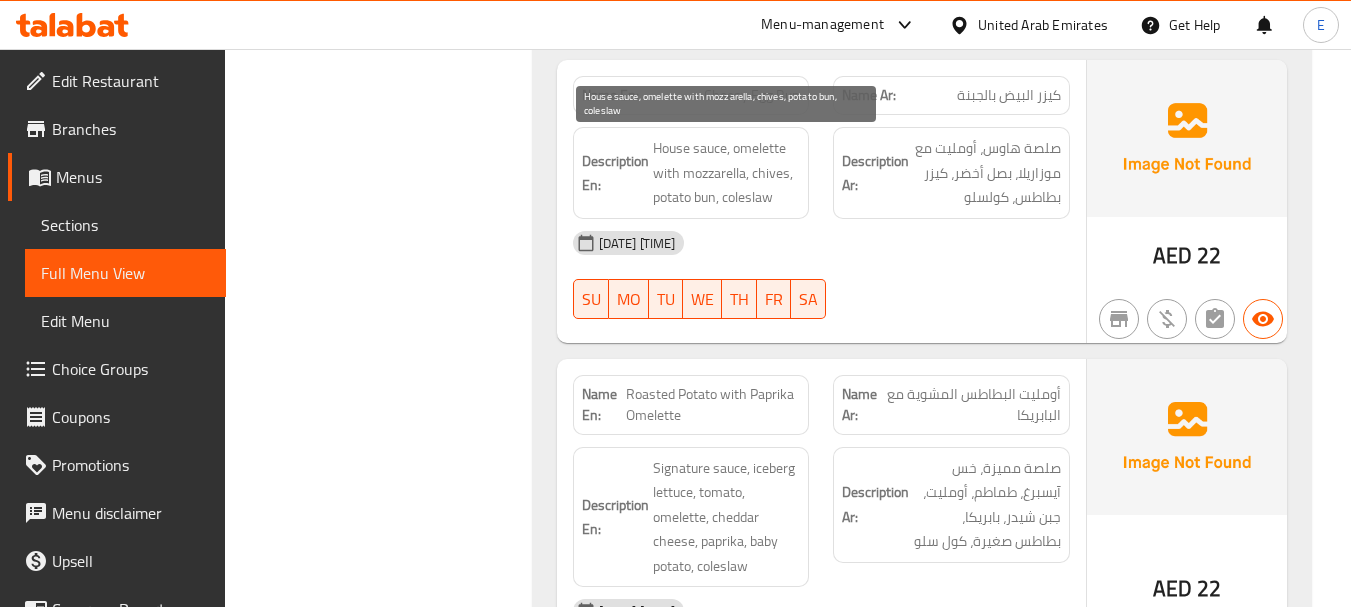 click on "House sauce, omelette with mozzarella, chives, potato bun, coleslaw" at bounding box center (727, 173) 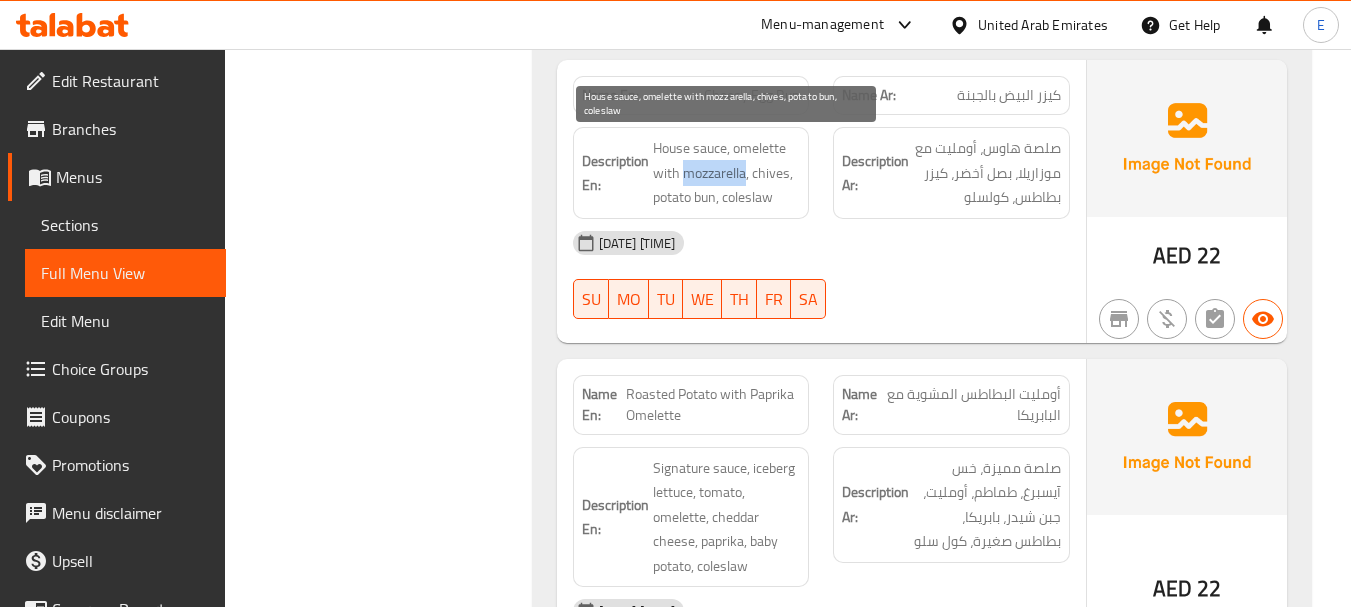 click on "House sauce, omelette with mozzarella, chives, potato bun, coleslaw" at bounding box center (727, 173) 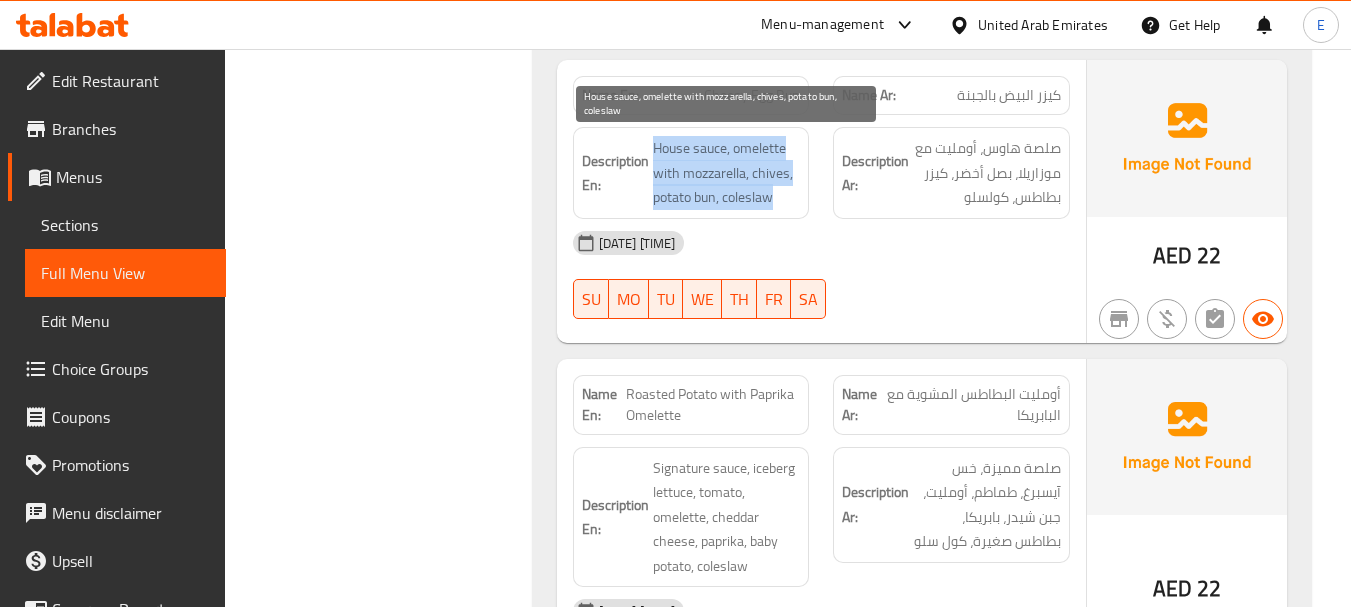 click on "House sauce, omelette with mozzarella, chives, potato bun, coleslaw" at bounding box center (727, 173) 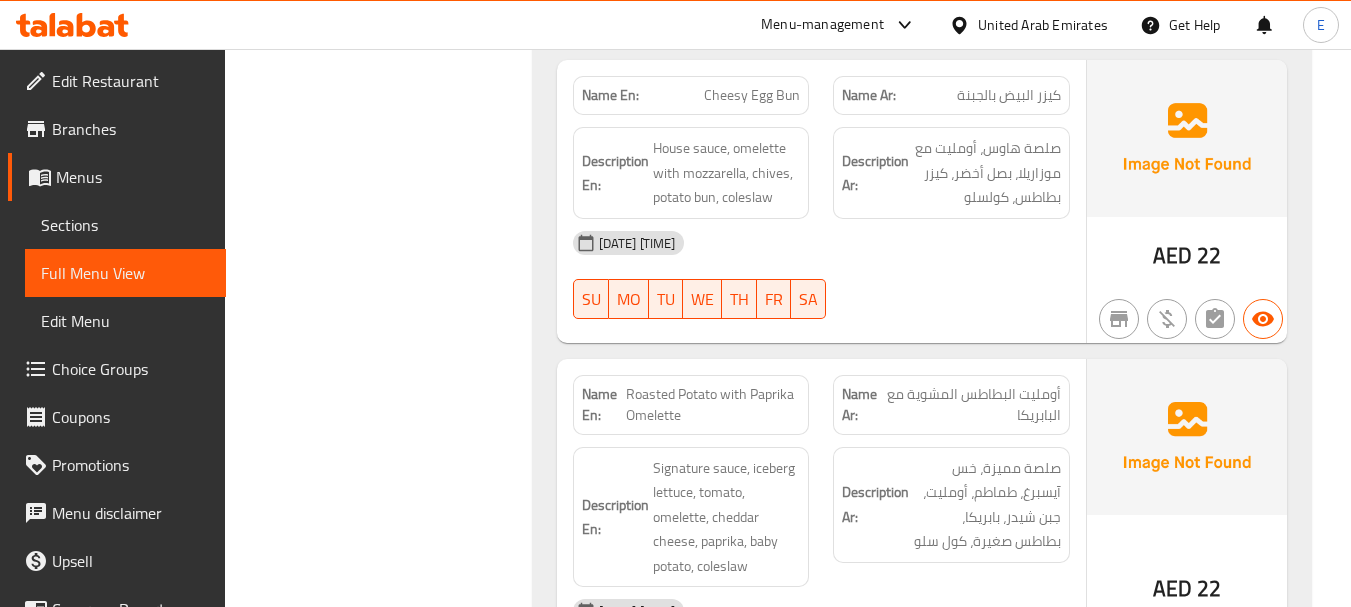 click on "08-08-2025 12:14 PM SU MO TU WE TH FR SA" at bounding box center [821, 275] 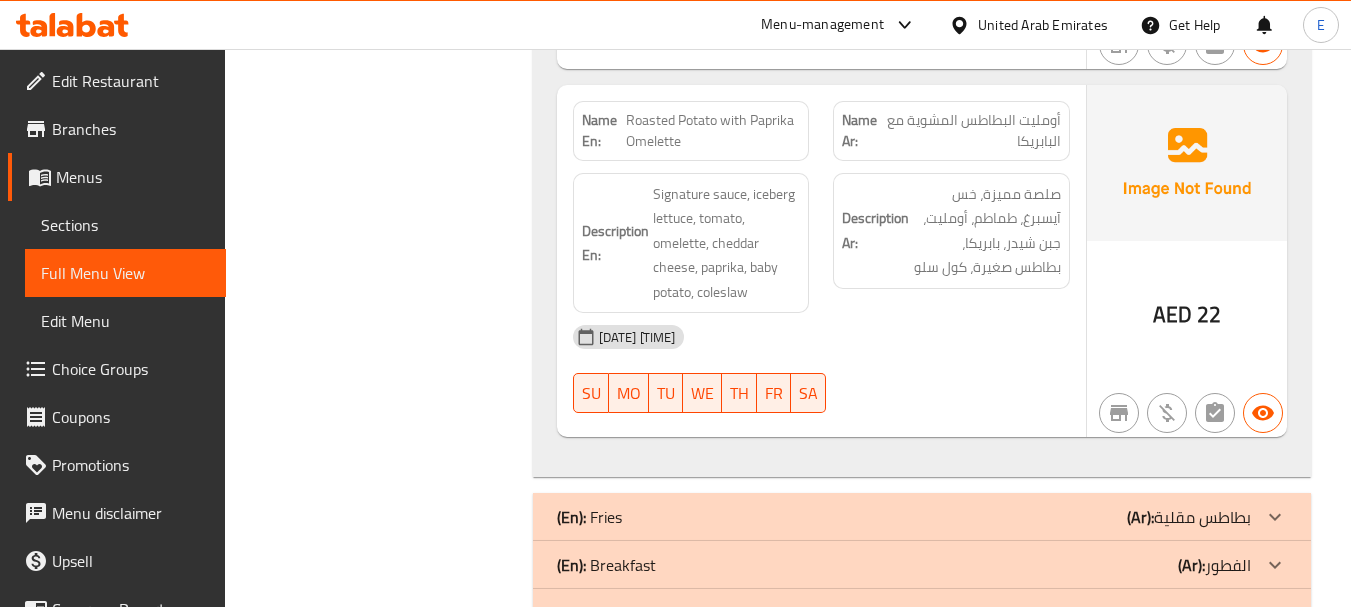 scroll, scrollTop: 1357, scrollLeft: 0, axis: vertical 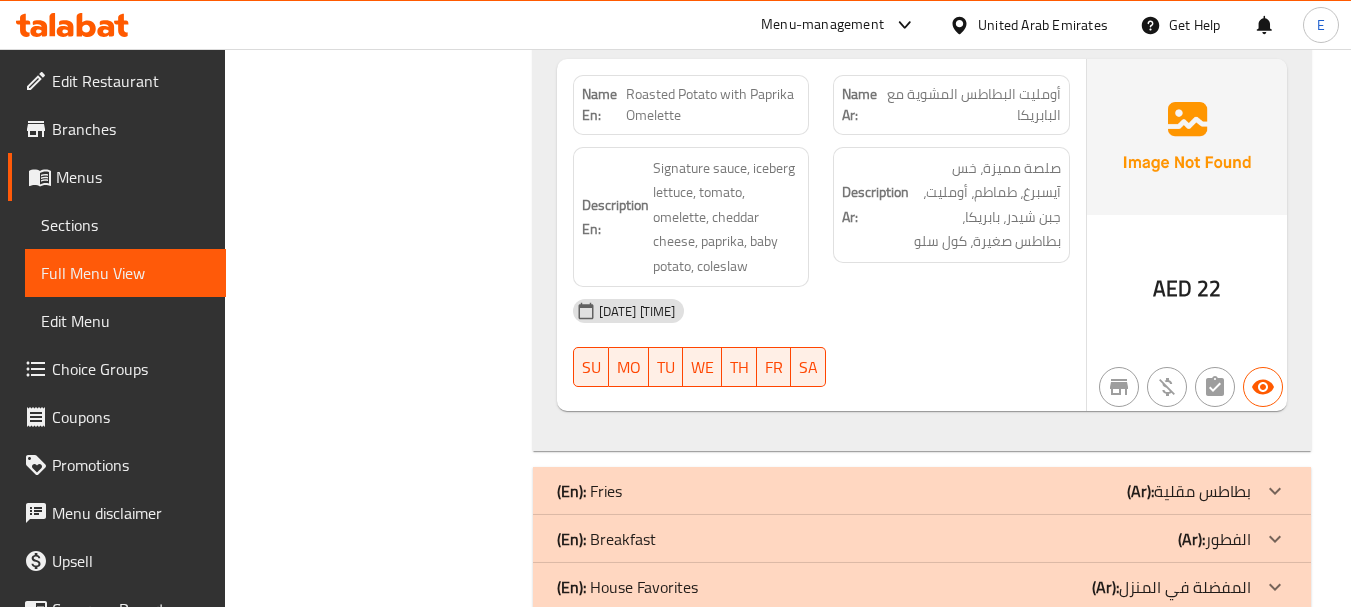 click on "22" at bounding box center (1209, 288) 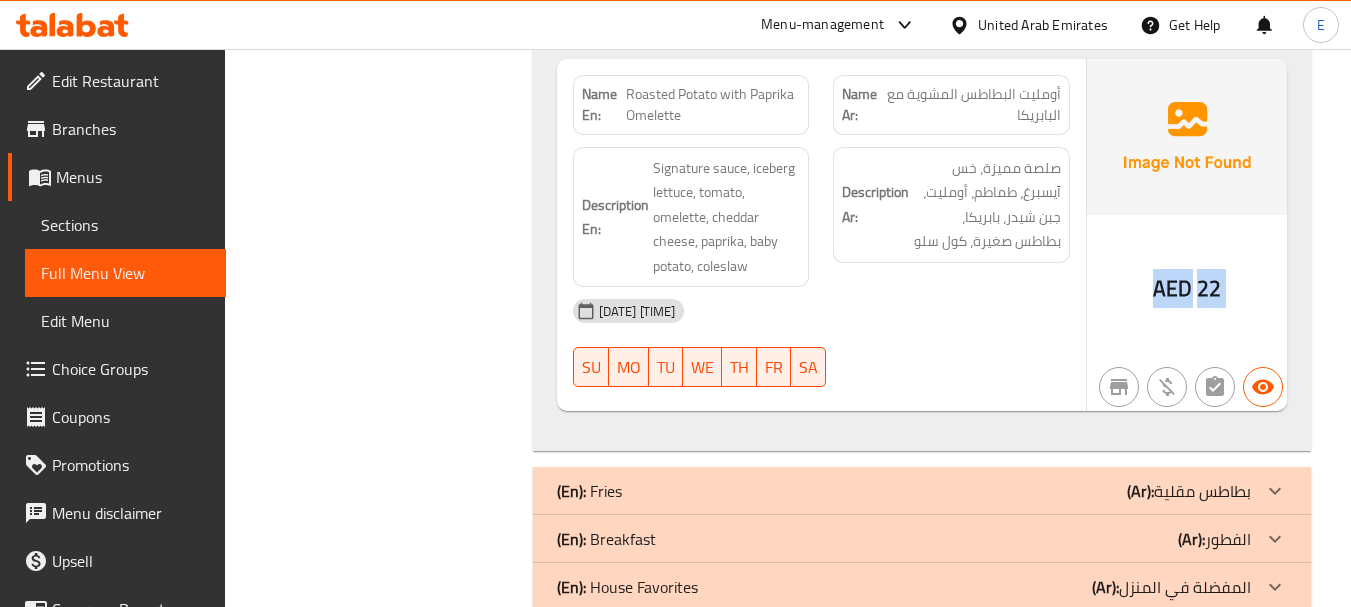 click on "22" at bounding box center [1209, 288] 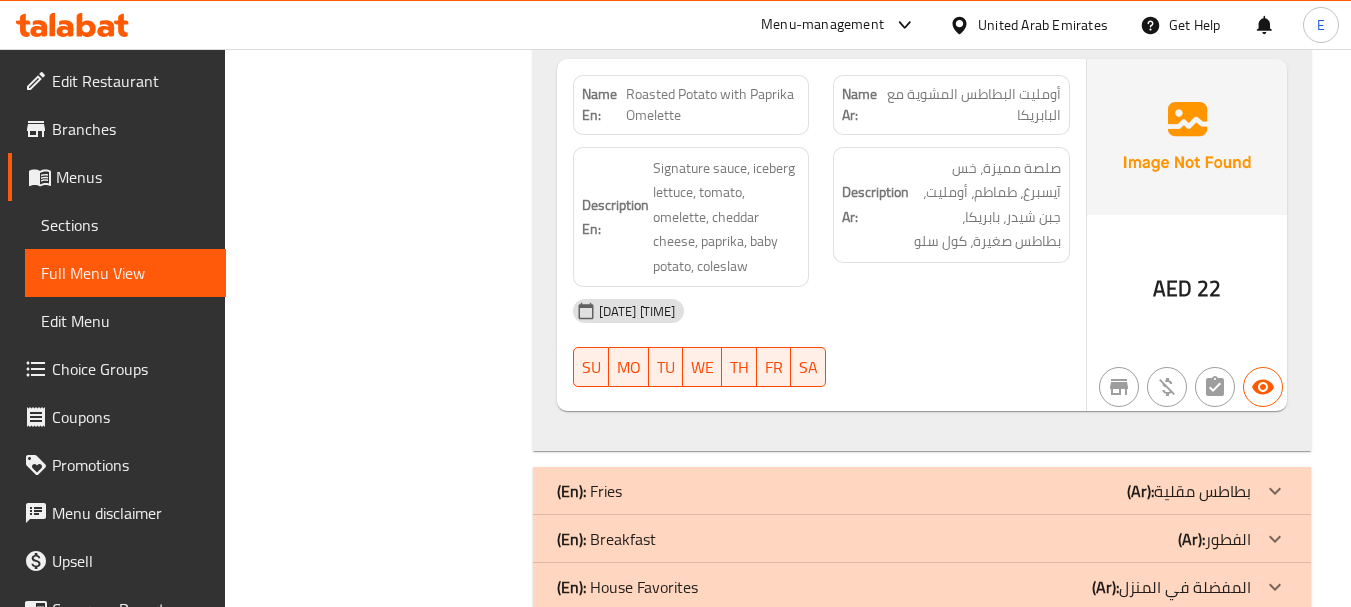 click on "Roasted Potato with Paprika Omelette" at bounding box center [713, 105] 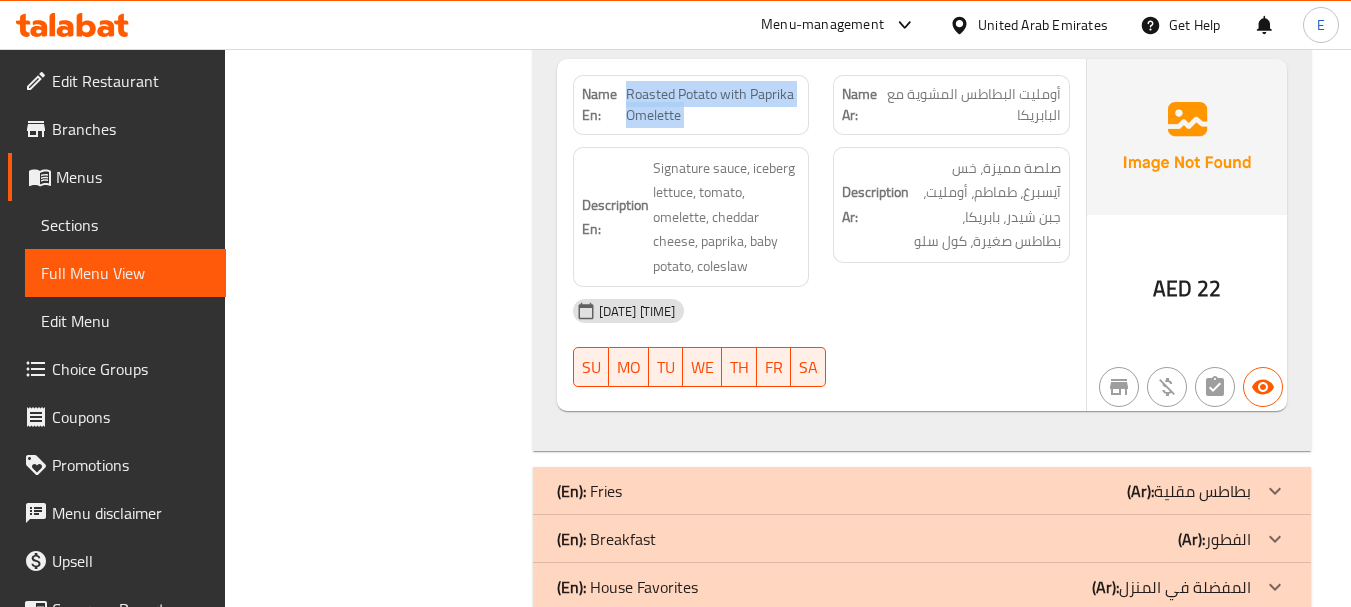 click on "Roasted Potato with Paprika Omelette" at bounding box center [713, 105] 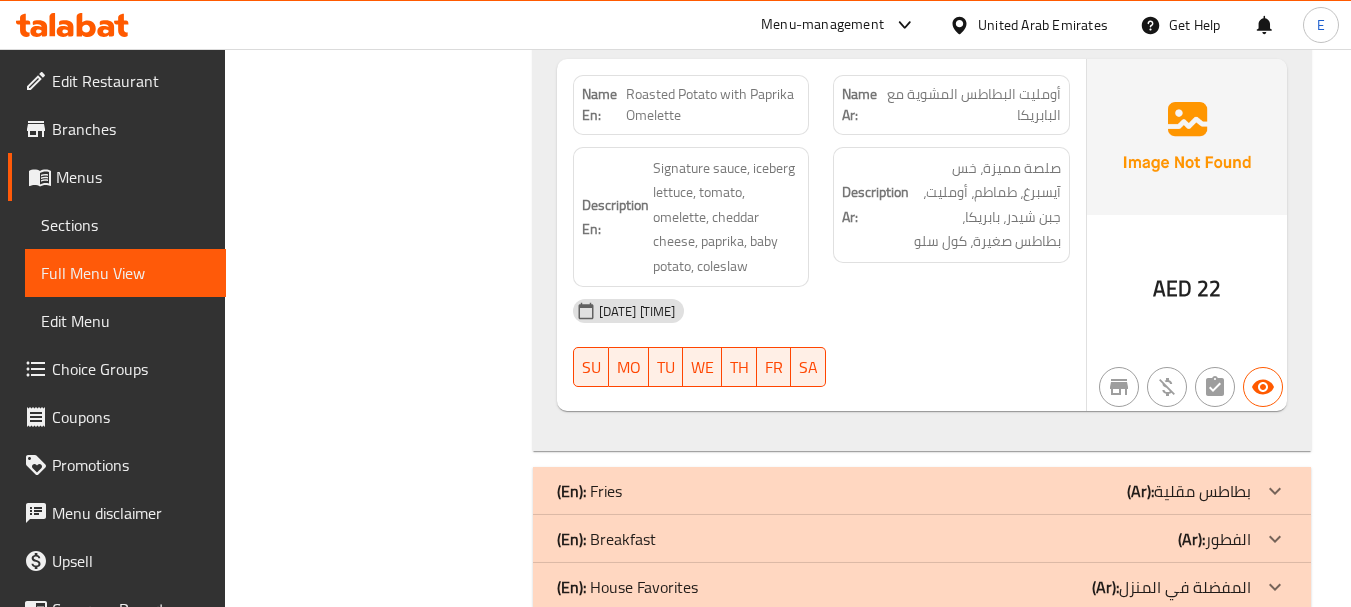 click on "Roasted Potato with Paprika Omelette" at bounding box center (713, 105) 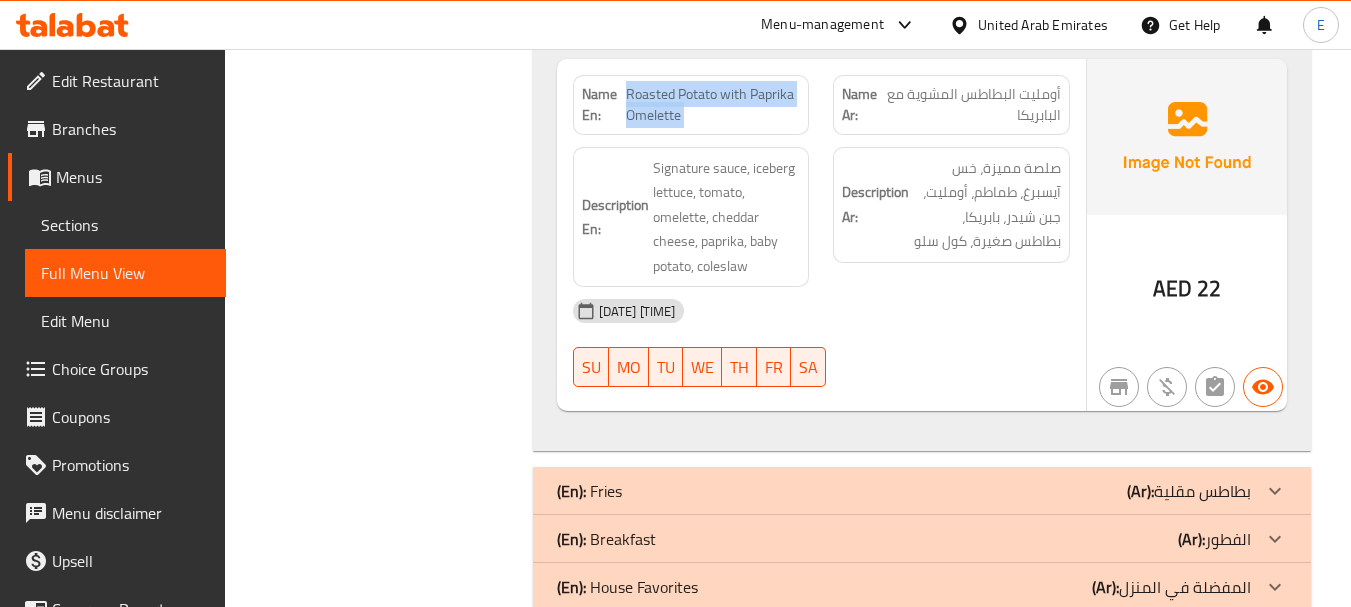 click on "Roasted Potato with Paprika Omelette" at bounding box center [713, 105] 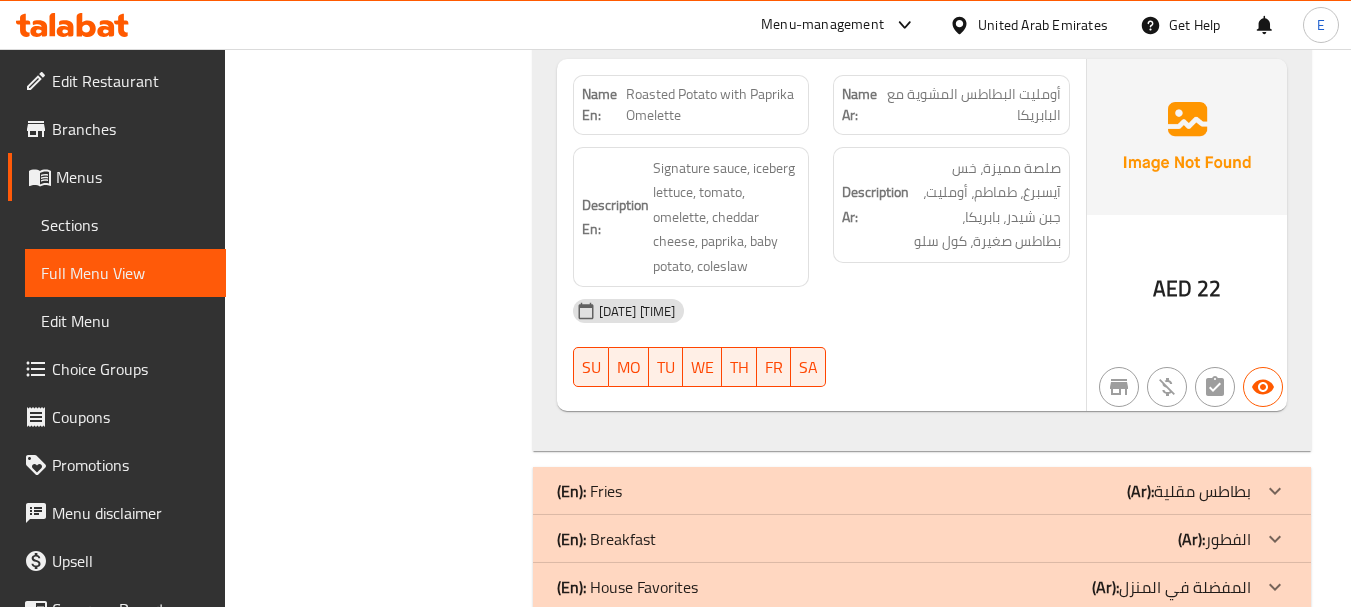 click on "[DATE] [TIME]" at bounding box center [821, 311] 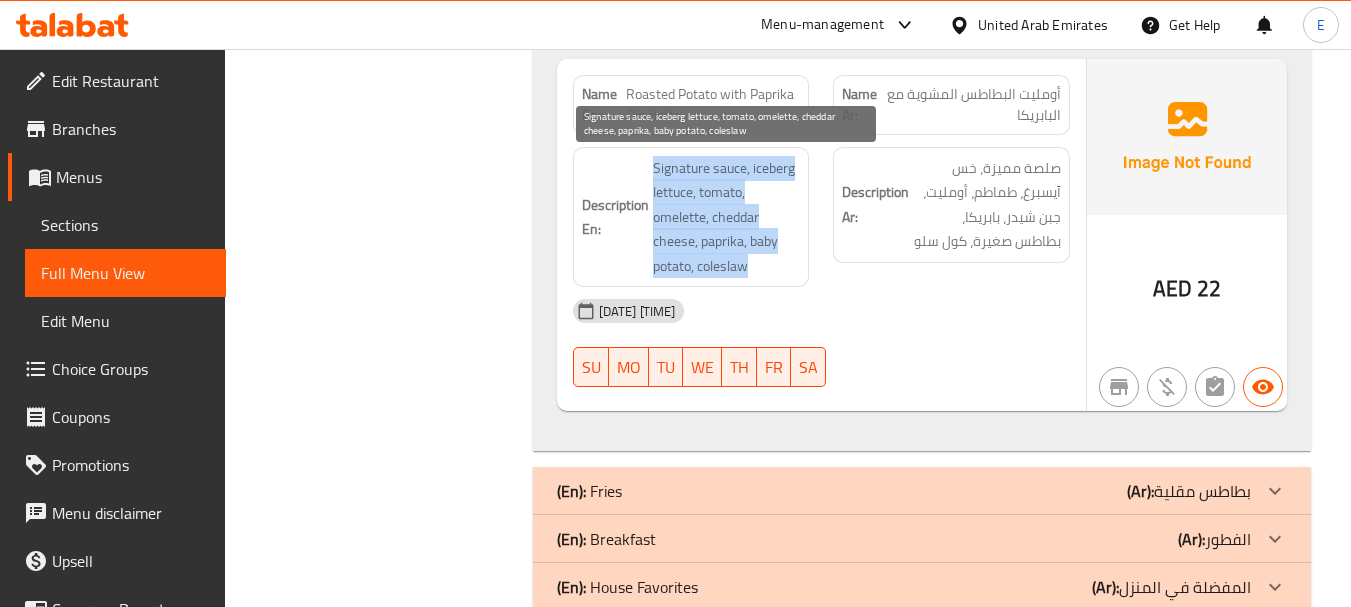 drag, startPoint x: 650, startPoint y: 159, endPoint x: 786, endPoint y: 264, distance: 171.81676 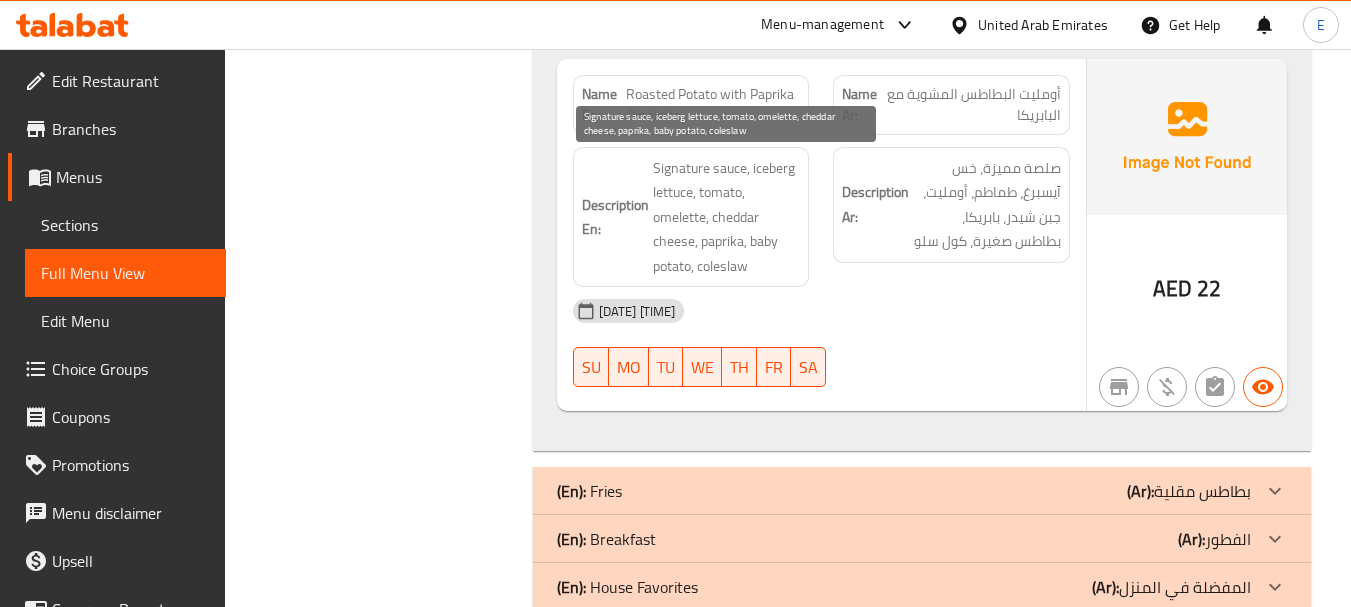 click on "Signature sauce, iceberg lettuce, tomato, omelette, cheddar cheese, paprika, baby potato, coleslaw" at bounding box center [727, 217] 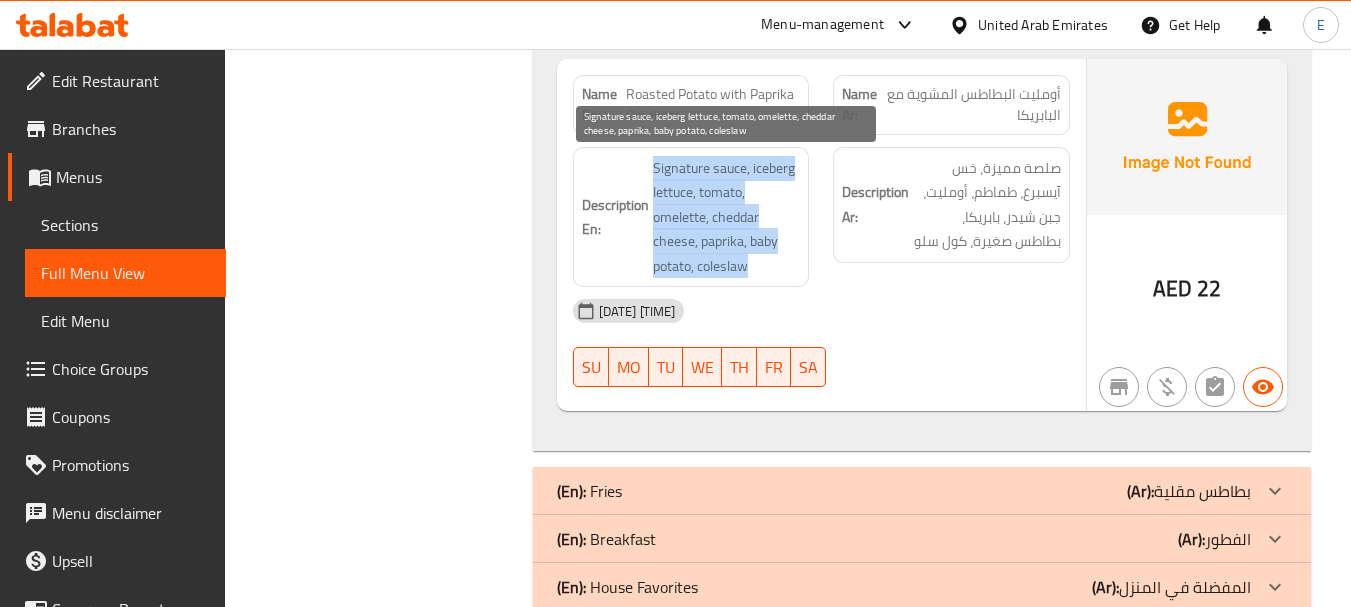 click on "Signature sauce, iceberg lettuce, tomato, omelette, cheddar cheese, paprika, baby potato, coleslaw" at bounding box center (727, 217) 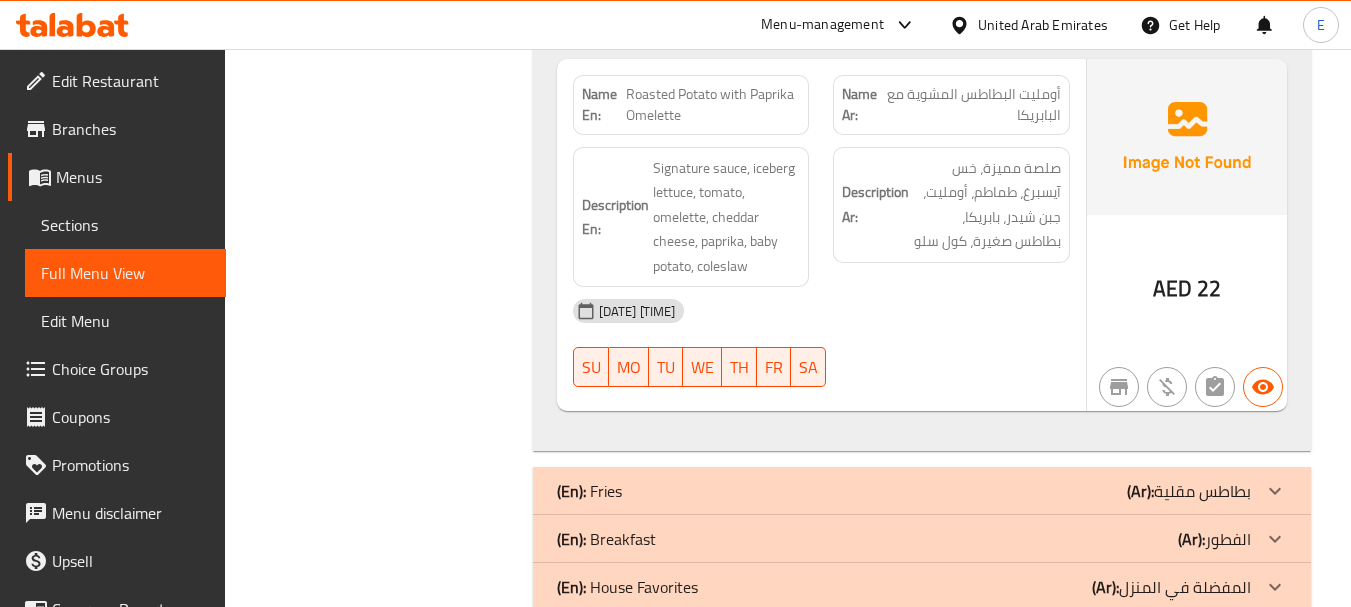 click on "[DATE] [TIME]" at bounding box center [821, 311] 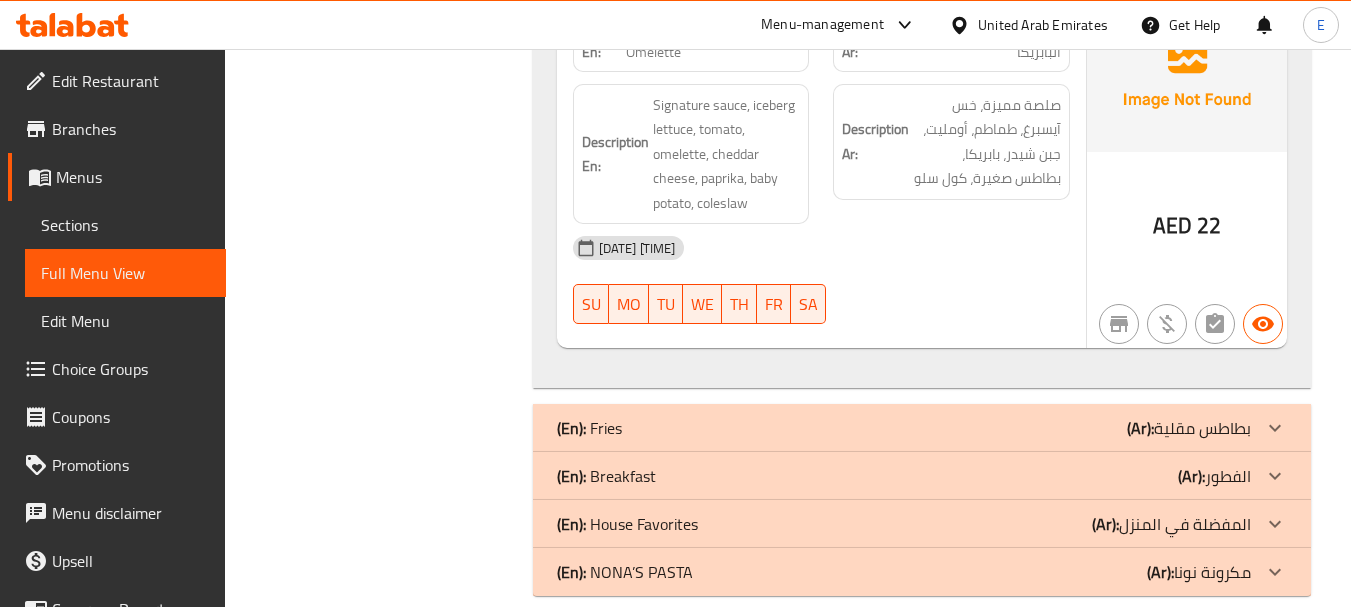 scroll, scrollTop: 1449, scrollLeft: 0, axis: vertical 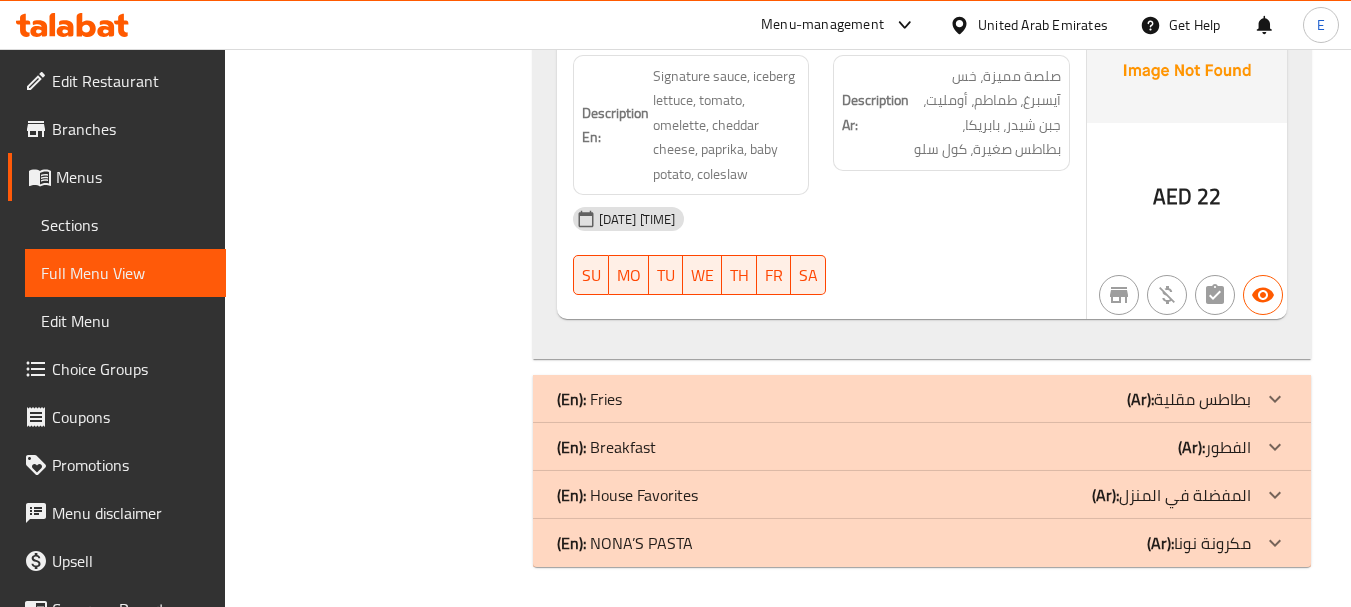 click on "(En):   Fries (Ar): بطاطس مقلية" at bounding box center (922, -1156) 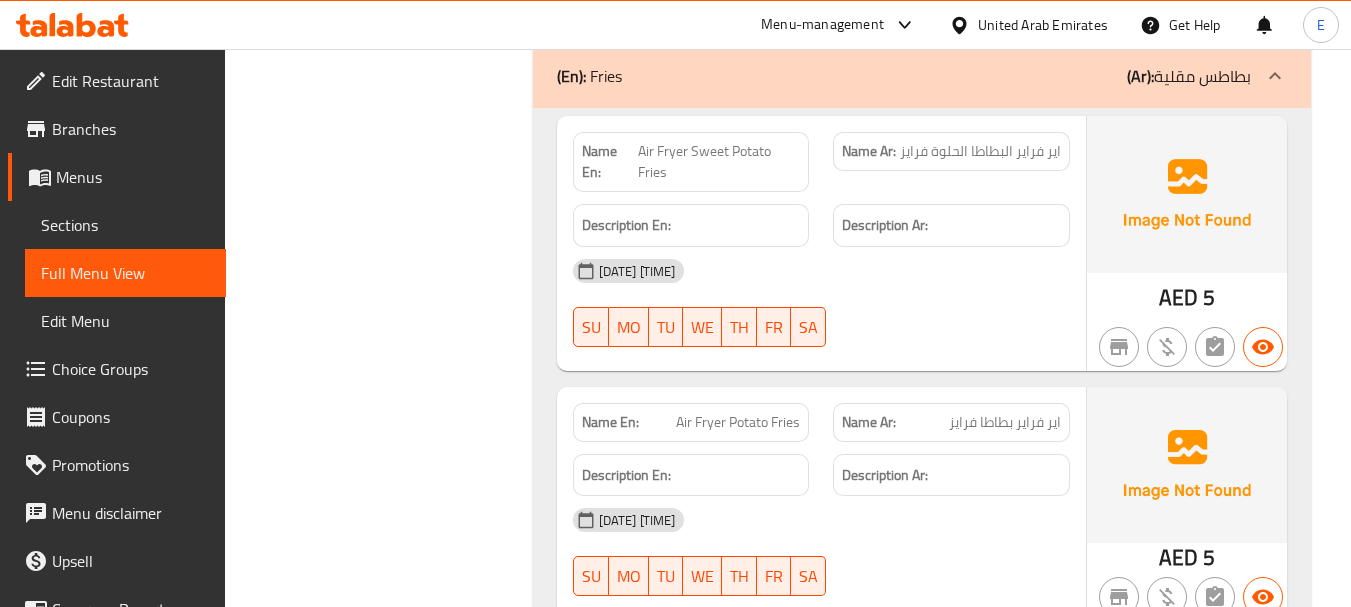 scroll, scrollTop: 1749, scrollLeft: 0, axis: vertical 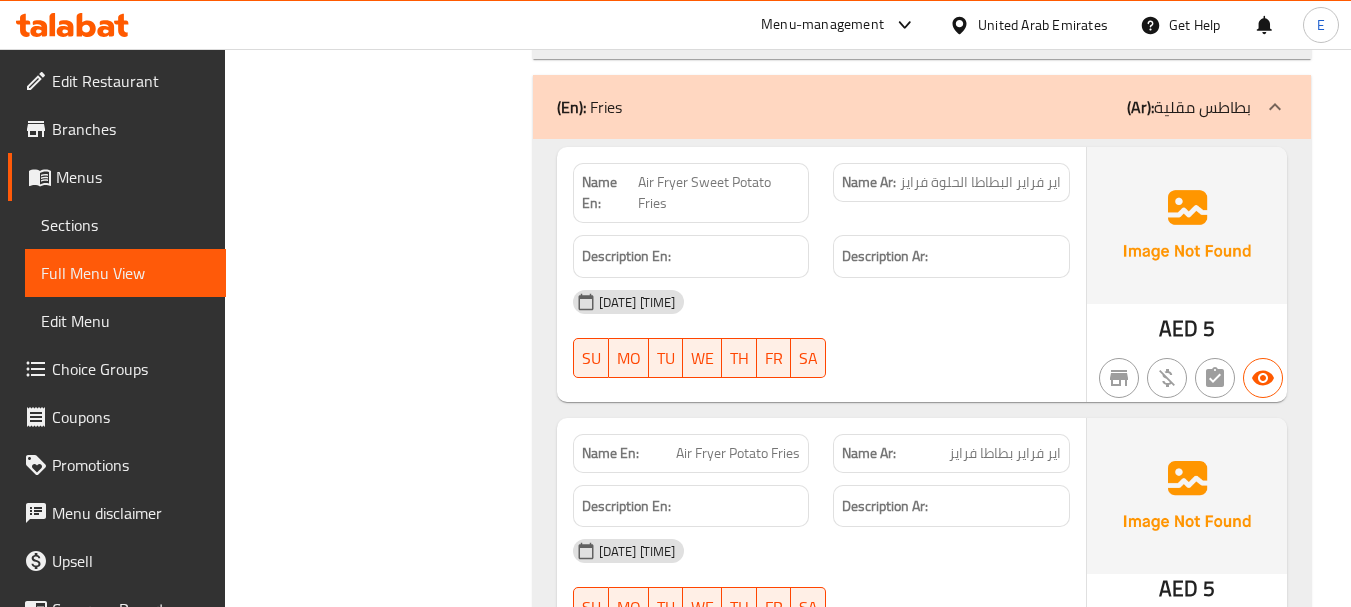 click on "AED" at bounding box center [1172, -1127] 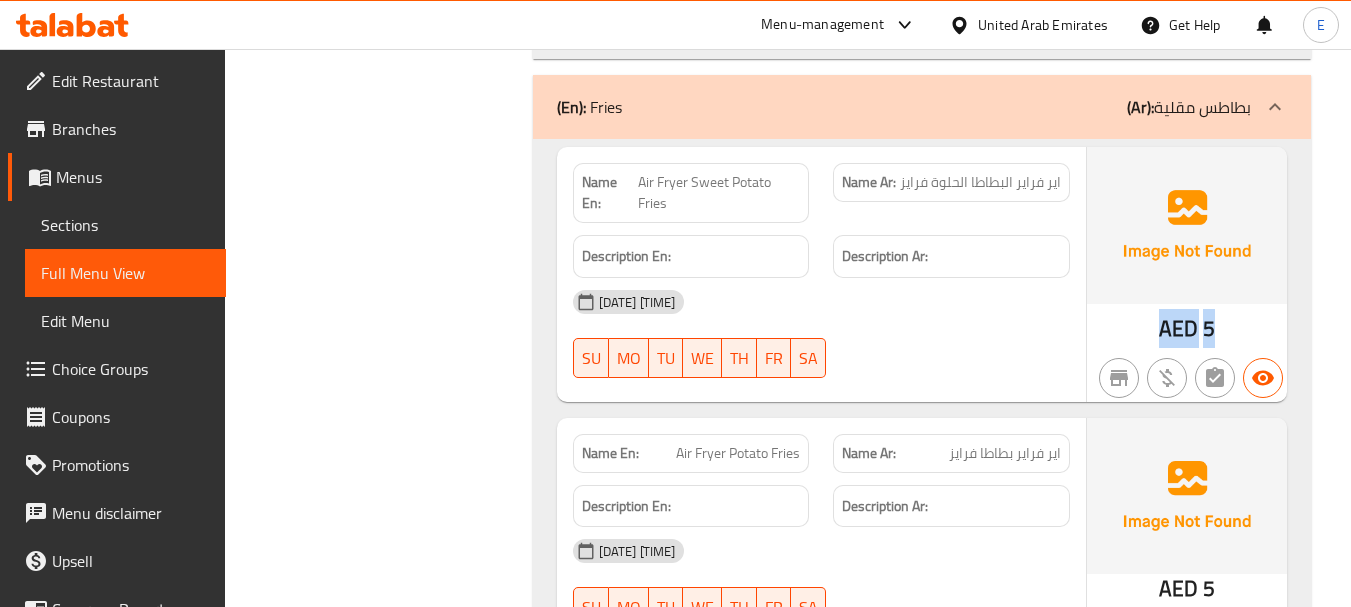 click on "AED" at bounding box center (1172, -1127) 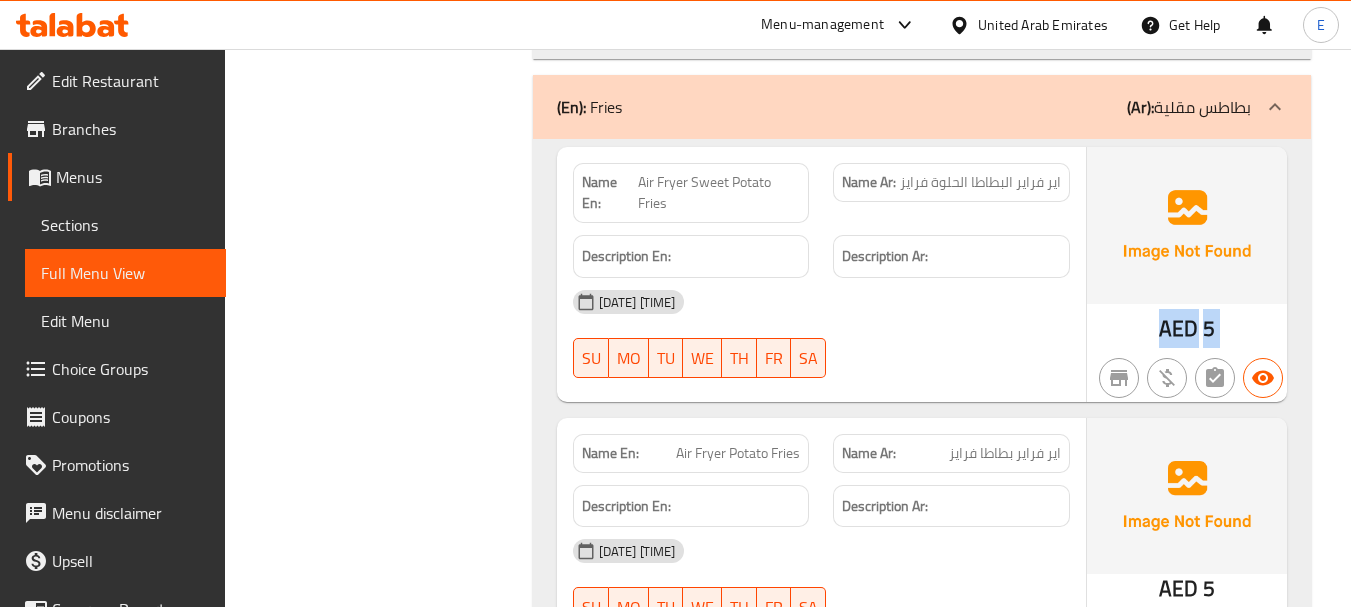 click on "AED" at bounding box center (1172, -1127) 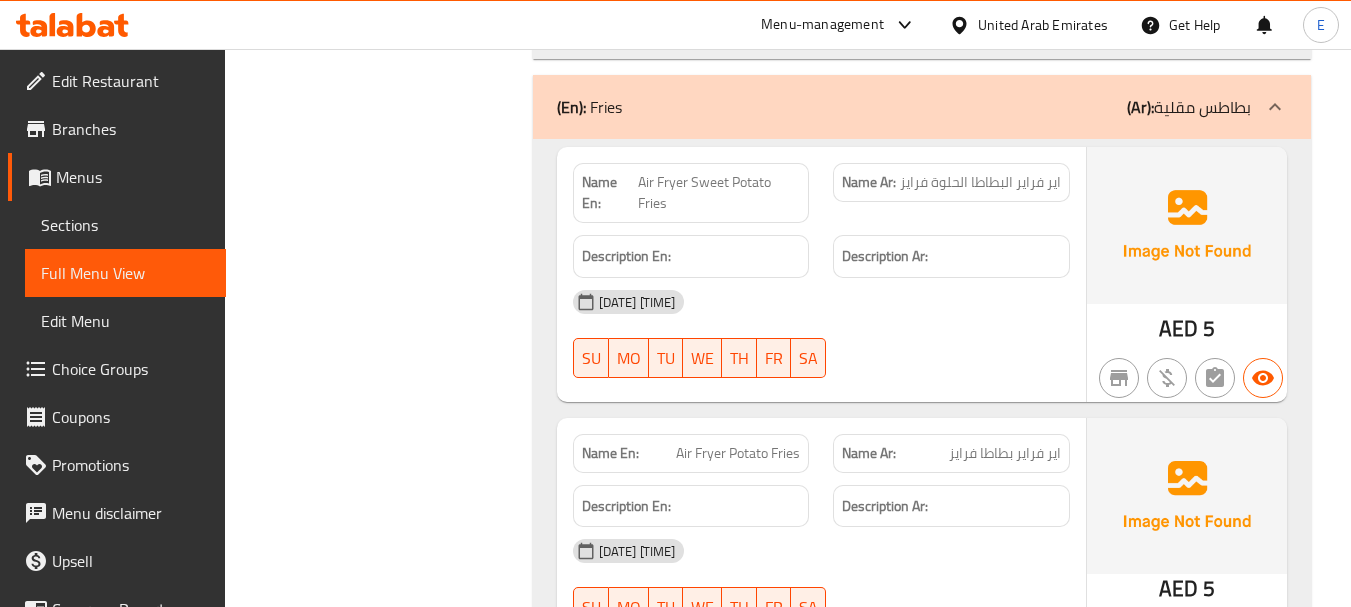 click on "Air Fryer Sweet Potato Fries" at bounding box center [715, -1298] 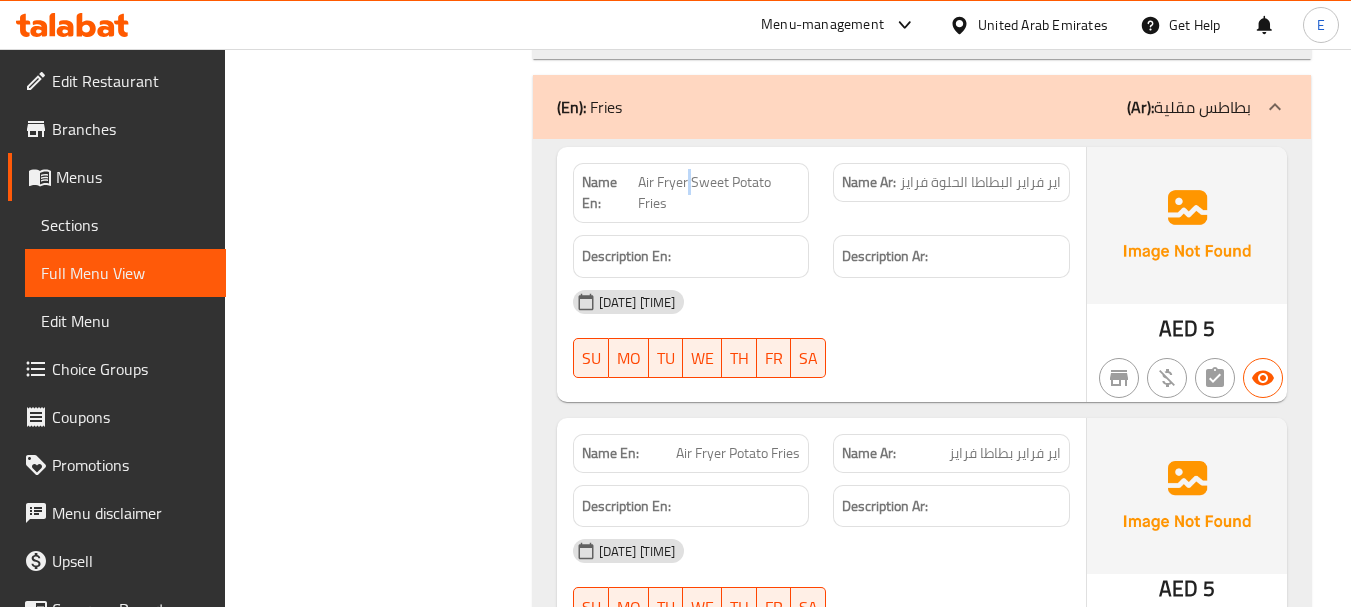 click on "Air Fryer Sweet Potato Fries" at bounding box center (715, -1298) 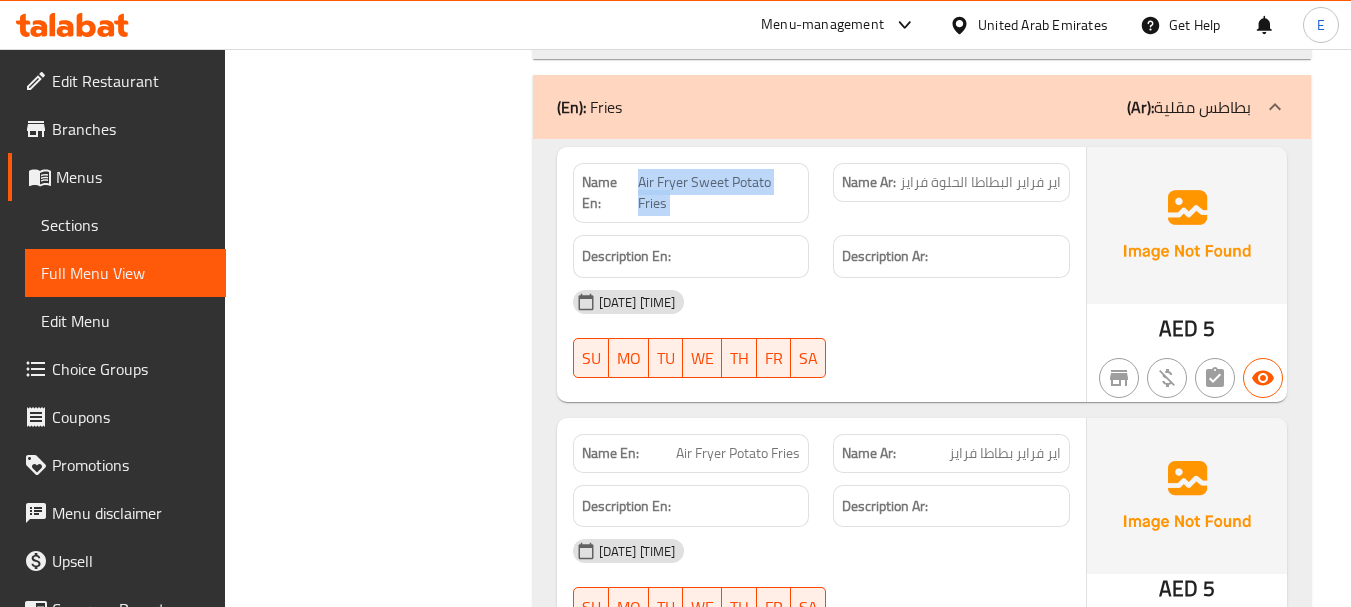 click on "Air Fryer Sweet Potato Fries" at bounding box center [715, -1298] 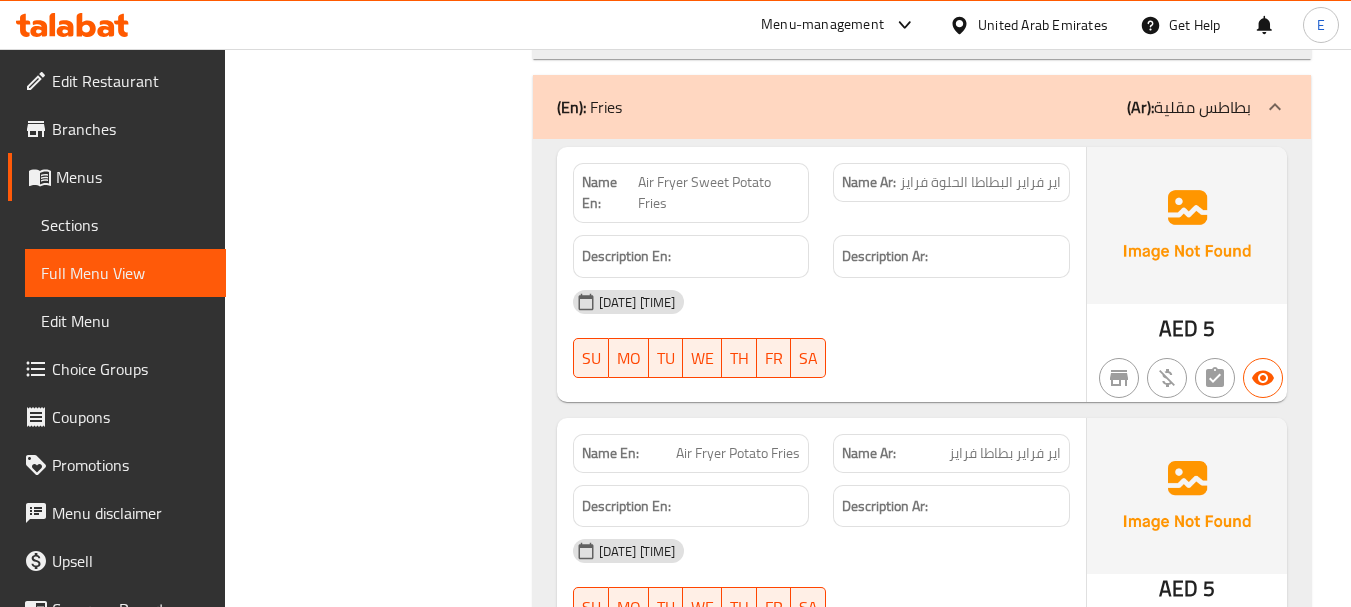 click on "Name Ar: اير فراير البطاطا الحلوة فرايز" at bounding box center (951, -1298) 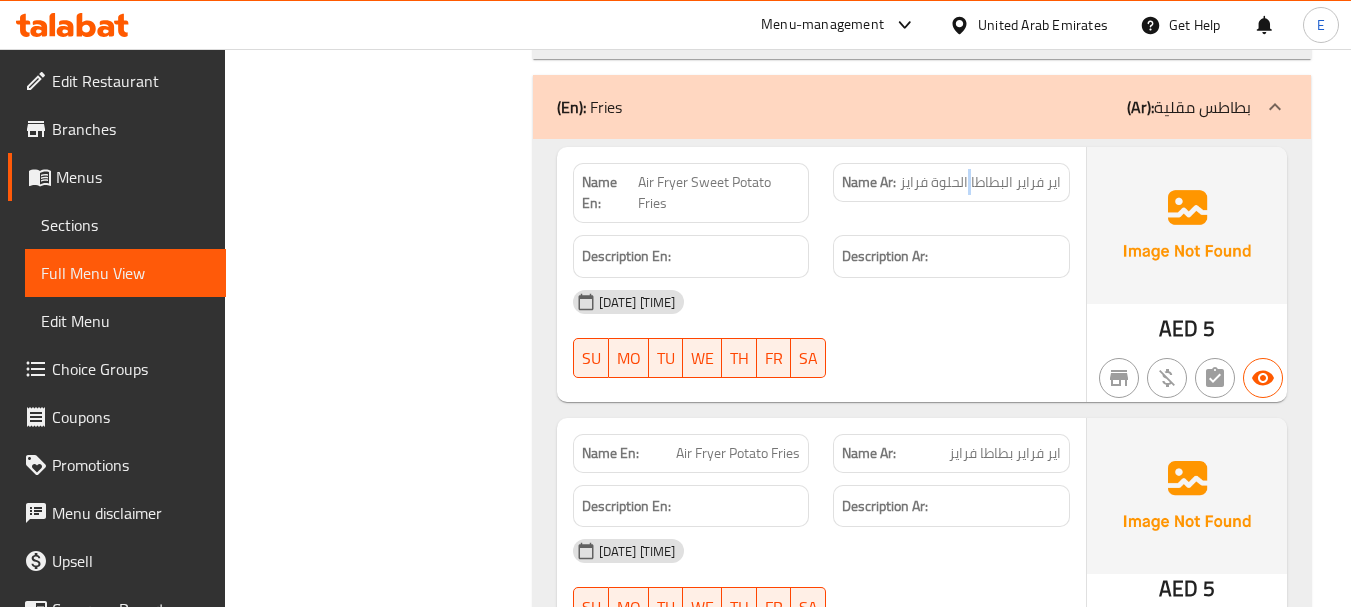 click on "Name Ar: اير فراير البطاطا الحلوة فرايز" at bounding box center [951, -1298] 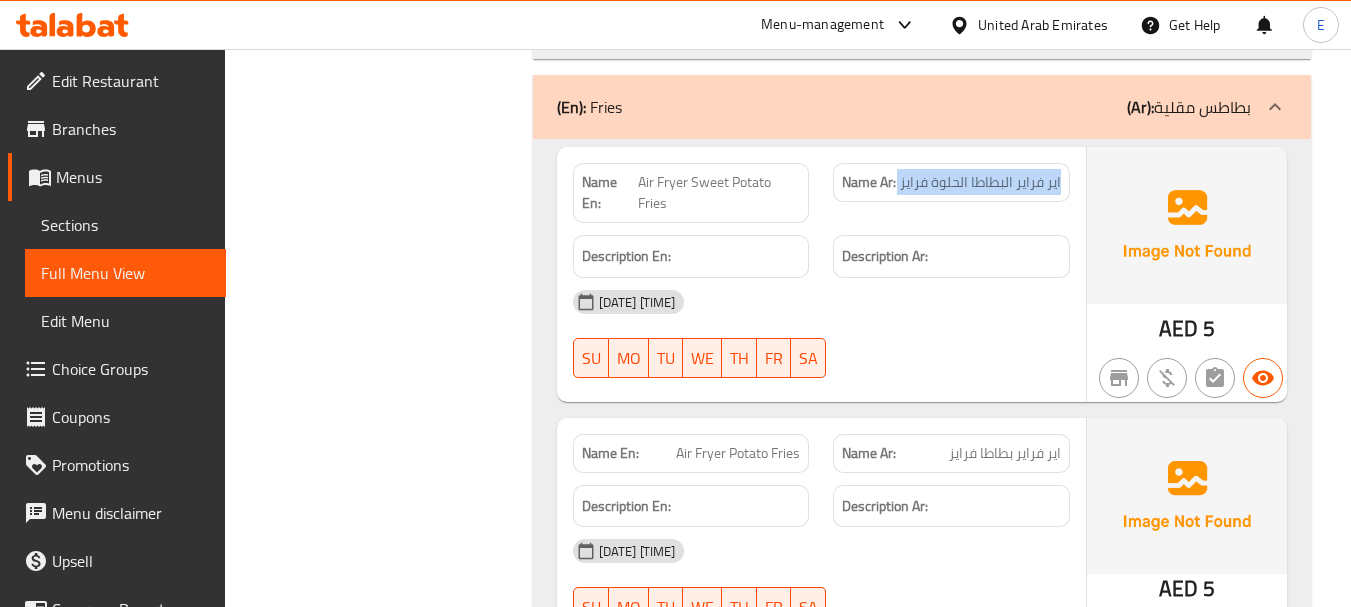 click on "Name Ar: اير فراير البطاطا الحلوة فرايز" at bounding box center [951, -1298] 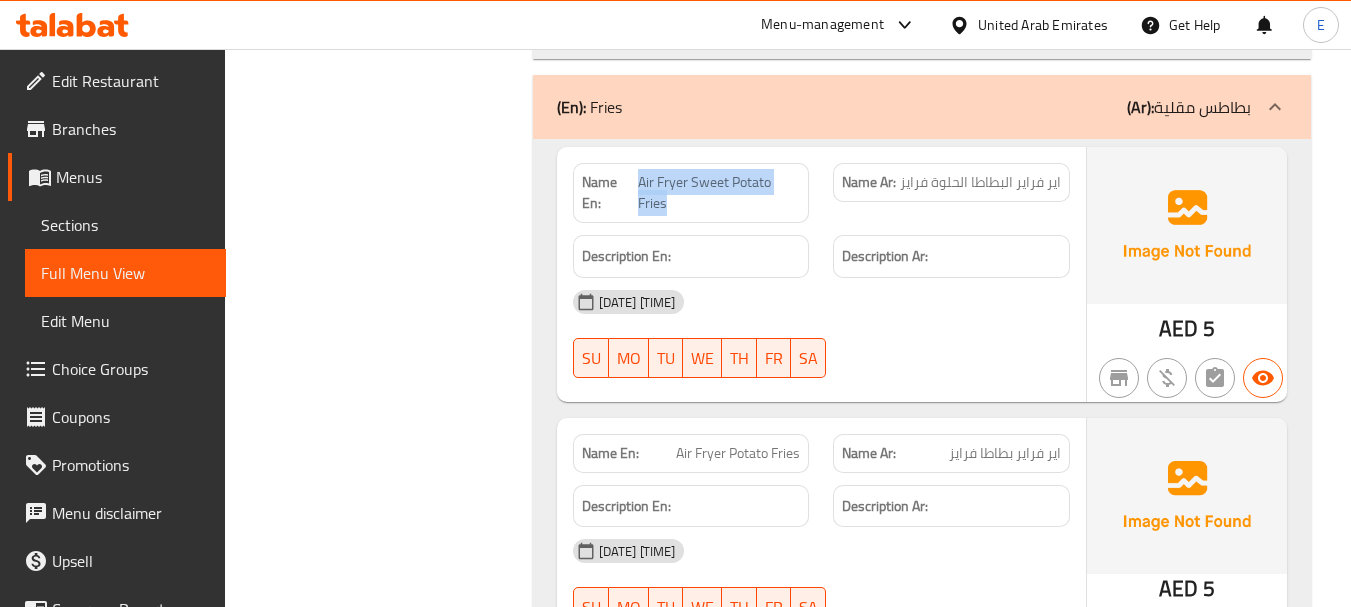 drag, startPoint x: 639, startPoint y: 185, endPoint x: 778, endPoint y: 197, distance: 139.51703 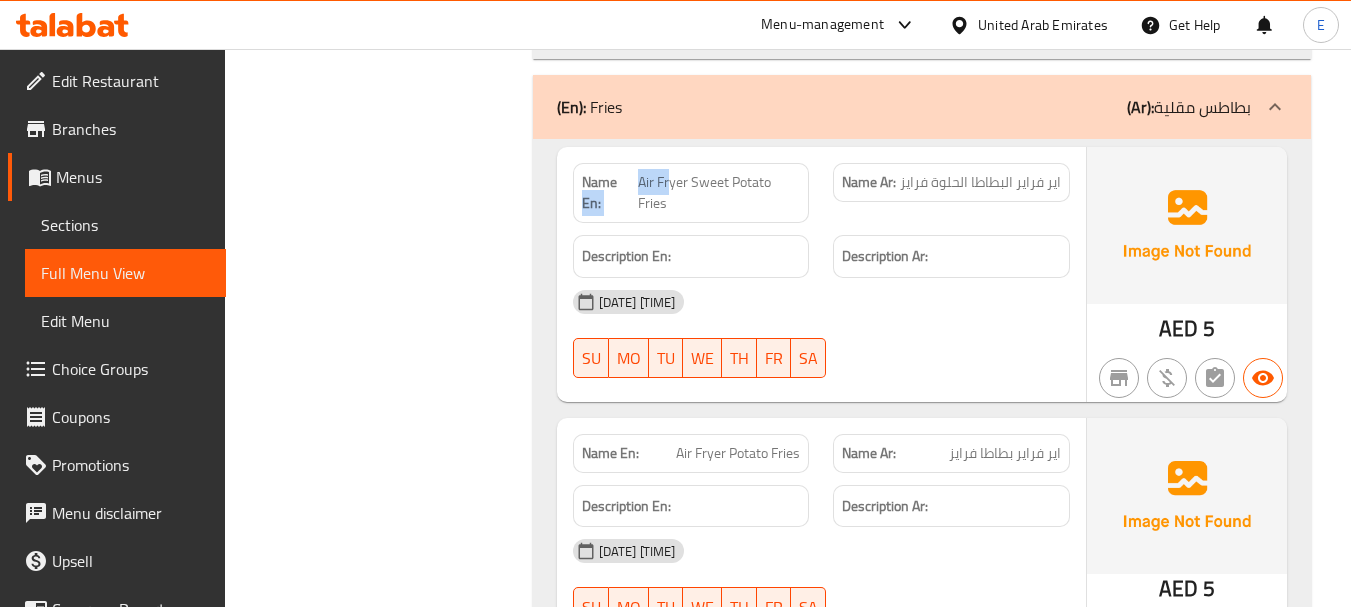 drag, startPoint x: 636, startPoint y: 172, endPoint x: 667, endPoint y: 182, distance: 32.572994 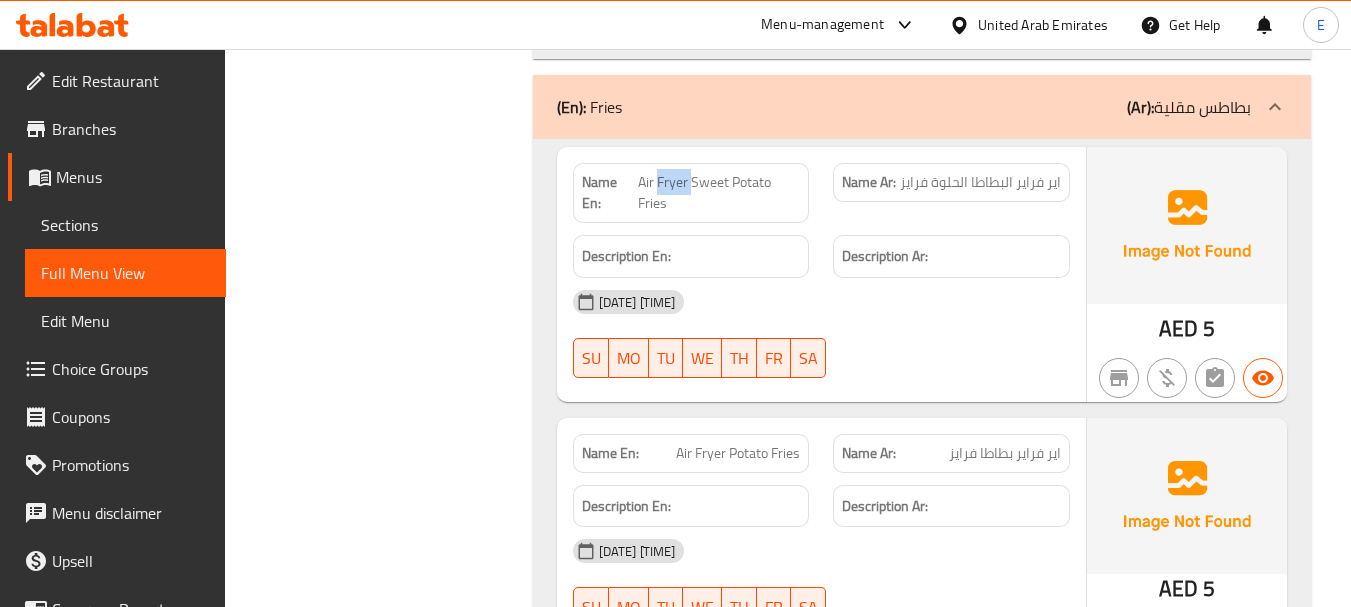 click on "Air Fryer Sweet Potato Fries" at bounding box center [715, -1298] 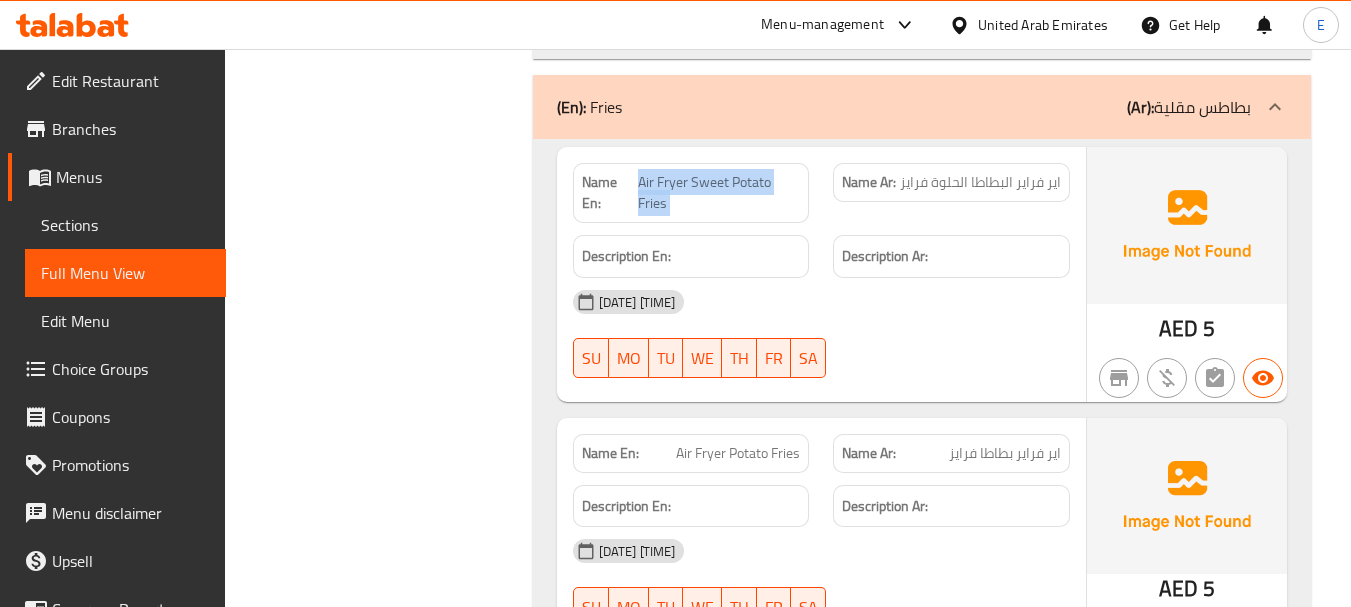click on "Air Fryer Sweet Potato Fries" at bounding box center [715, -1298] 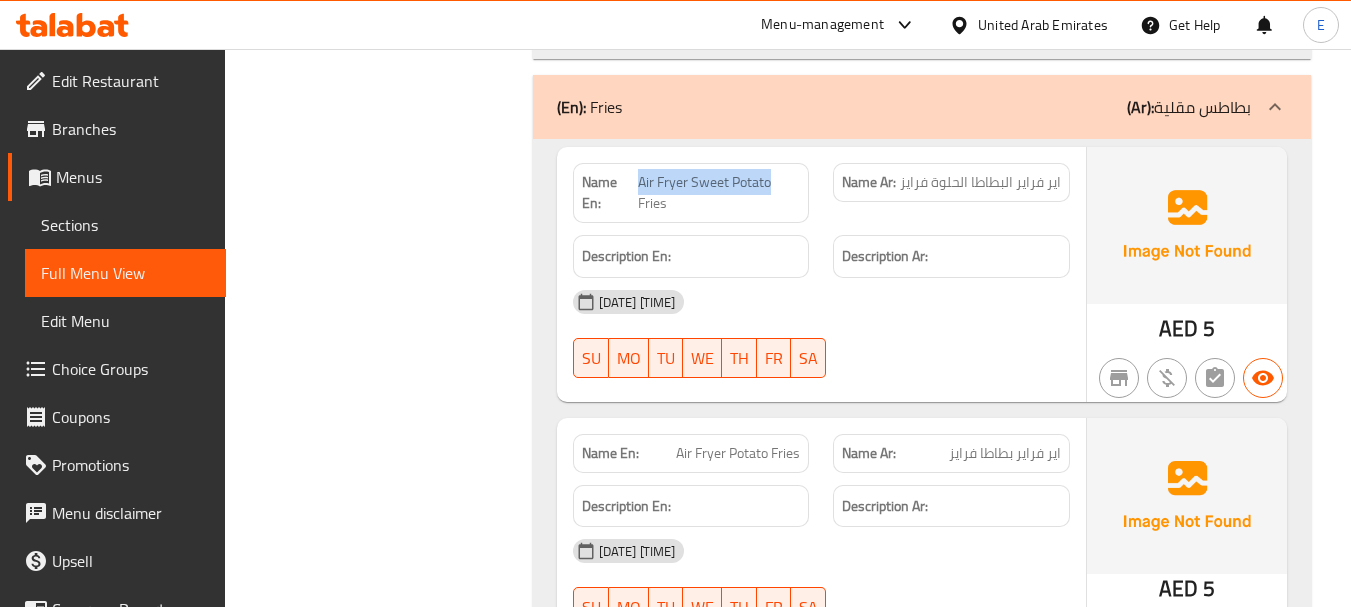 drag, startPoint x: 640, startPoint y: 182, endPoint x: 772, endPoint y: 192, distance: 132.37825 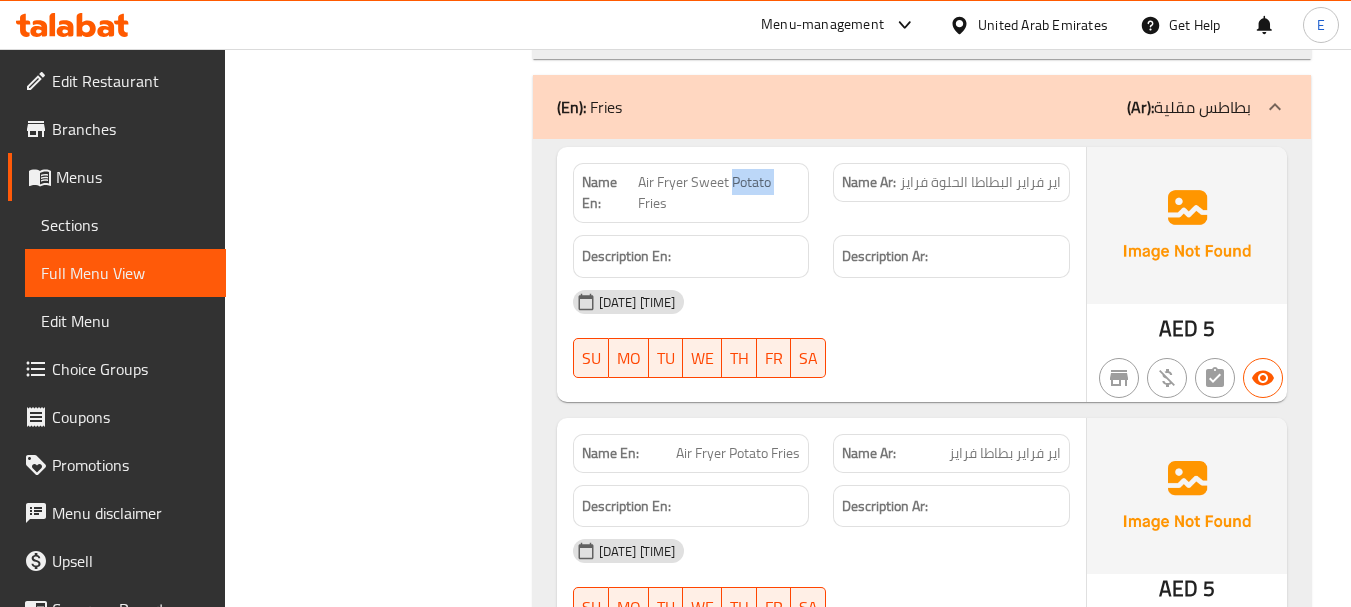 click on "Air Fryer Sweet Potato Fries" at bounding box center [715, -1298] 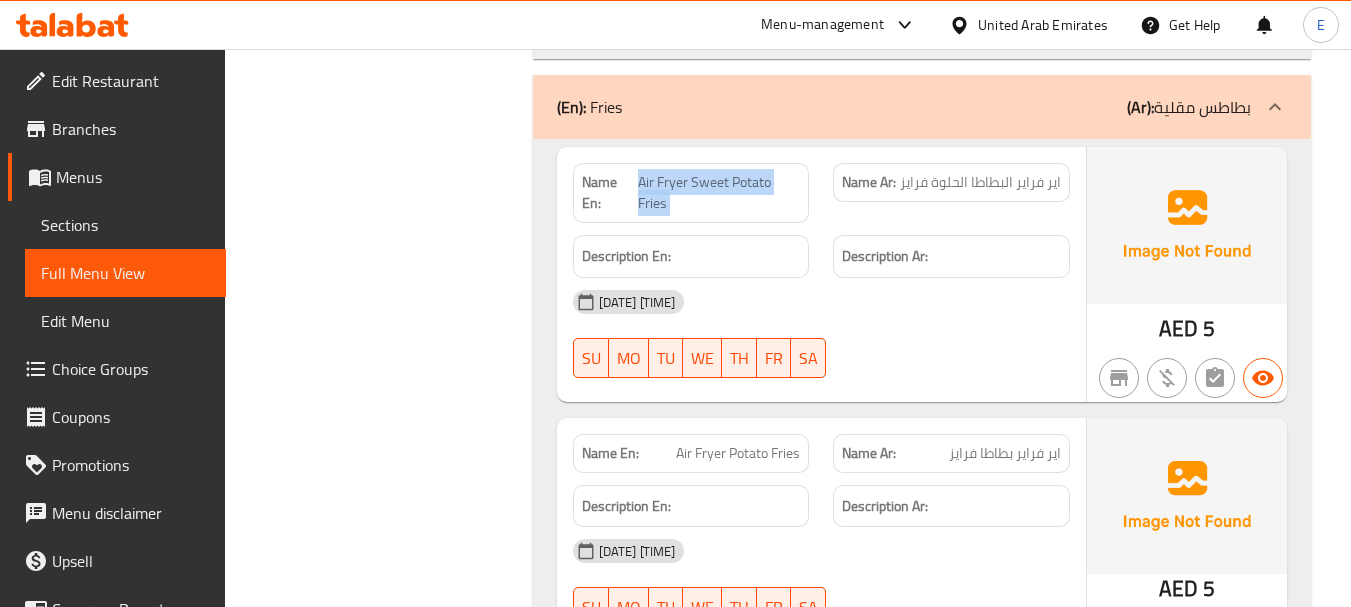 click on "Air Fryer Sweet Potato Fries" at bounding box center [715, -1298] 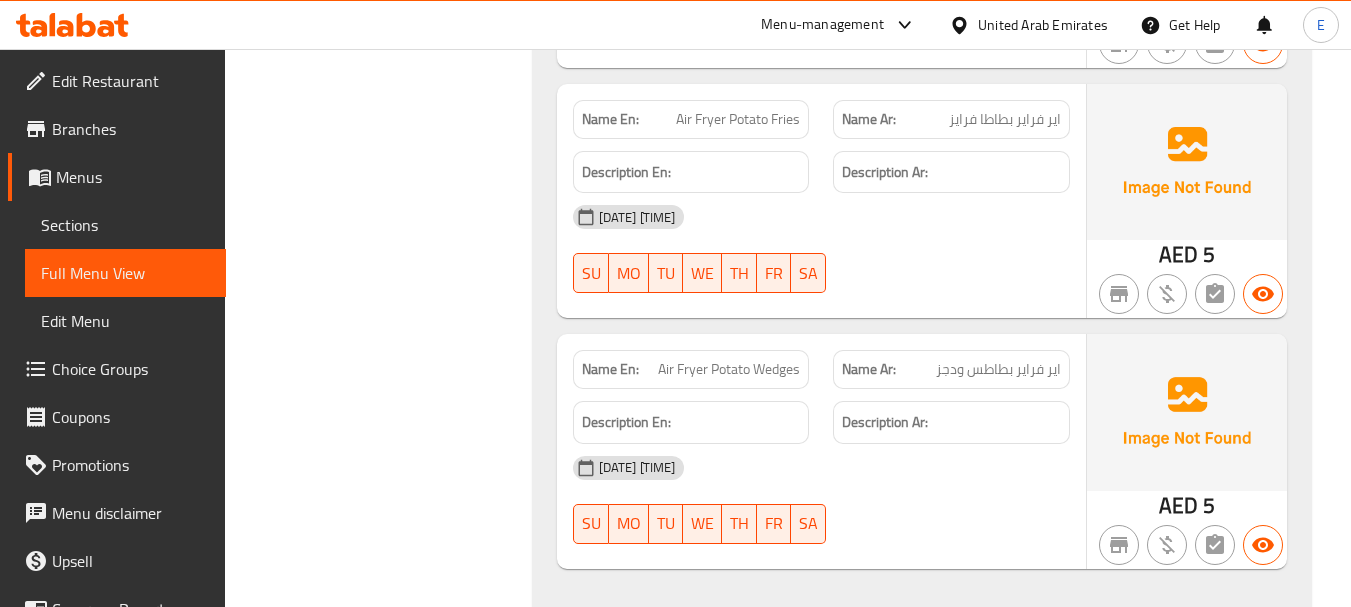 scroll, scrollTop: 2049, scrollLeft: 0, axis: vertical 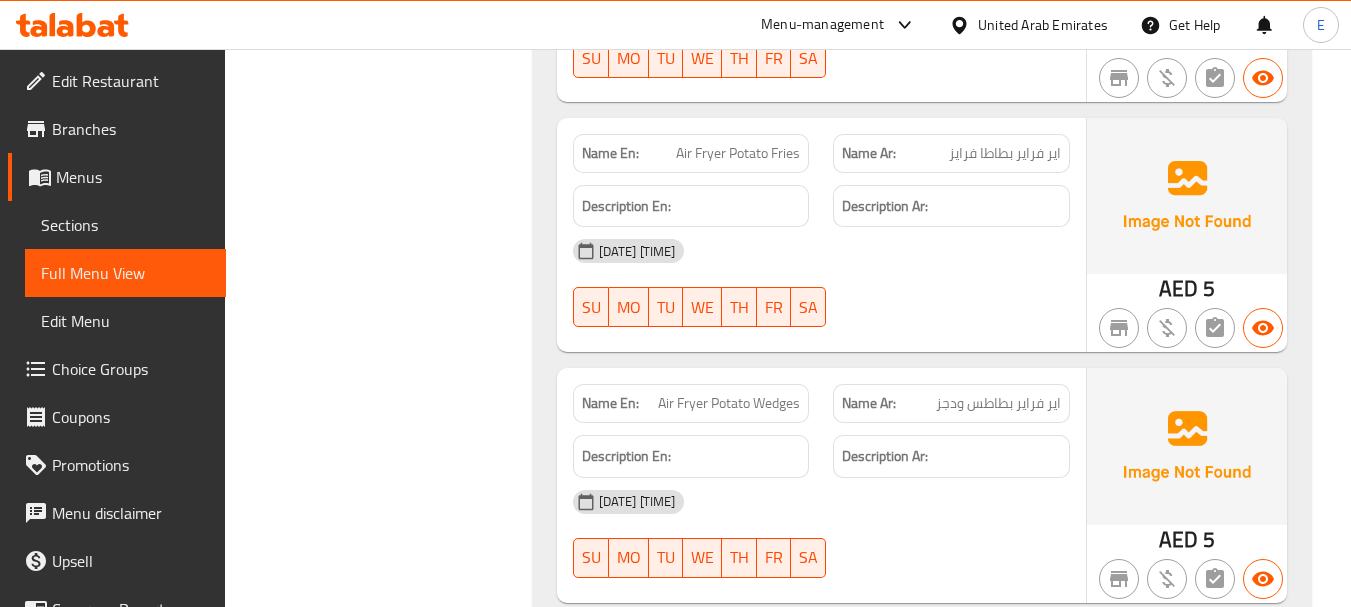 click on "5" at bounding box center [1209, -1071] 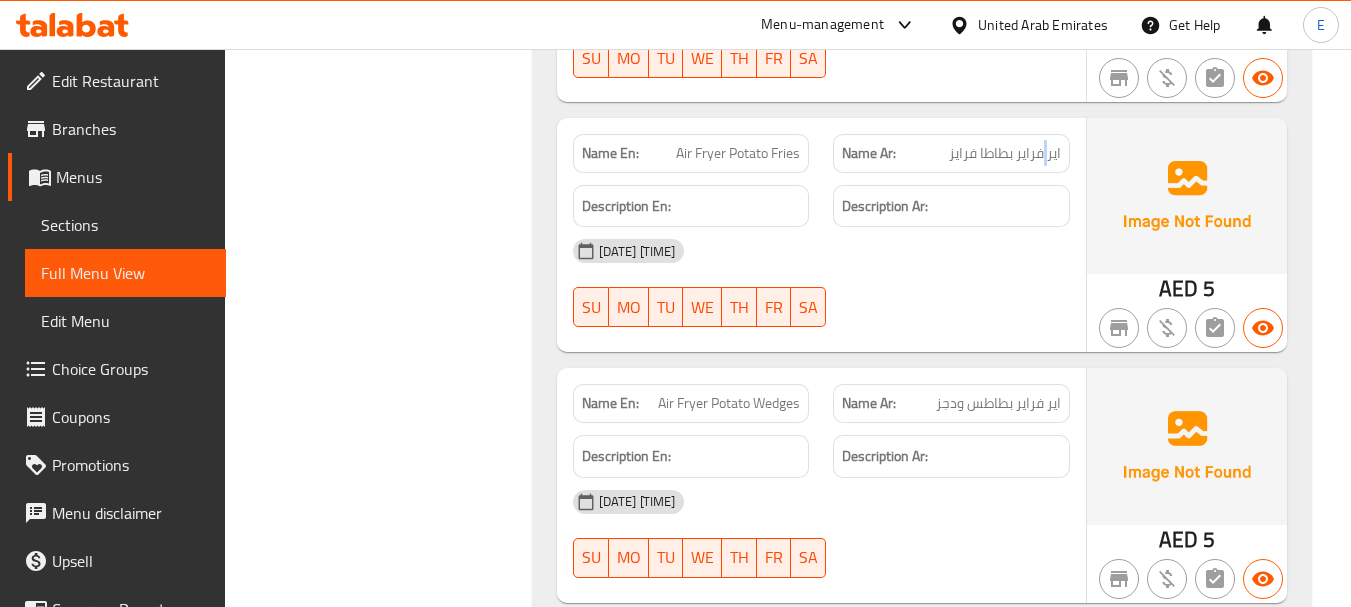 click on "Name Ar: اير فراير بطاطا فرايز" at bounding box center (951, -1254) 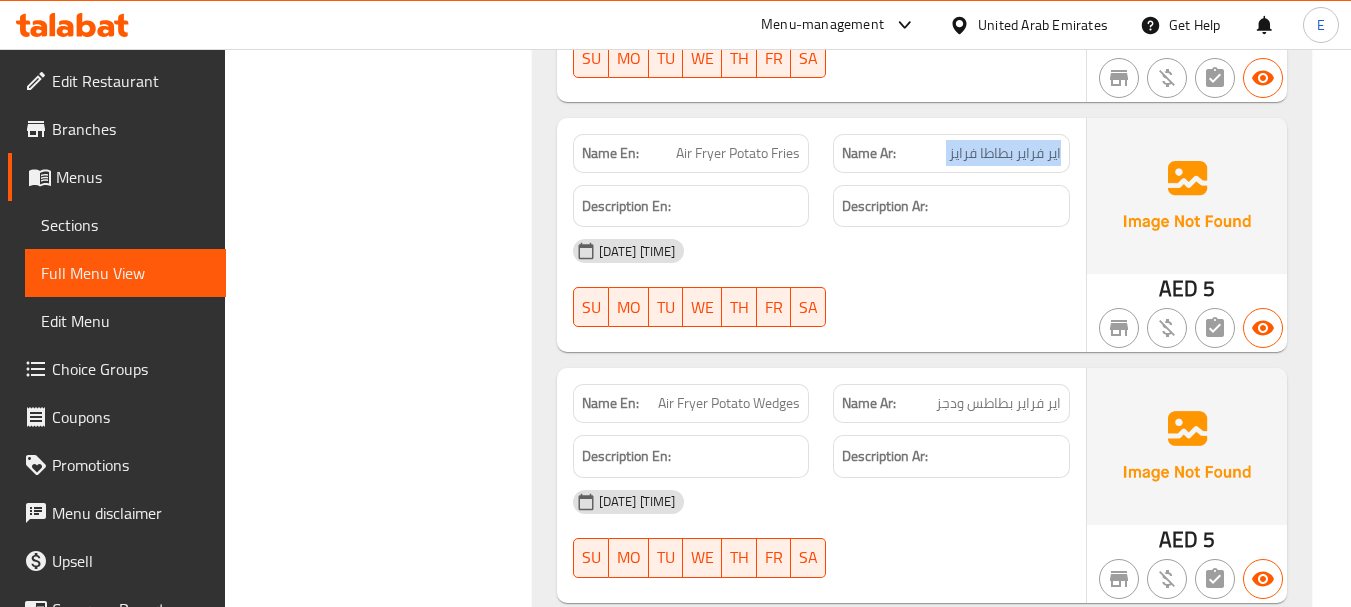 click on "Name Ar: اير فراير بطاطا فرايز" at bounding box center (951, -1254) 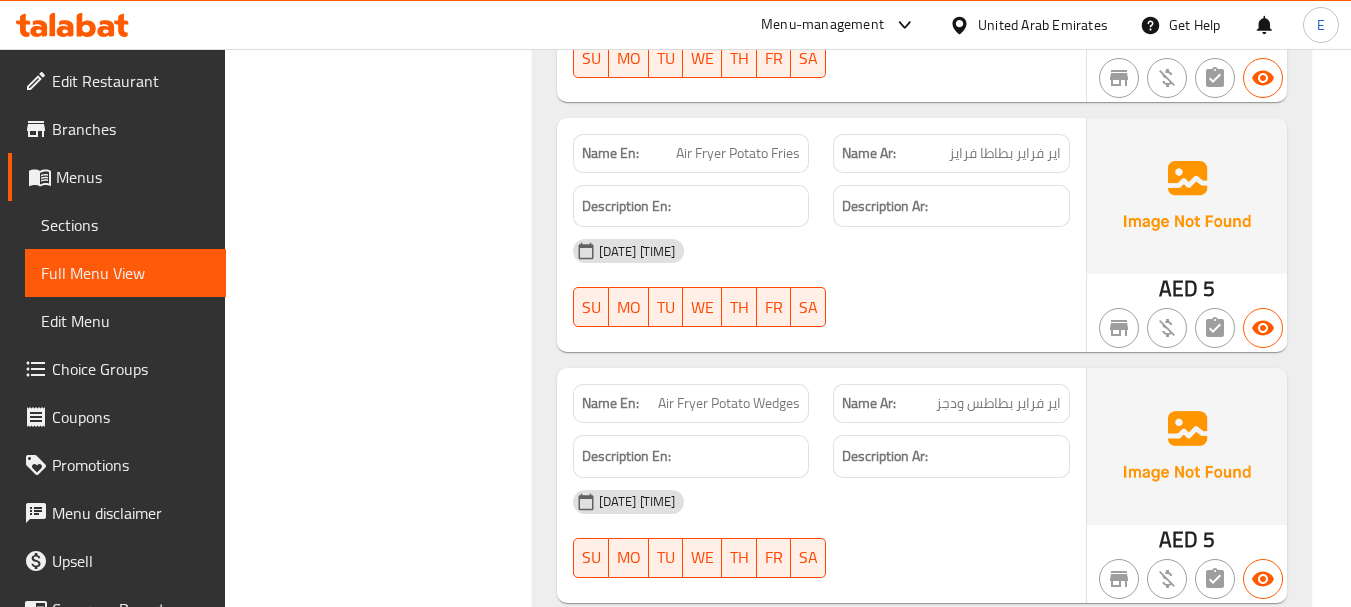 click on "Air Fryer Potato Fries" at bounding box center [715, -1254] 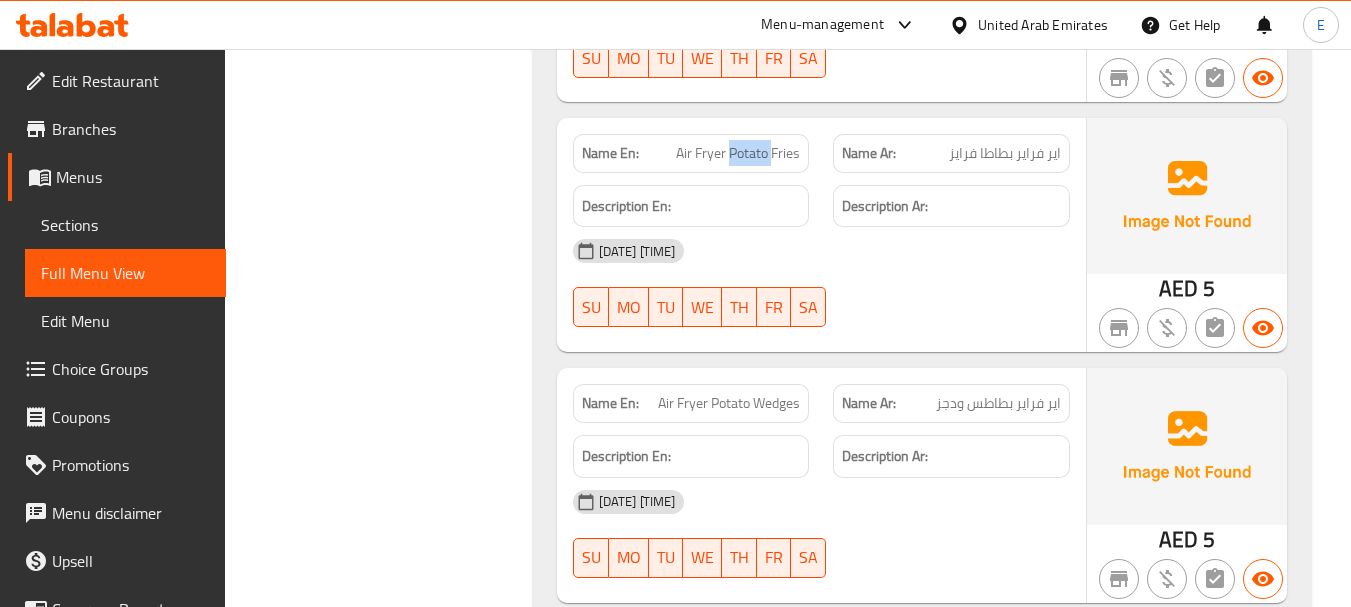 click on "Air Fryer Potato Fries" at bounding box center (715, -1254) 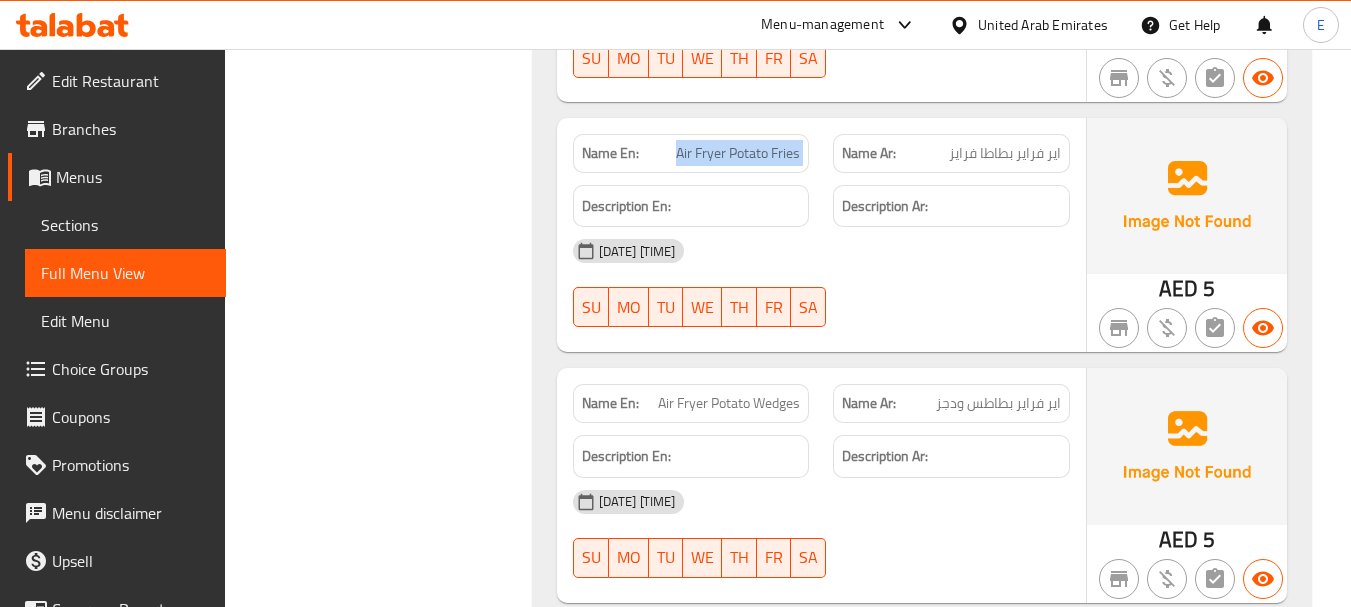 click on "Air Fryer Potato Fries" at bounding box center (715, -1254) 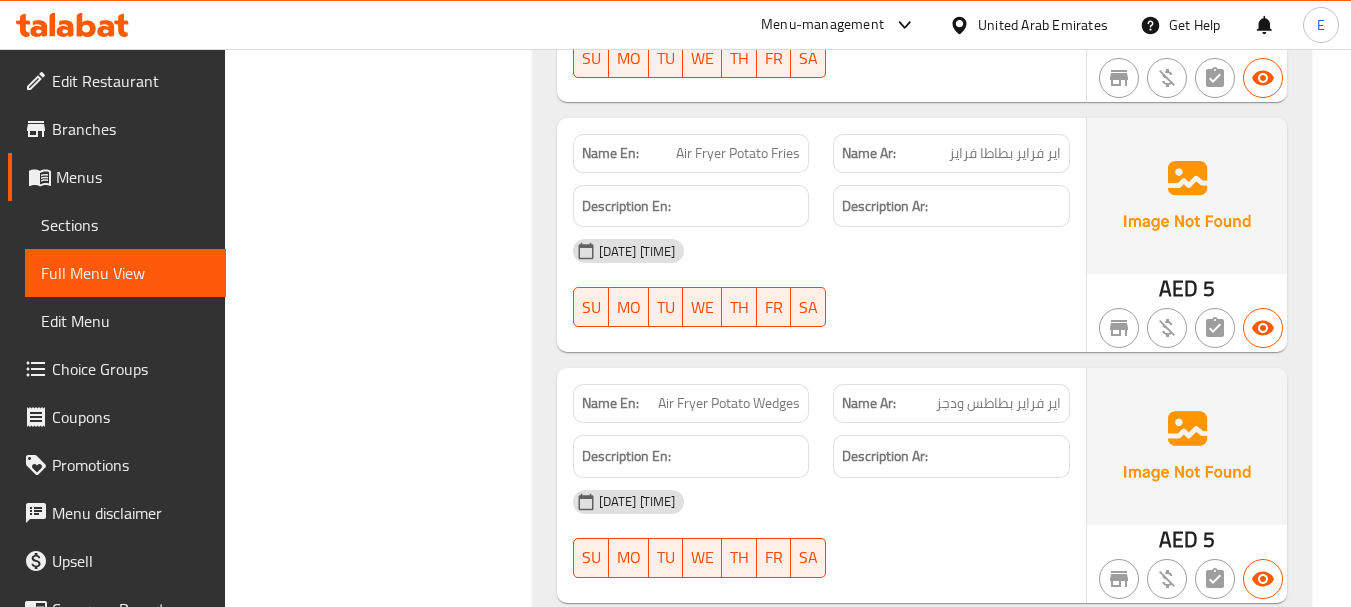 click on "Name Ar: اير فراير بطاطا فرايز" at bounding box center [951, -1254] 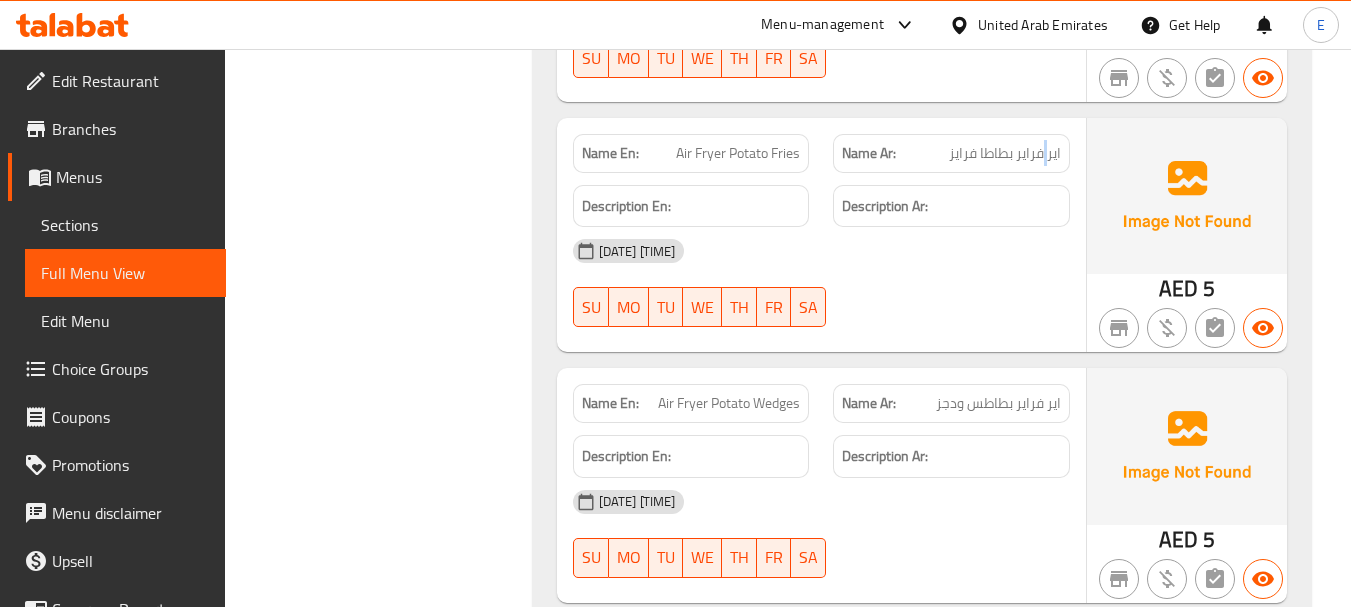 click on "Name Ar: اير فراير بطاطا فرايز" at bounding box center [951, -1254] 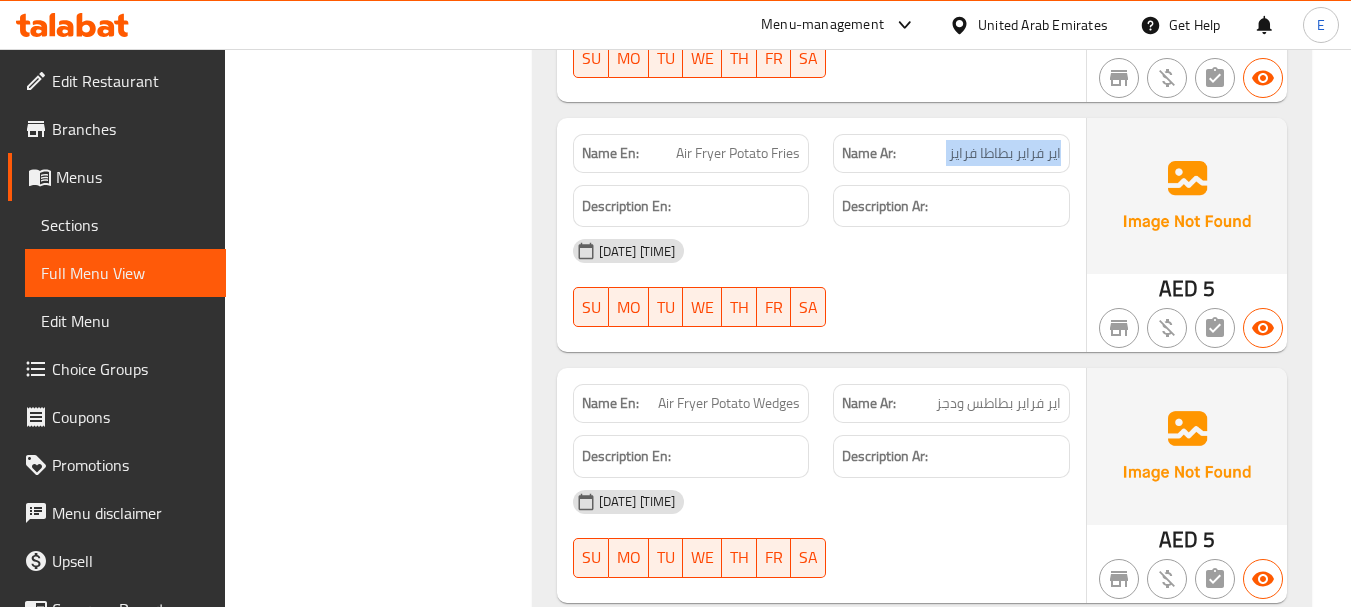 click on "Name Ar: اير فراير بطاطا فرايز" at bounding box center (951, -1254) 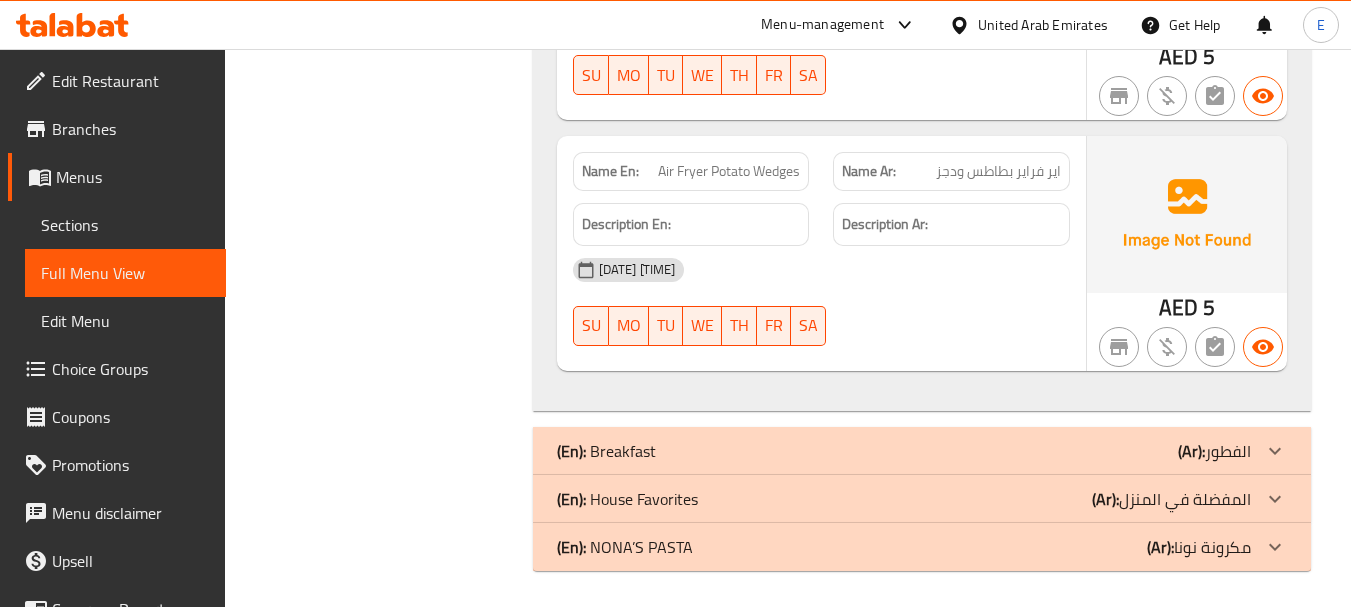 scroll, scrollTop: 2285, scrollLeft: 0, axis: vertical 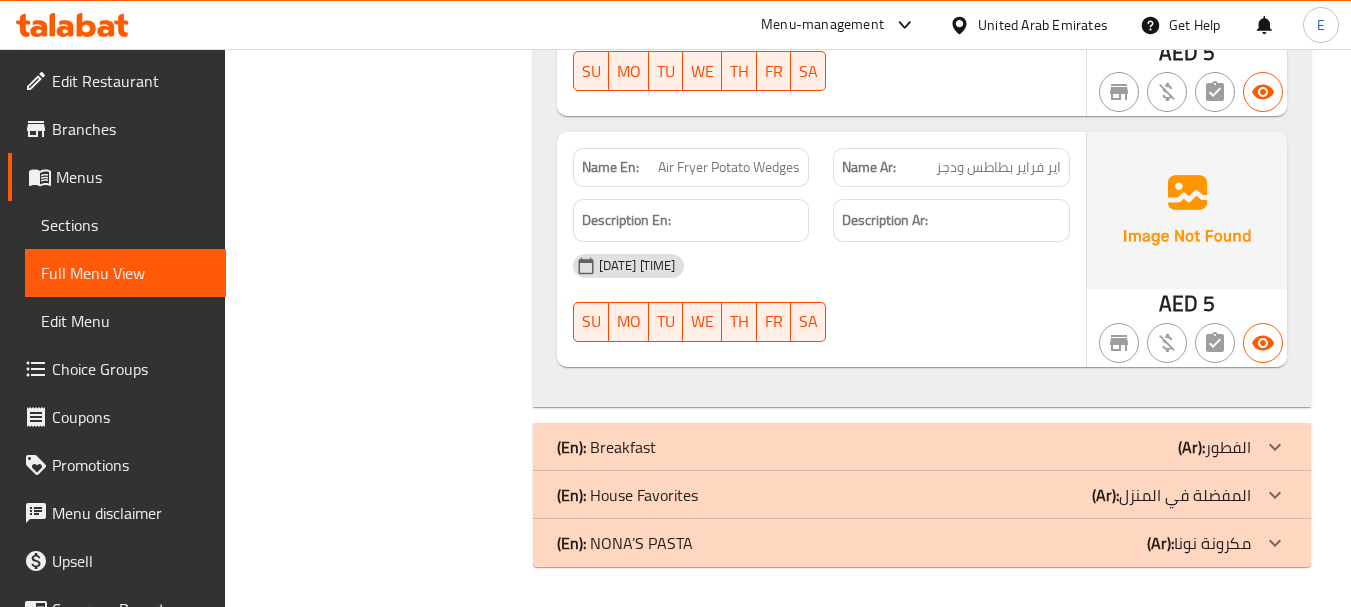 click on "اير فراير بطاطس ودجز" at bounding box center (1009, -1133) 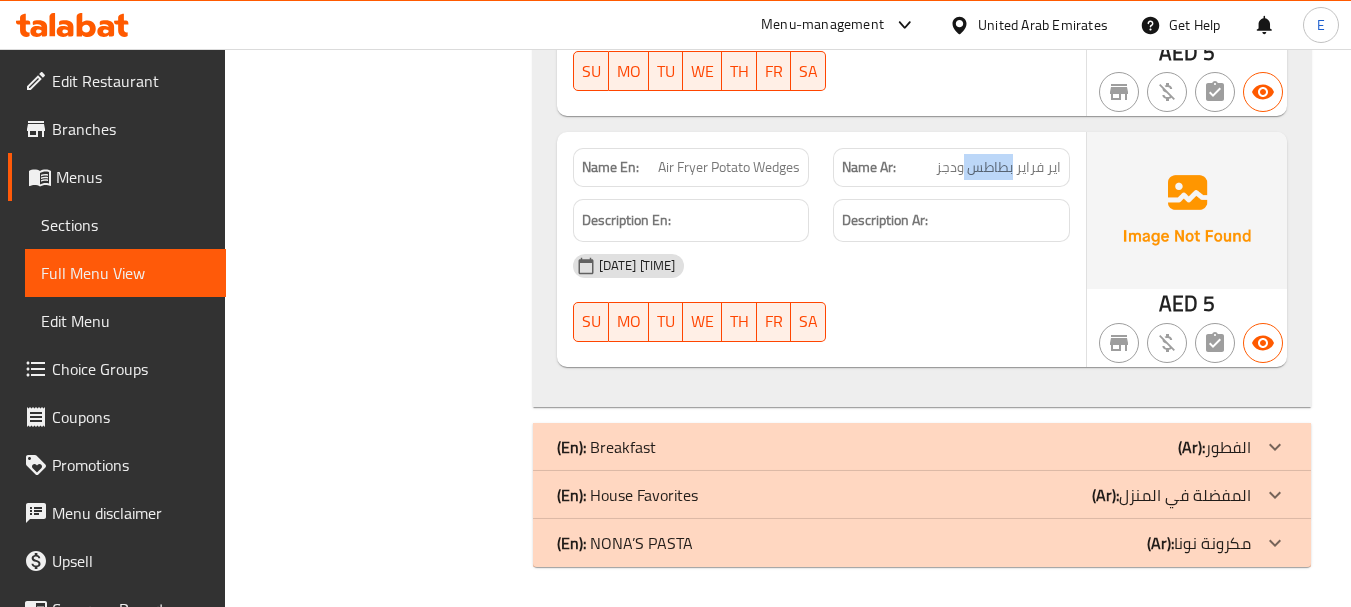 click on "اير فراير بطاطس ودجز" at bounding box center (1009, -1133) 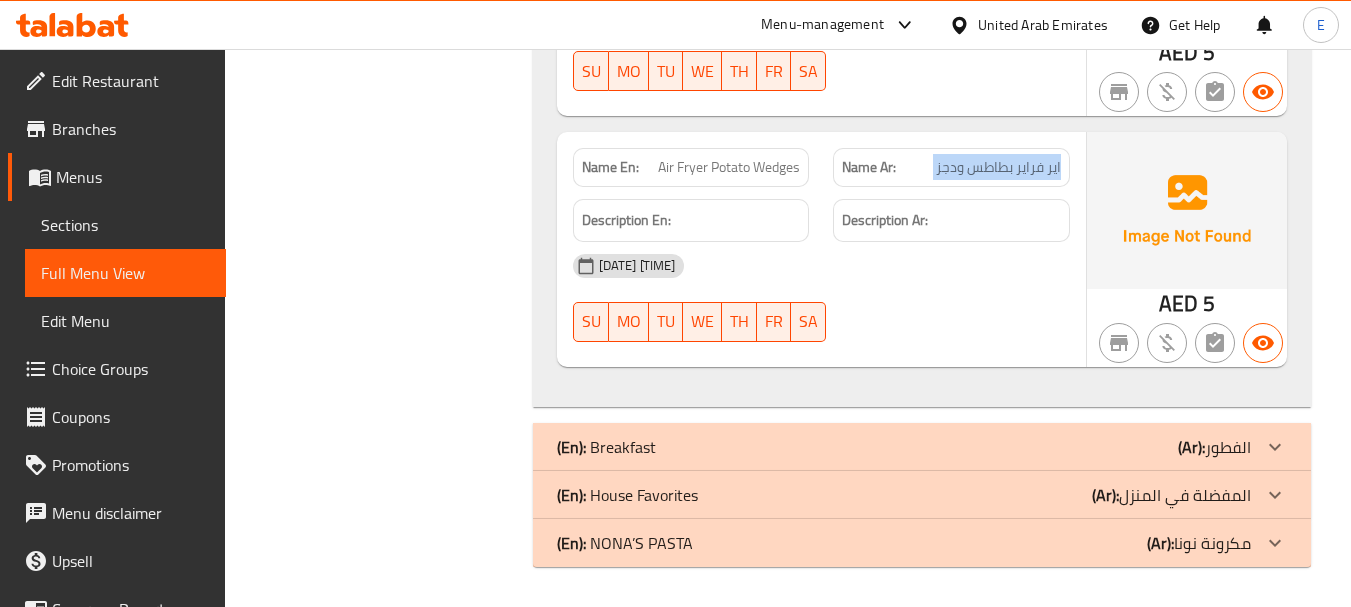 click on "اير فراير بطاطس ودجز" at bounding box center (1009, -1133) 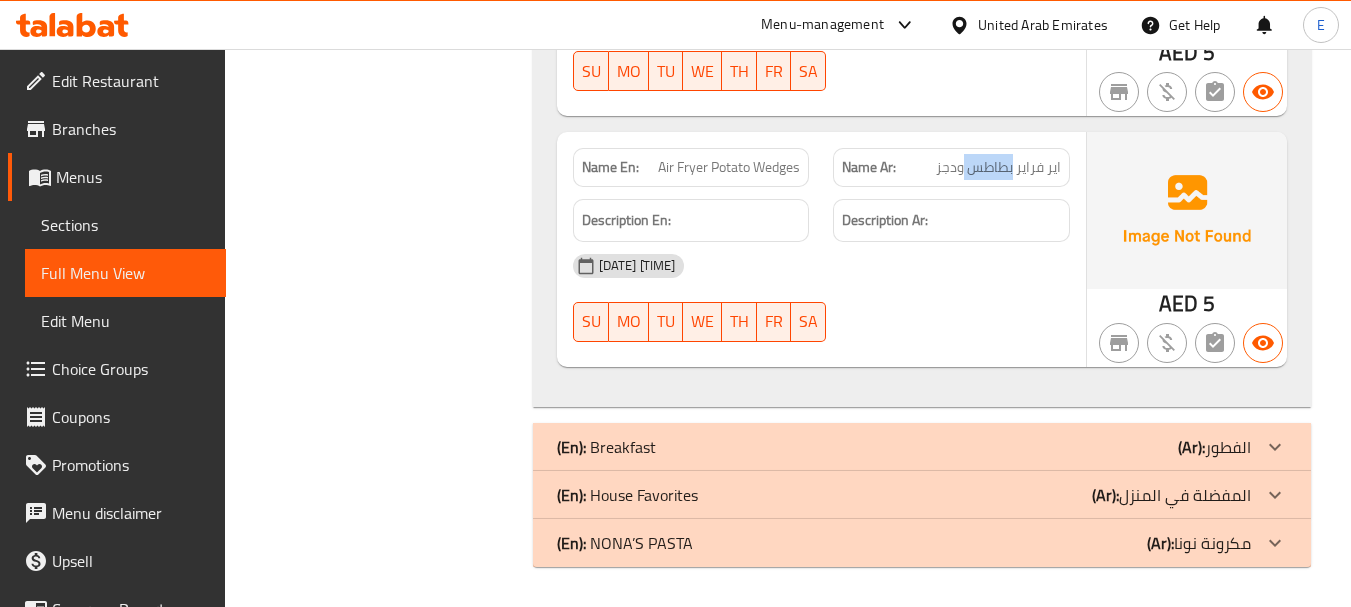 click on "اير فراير بطاطس ودجز" at bounding box center [1009, -1133] 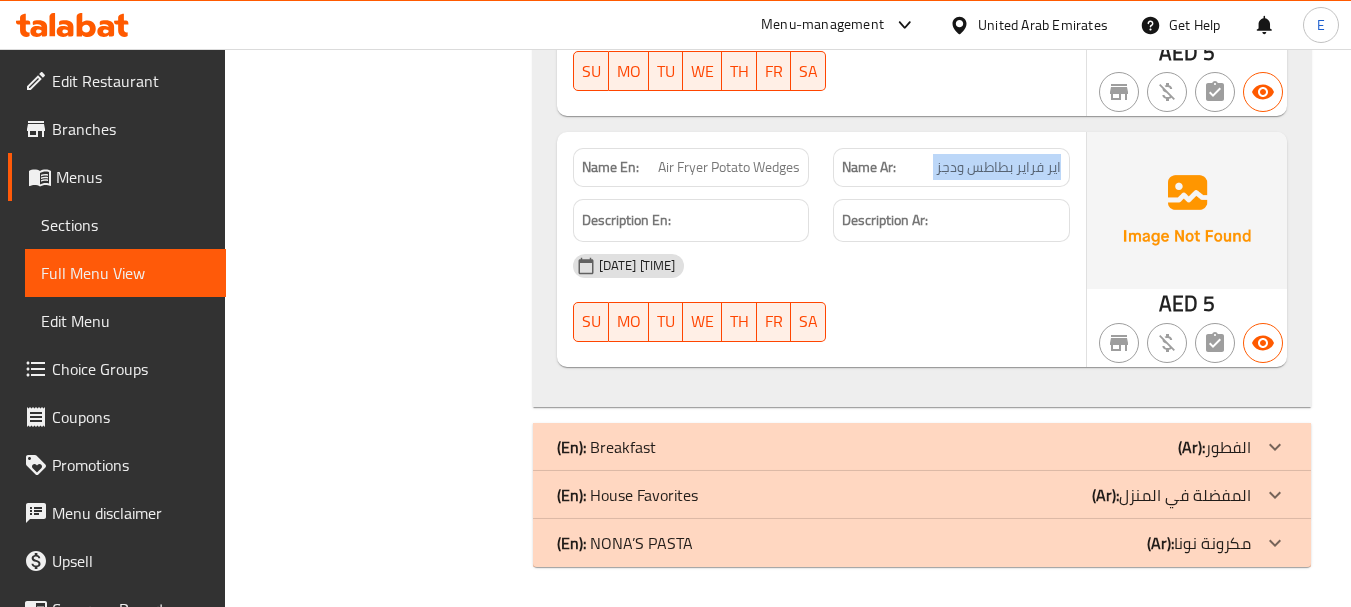 click on "اير فراير بطاطس ودجز" at bounding box center [1009, -1133] 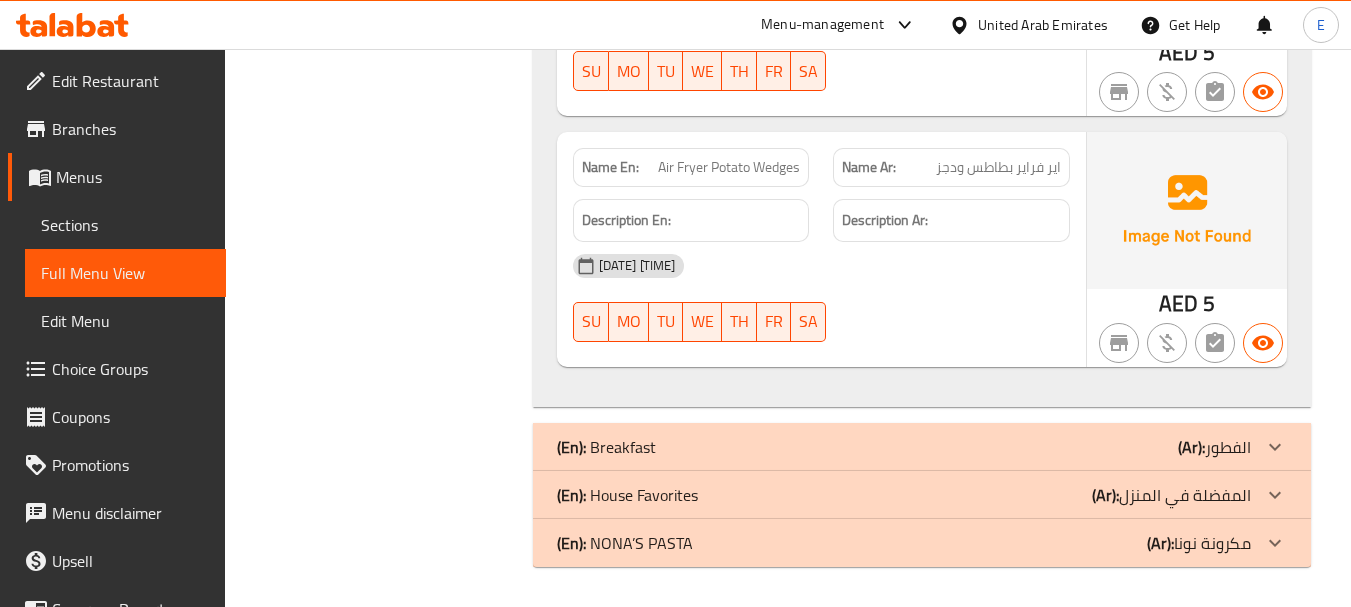 click on "Air Fryer Potato Wedges" at bounding box center [752, -1133] 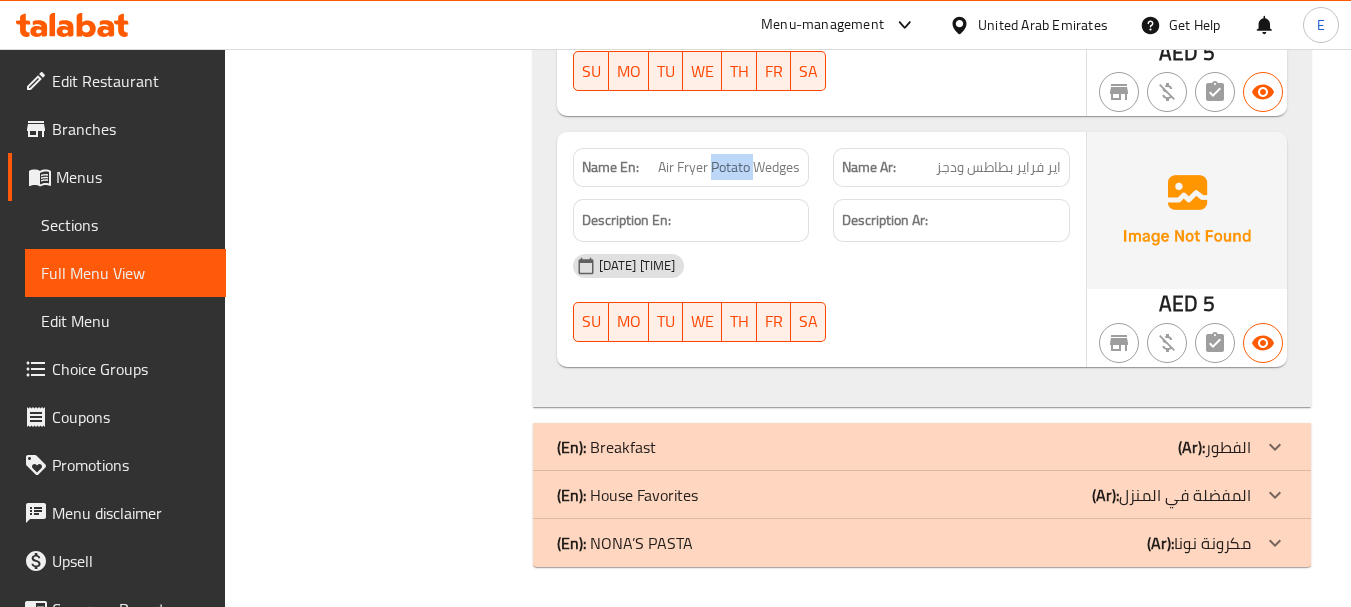click on "Air Fryer Potato Wedges" at bounding box center [752, -1133] 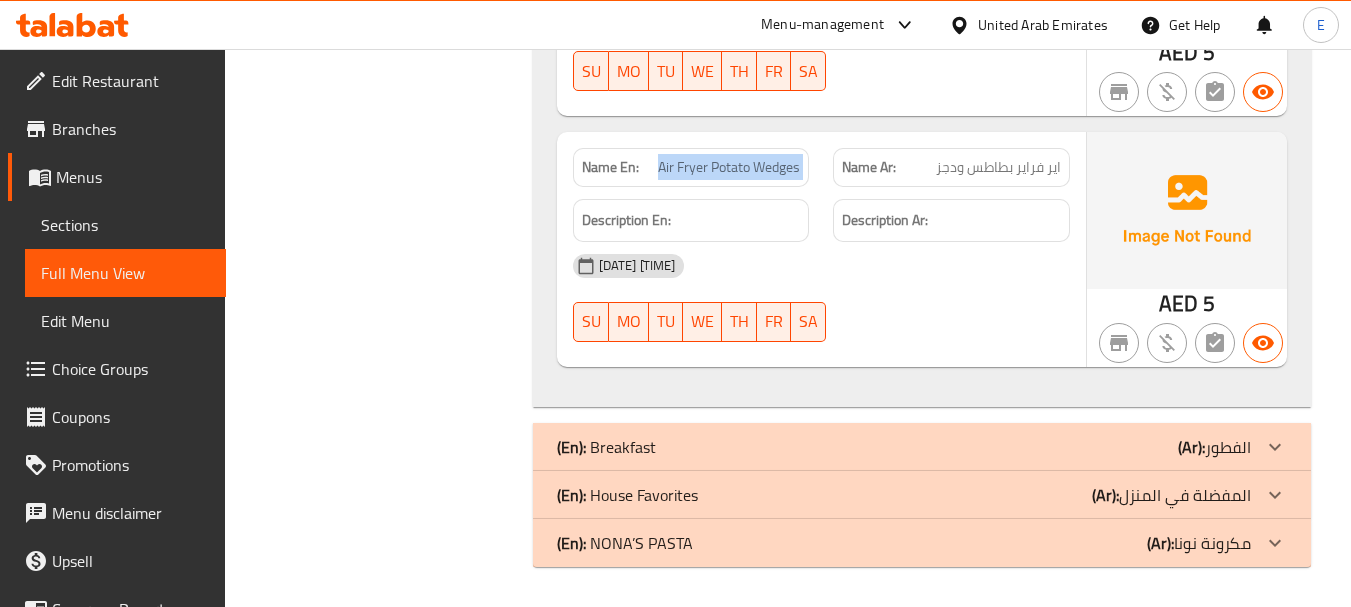 click on "Air Fryer Potato Wedges" at bounding box center [752, -1133] 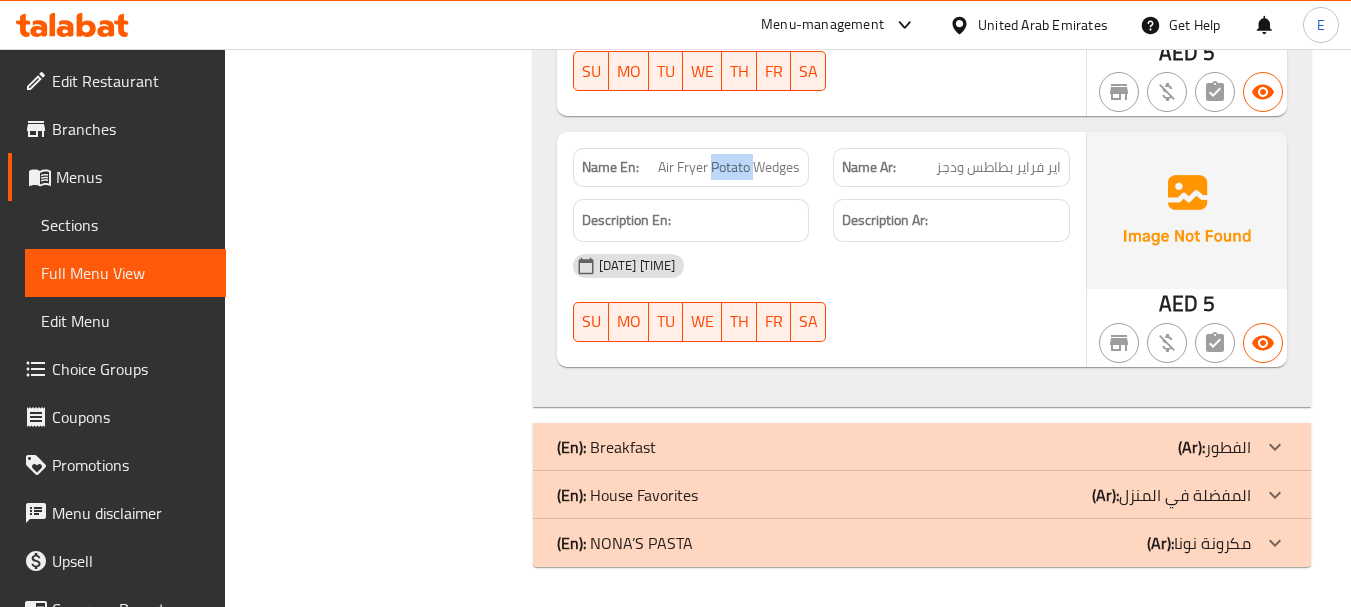 click on "Air Fryer Potato Wedges" at bounding box center (752, -1133) 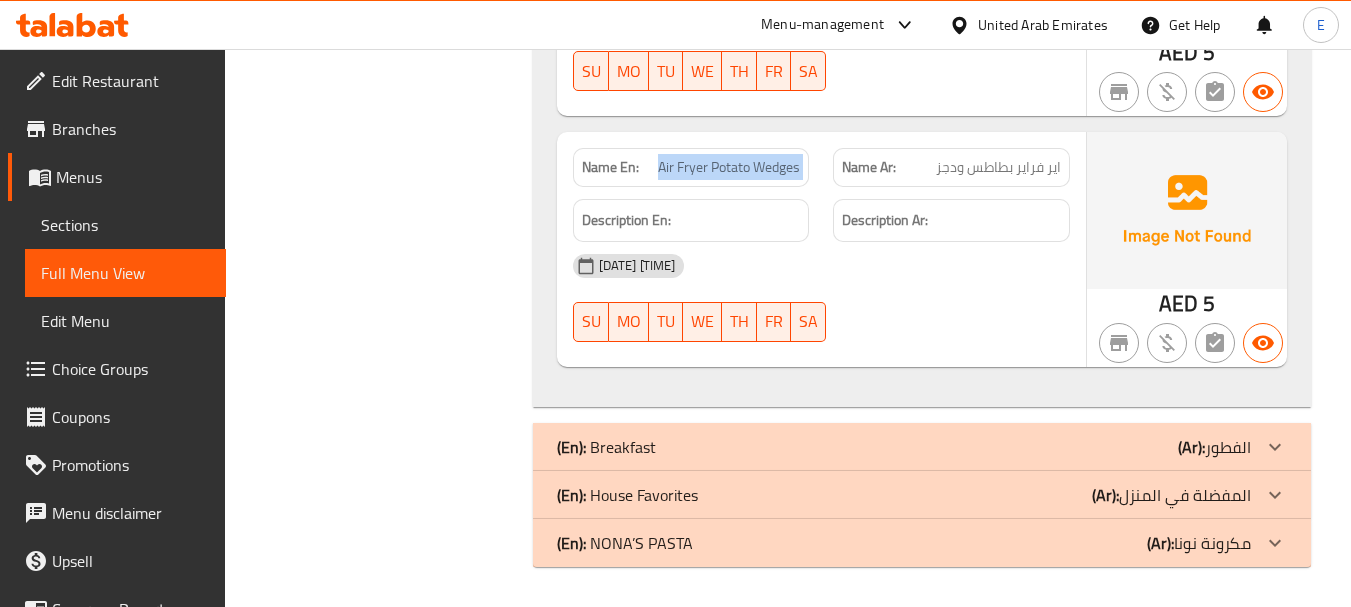 click on "Air Fryer Potato Wedges" at bounding box center (752, -1133) 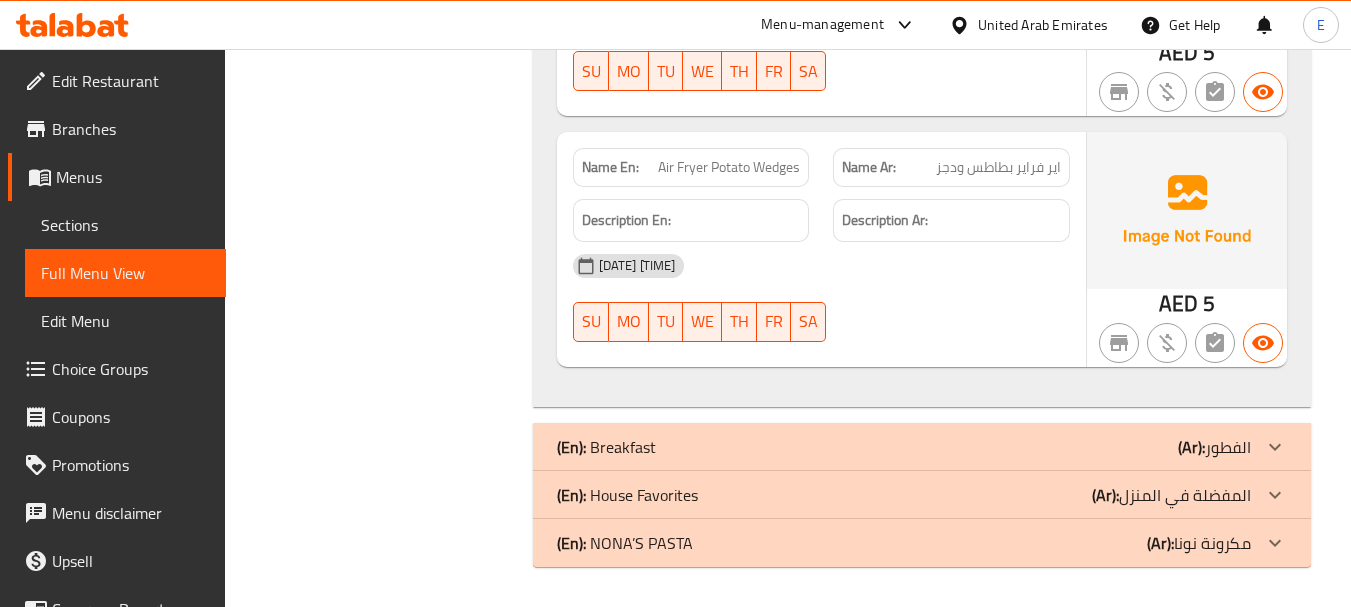 click on "اير فراير بطاطس ودجز" at bounding box center (1009, -1133) 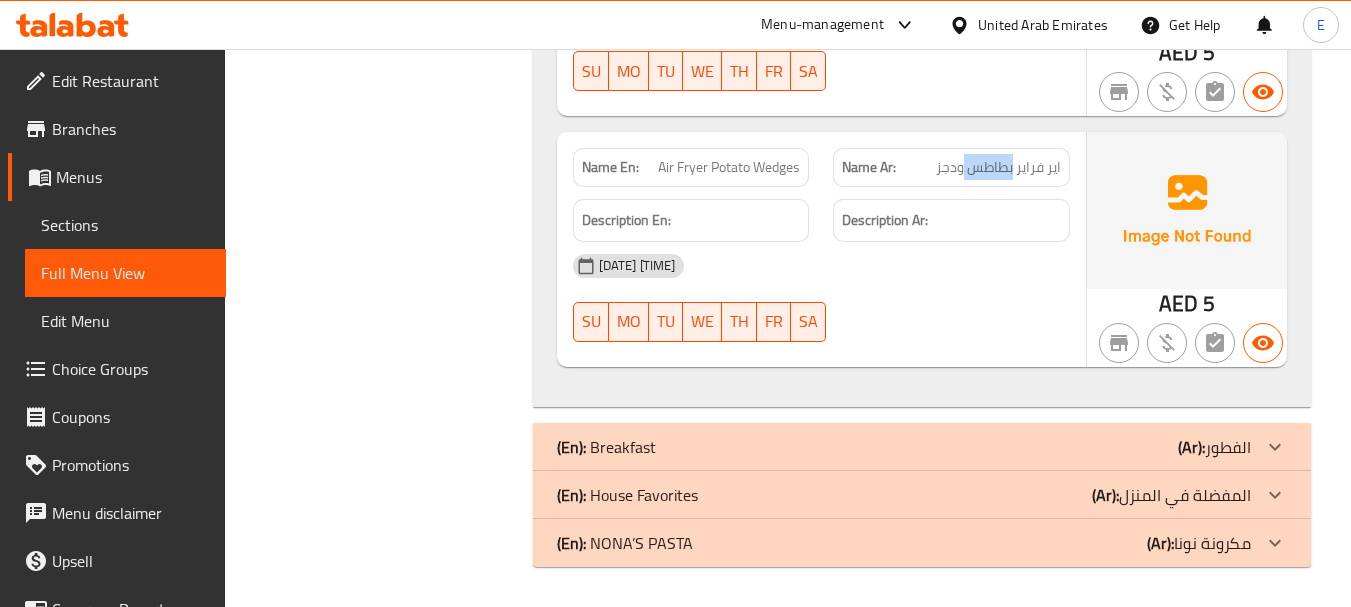 click on "اير فراير بطاطس ودجز" at bounding box center [1009, -1133] 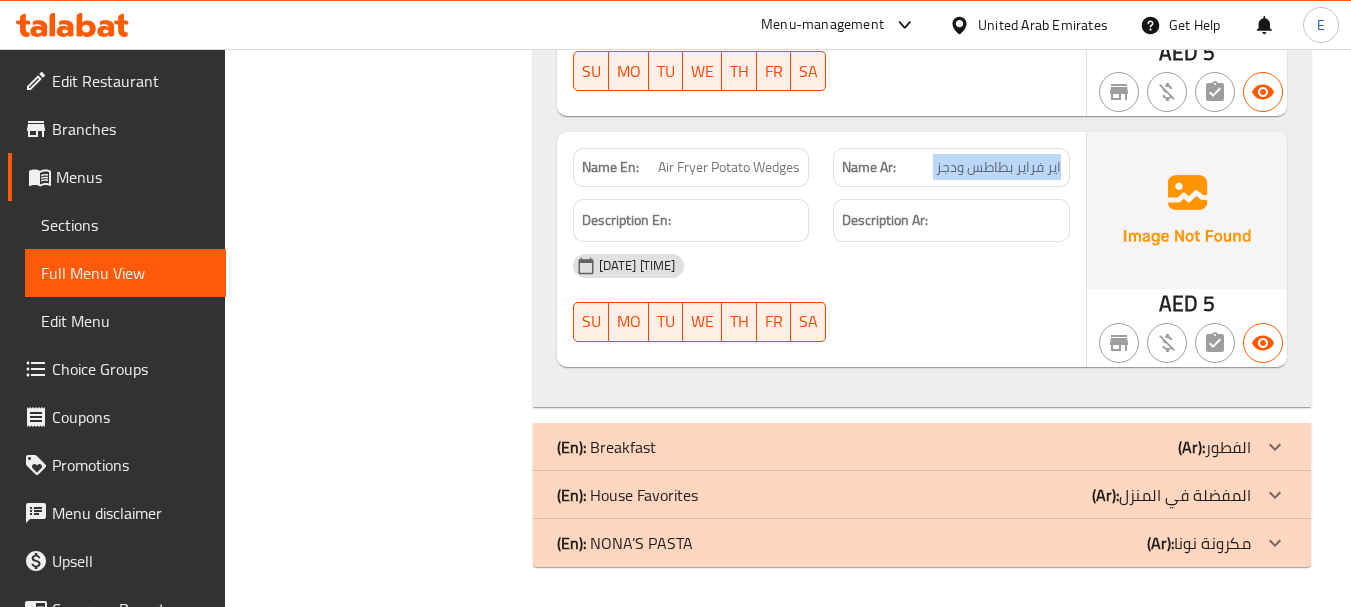 click on "اير فراير بطاطس ودجز" at bounding box center (1009, -1133) 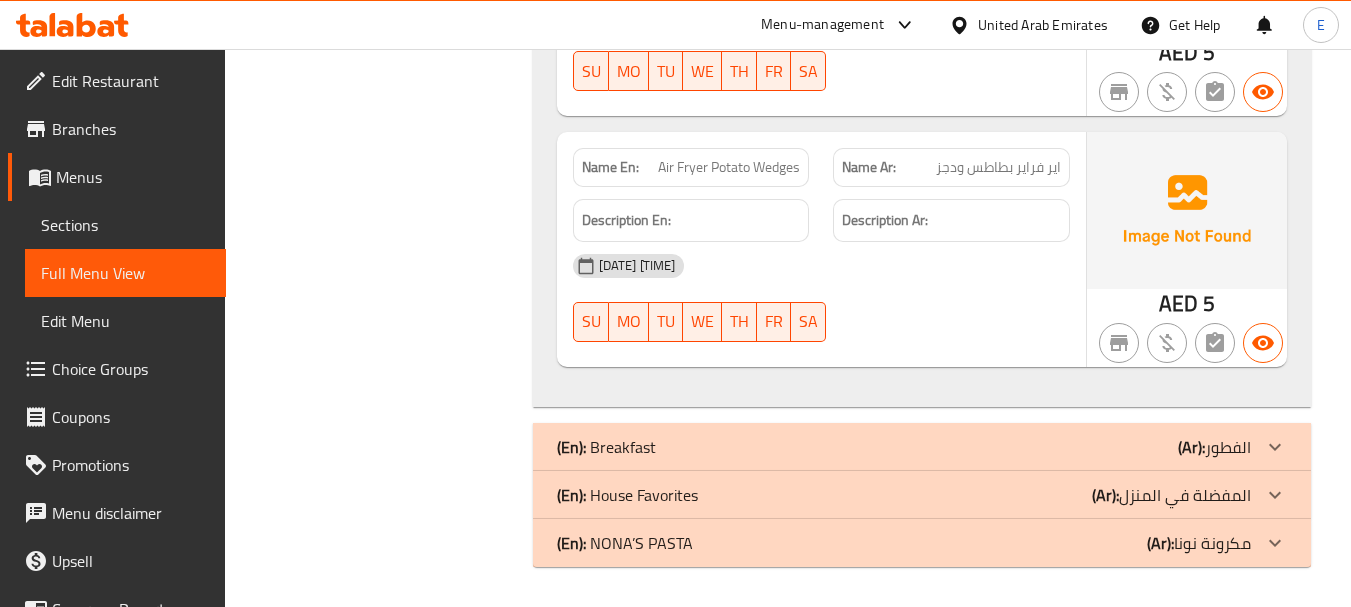 click on "Air Fryer Potato Wedges" at bounding box center (752, -1133) 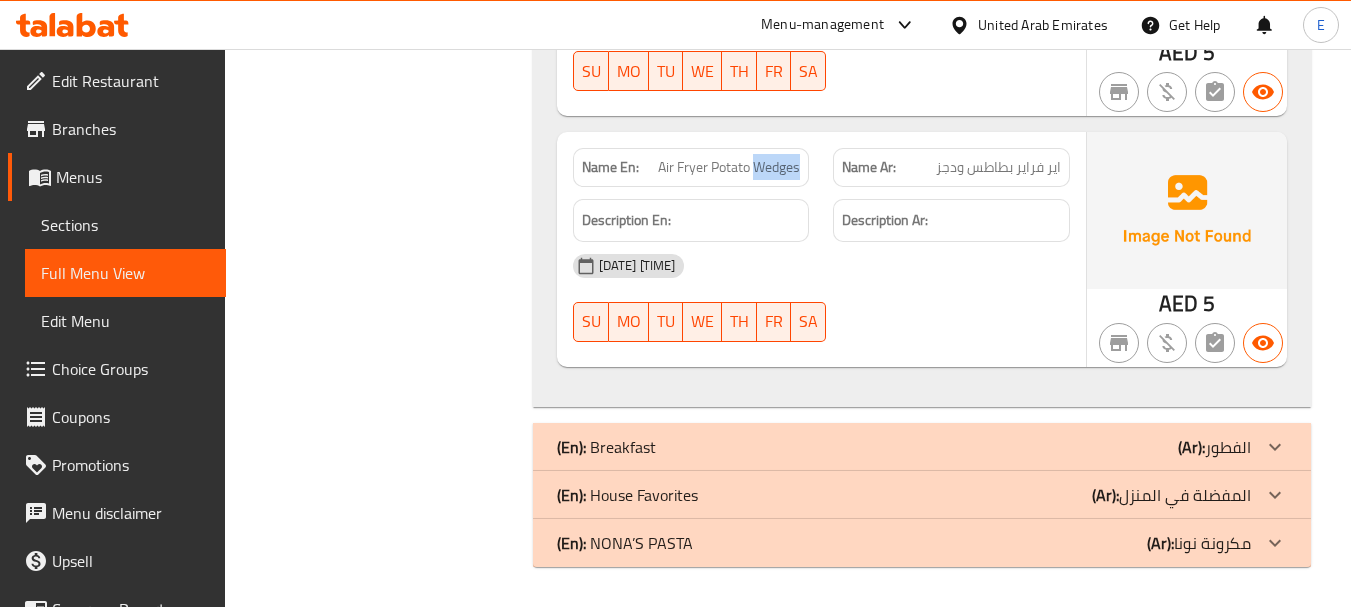 click on "Air Fryer Potato Wedges" at bounding box center [752, -1133] 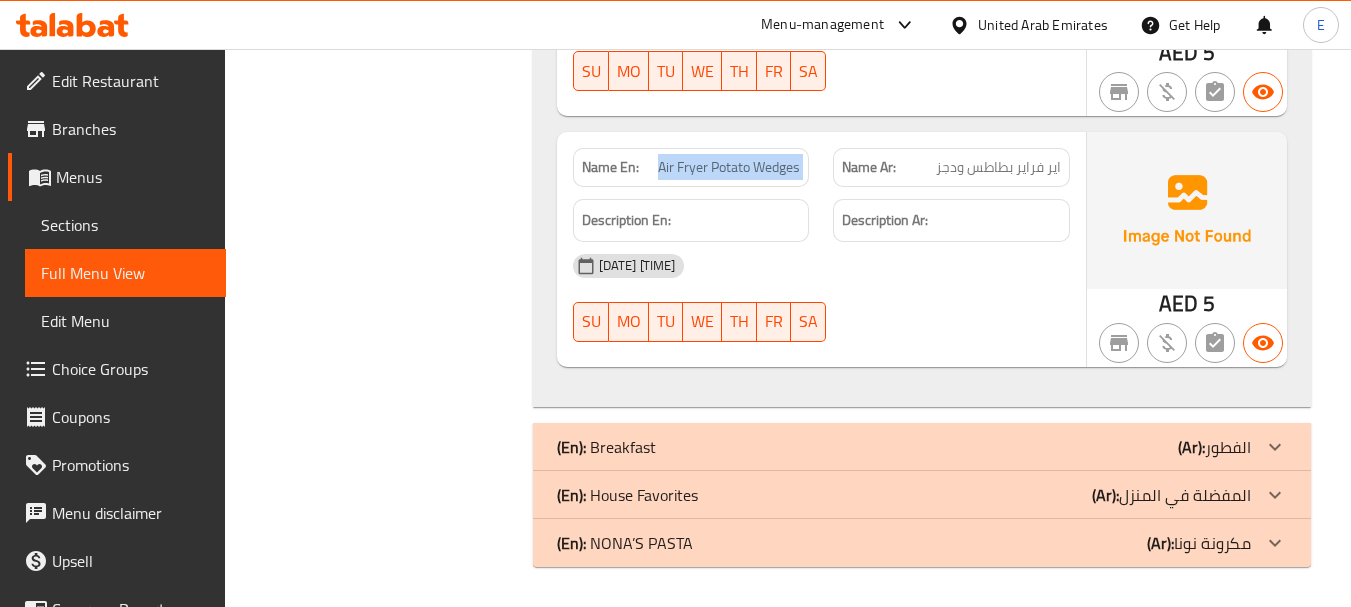click on "Air Fryer Potato Wedges" at bounding box center (752, -1133) 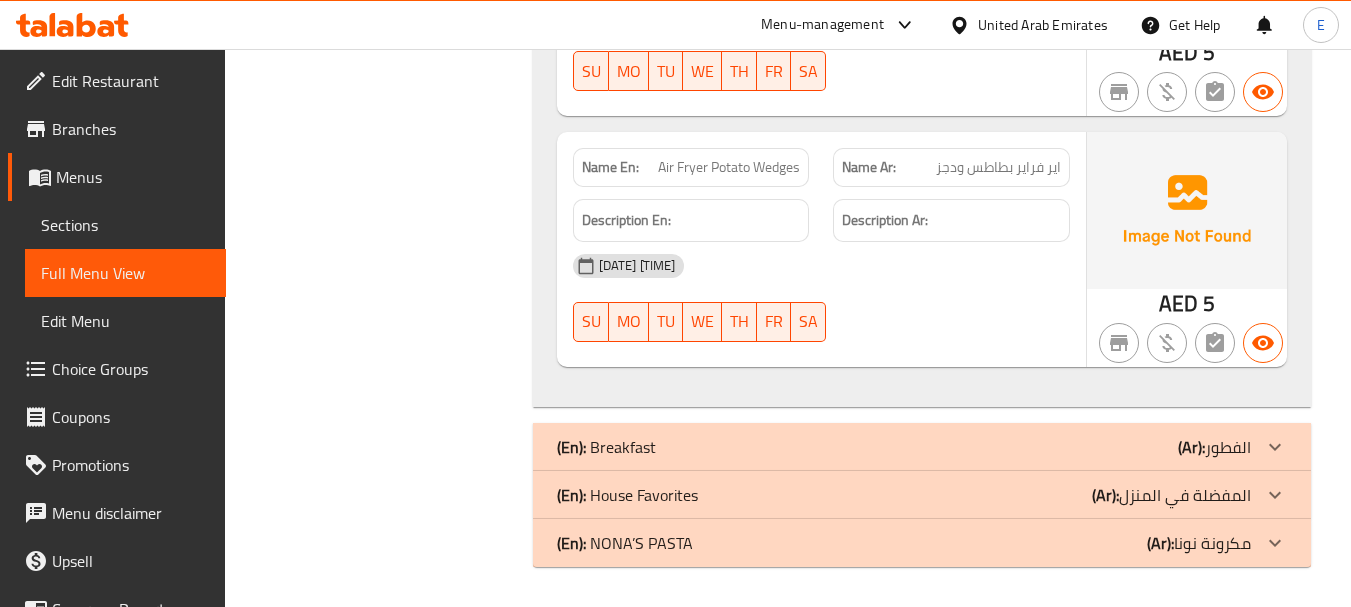 click on "08-08-2025 12:14 PM SU MO TU WE TH FR SA" at bounding box center (821, -953) 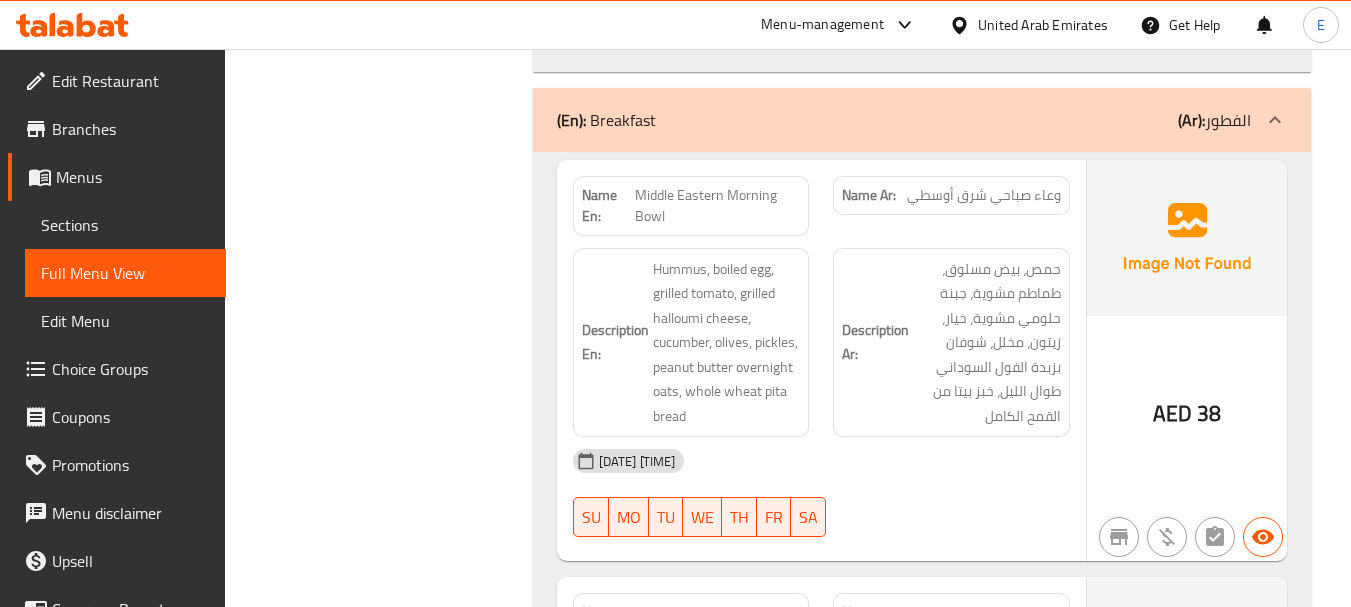 scroll, scrollTop: 2685, scrollLeft: 0, axis: vertical 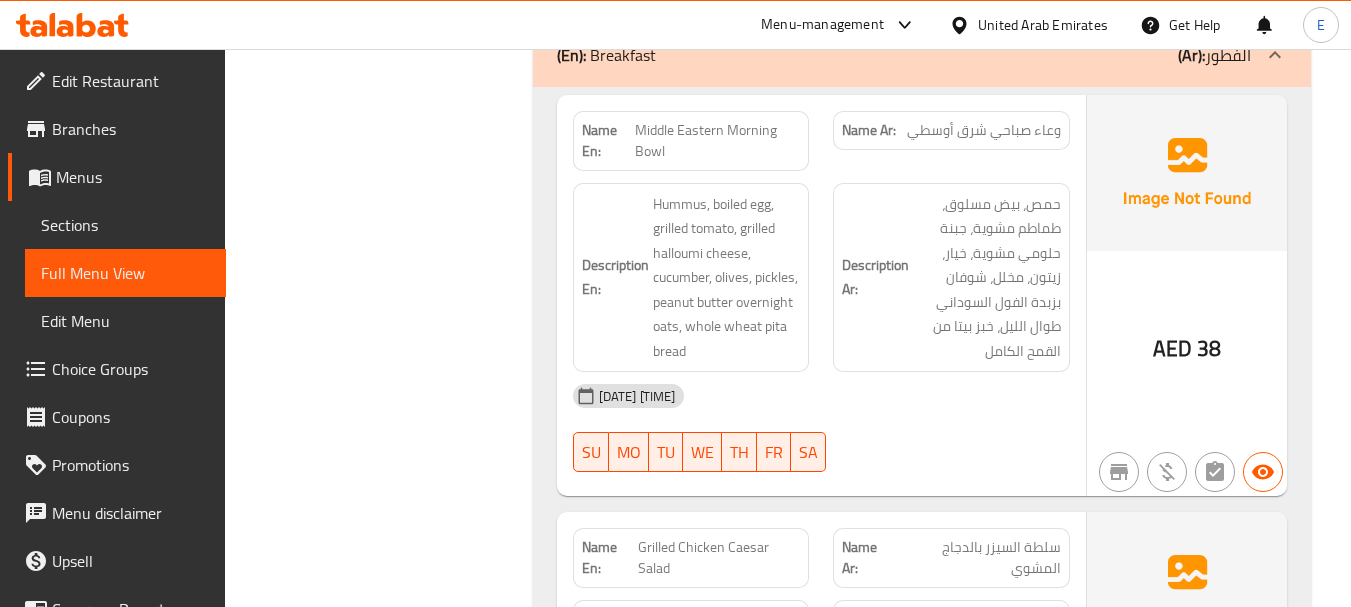 click on "38" at bounding box center (1209, -2063) 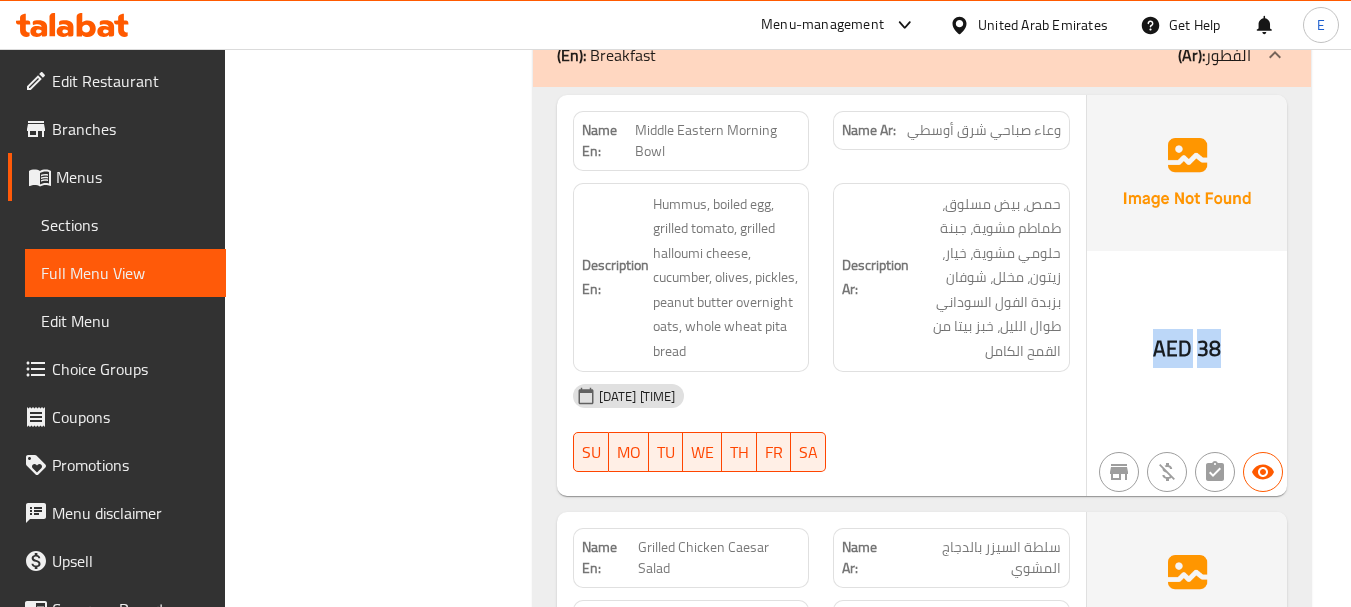 click on "38" at bounding box center [1209, -2063] 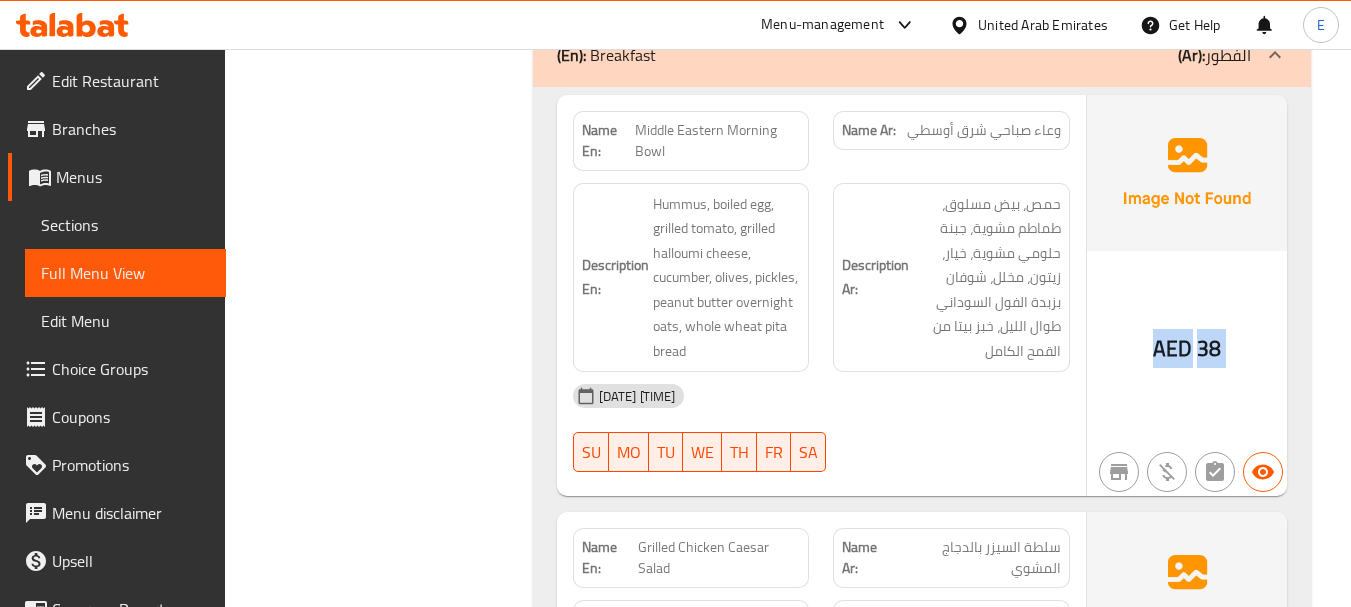 click on "38" at bounding box center [1209, -2063] 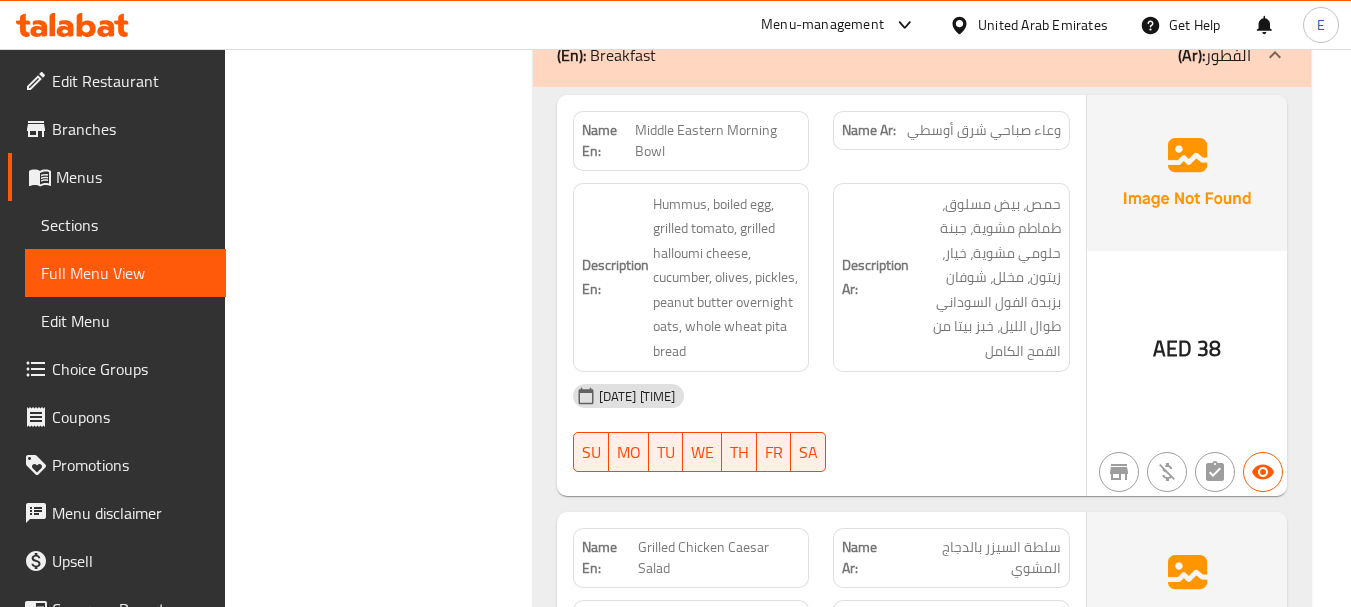 click on "Middle Eastern Morning Bowl" at bounding box center [715, -2234] 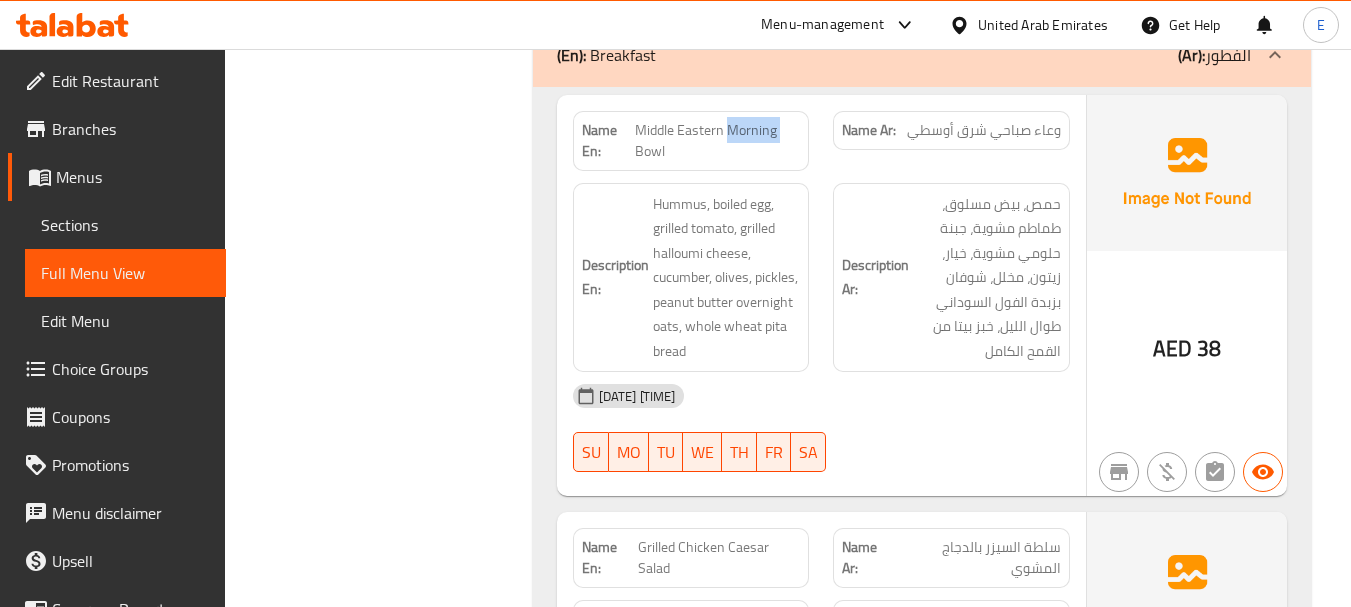 click on "Middle Eastern Morning Bowl" at bounding box center [715, -2234] 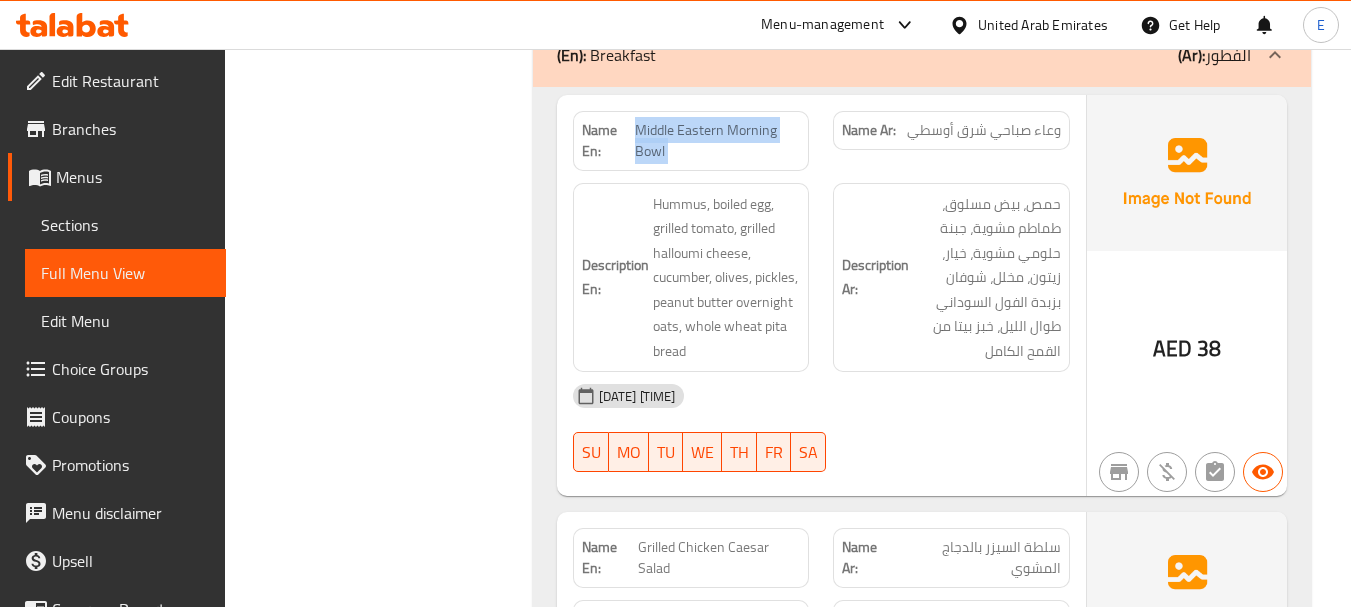 click on "Middle Eastern Morning Bowl" at bounding box center (715, -2234) 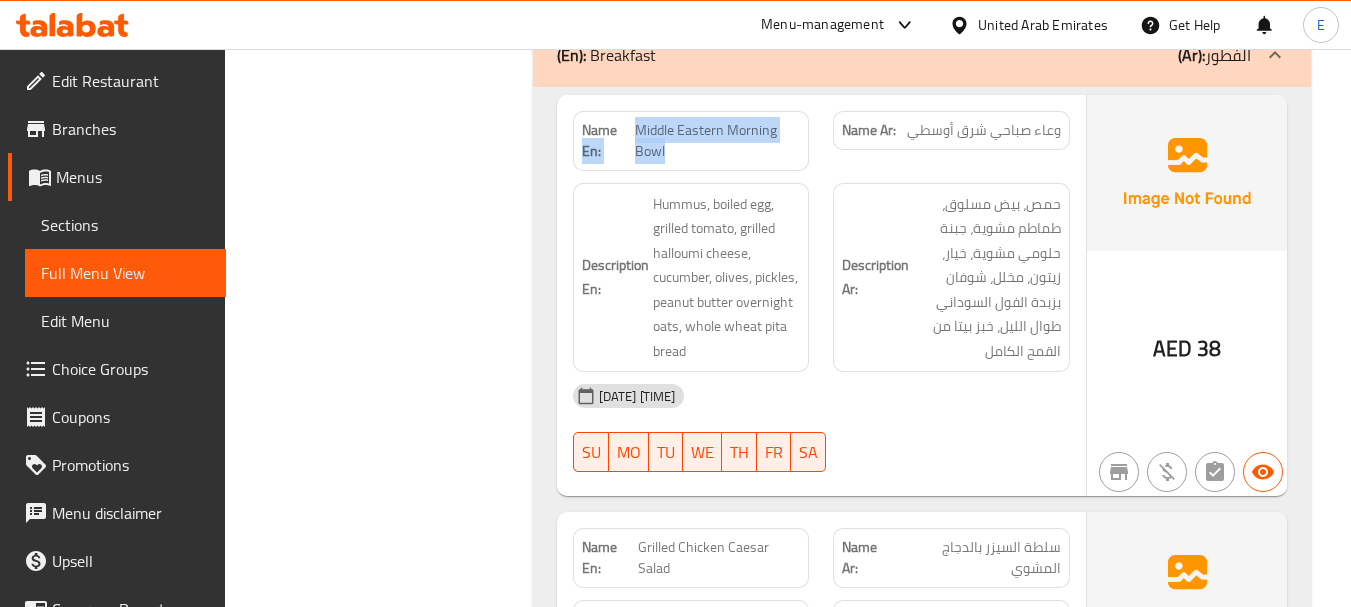 drag, startPoint x: 633, startPoint y: 131, endPoint x: 716, endPoint y: 154, distance: 86.127815 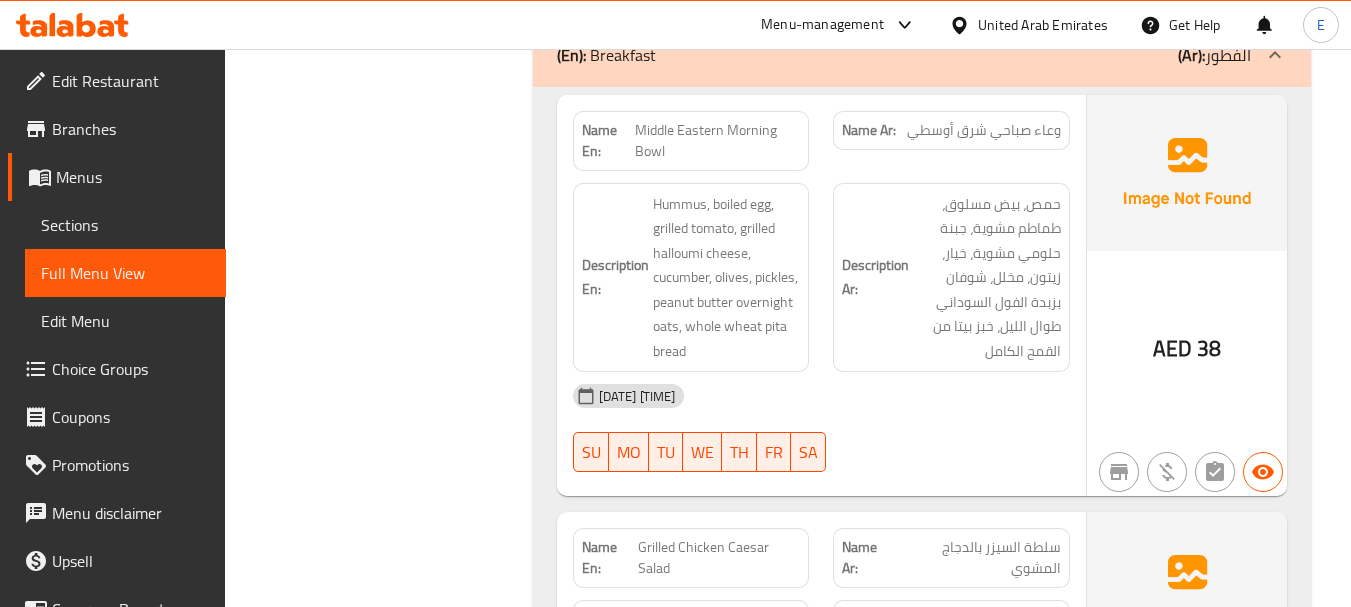click on "Middle Eastern Morning Bowl" at bounding box center (715, -2234) 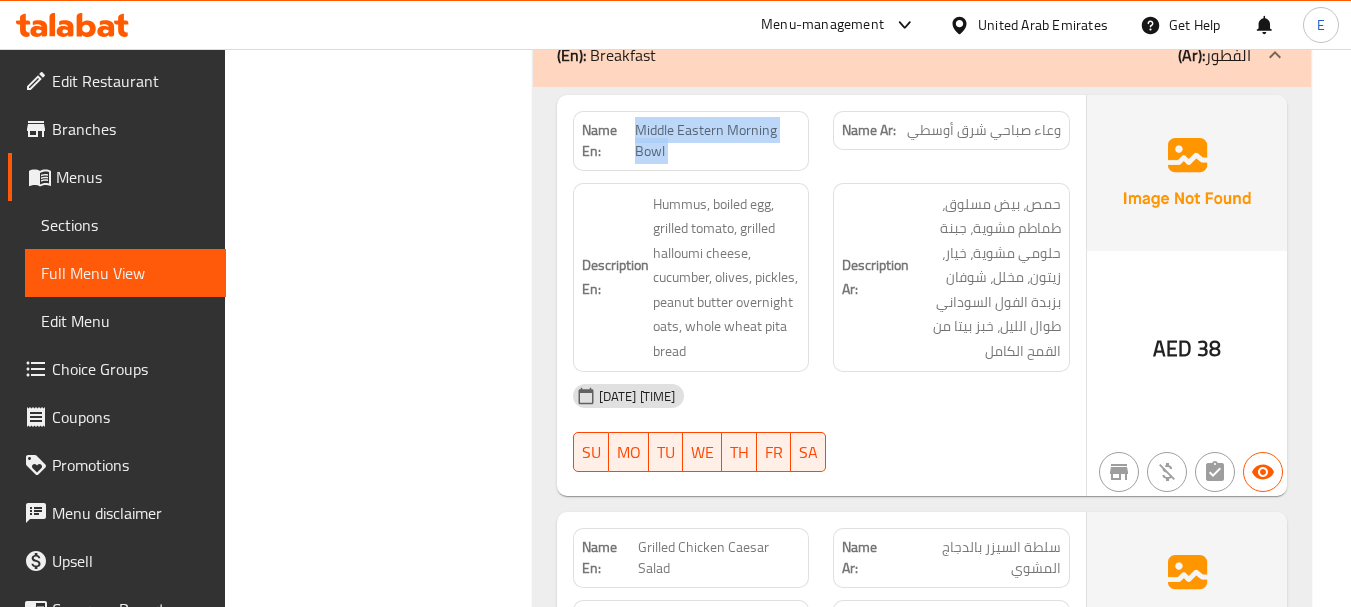 click on "Middle Eastern Morning Bowl" at bounding box center [715, -2234] 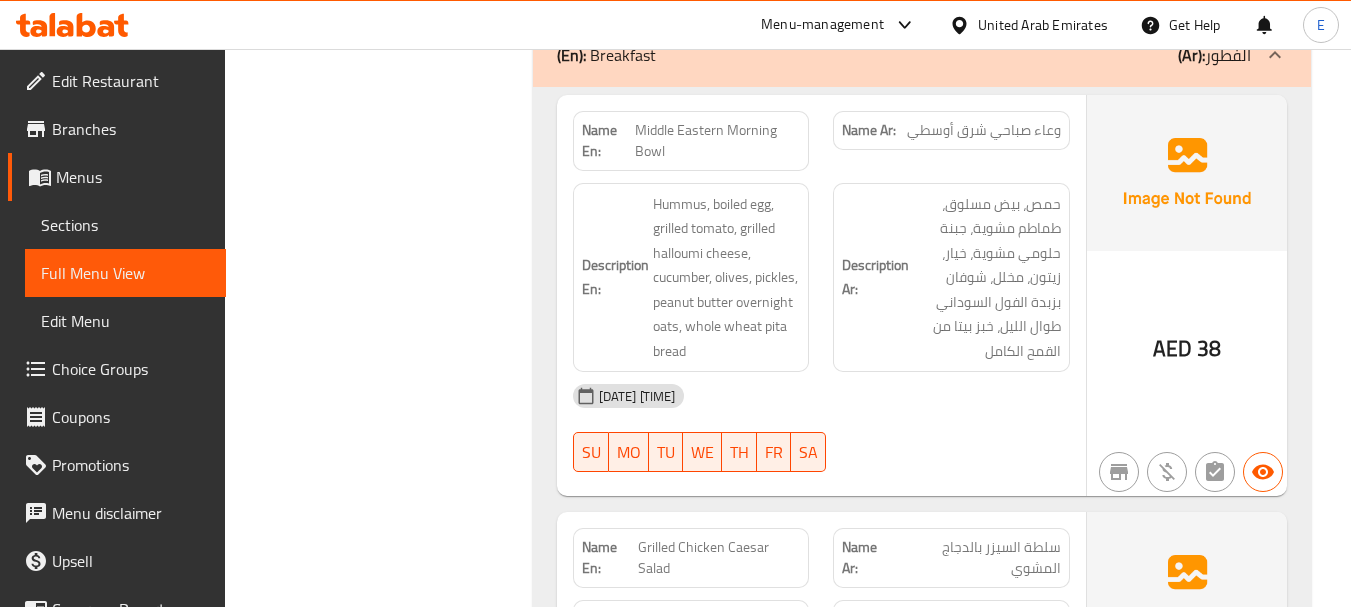 click on "Description Ar: حمص، بيض مسلوق، طماطم مشوية، جبنة حلومي مشوية، خيار، زيتون، مخلل، شوفان بزبدة الفول السوداني طوال الليل، خبز بيتا من القمح الكامل" at bounding box center [951, -2134] 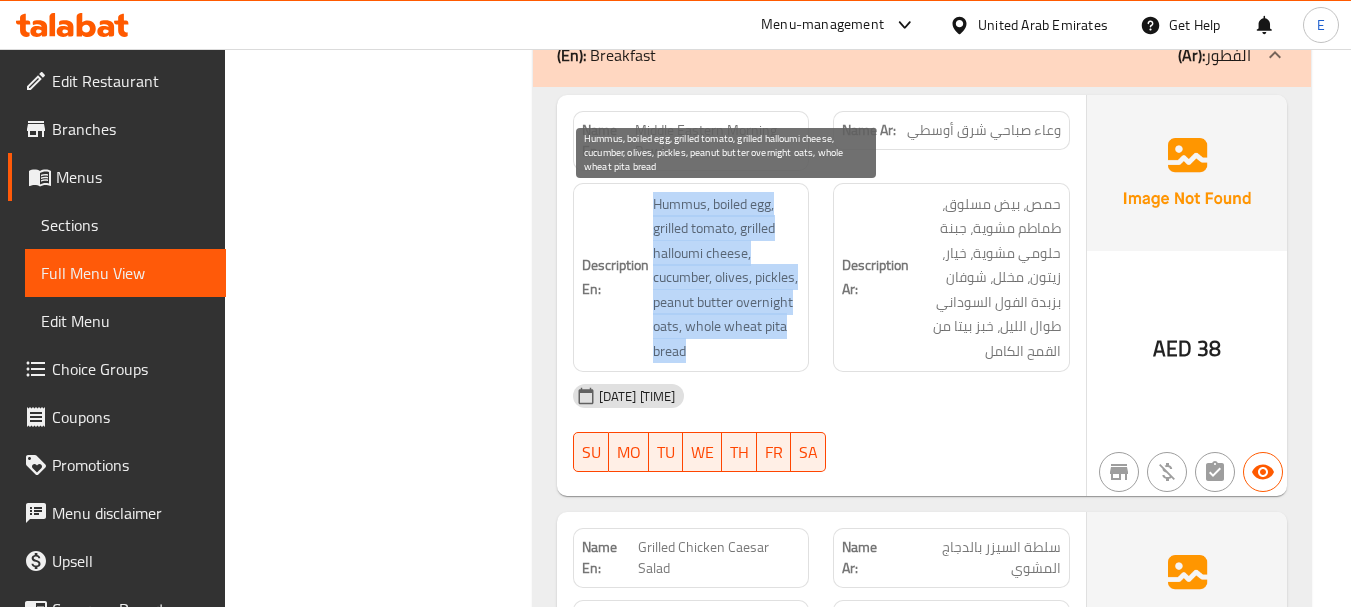 drag, startPoint x: 650, startPoint y: 202, endPoint x: 782, endPoint y: 344, distance: 193.87625 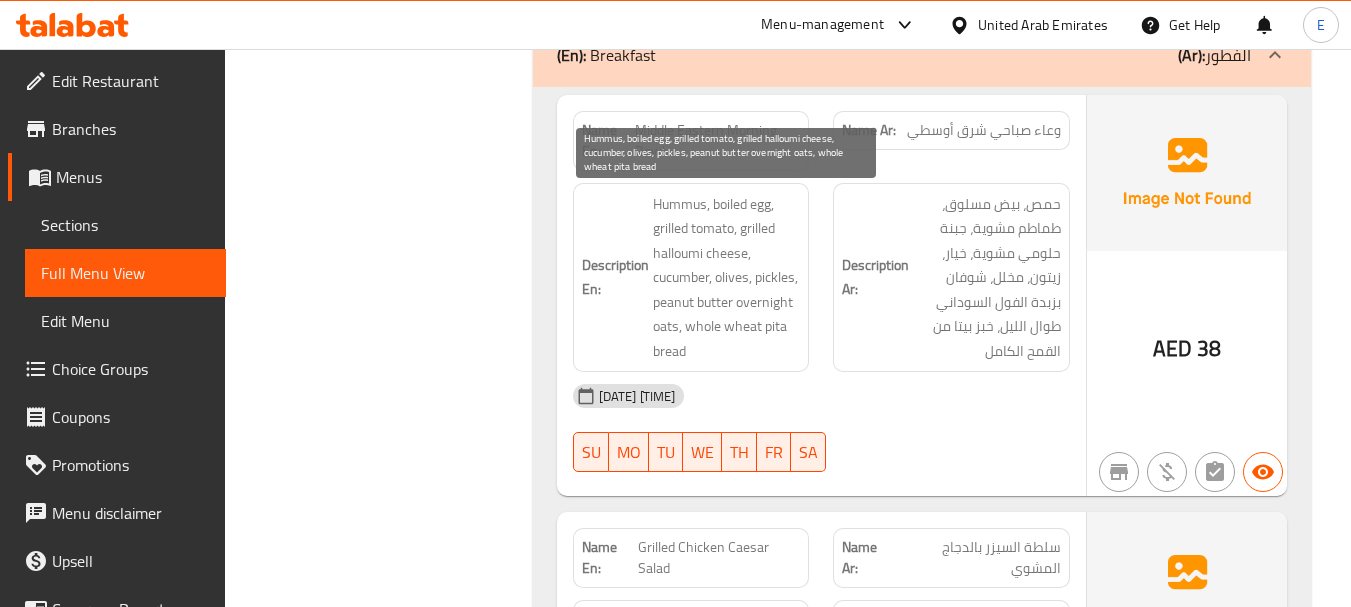 click on "Hummus, boiled egg, grilled tomato, grilled halloumi cheese, cucumber, olives, pickles, peanut butter overnight oats, whole wheat pita bread" at bounding box center [727, 278] 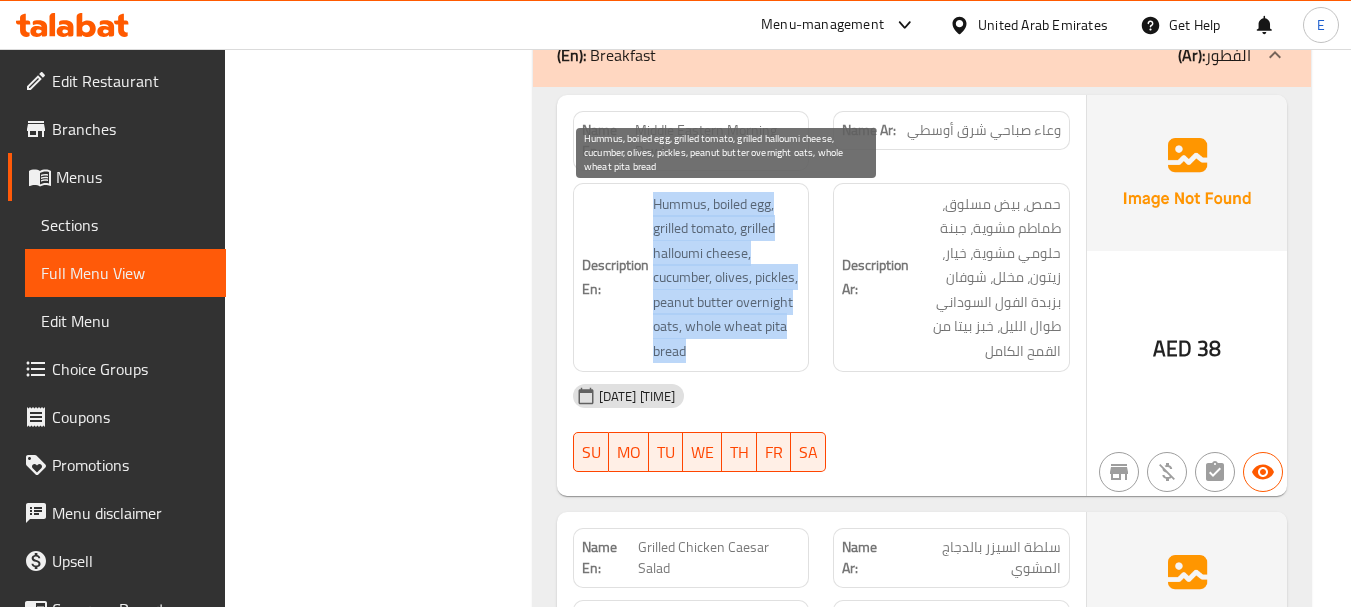 click on "Hummus, boiled egg, grilled tomato, grilled halloumi cheese, cucumber, olives, pickles, peanut butter overnight oats, whole wheat pita bread" at bounding box center (727, 278) 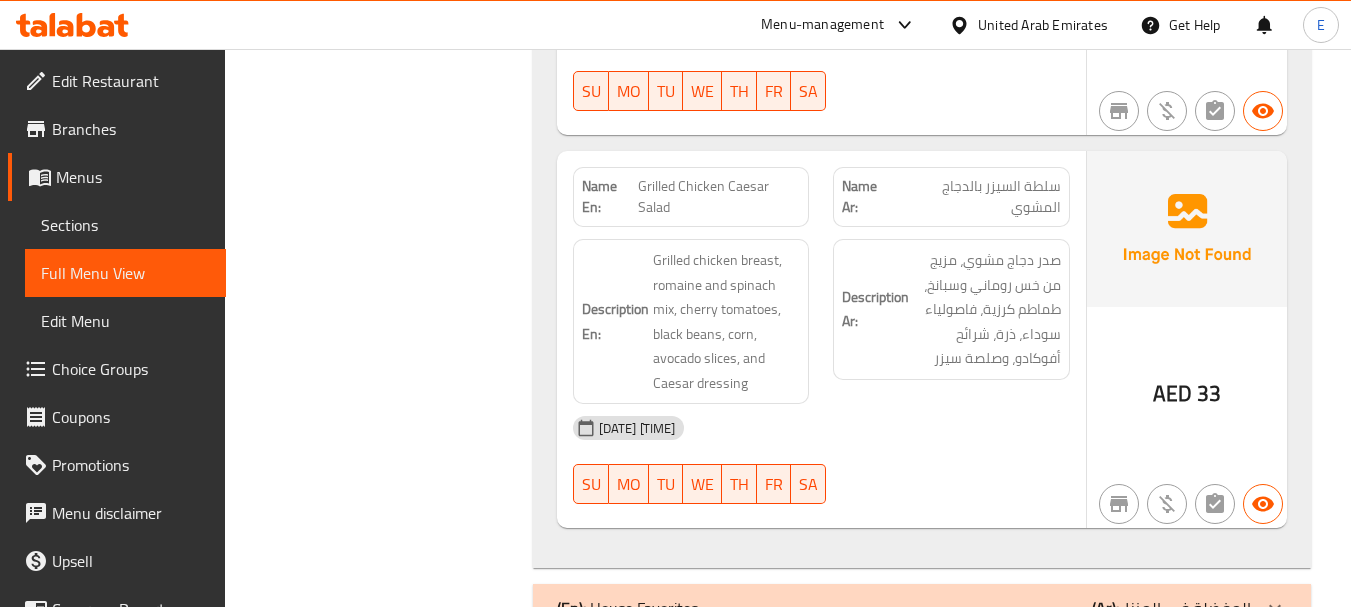 scroll, scrollTop: 3085, scrollLeft: 0, axis: vertical 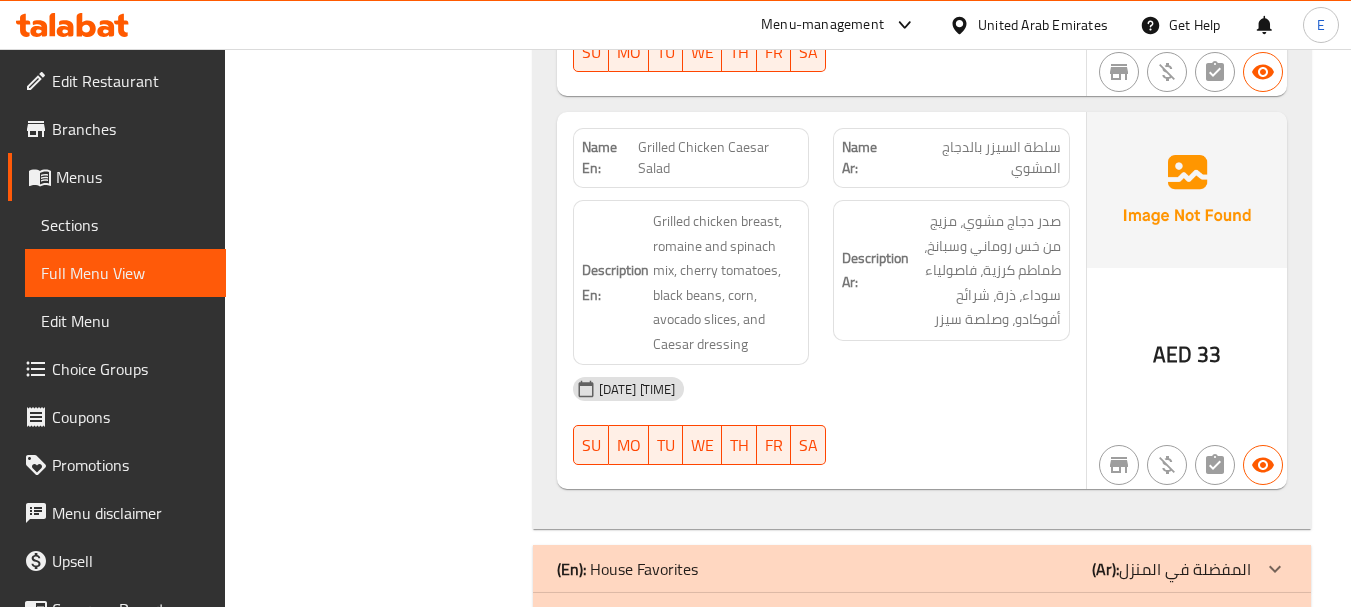 click on "AED" at bounding box center (1172, -2107) 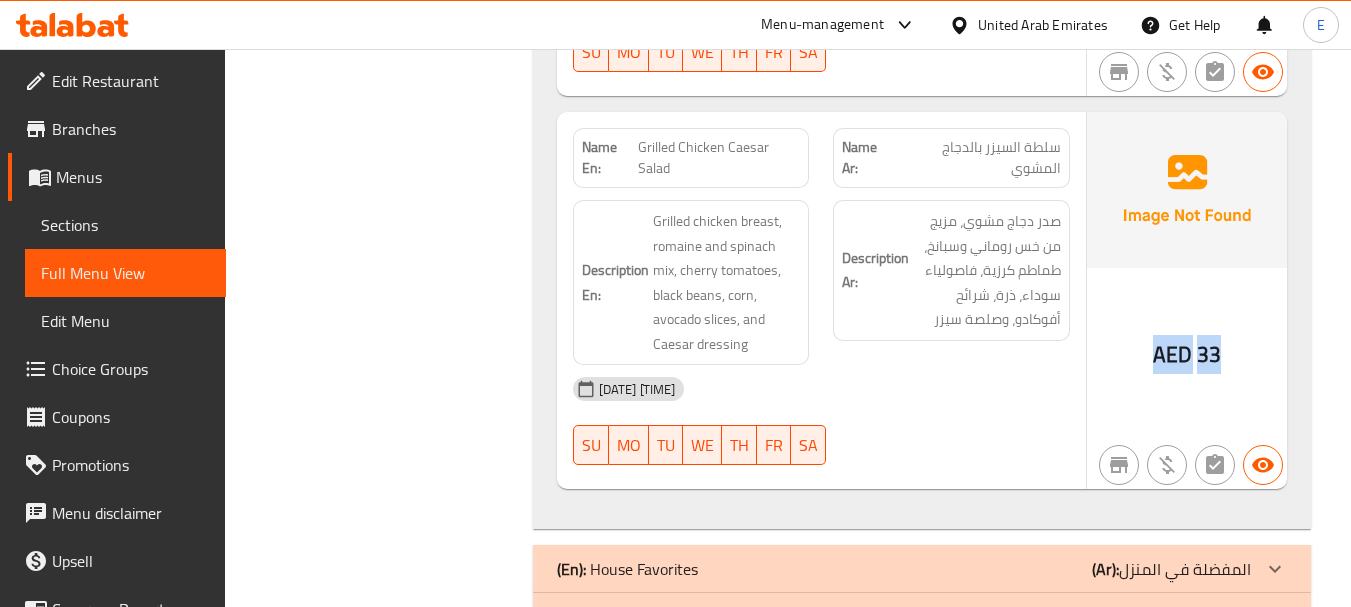 click on "AED" at bounding box center [1172, -2107] 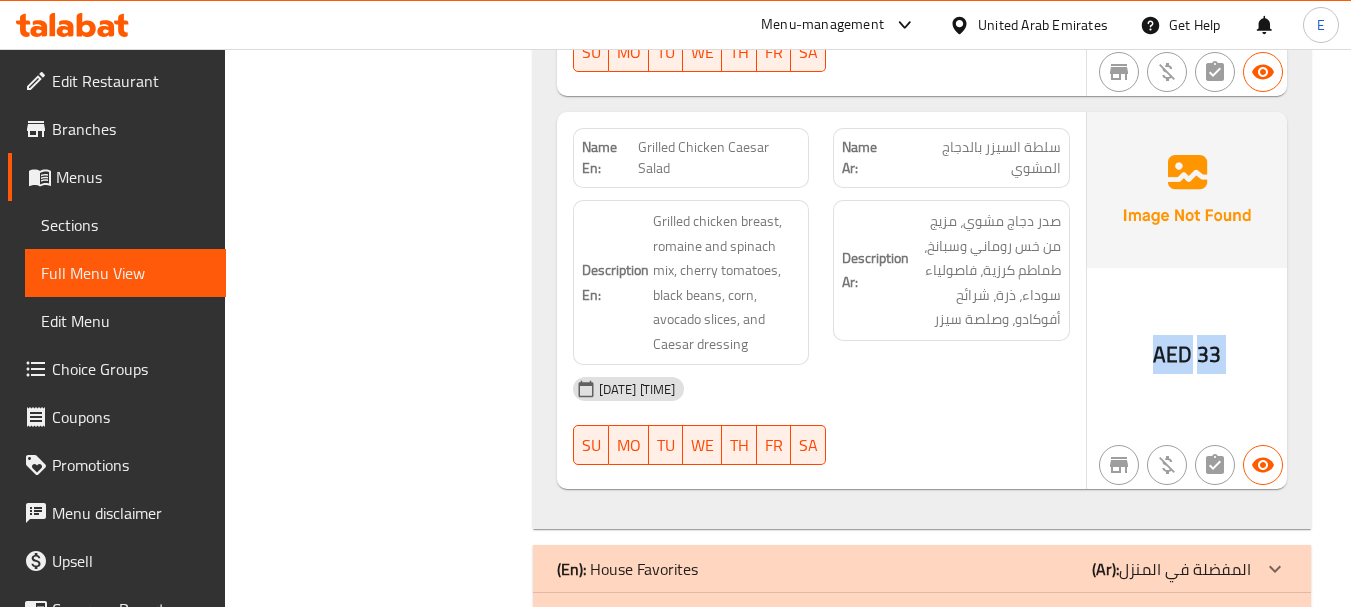 click on "AED" at bounding box center (1172, -2107) 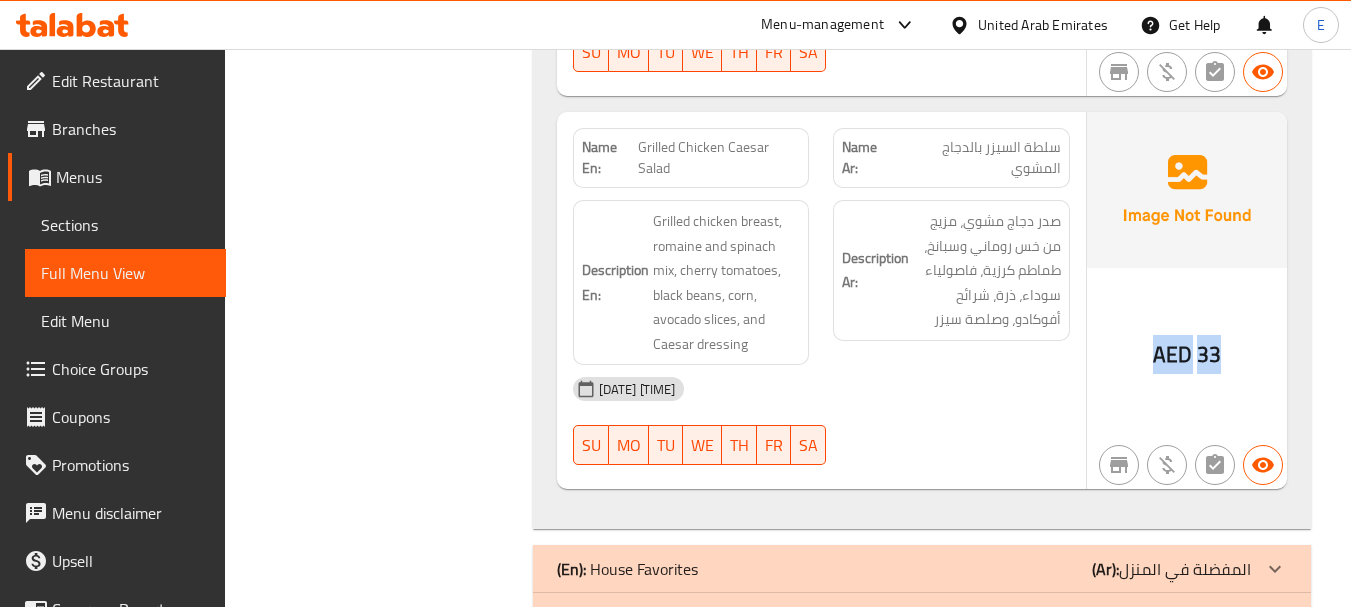 click on "33" at bounding box center (1209, -2107) 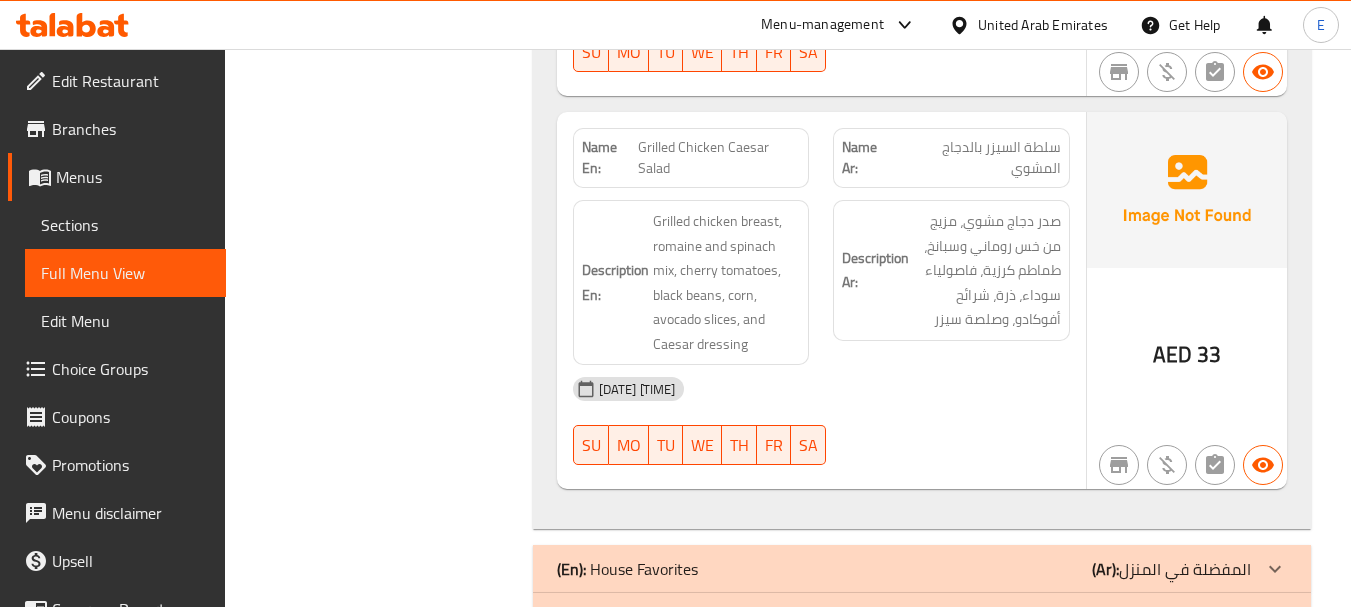 click on "Grilled Chicken Caesar Salad" at bounding box center (715, -2290) 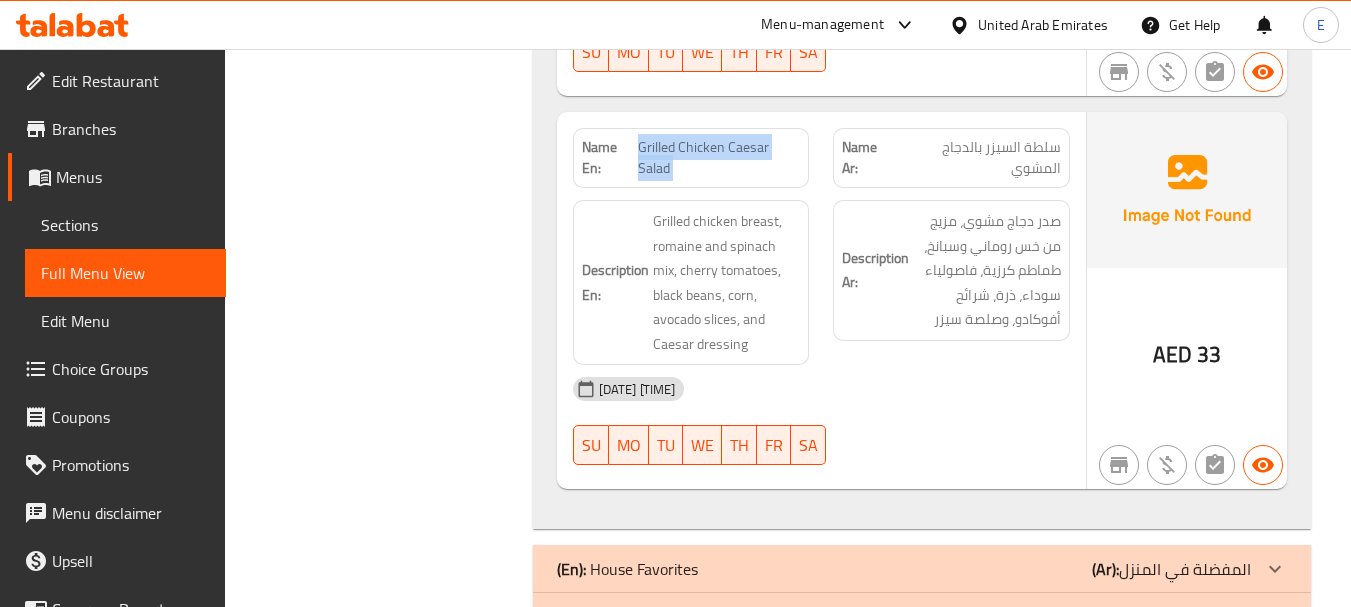 click on "Grilled Chicken Caesar Salad" at bounding box center [715, -2290] 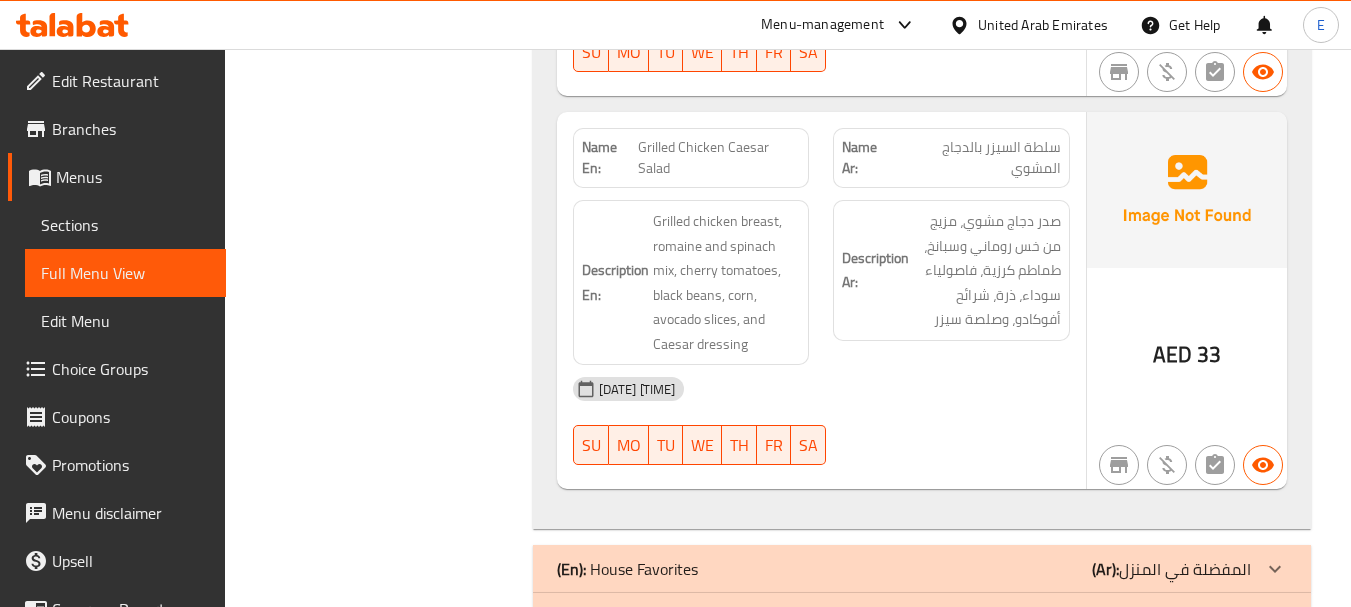 click on "Grilled Chicken Caesar Salad" at bounding box center [715, -2290] 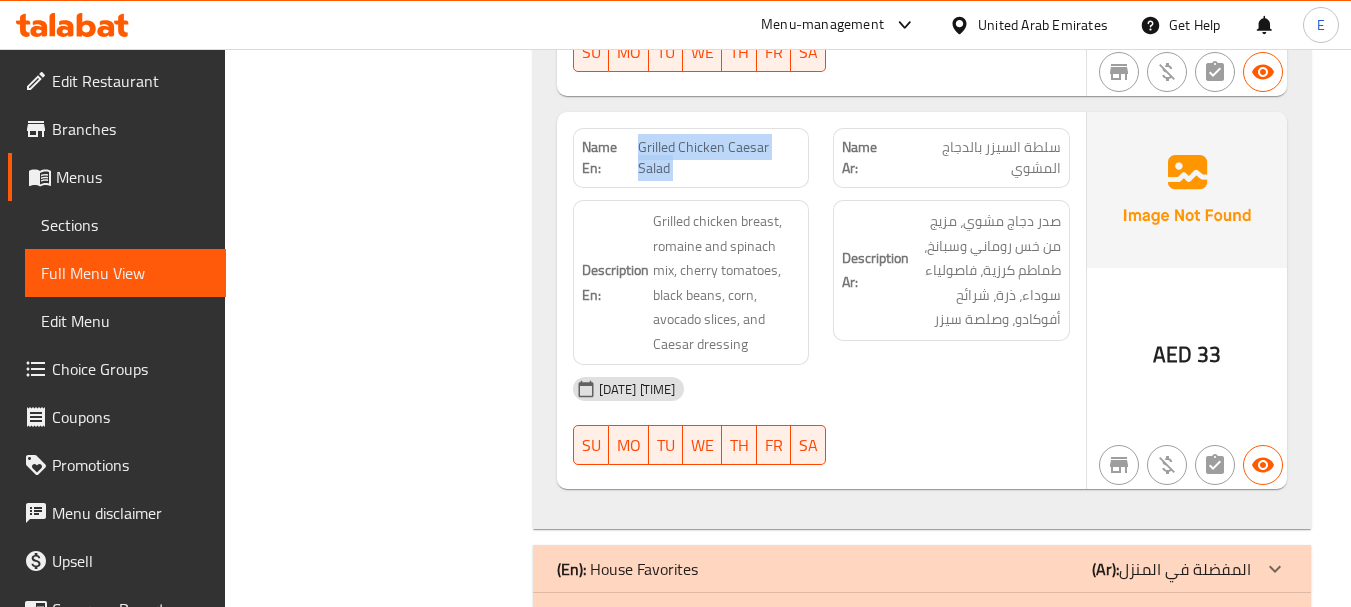 click on "Grilled Chicken Caesar Salad" at bounding box center (715, -2290) 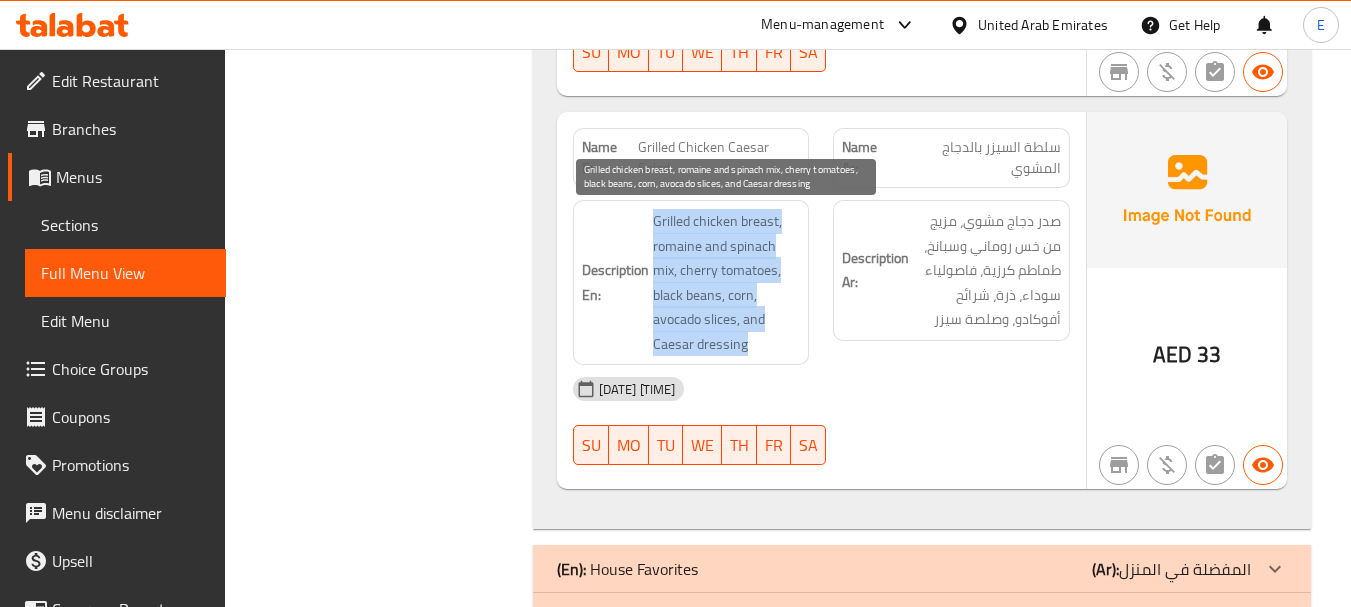 drag, startPoint x: 653, startPoint y: 221, endPoint x: 769, endPoint y: 343, distance: 168.34488 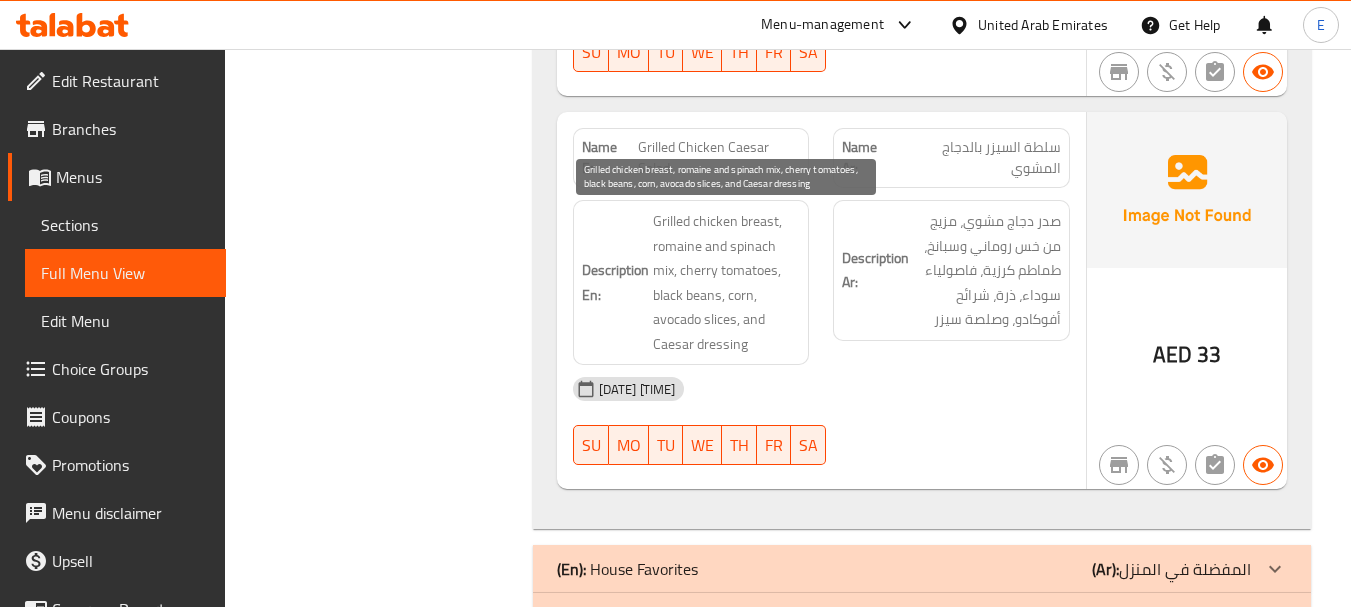 click on "Grilled chicken breast, romaine and spinach mix, cherry tomatoes, black beans, corn, avocado slices, and Caesar dressing" at bounding box center [727, 282] 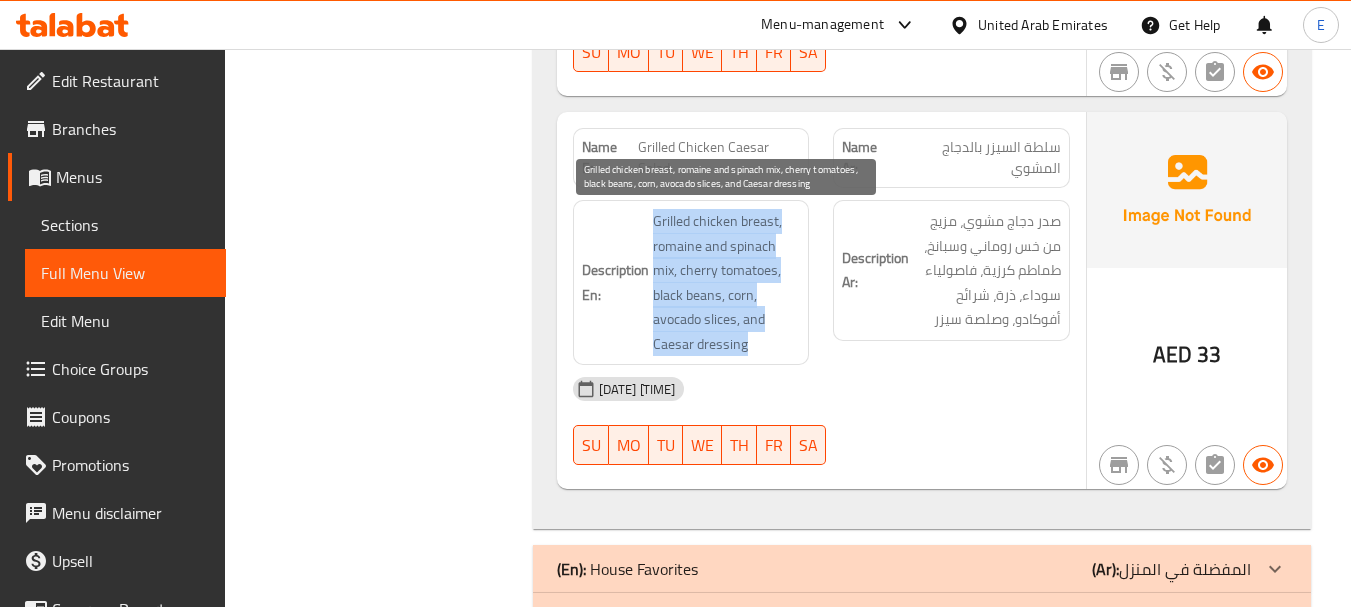 click on "Grilled chicken breast, romaine and spinach mix, cherry tomatoes, black beans, corn, avocado slices, and Caesar dressing" at bounding box center [727, 282] 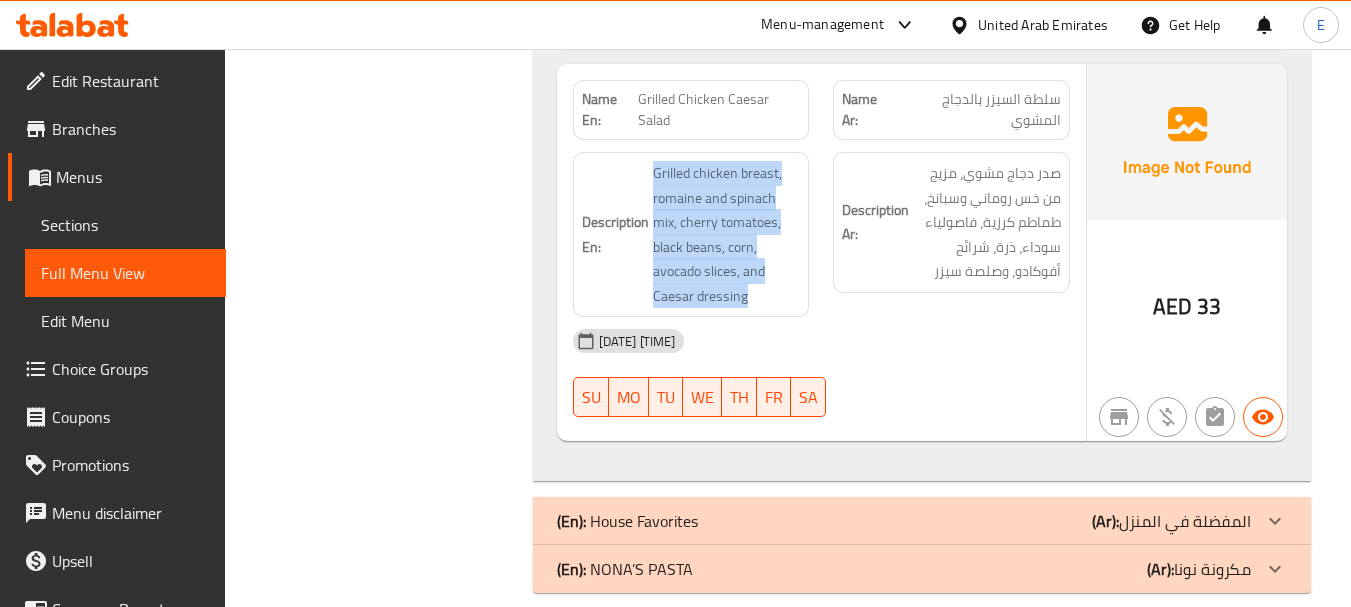 scroll, scrollTop: 3159, scrollLeft: 0, axis: vertical 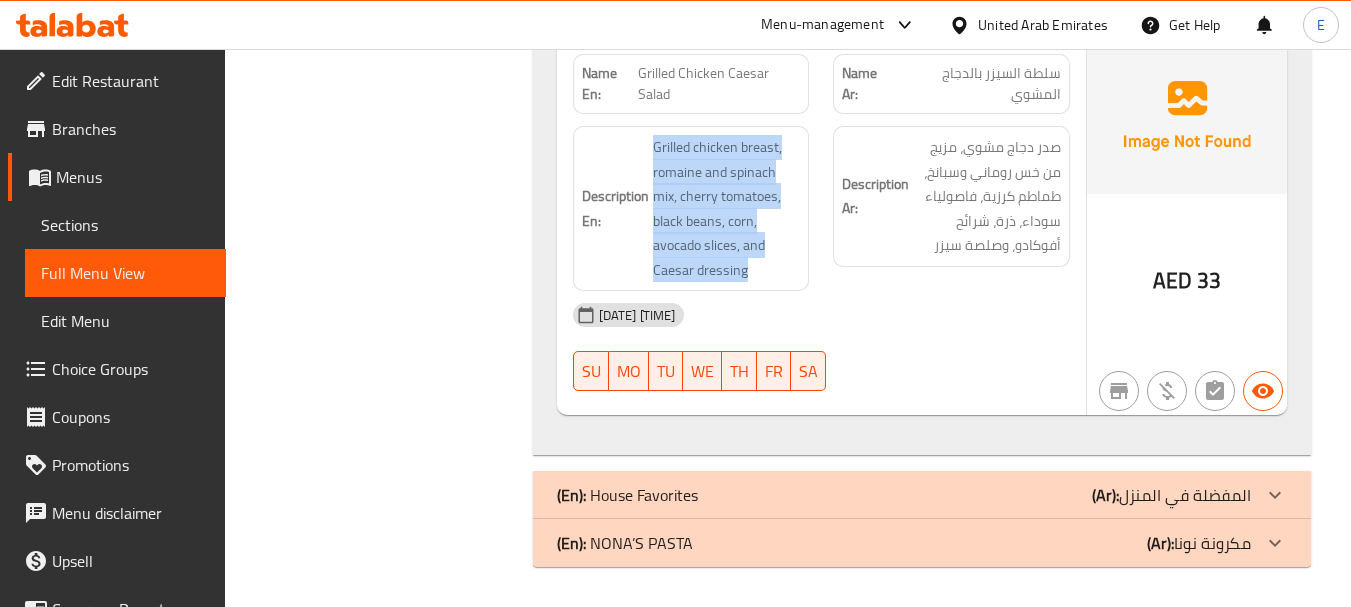 click on "(Ar): المفضلة في المنزل" at bounding box center (1201, -2866) 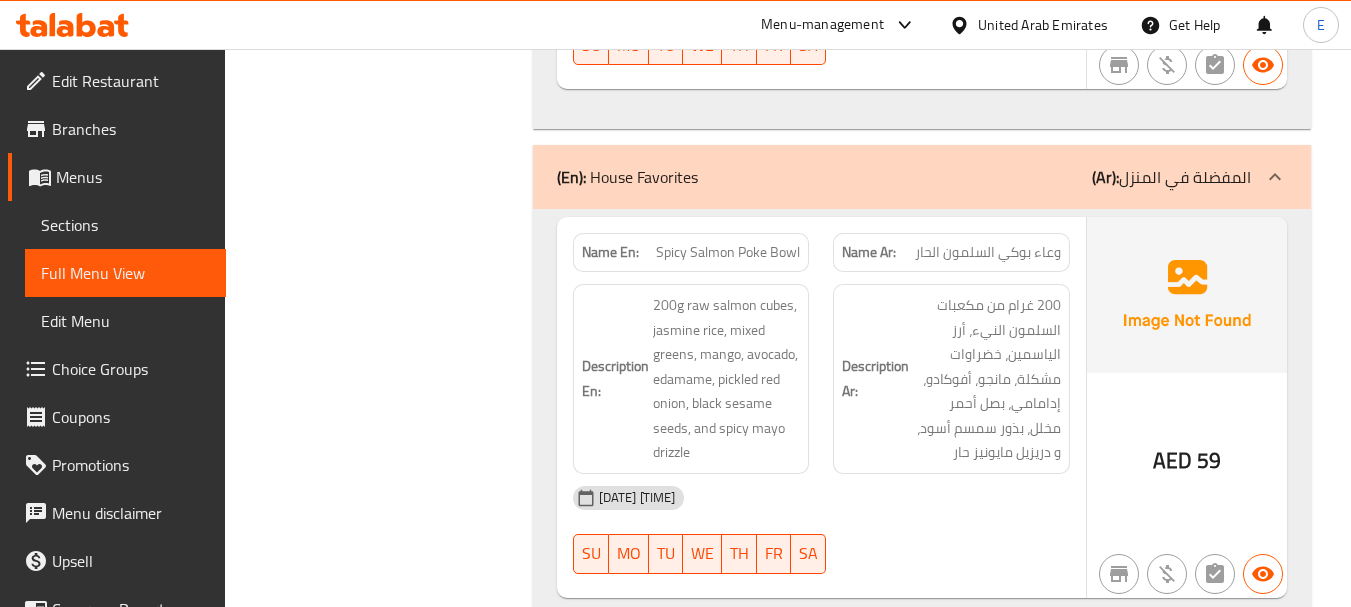 scroll, scrollTop: 3559, scrollLeft: 0, axis: vertical 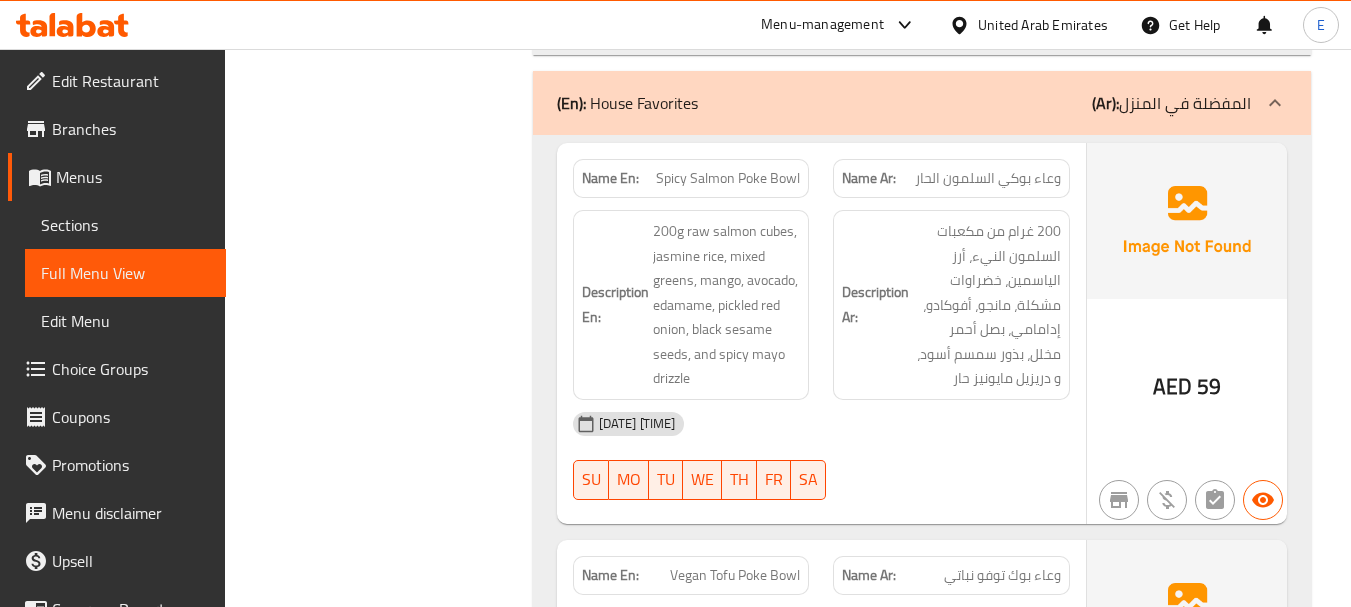 click on "AED" at bounding box center (1172, -2937) 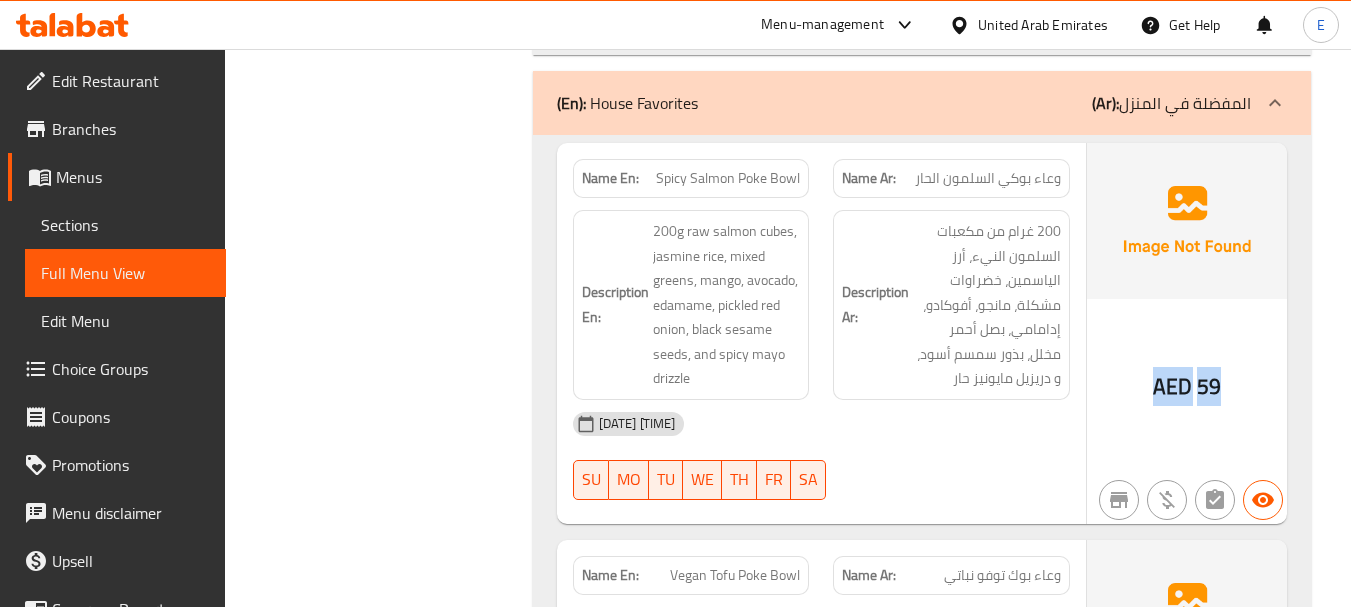 click on "AED" at bounding box center [1172, -2937] 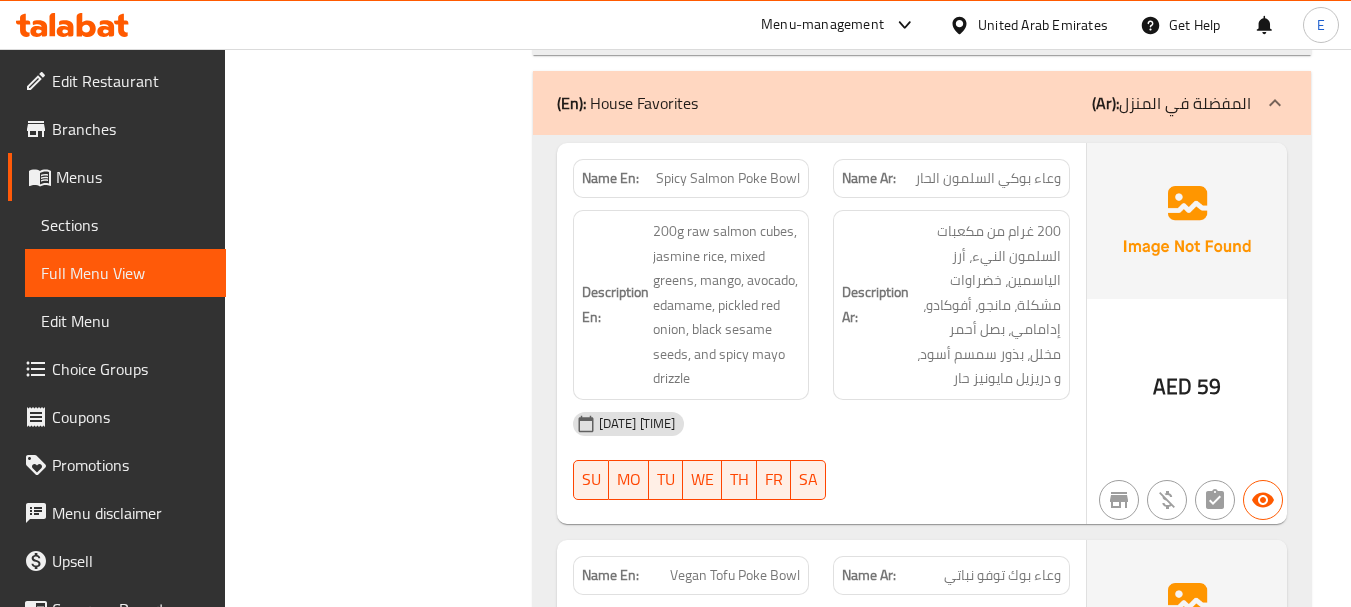 click on "Spicy Salmon Poke Bowl" at bounding box center [715, -3108] 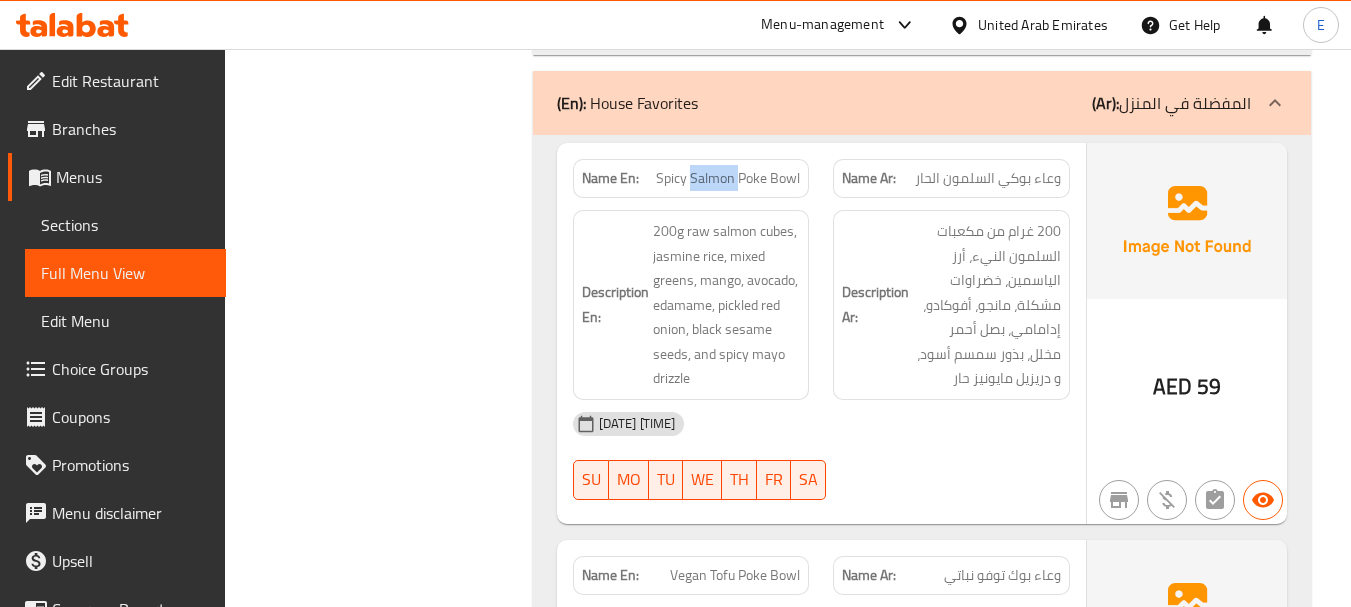 click on "Spicy Salmon Poke Bowl" at bounding box center (715, -3108) 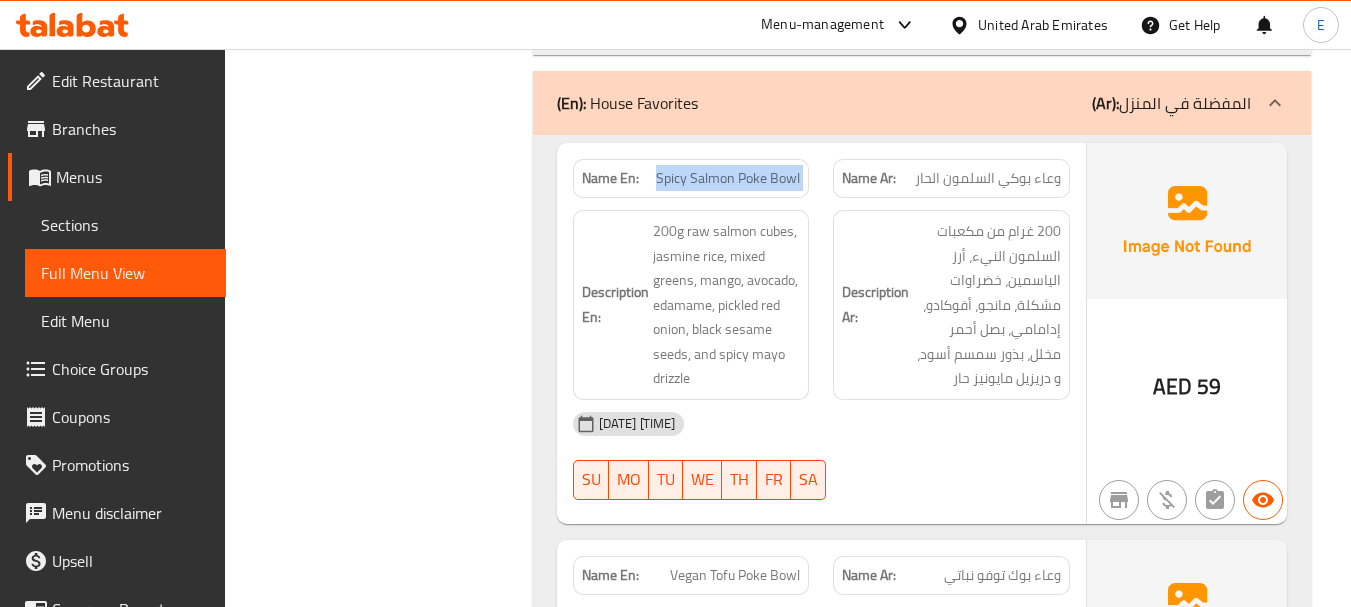 click on "Spicy Salmon Poke Bowl" at bounding box center (715, -3108) 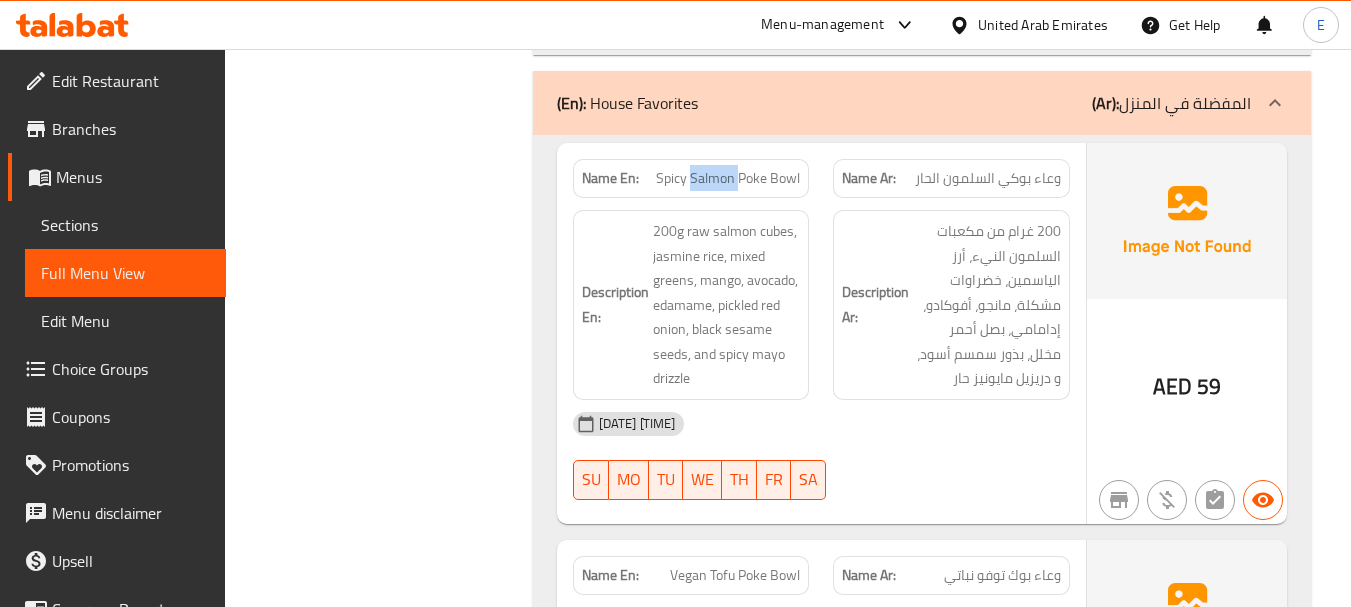 click on "Spicy Salmon Poke Bowl" at bounding box center (715, -3108) 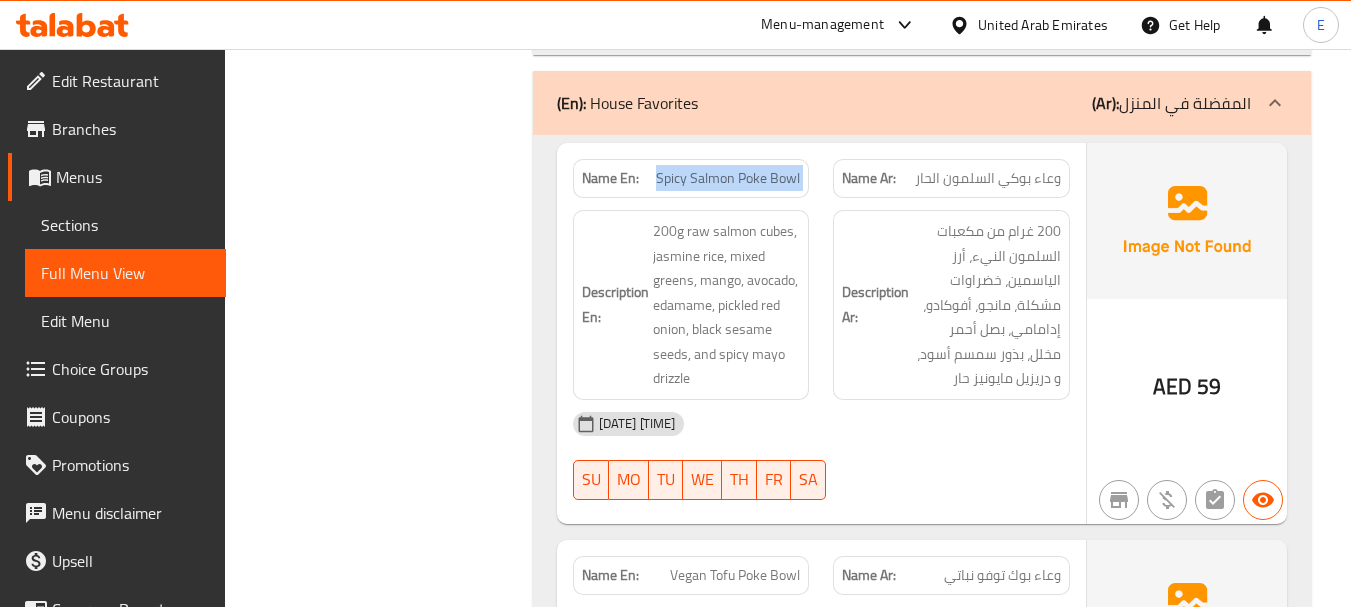 click on "Spicy Salmon Poke Bowl" at bounding box center [715, -3108] 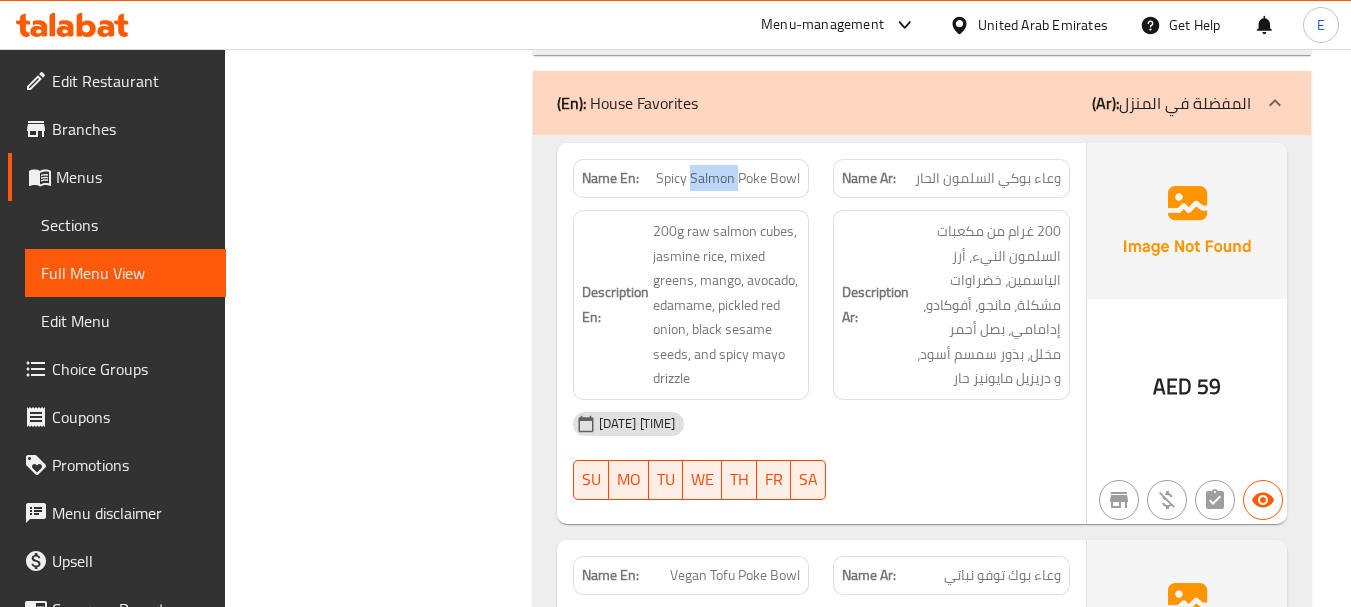 click on "Spicy Salmon Poke Bowl" at bounding box center (715, -3108) 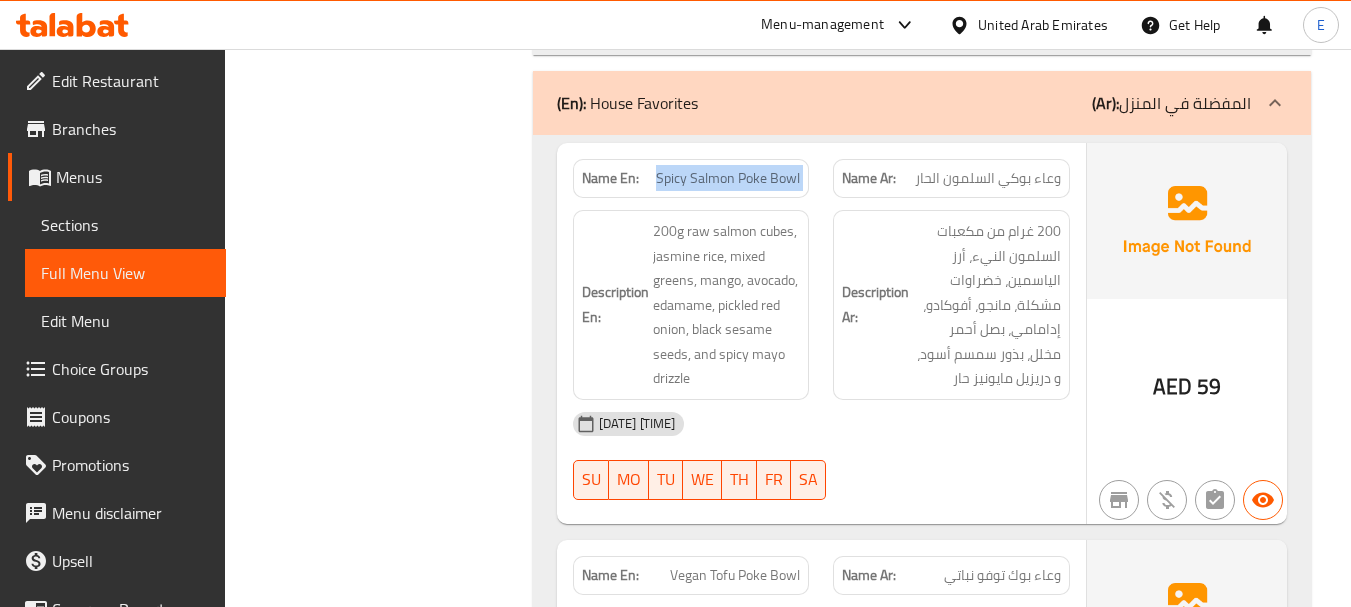 click on "Spicy Salmon Poke Bowl" at bounding box center (715, -3108) 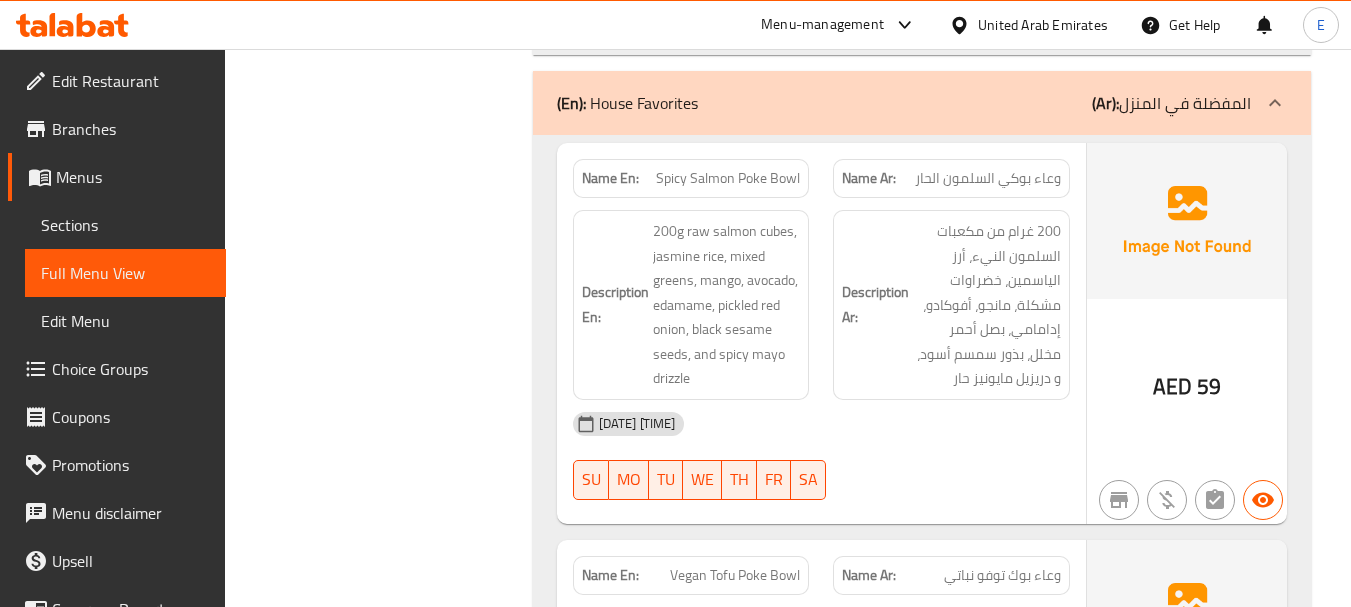 click on "[DATE] [TIME]" at bounding box center [821, -2926] 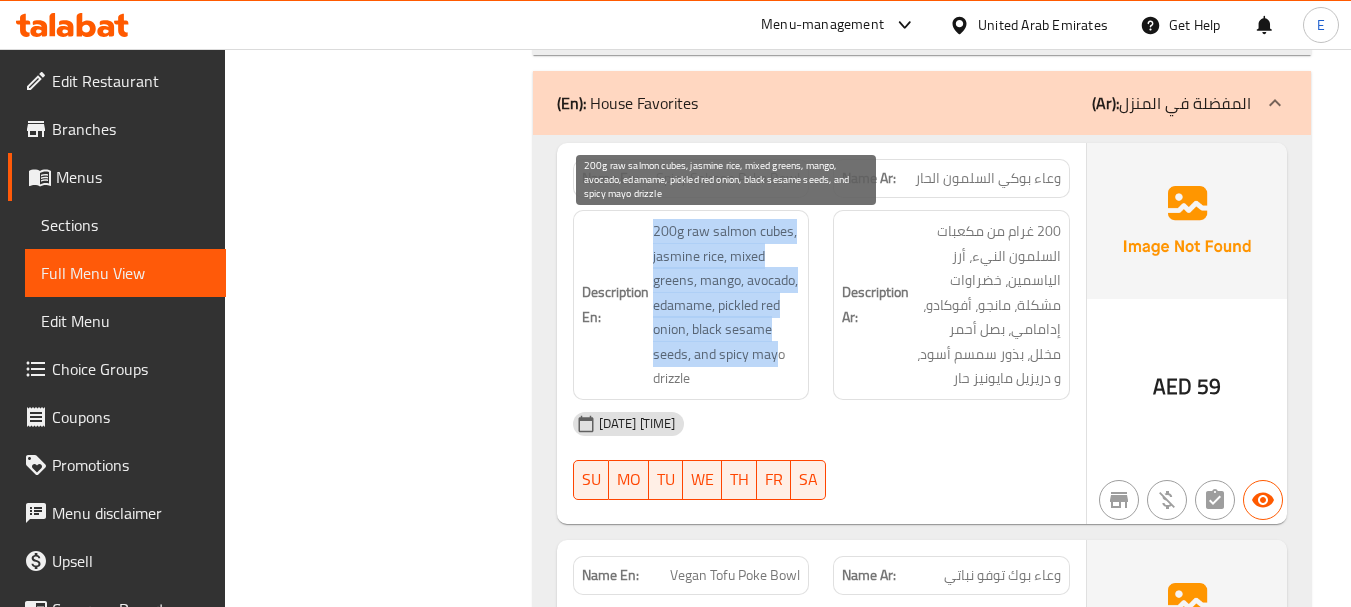 drag, startPoint x: 641, startPoint y: 231, endPoint x: 775, endPoint y: 364, distance: 188.79883 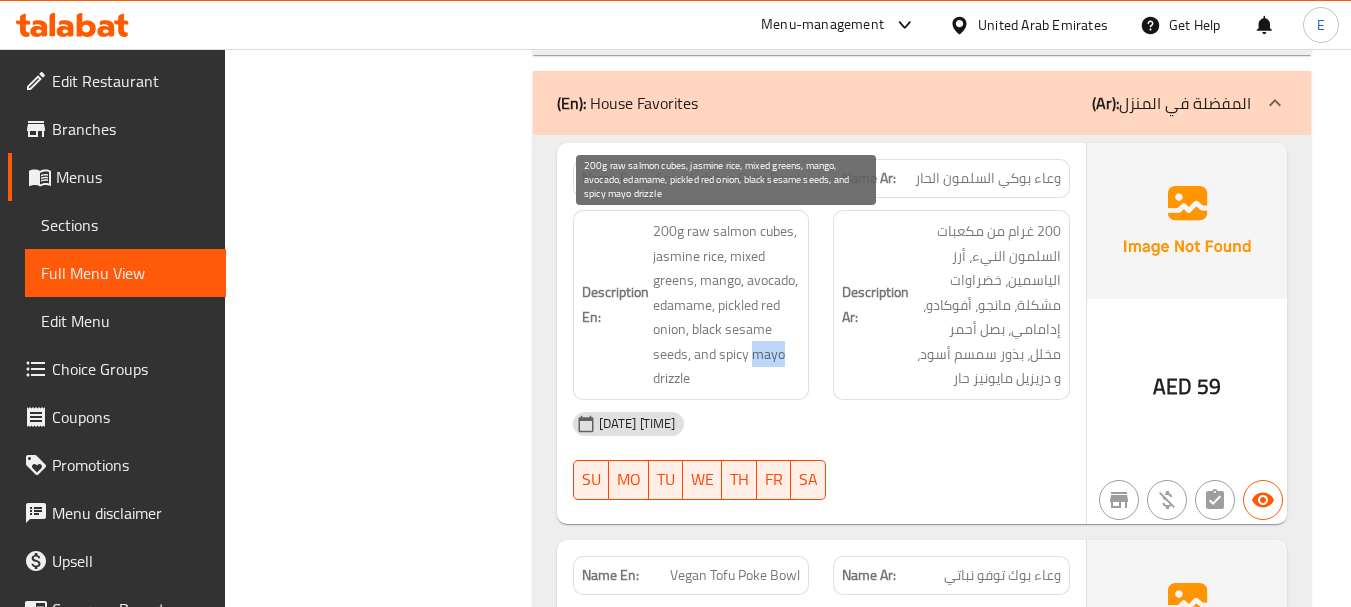 click on "200g raw salmon cubes, jasmine rice, mixed greens, mango, avocado, edamame, pickled red onion, black sesame seeds, and spicy mayo drizzle" at bounding box center [727, 305] 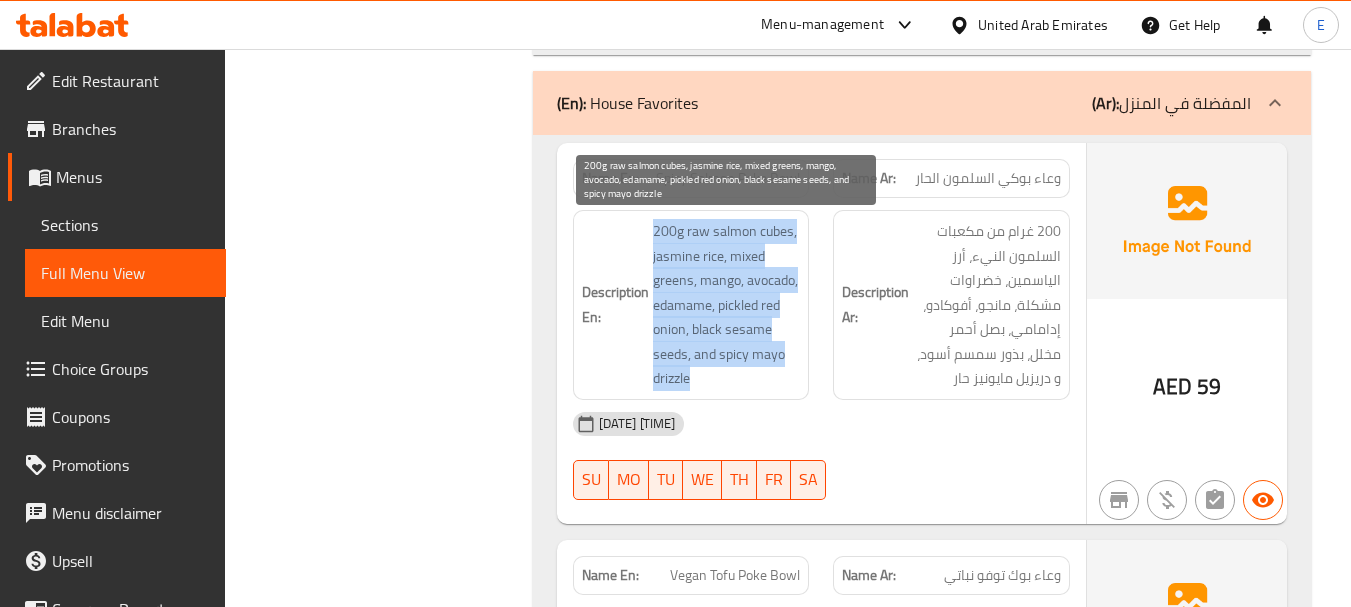 click on "200g raw salmon cubes, jasmine rice, mixed greens, mango, avocado, edamame, pickled red onion, black sesame seeds, and spicy mayo drizzle" at bounding box center (727, 305) 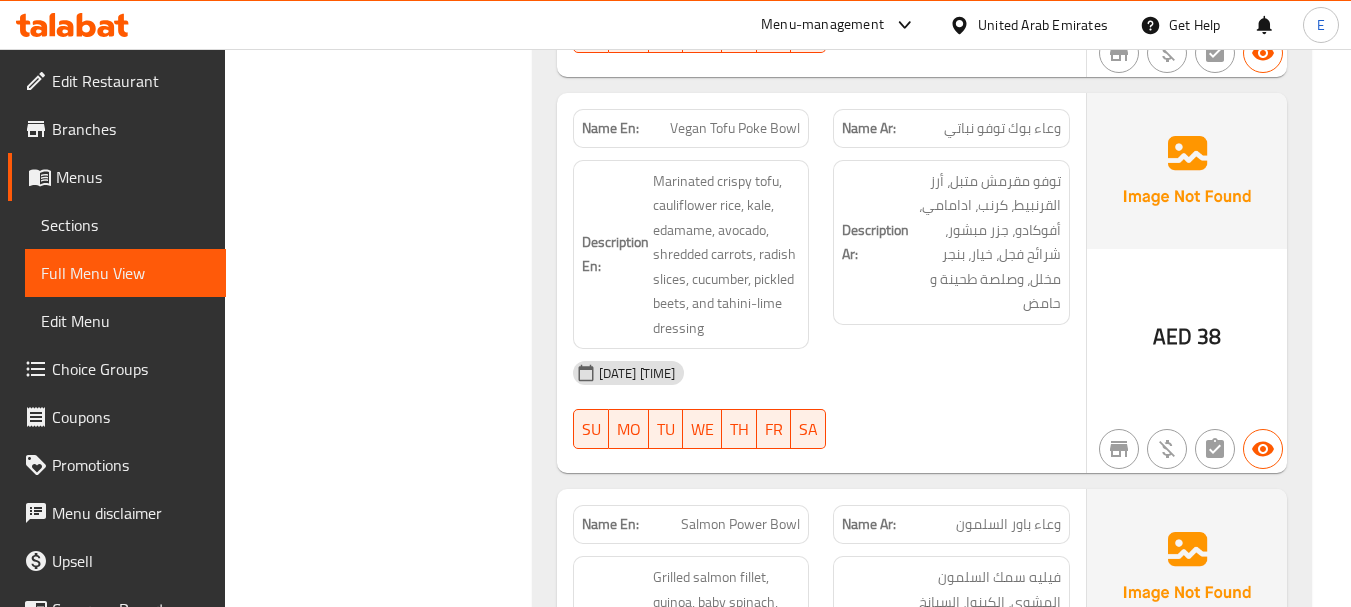 scroll, scrollTop: 4059, scrollLeft: 0, axis: vertical 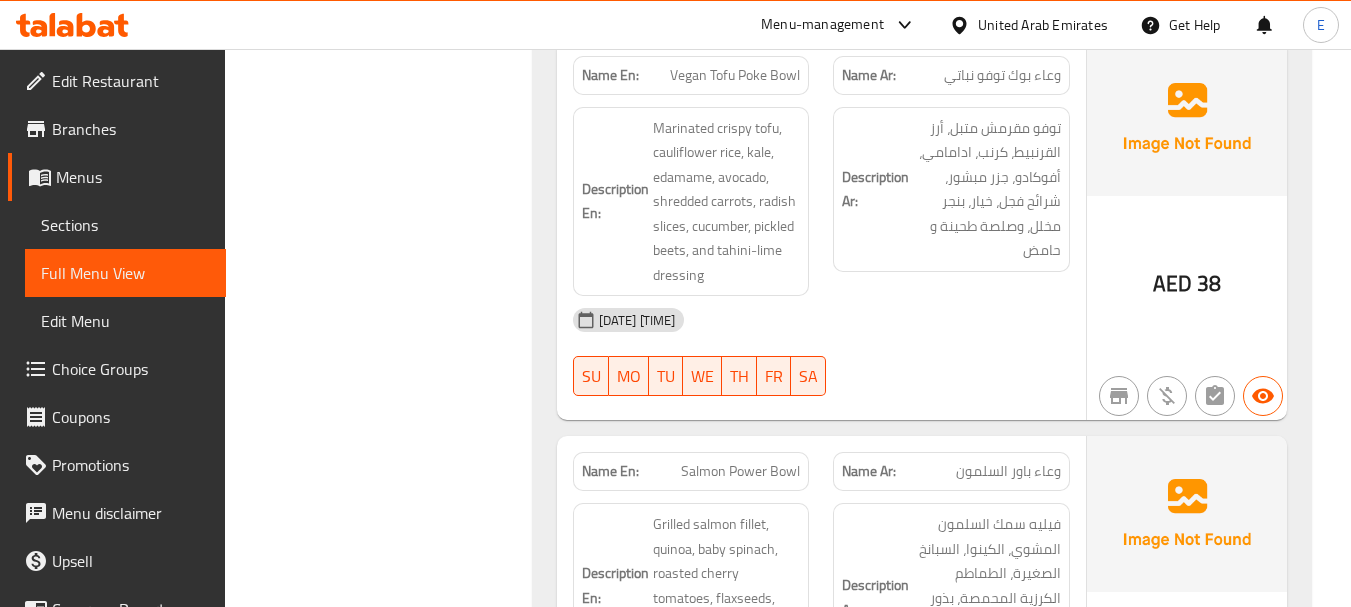 click on "38" at bounding box center [1209, -3081] 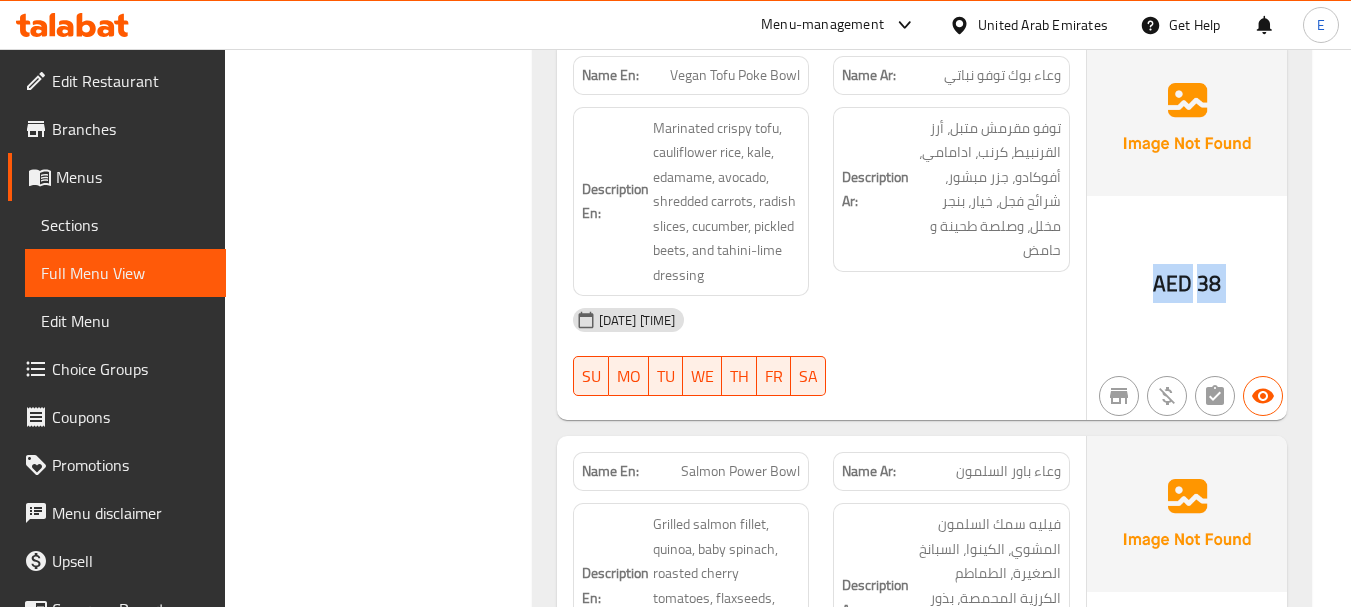click on "38" at bounding box center [1209, -3081] 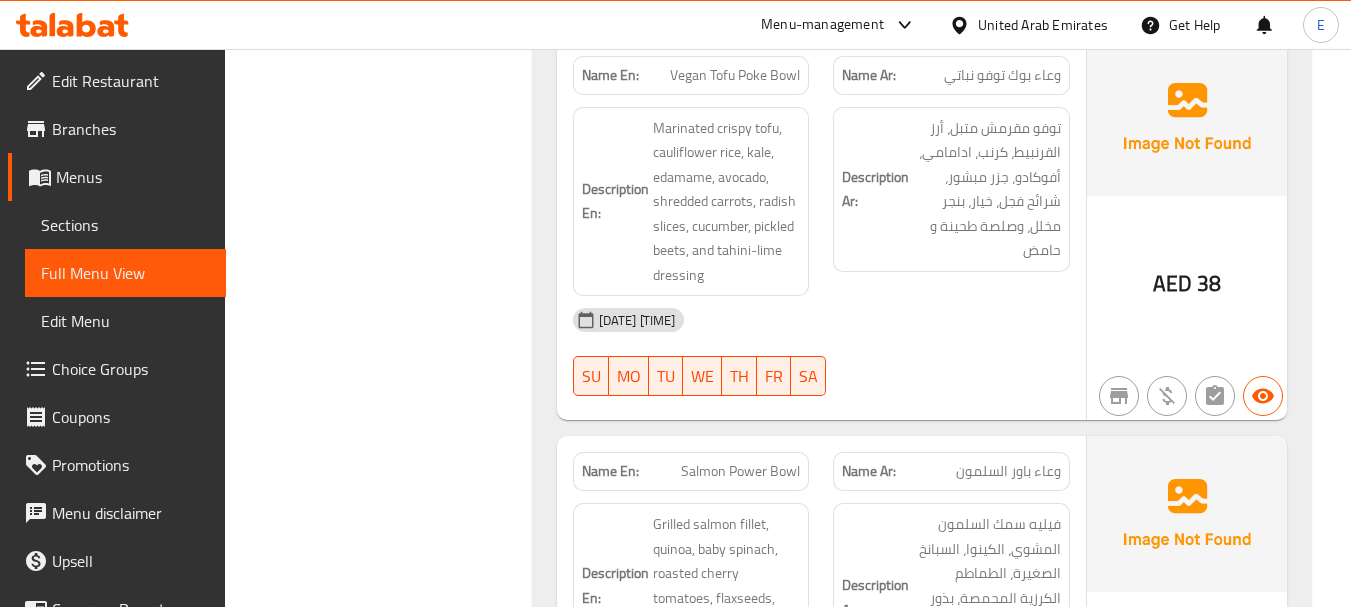 click on "وعاء بوك توفو نباتي" at bounding box center (978, -3264) 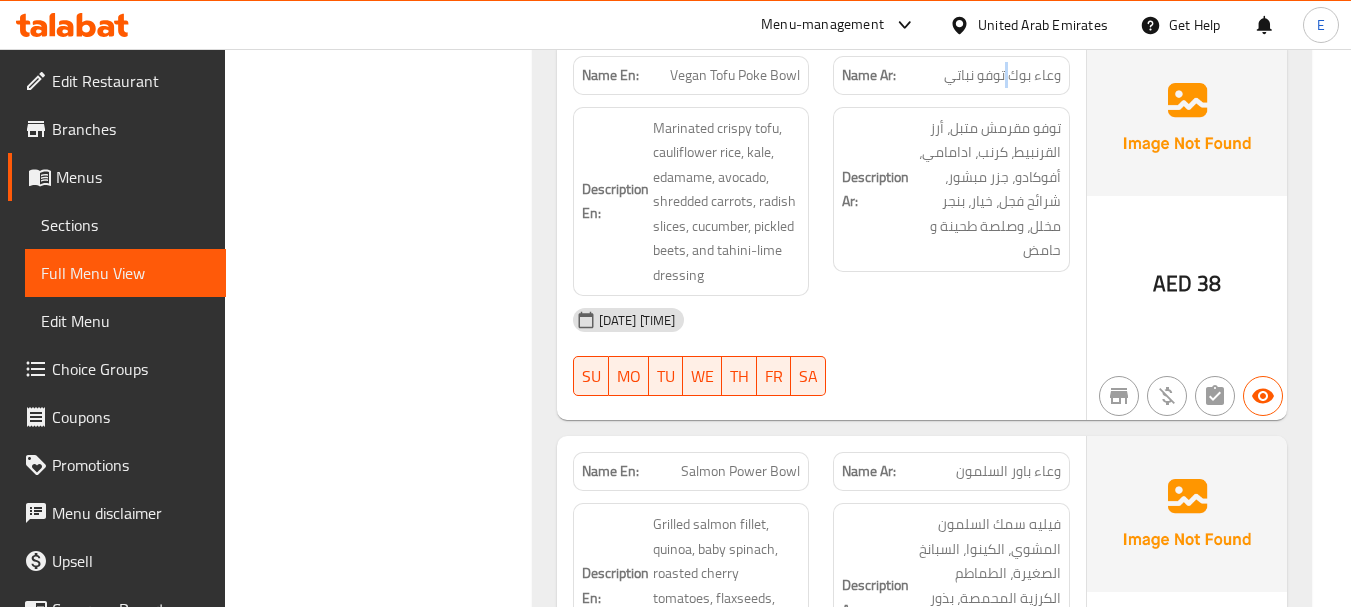 click on "وعاء بوك توفو نباتي" at bounding box center (978, -3264) 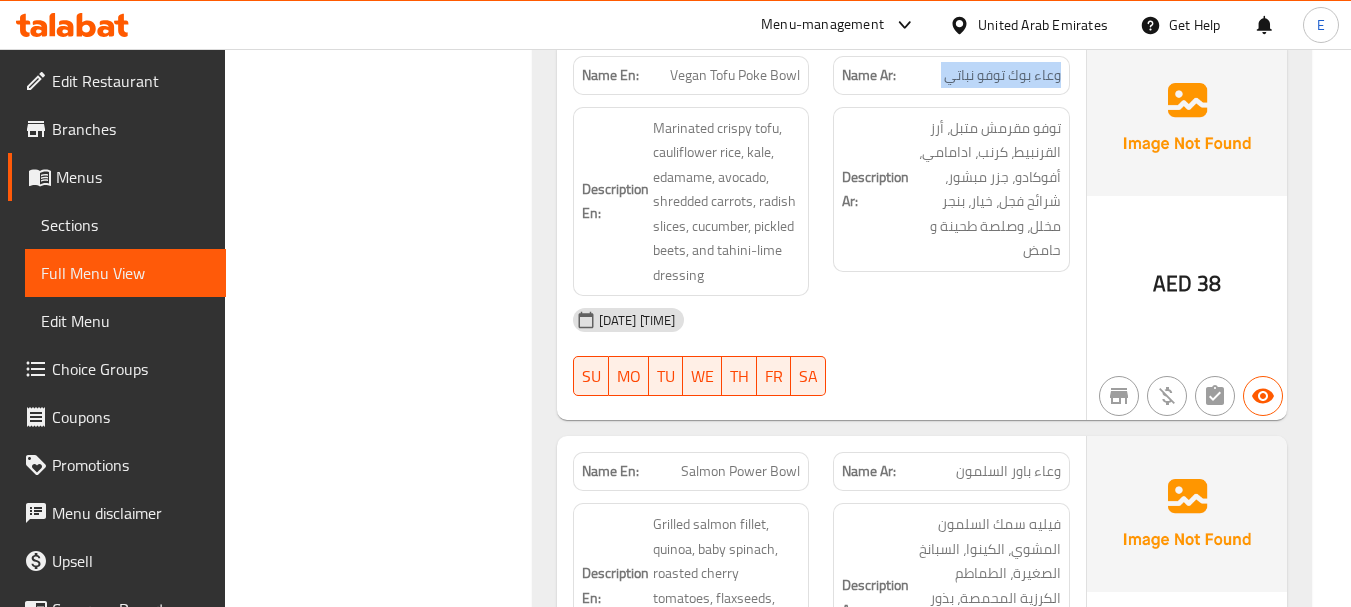 click on "وعاء بوك توفو نباتي" at bounding box center (978, -3264) 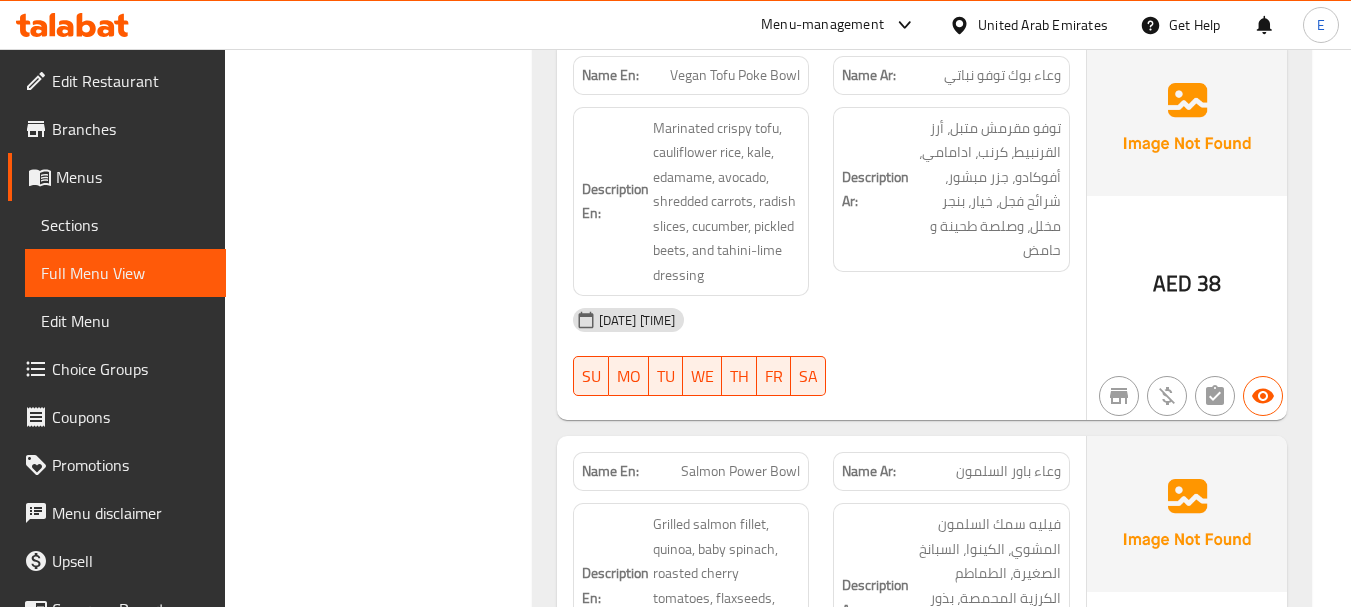 click on "Vegan Tofu Poke Bowl" at bounding box center [715, -3264] 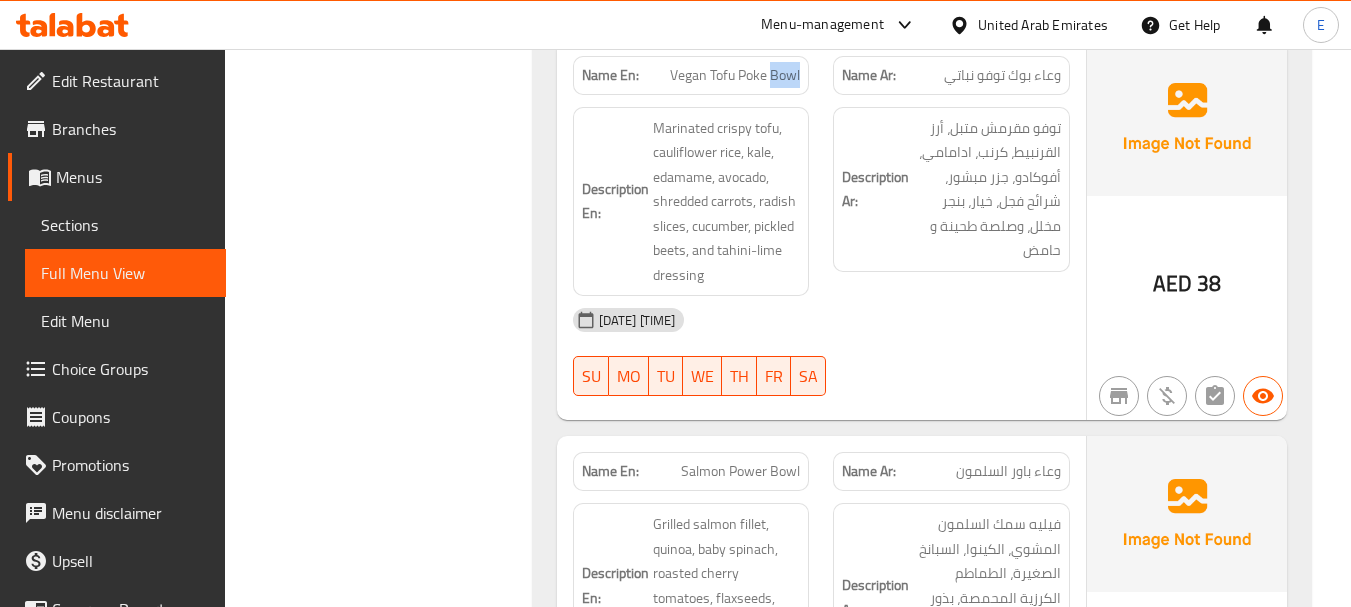 click on "Vegan Tofu Poke Bowl" at bounding box center (715, -3264) 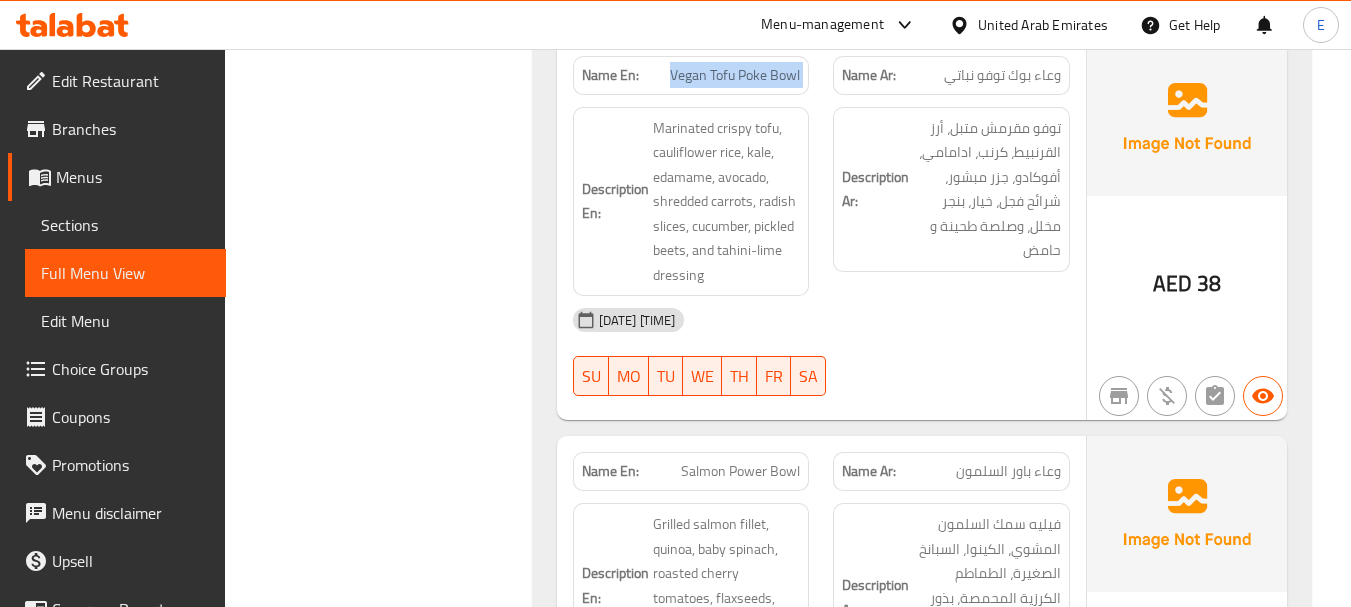 click on "Vegan Tofu Poke Bowl" at bounding box center [715, -3264] 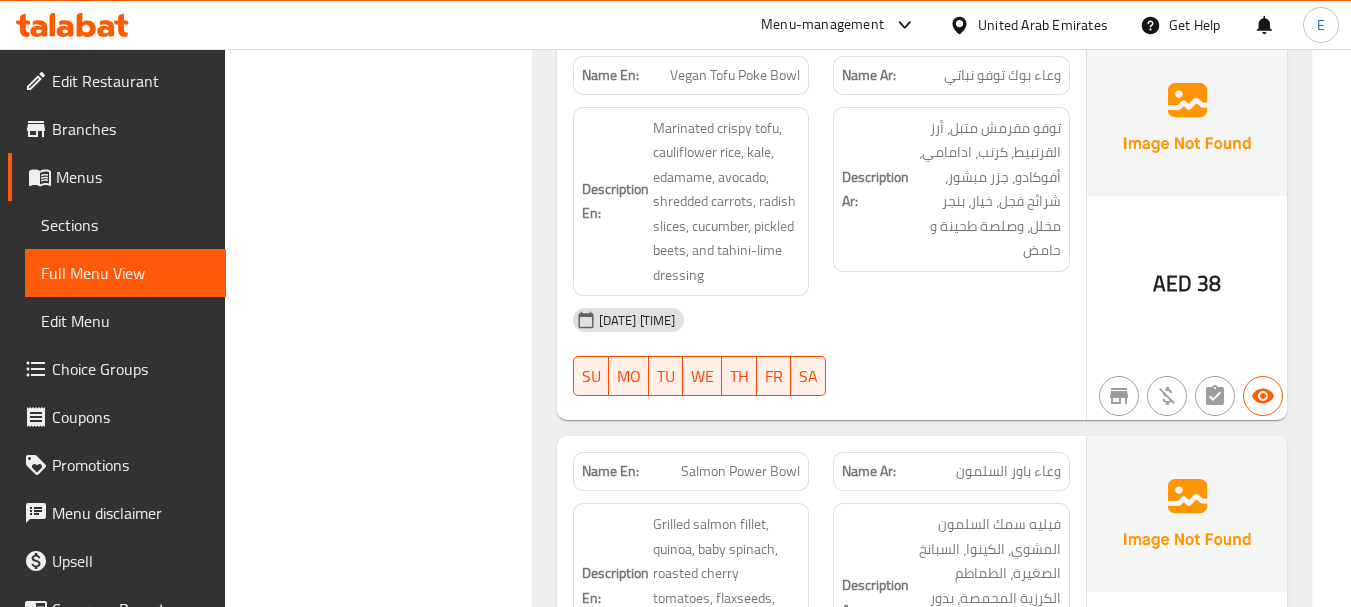 click on "Name Ar: وعاء بوك توفو نباتي" at bounding box center [951, -3264] 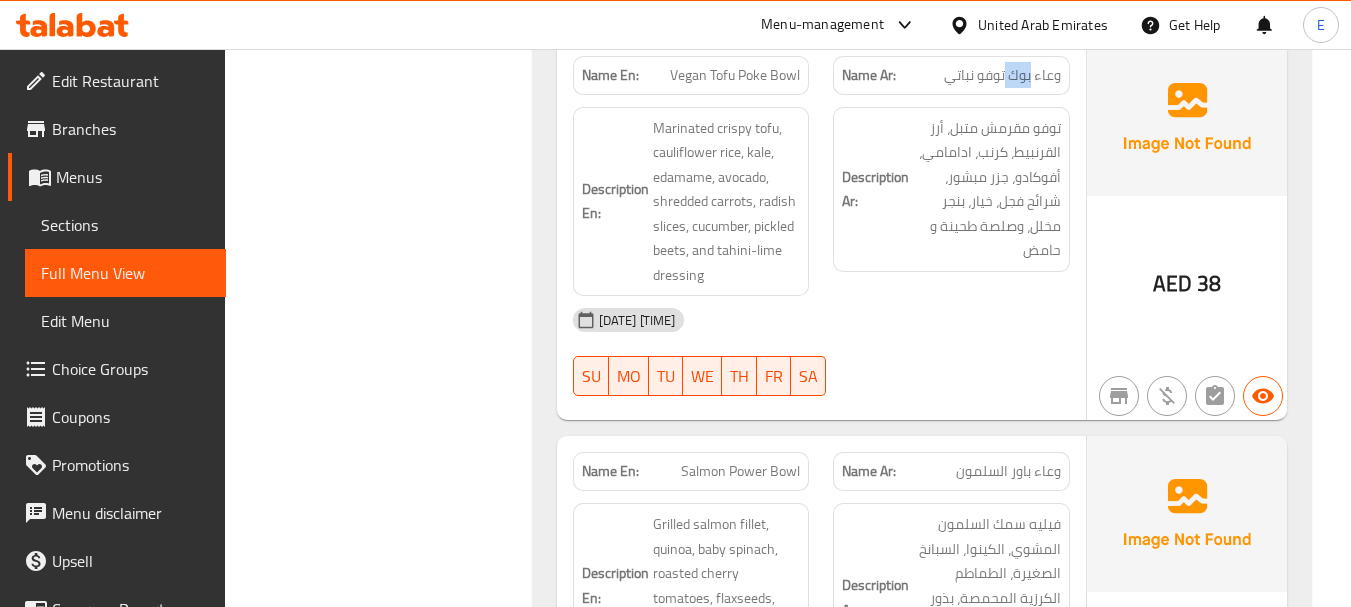 click on "Name Ar: وعاء بوك توفو نباتي" at bounding box center (951, -3264) 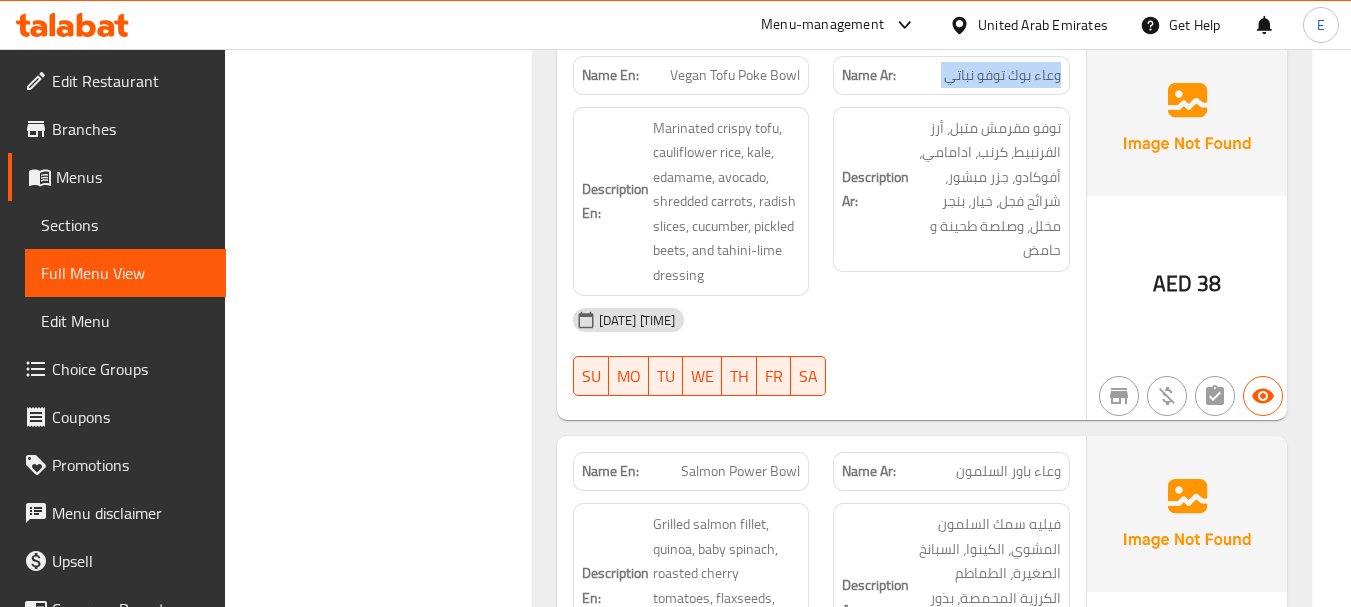 click on "Name Ar: وعاء بوك توفو نباتي" at bounding box center (951, -3264) 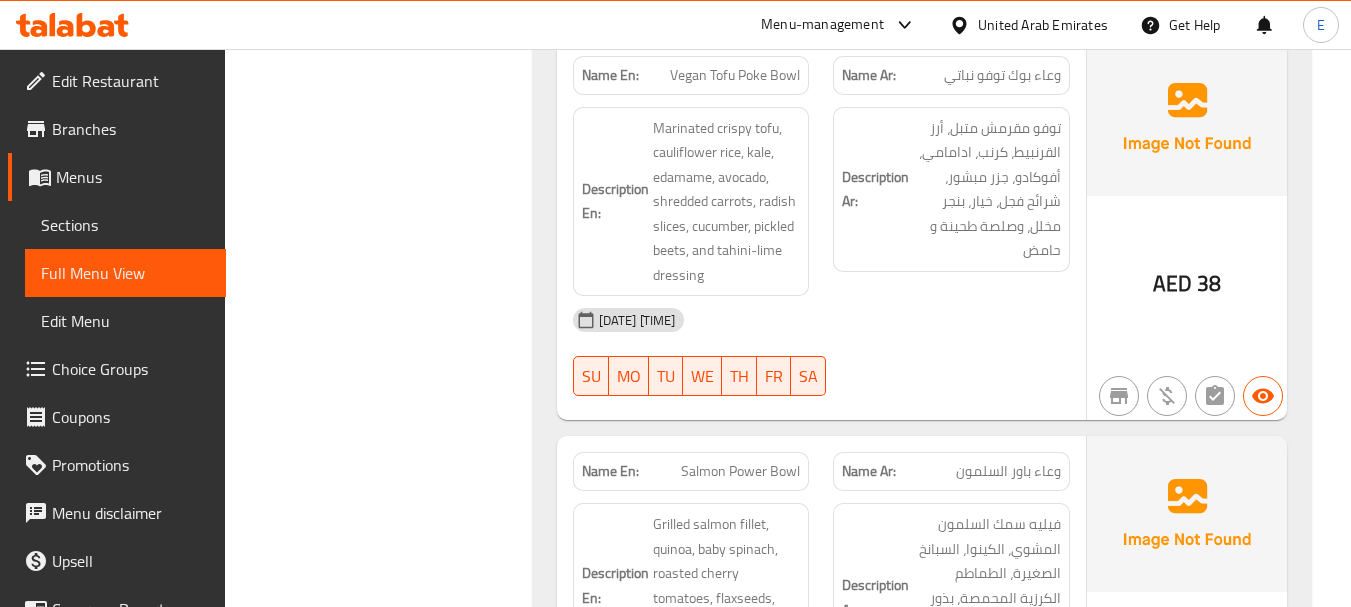 click on "[DATE] [TIME]" at bounding box center [821, -3058] 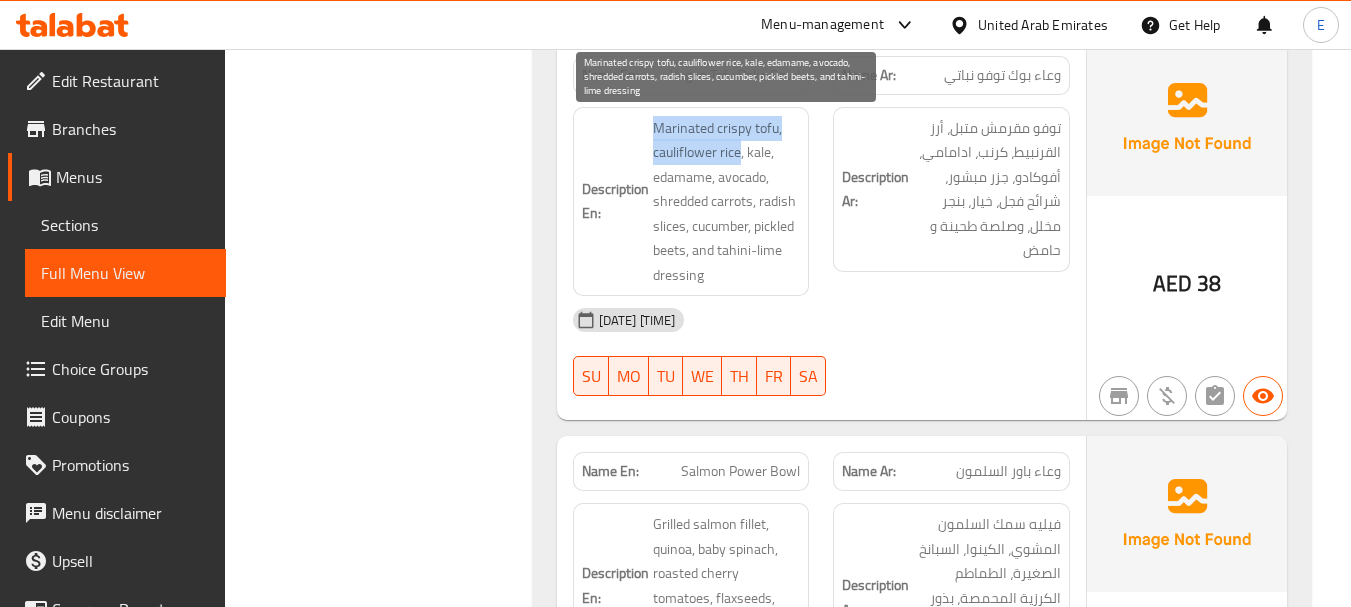 drag, startPoint x: 642, startPoint y: 121, endPoint x: 742, endPoint y: 163, distance: 108.461975 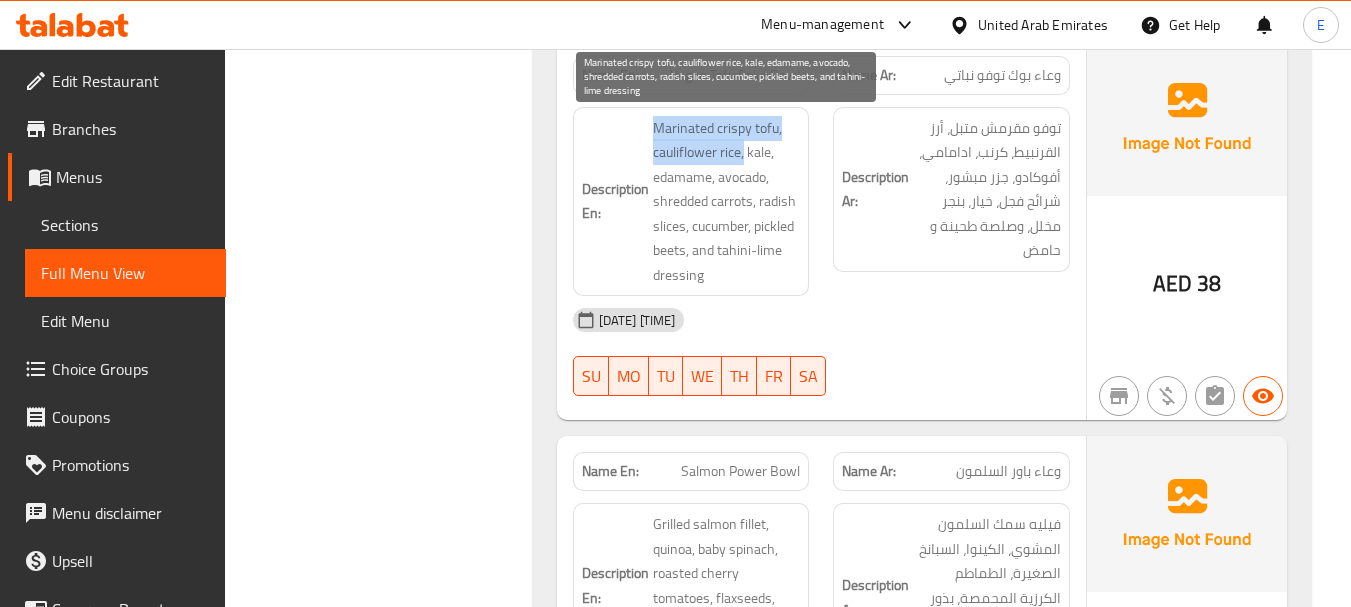 drag, startPoint x: 653, startPoint y: 125, endPoint x: 745, endPoint y: 160, distance: 98.43272 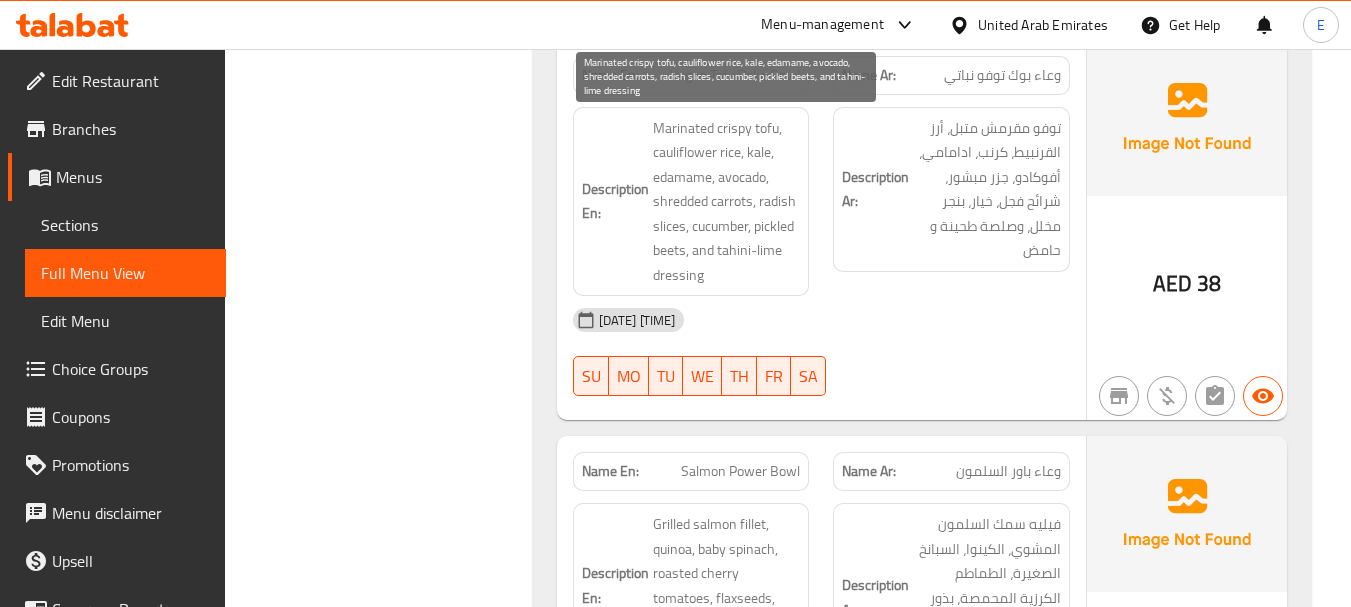 click on "Marinated crispy tofu, cauliflower rice, kale, edamame, avocado, shredded carrots, radish slices, cucumber, pickled beets, and tahini-lime dressing" at bounding box center [727, 202] 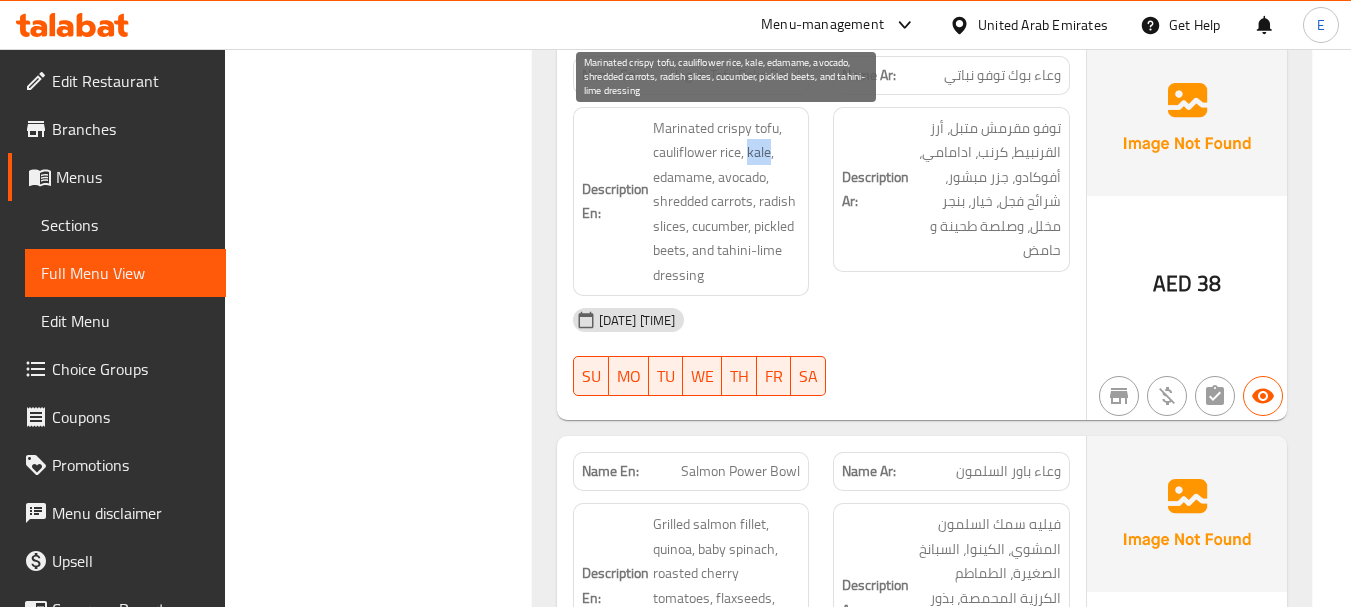 click on "Marinated crispy tofu, cauliflower rice, kale, edamame, avocado, shredded carrots, radish slices, cucumber, pickled beets, and tahini-lime dressing" at bounding box center [727, 202] 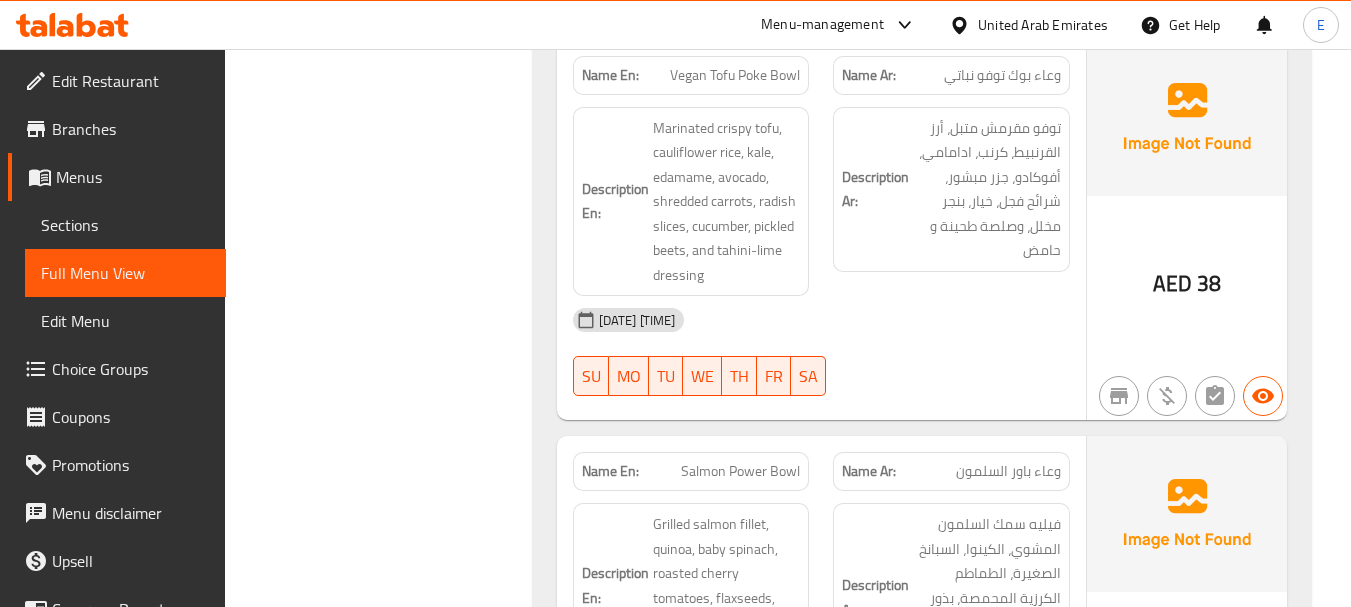 click on "[DATE] [TIME]" at bounding box center [821, -3058] 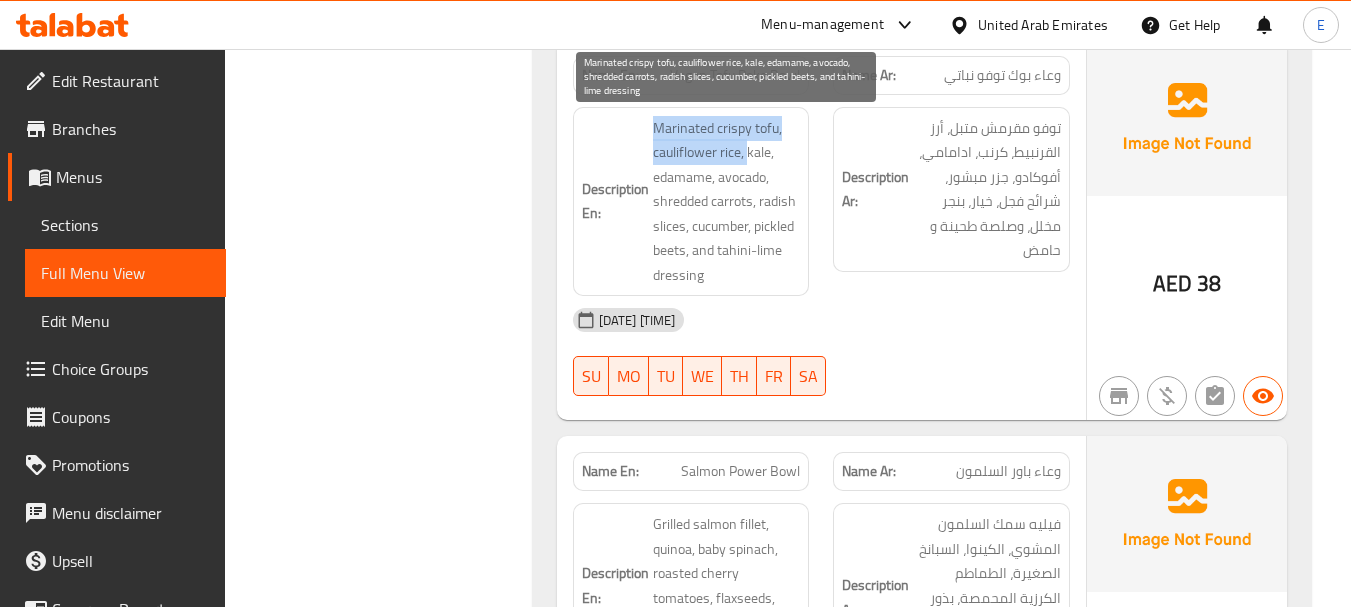 drag, startPoint x: 655, startPoint y: 126, endPoint x: 750, endPoint y: 159, distance: 100.56838 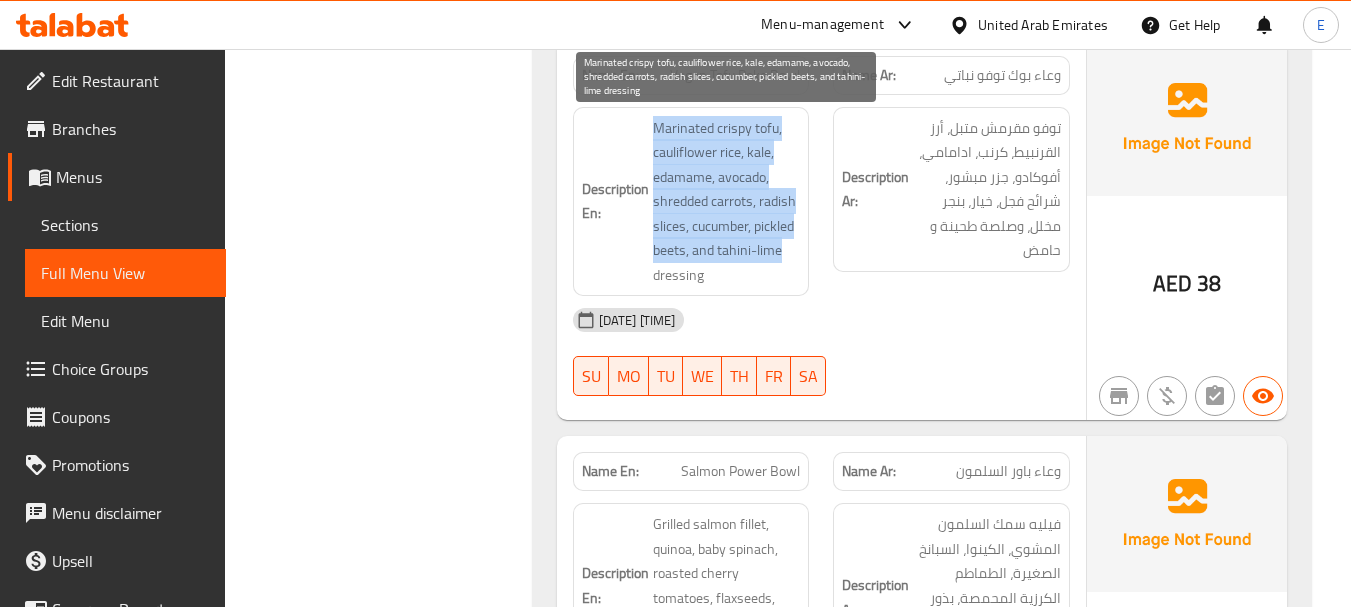drag, startPoint x: 640, startPoint y: 124, endPoint x: 794, endPoint y: 250, distance: 198.97739 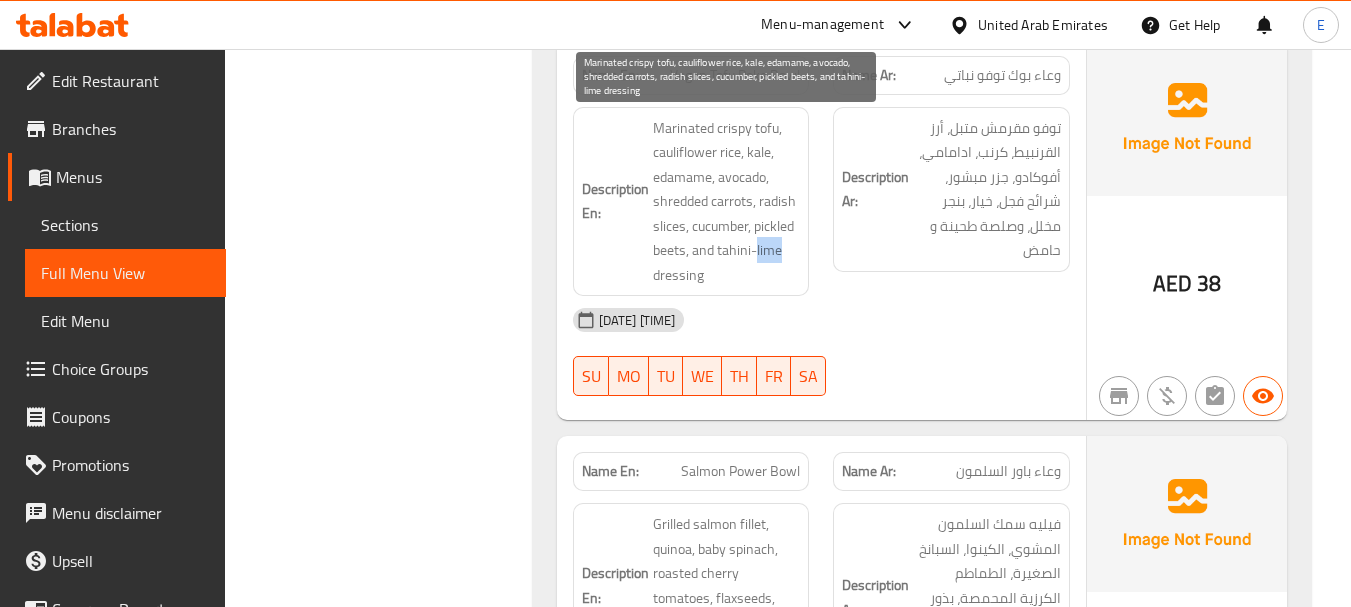 click on "Marinated crispy tofu, cauliflower rice, kale, edamame, avocado, shredded carrots, radish slices, cucumber, pickled beets, and tahini-lime dressing" at bounding box center [727, 202] 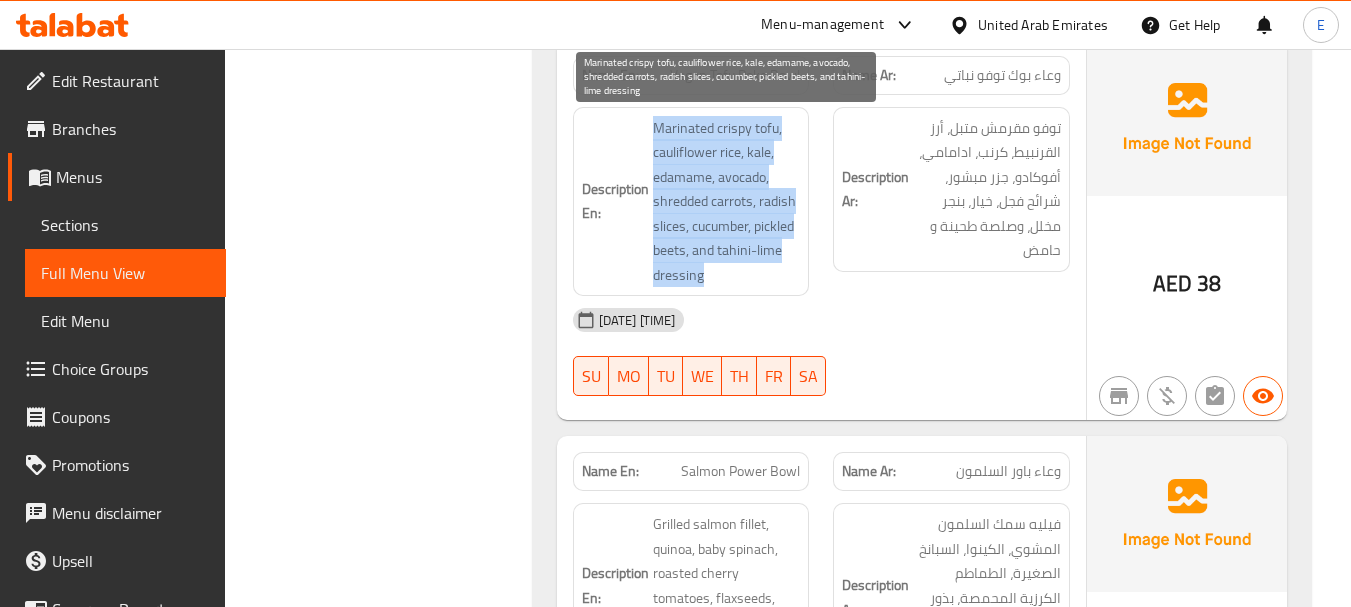 click on "Marinated crispy tofu, cauliflower rice, kale, edamame, avocado, shredded carrots, radish slices, cucumber, pickled beets, and tahini-lime dressing" at bounding box center [727, 202] 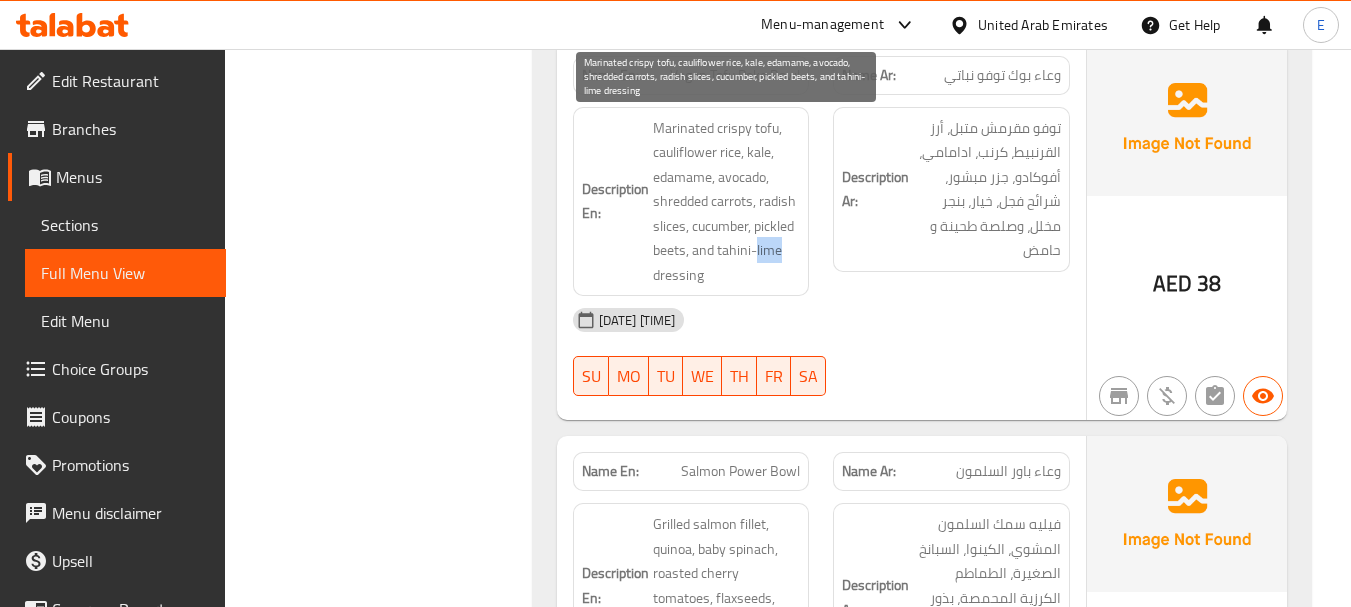 click on "Marinated crispy tofu, cauliflower rice, kale, edamame, avocado, shredded carrots, radish slices, cucumber, pickled beets, and tahini-lime dressing" at bounding box center (727, 202) 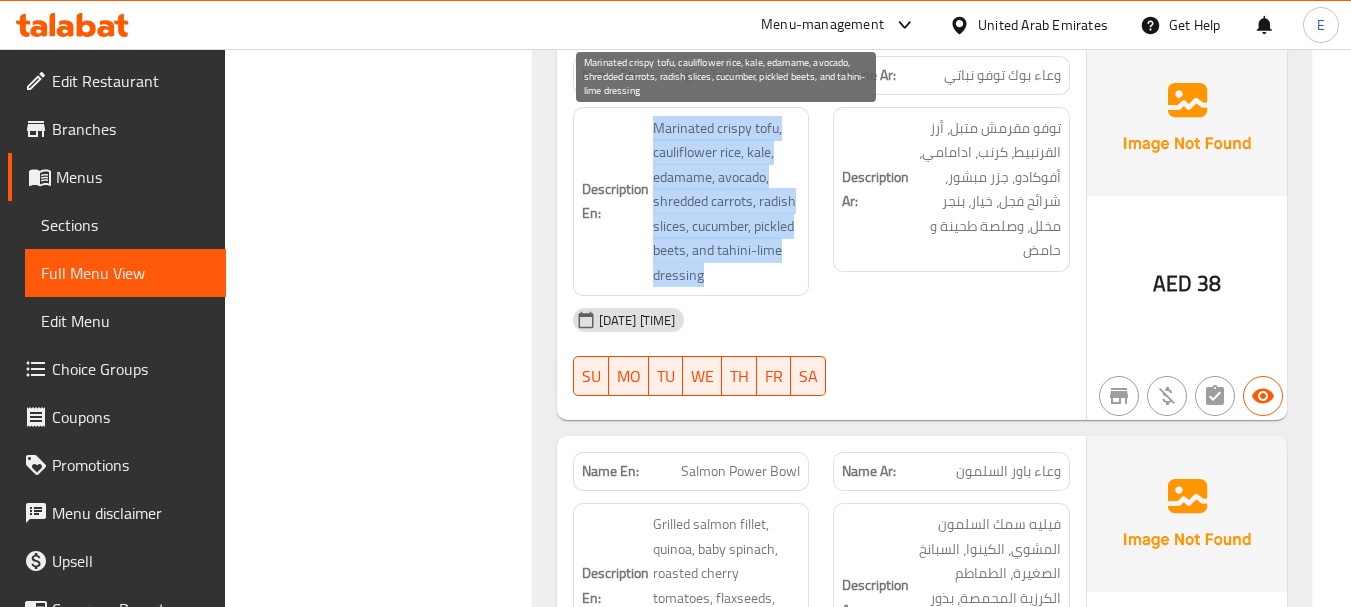 click on "Marinated crispy tofu, cauliflower rice, kale, edamame, avocado, shredded carrots, radish slices, cucumber, pickled beets, and tahini-lime dressing" at bounding box center [727, 202] 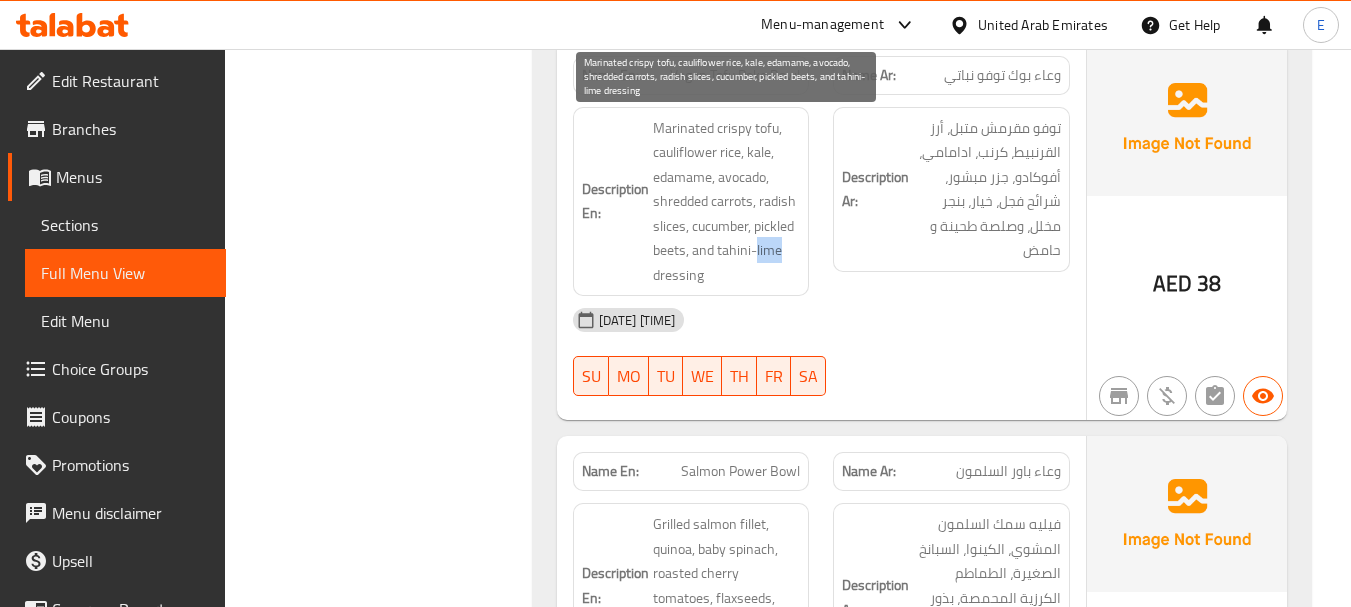 click on "Marinated crispy tofu, cauliflower rice, kale, edamame, avocado, shredded carrots, radish slices, cucumber, pickled beets, and tahini-lime dressing" at bounding box center [727, 202] 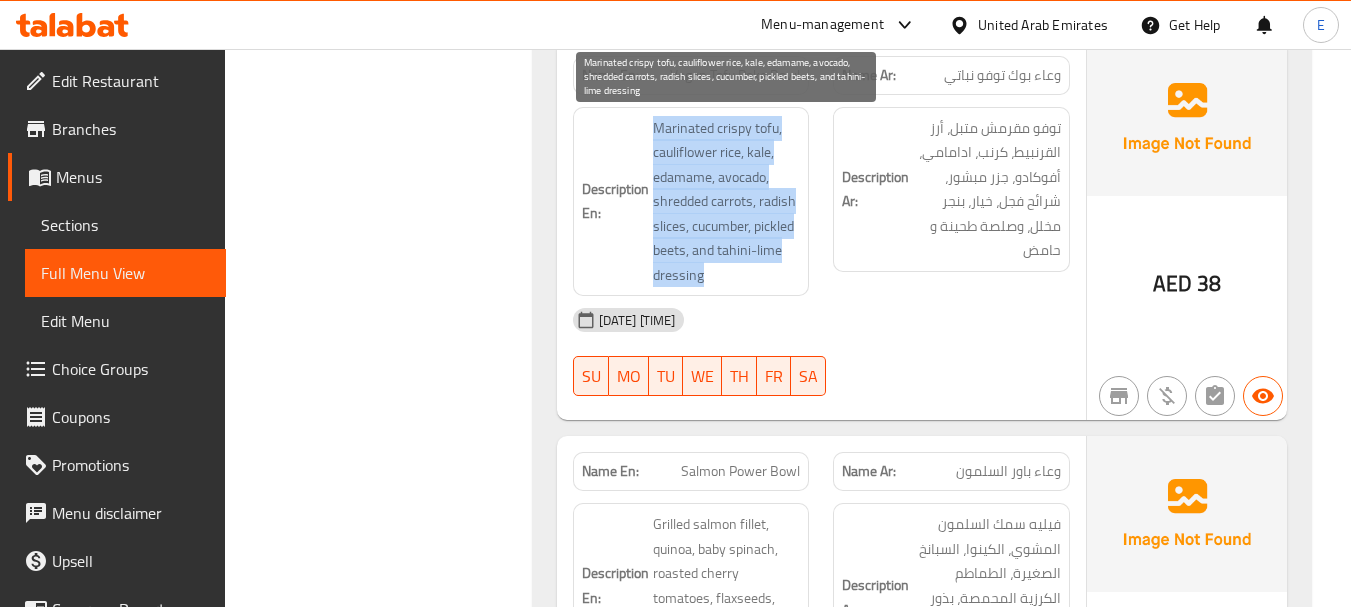 click on "Marinated crispy tofu, cauliflower rice, kale, edamame, avocado, shredded carrots, radish slices, cucumber, pickled beets, and tahini-lime dressing" at bounding box center (727, 202) 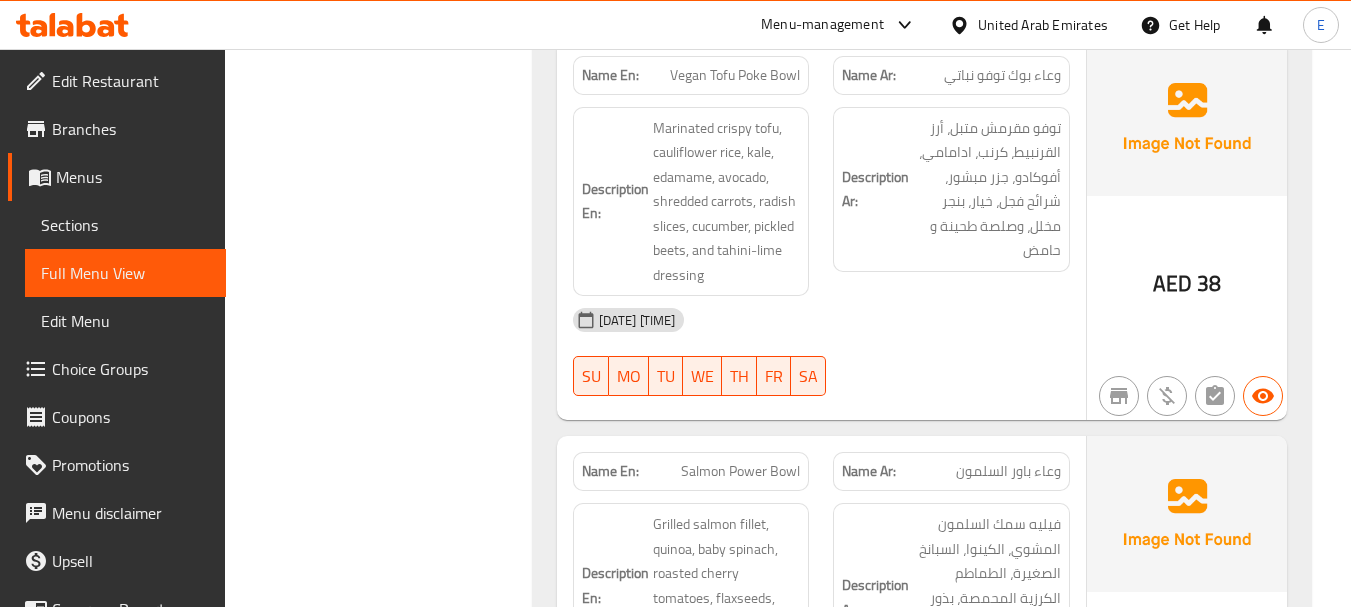 click on "[DATE] [TIME]" at bounding box center (821, -3058) 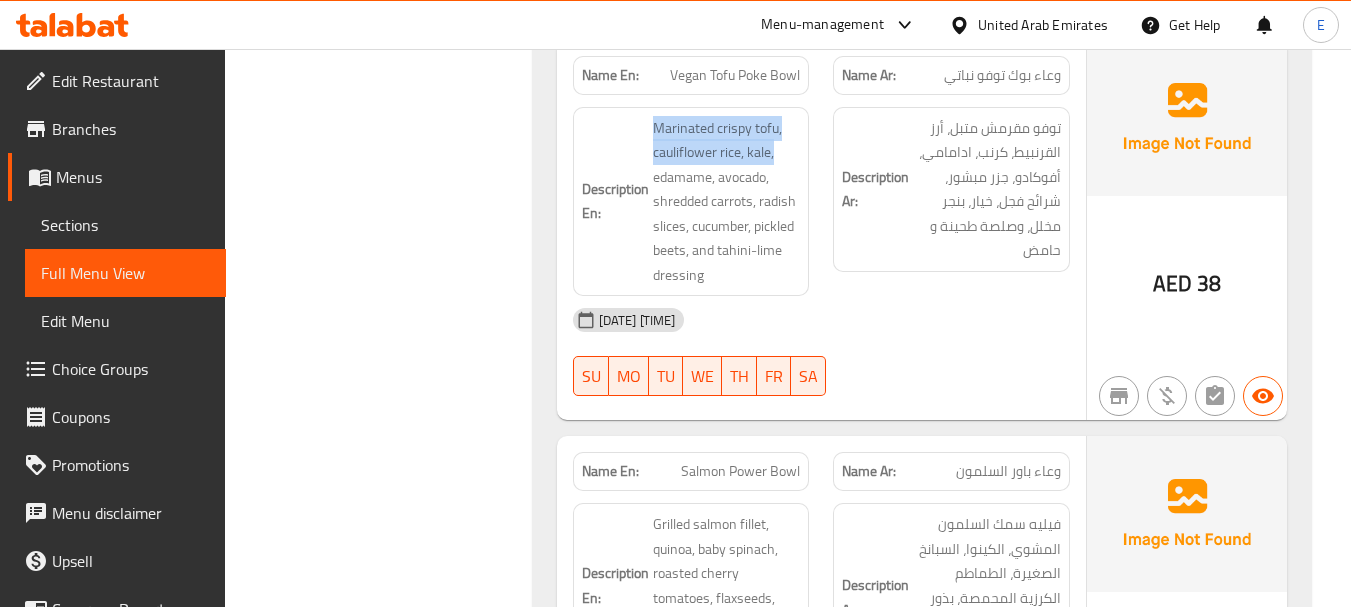 drag, startPoint x: 635, startPoint y: 126, endPoint x: 803, endPoint y: 150, distance: 169.70563 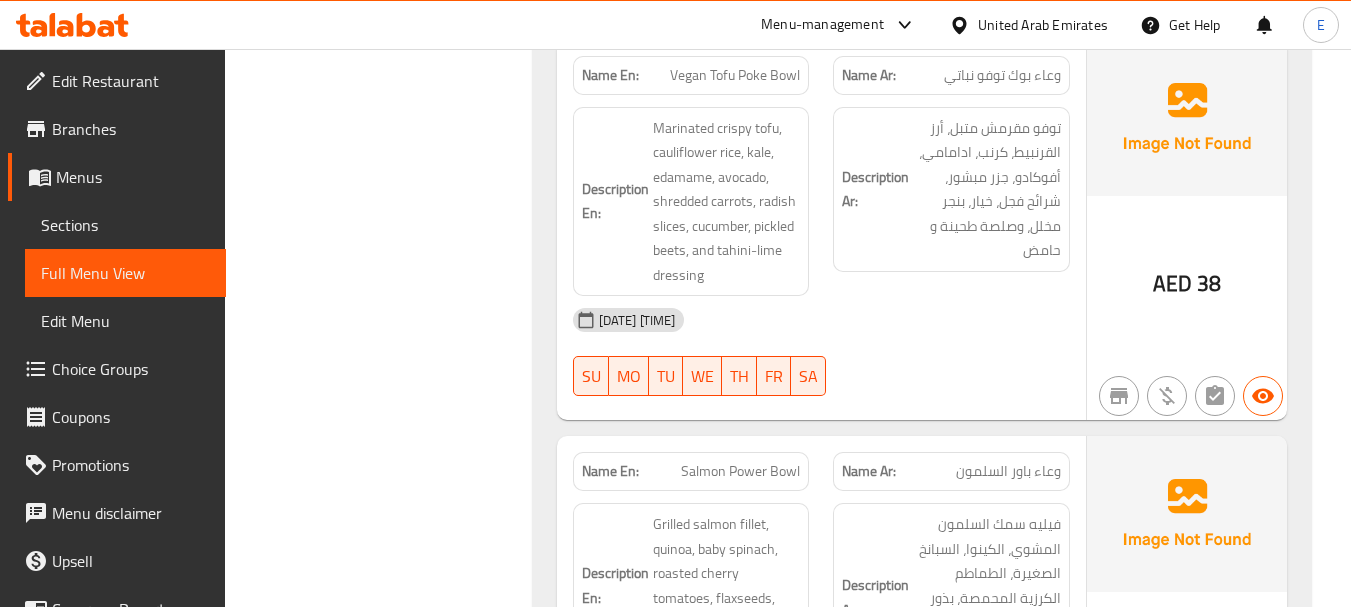 click on "Name En: Vegan Tofu Poke Bowl" at bounding box center [691, -3264] 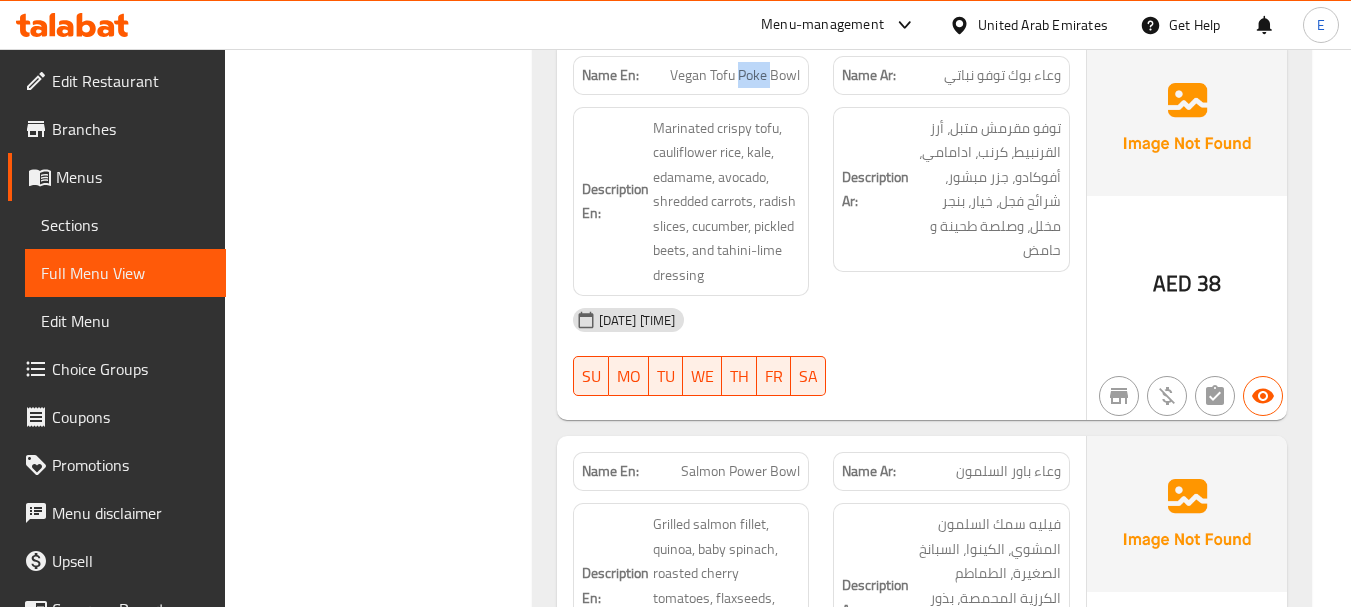 click on "Name En: Vegan Tofu Poke Bowl" at bounding box center (691, -3264) 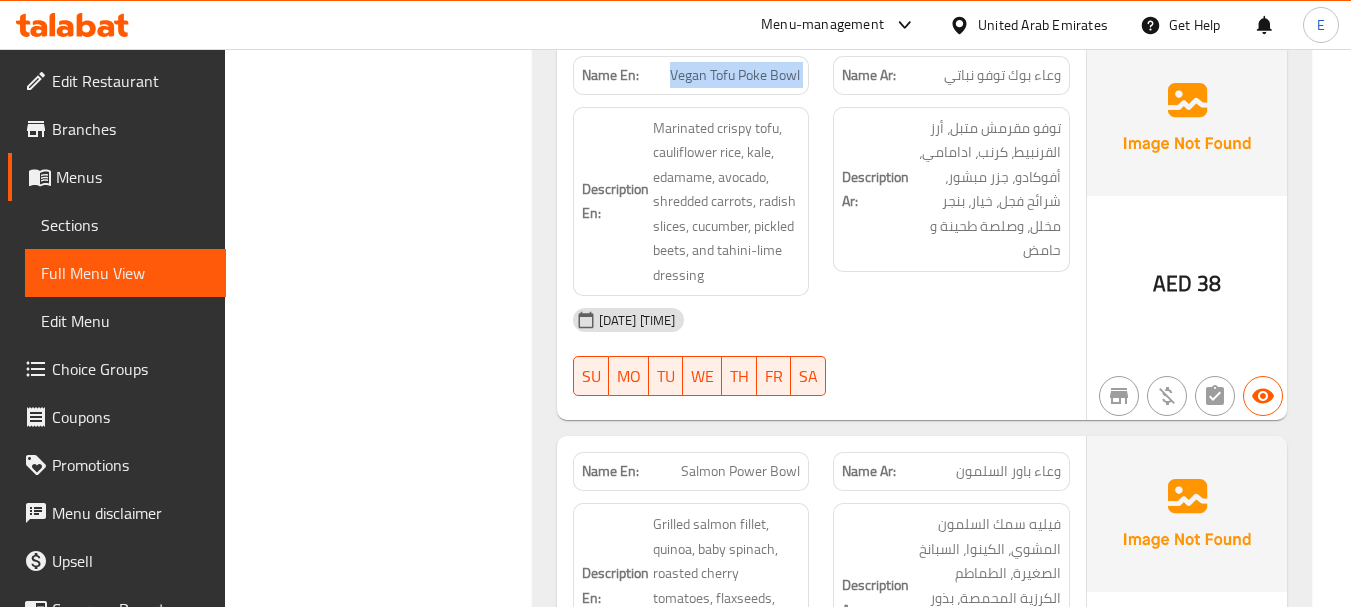 click on "Name En: Vegan Tofu Poke Bowl" at bounding box center (691, -3264) 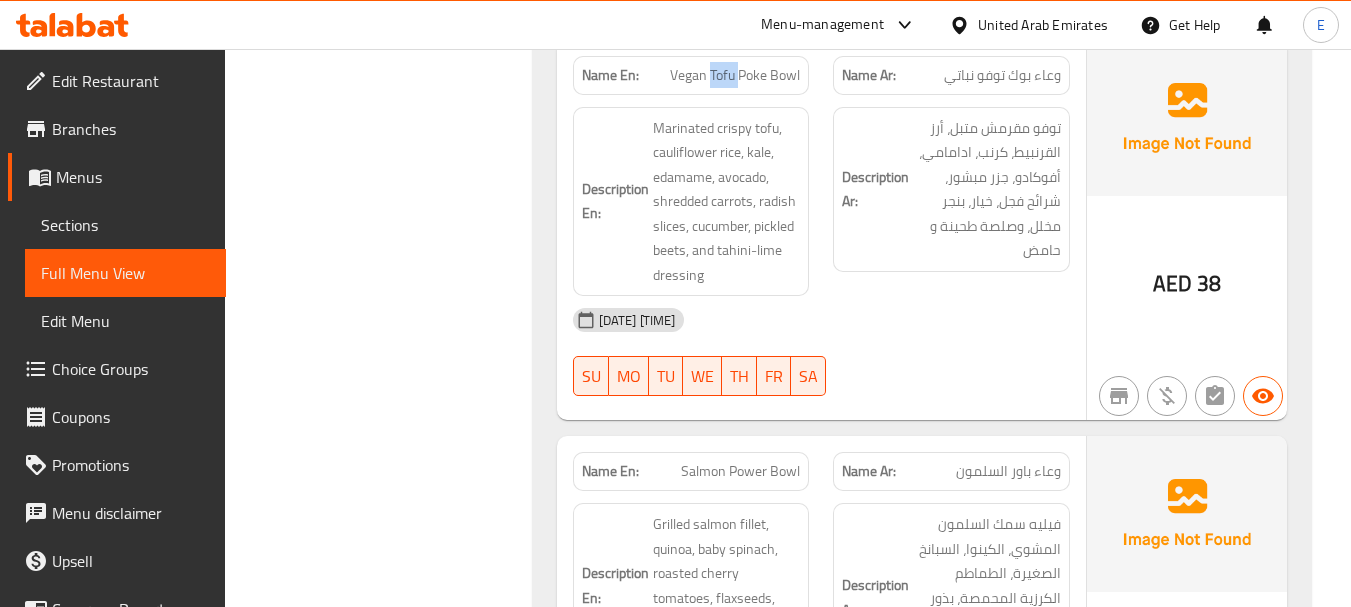 click on "Name En: Vegan Tofu Poke Bowl" at bounding box center [691, -3264] 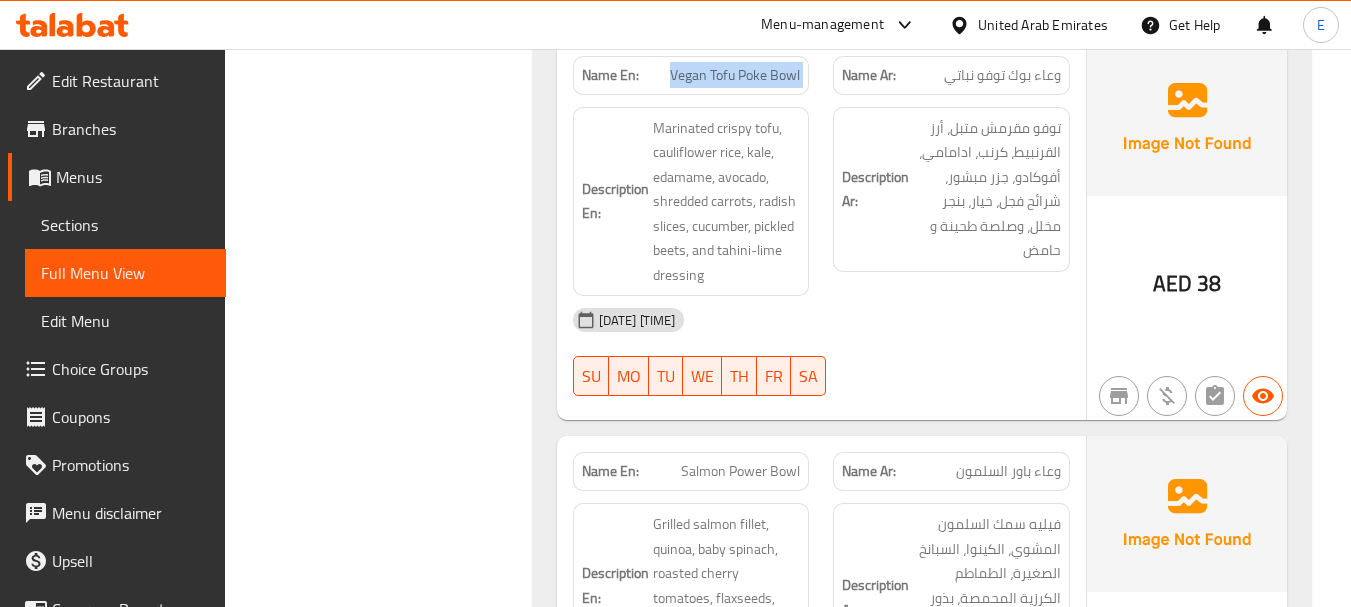 click on "Name En: Vegan Tofu Poke Bowl" at bounding box center [691, -3264] 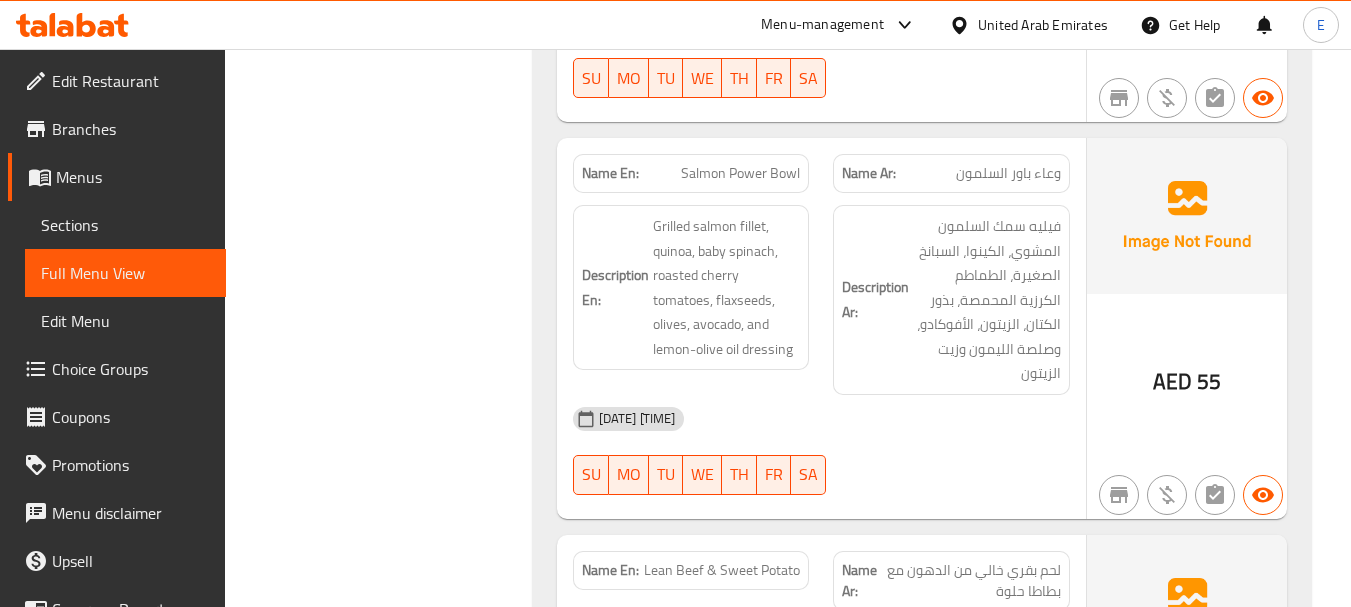 scroll, scrollTop: 4359, scrollLeft: 0, axis: vertical 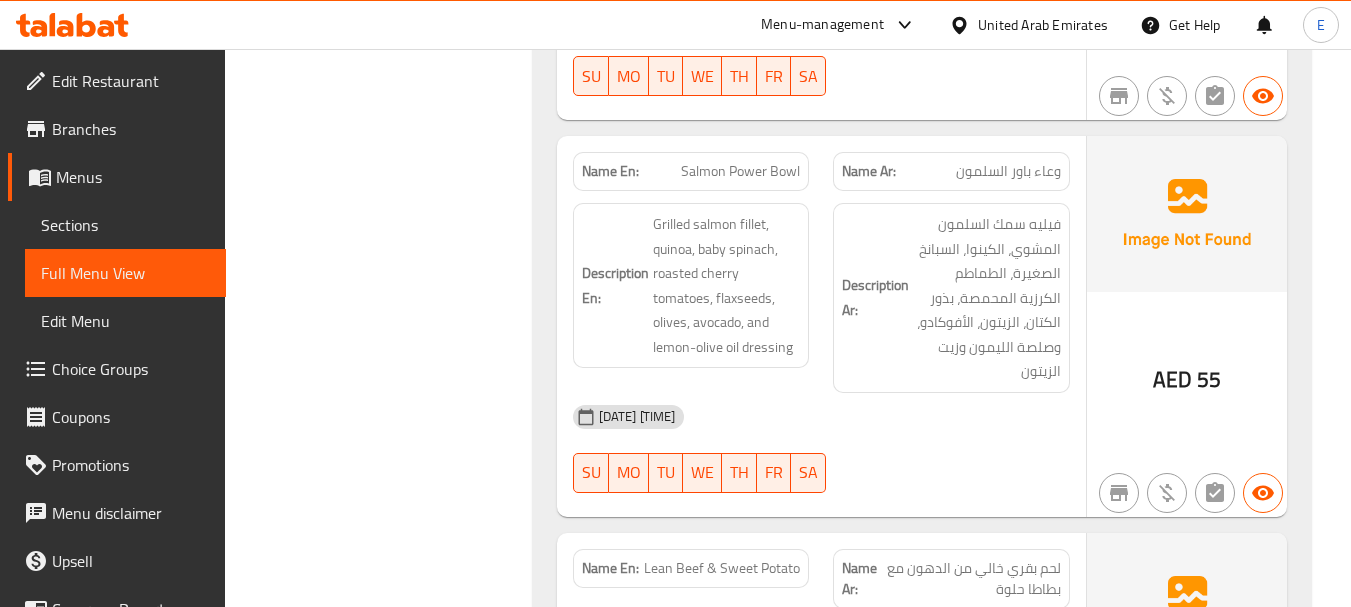 click on "Name En: Spicy Salmon Poke Bowl Name Ar: وعاء بوكي السلمون الحار Description En: 200g raw salmon cubes, jasmine rice, mixed greens, mango, avocado, edamame, pickled red onion, black sesame seeds, and spicy mayo drizzle Description Ar: 200 غرام من مكعبات السلمون النيء، أرز الياسمين، خضراوات مشكلة، مانجو، أفوكادو، إدامامي، بصل أحمر مخلل، بذور سمسم أسود، و دريزيل مايونيز حار 08-08-2025 12:14 PM SU MO TU WE TH FR SA AED 59 Name En: Vegan Tofu Poke Bowl Name Ar: وعاء بوك توفو نباتي Description En: Marinated crispy tofu, cauliflower rice, kale, edamame, avocado, shredded carrots, radish slices, cucumber, pickled beets, and tahini-lime dressing Description Ar: توفو مقرمش متبل، أرز القرنبيط، كرنب، ادامامي، أفوكادو، جزر مبشور، شرائح فجل، خيار، بنجر مخلل، وصلصة طحينة و حامض SU MO" at bounding box center (922, -3256) 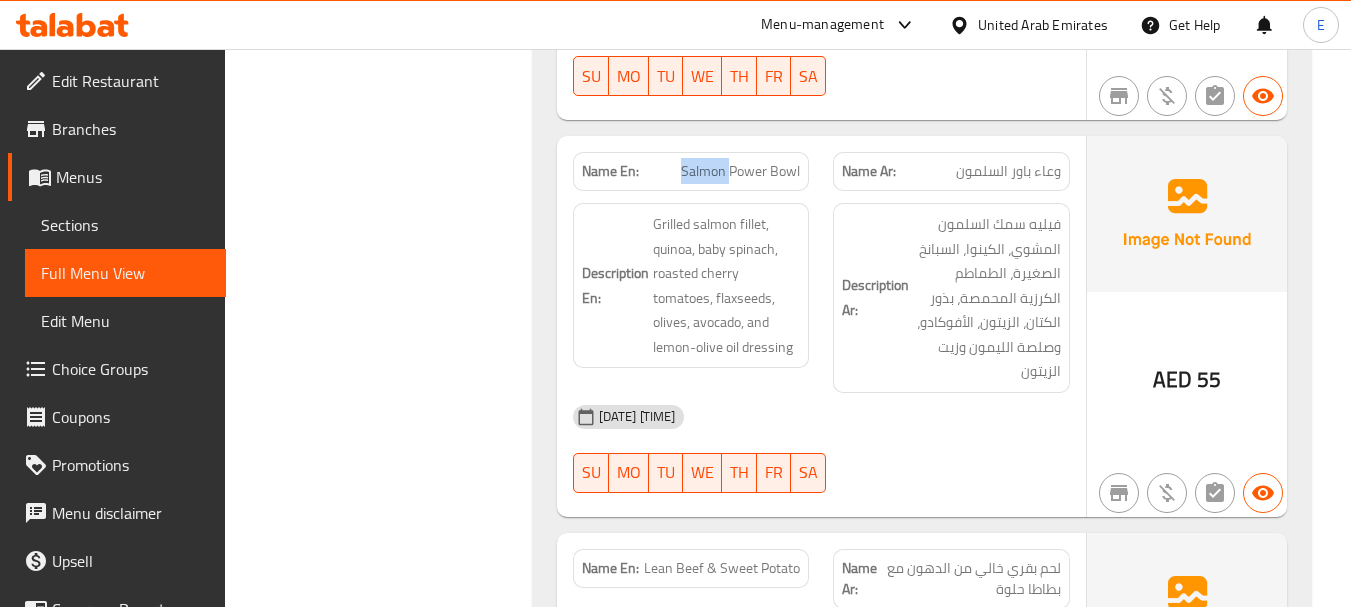 click on "Salmon Power Bowl" at bounding box center [752, -3207] 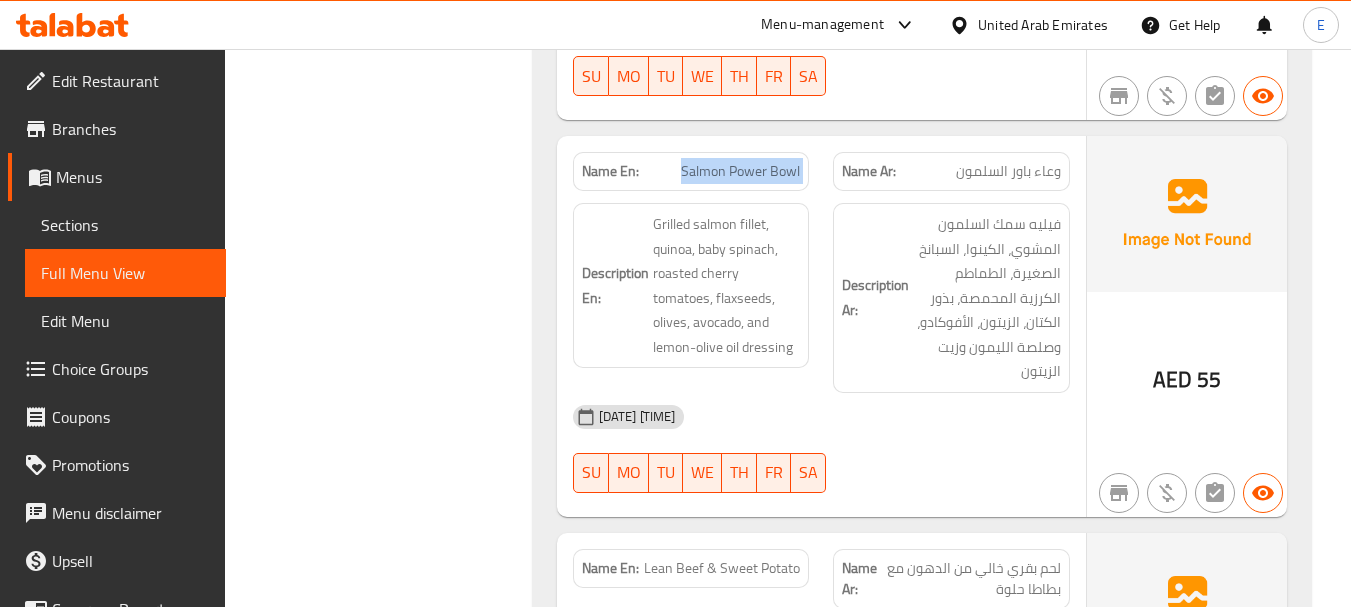 click on "Salmon Power Bowl" at bounding box center (752, -3207) 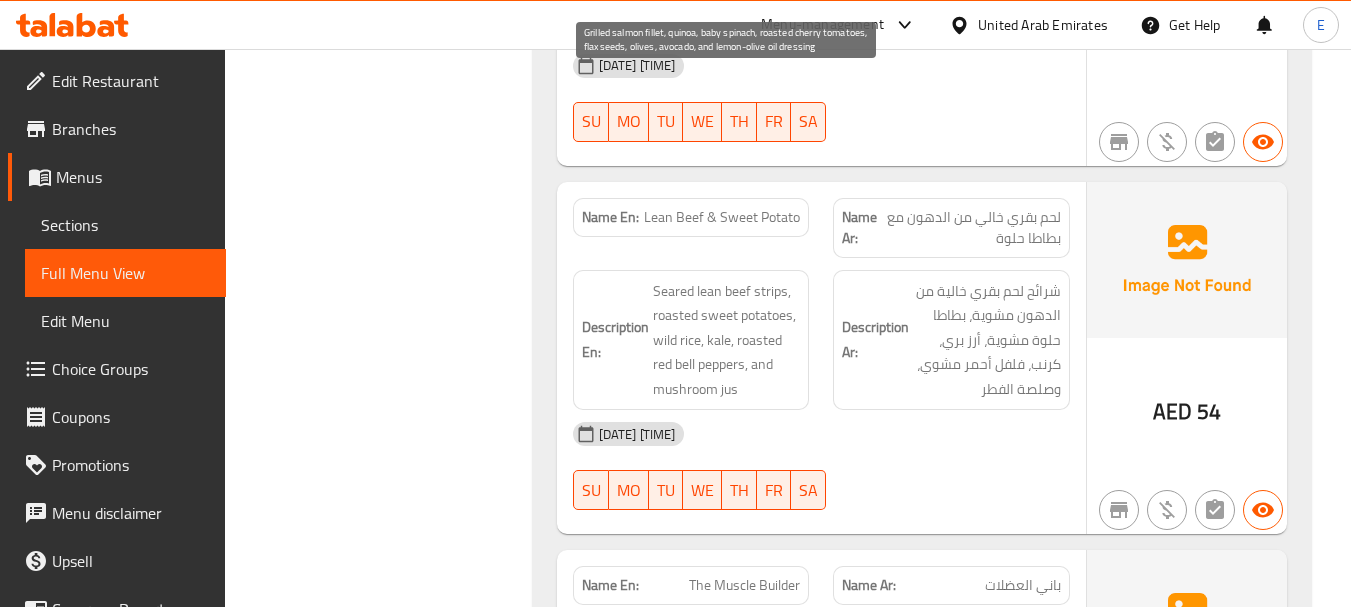 scroll, scrollTop: 4759, scrollLeft: 0, axis: vertical 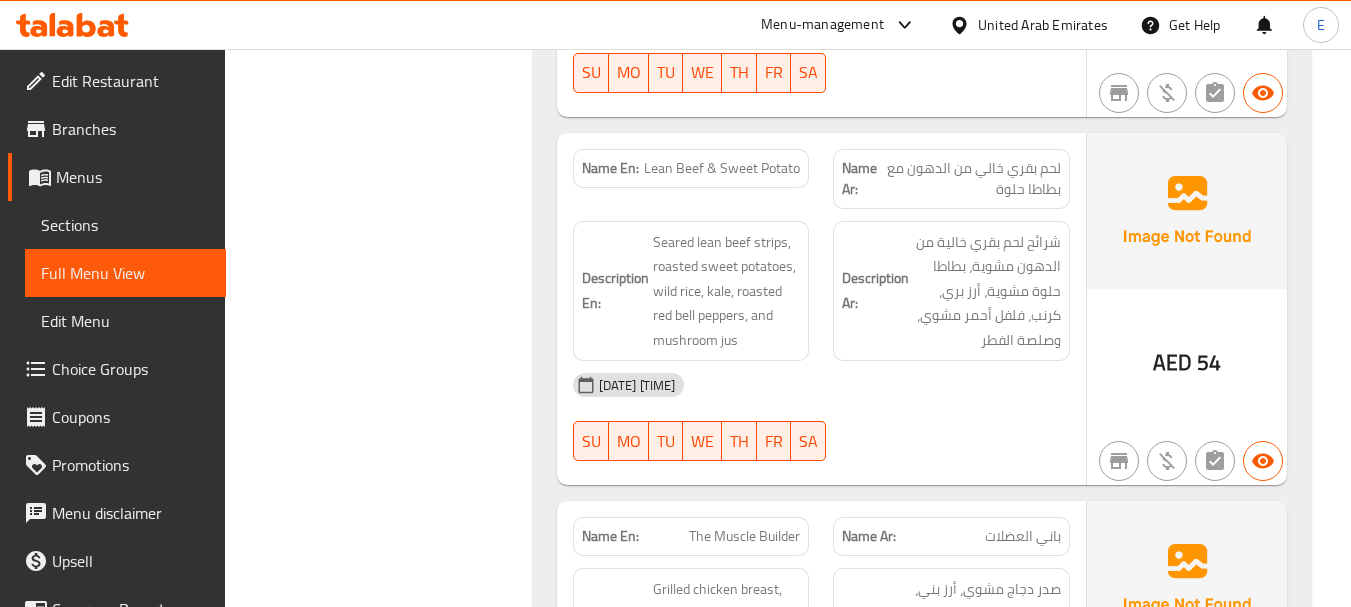 click on "Filter Branches Branches Popular filters Free items Branch specific items Has choices Upsell items Availability filters Available Not available View filters Collapse sections Collapse categories Collapse Choices" at bounding box center (386, -1257) 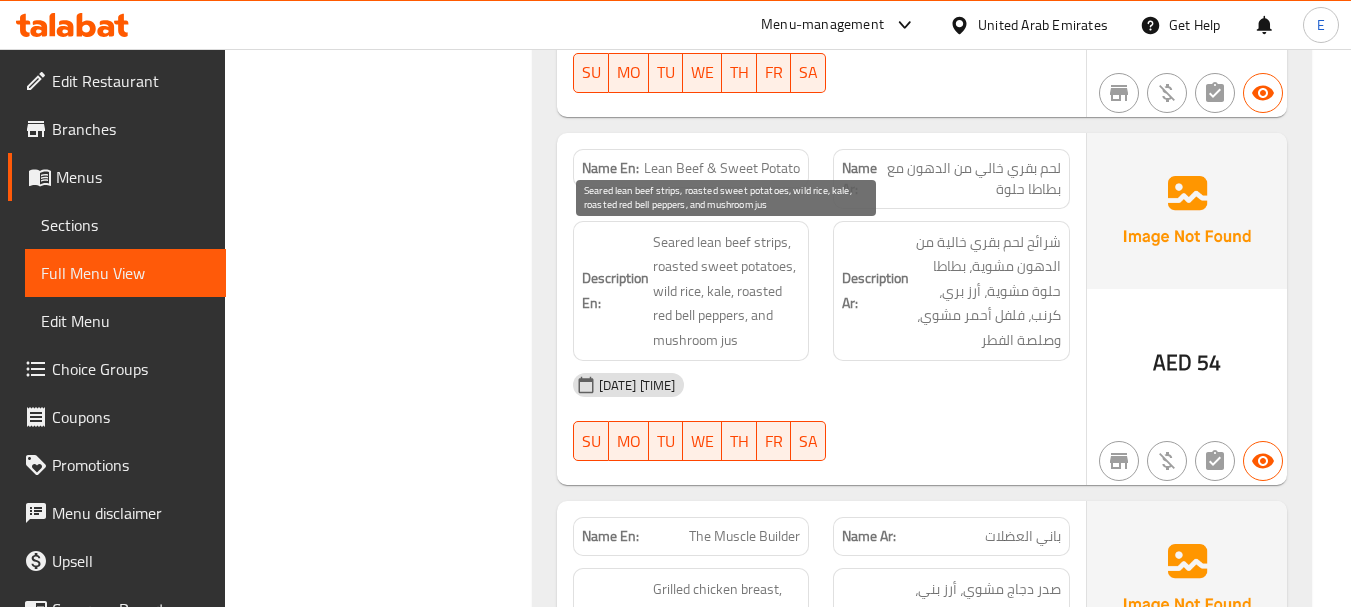 click on "Seared lean beef strips, roasted sweet potatoes, wild rice, kale, roasted red bell peppers, and mushroom jus" at bounding box center (727, 291) 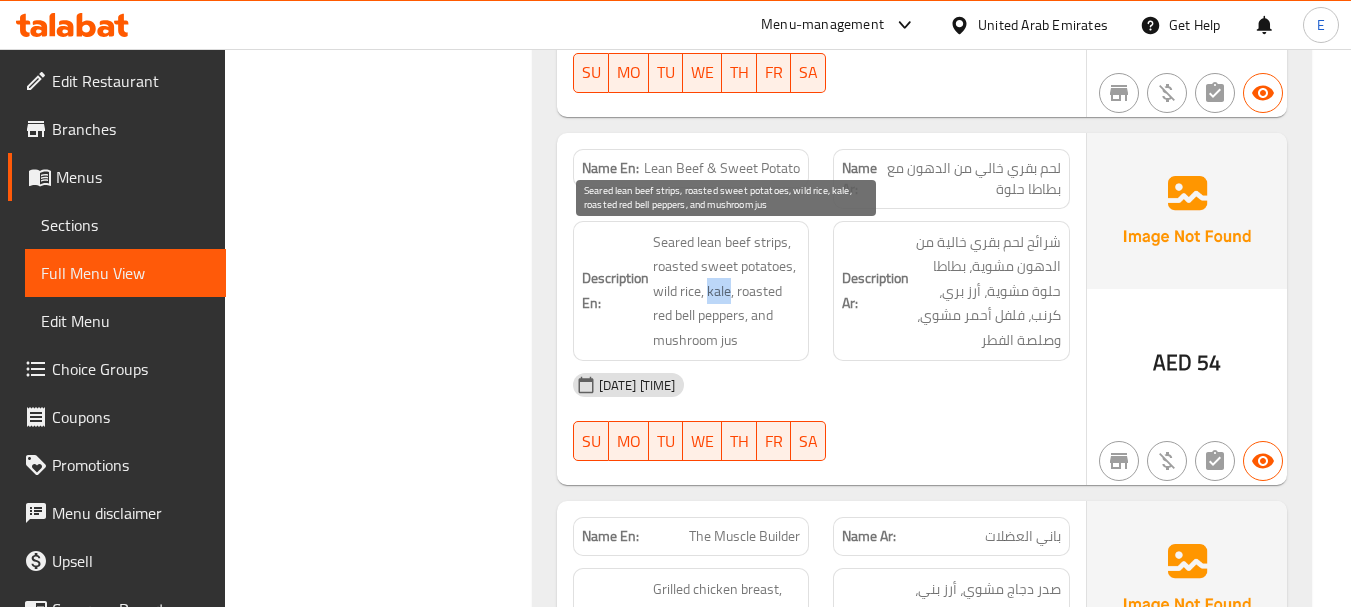 click on "Seared lean beef strips, roasted sweet potatoes, wild rice, kale, roasted red bell peppers, and mushroom jus" at bounding box center [727, 291] 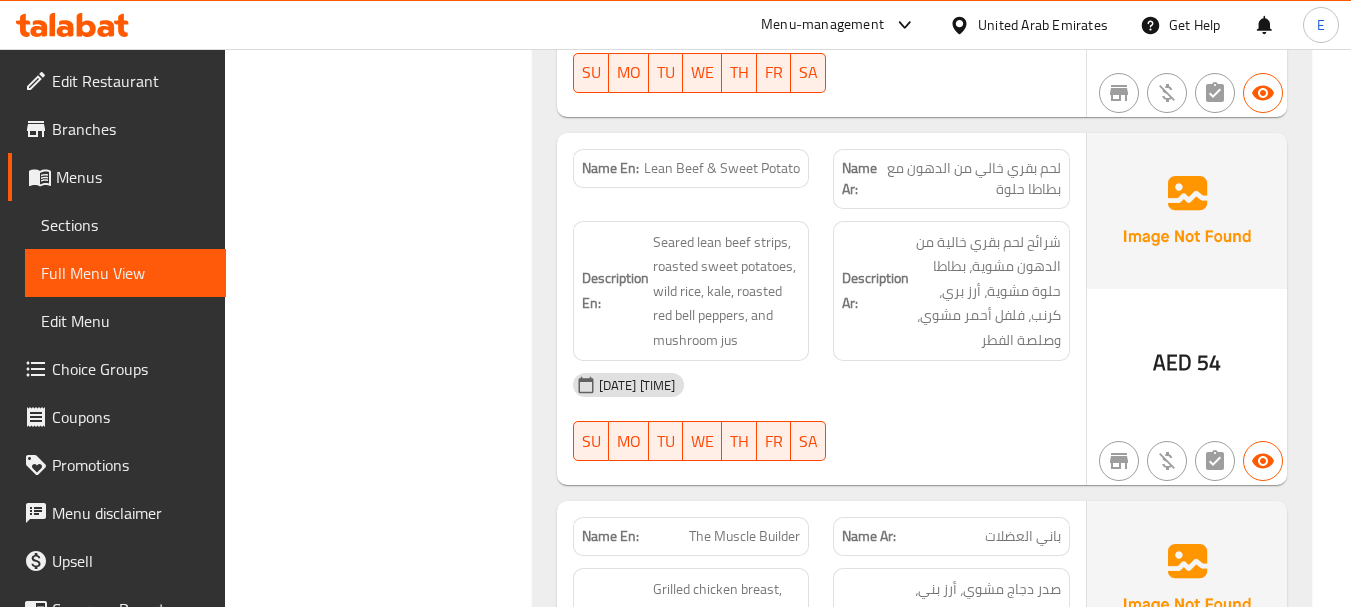 click on "Filter Branches Branches Popular filters Free items Branch specific items Has choices Upsell items Availability filters Available Not available View filters Collapse sections Collapse categories Collapse Choices" at bounding box center [386, -1257] 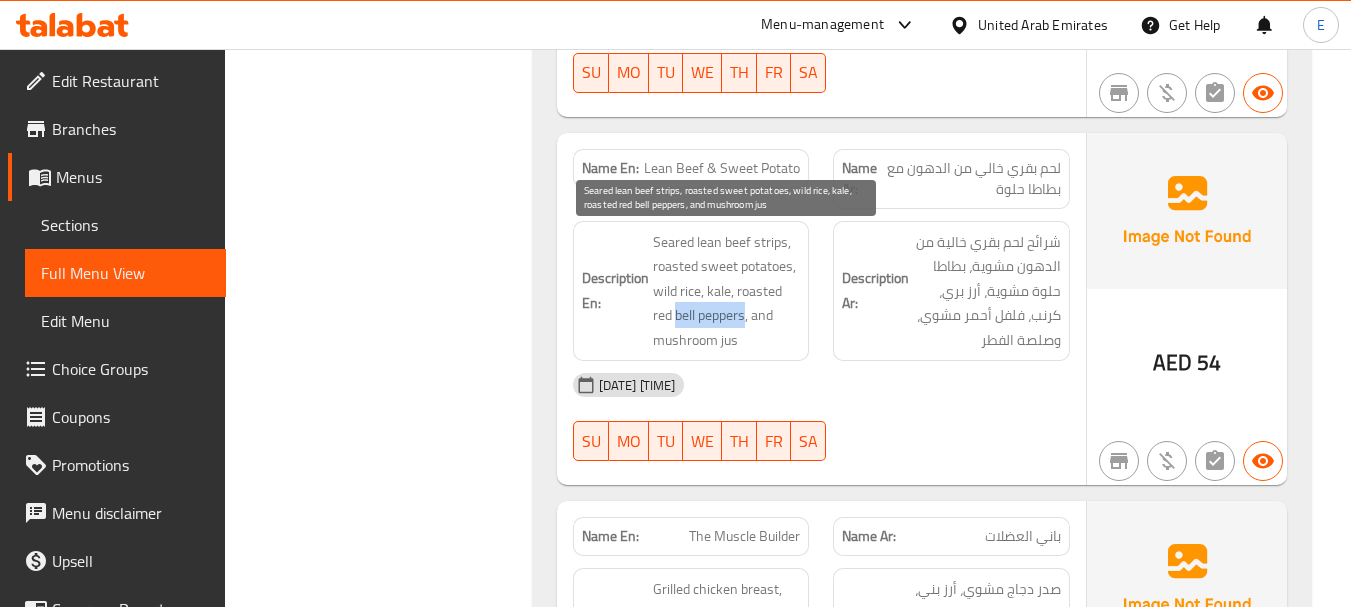 drag, startPoint x: 675, startPoint y: 316, endPoint x: 746, endPoint y: 316, distance: 71 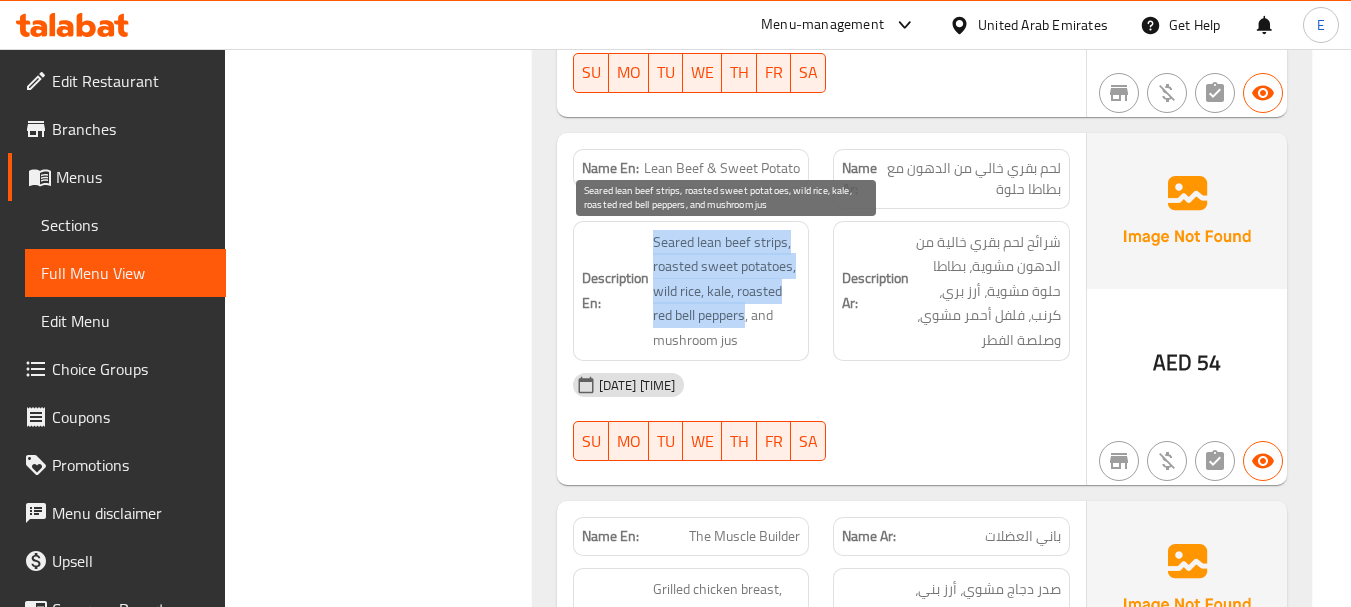drag, startPoint x: 649, startPoint y: 310, endPoint x: 745, endPoint y: 319, distance: 96.42095 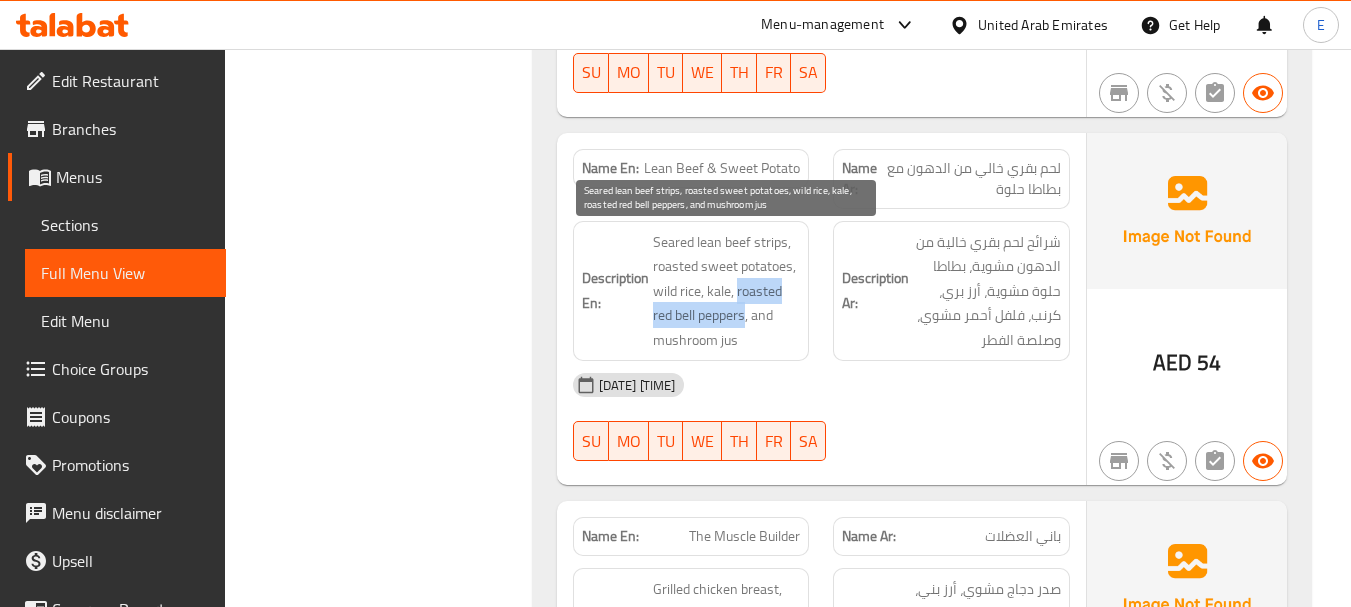 drag, startPoint x: 737, startPoint y: 288, endPoint x: 744, endPoint y: 313, distance: 25.96151 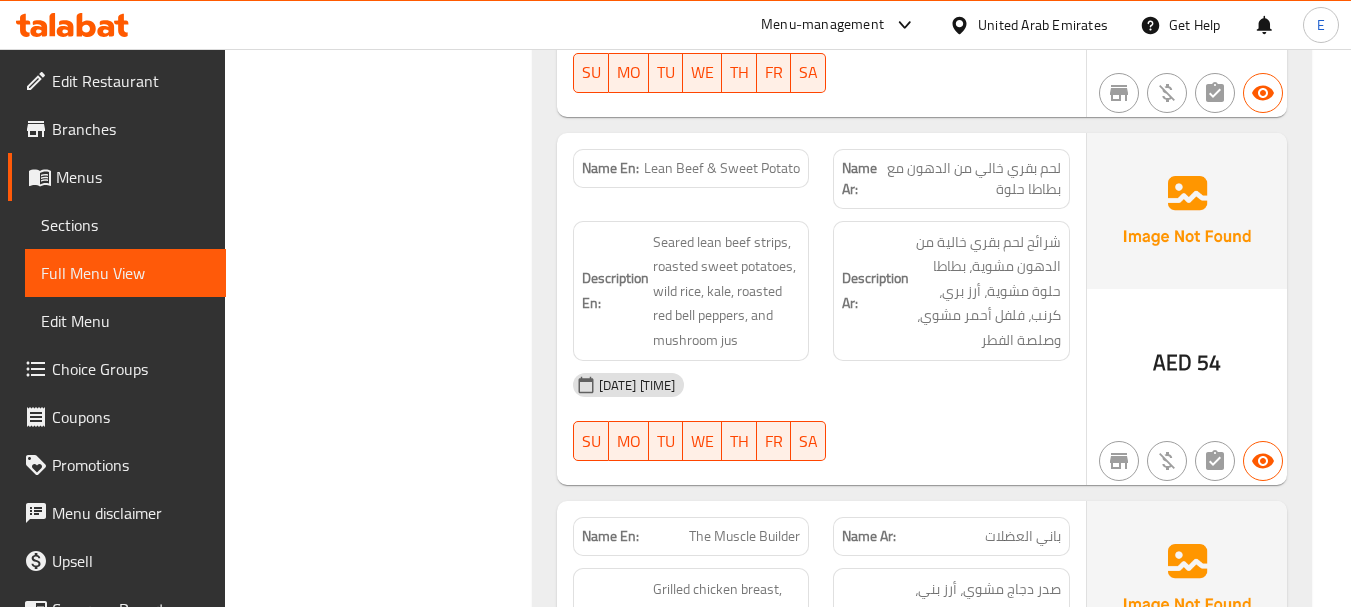 click on "Description Ar: شرائح لحم بقري خالية من الدهون مشوية، بطاطا حلوة مشوية، أرز بري، كرنب، فلفل أحمر مشوي، وصلصة الفطر" at bounding box center [951, -3197] 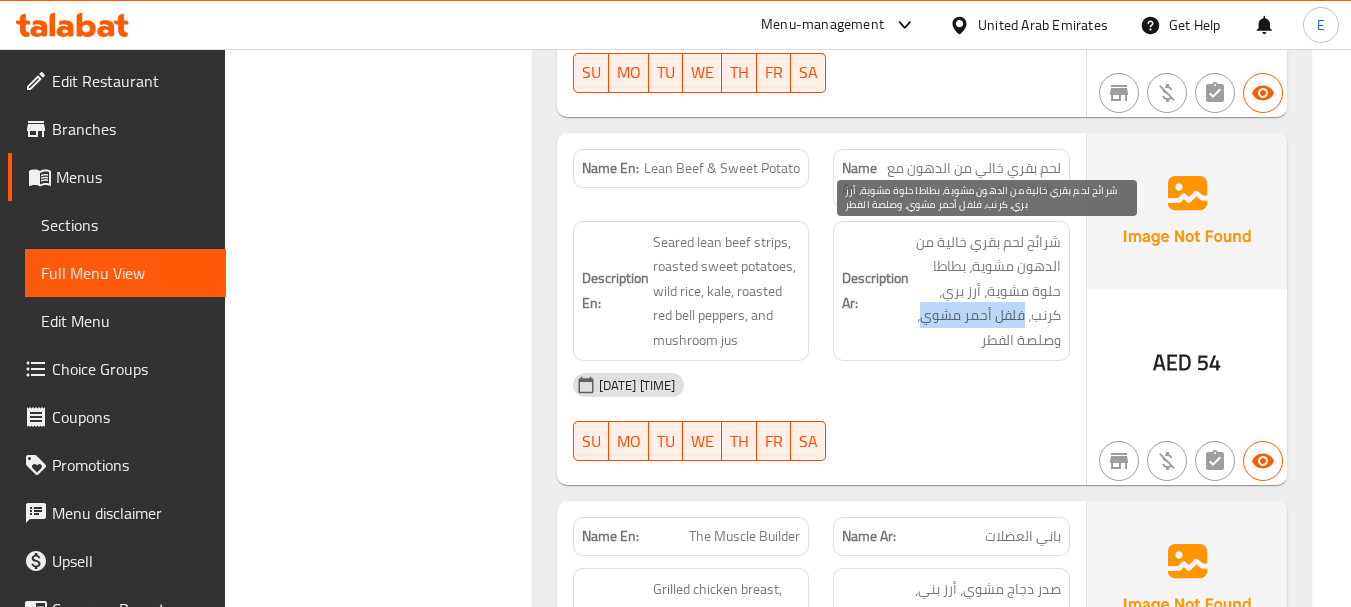 drag, startPoint x: 1025, startPoint y: 315, endPoint x: 924, endPoint y: 312, distance: 101.04455 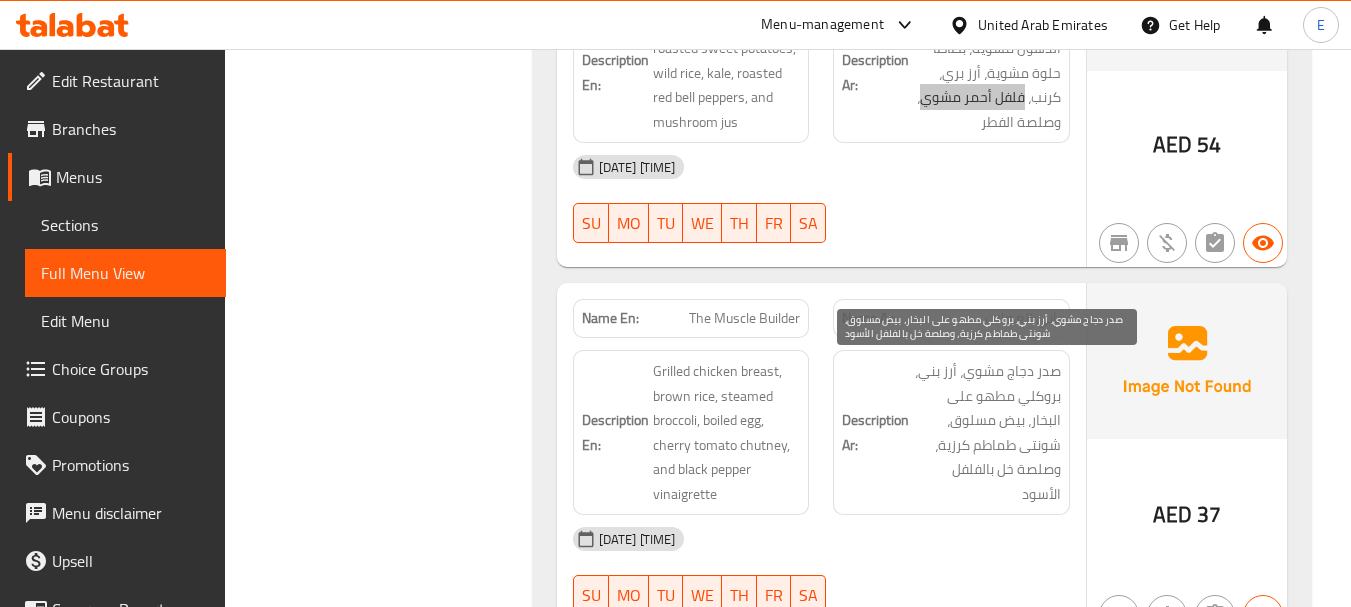 scroll, scrollTop: 4959, scrollLeft: 0, axis: vertical 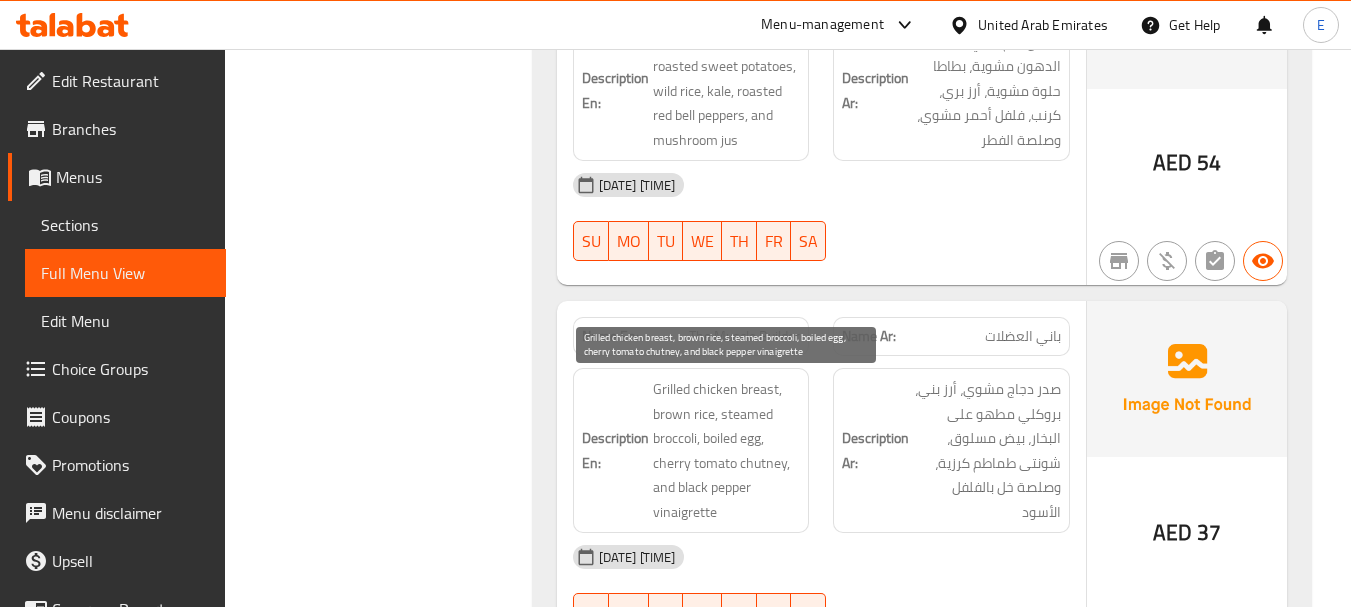 click on "Grilled chicken breast, brown rice, steamed broccoli, boiled egg, cherry tomato chutney, and black pepper vinaigrette" at bounding box center [727, 450] 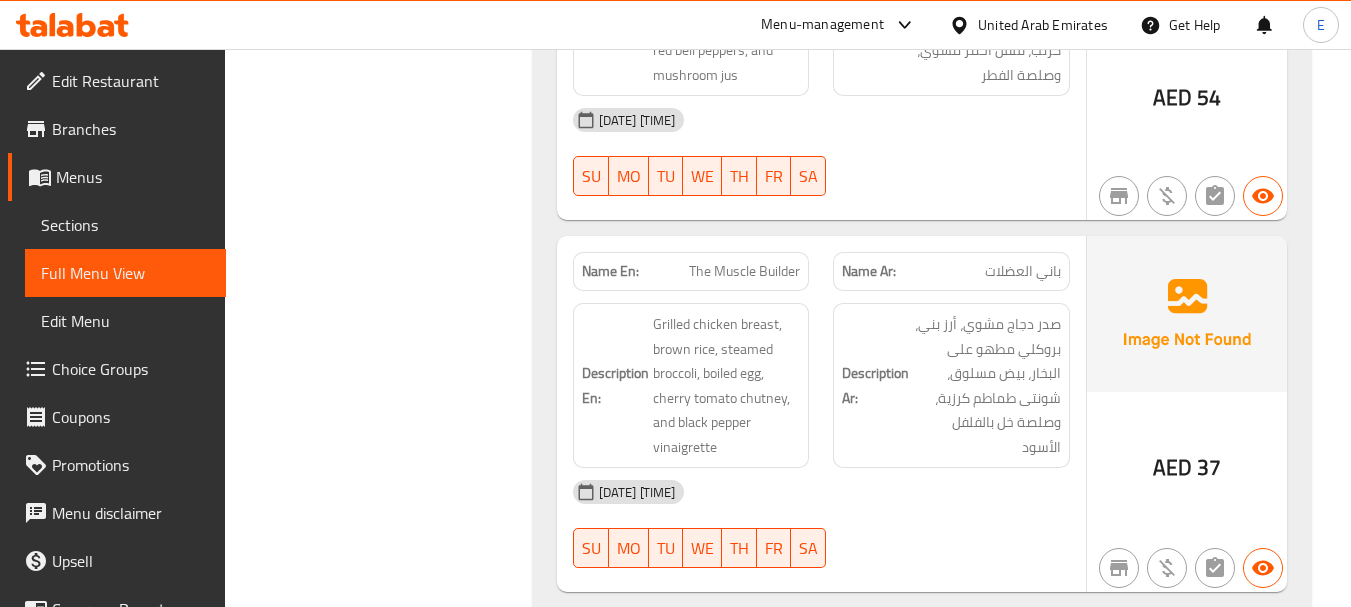 scroll, scrollTop: 5059, scrollLeft: 0, axis: vertical 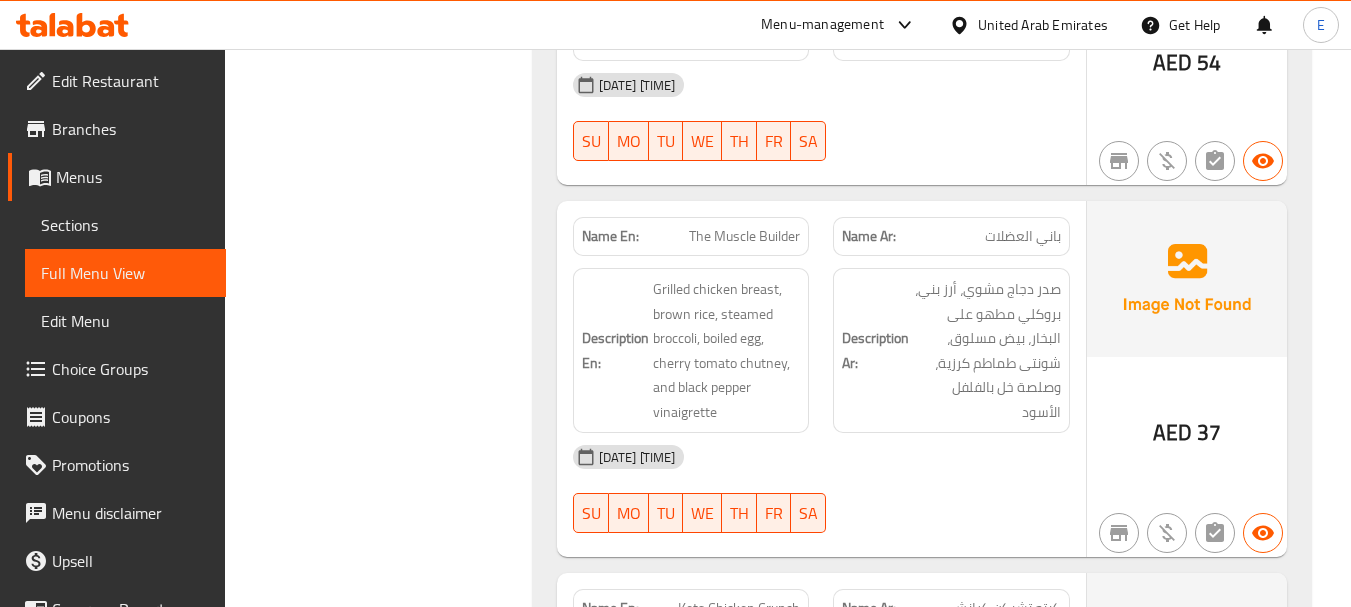 click on "Description En: Grilled chicken breast, brown rice, steamed broccoli, boiled egg, cherry tomato chutney, and black pepper vinaigrette" at bounding box center [691, 350] 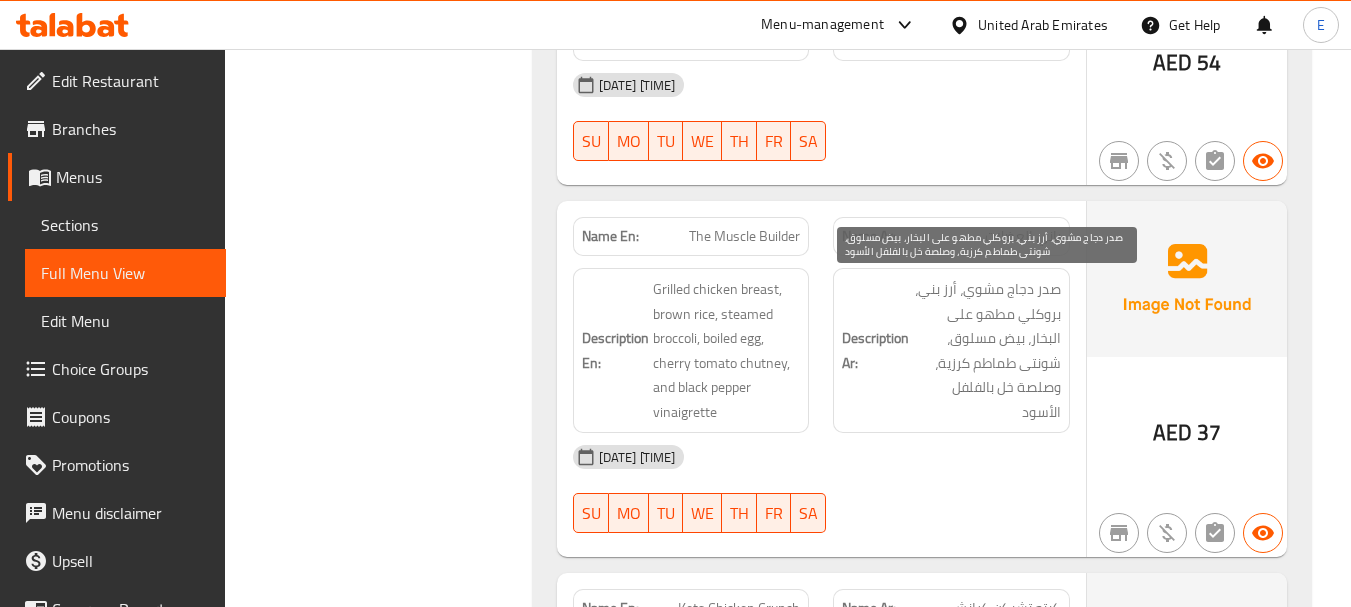 click on "صدر دجاج مشوي، أرز بني، بروكلي مطهو على البخار، بيض مسلوق، شونتى طماطم كرزية، وصلصة خل بالفلفل الأسود" at bounding box center [987, 350] 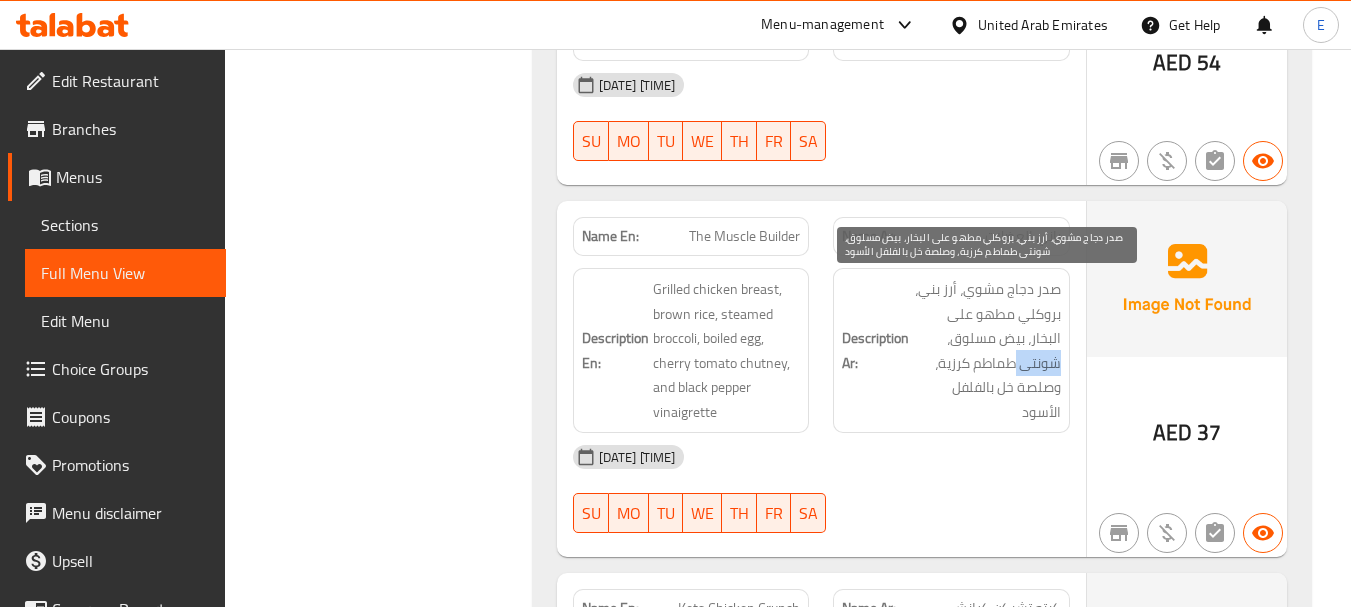 click on "صدر دجاج مشوي، أرز بني، بروكلي مطهو على البخار، بيض مسلوق، شونتى طماطم كرزية، وصلصة خل بالفلفل الأسود" at bounding box center (987, 350) 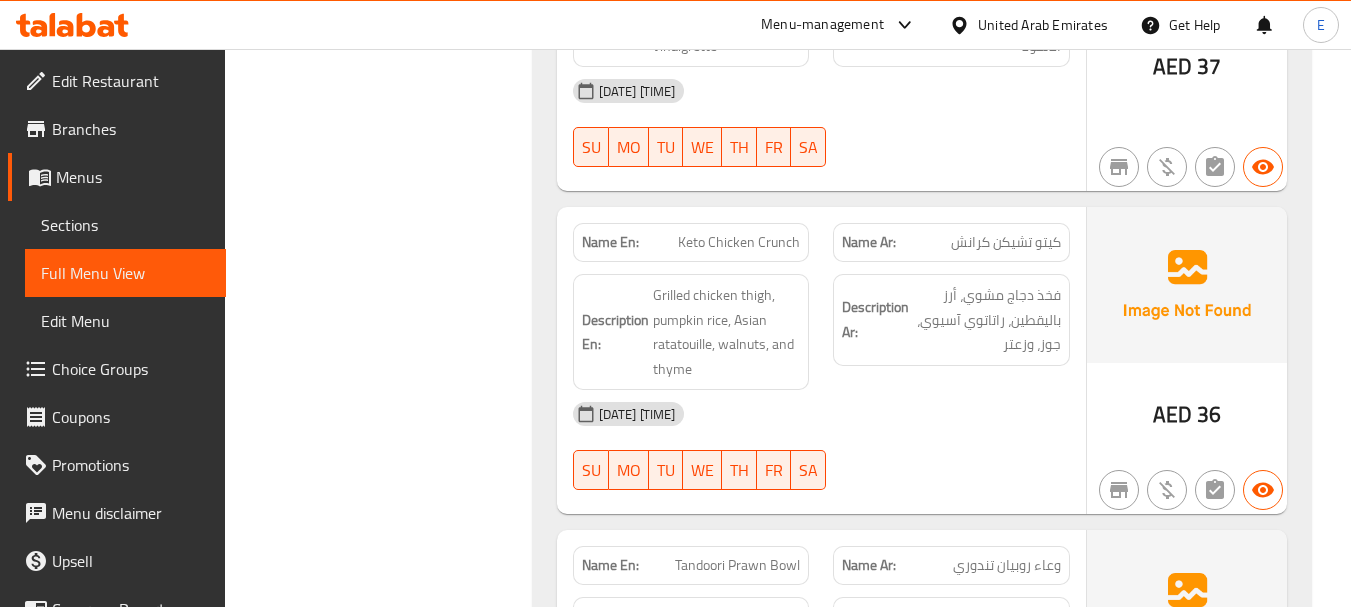 scroll, scrollTop: 5459, scrollLeft: 0, axis: vertical 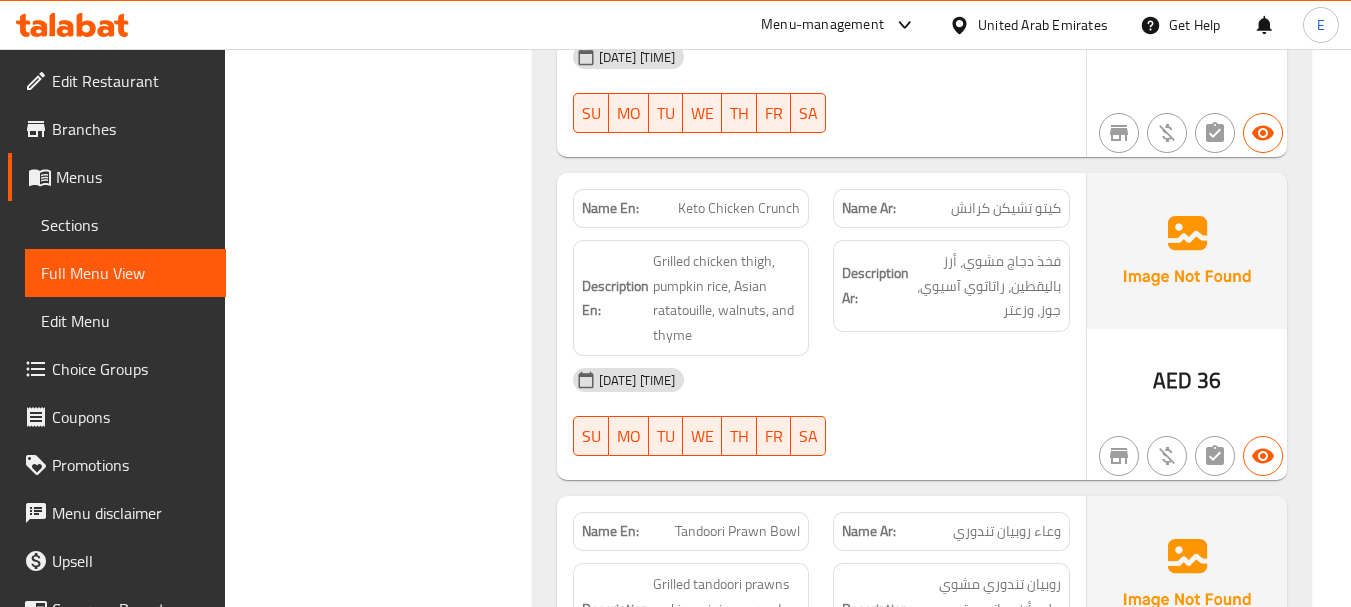 click on "[DATE] [TIME]" at bounding box center [821, 380] 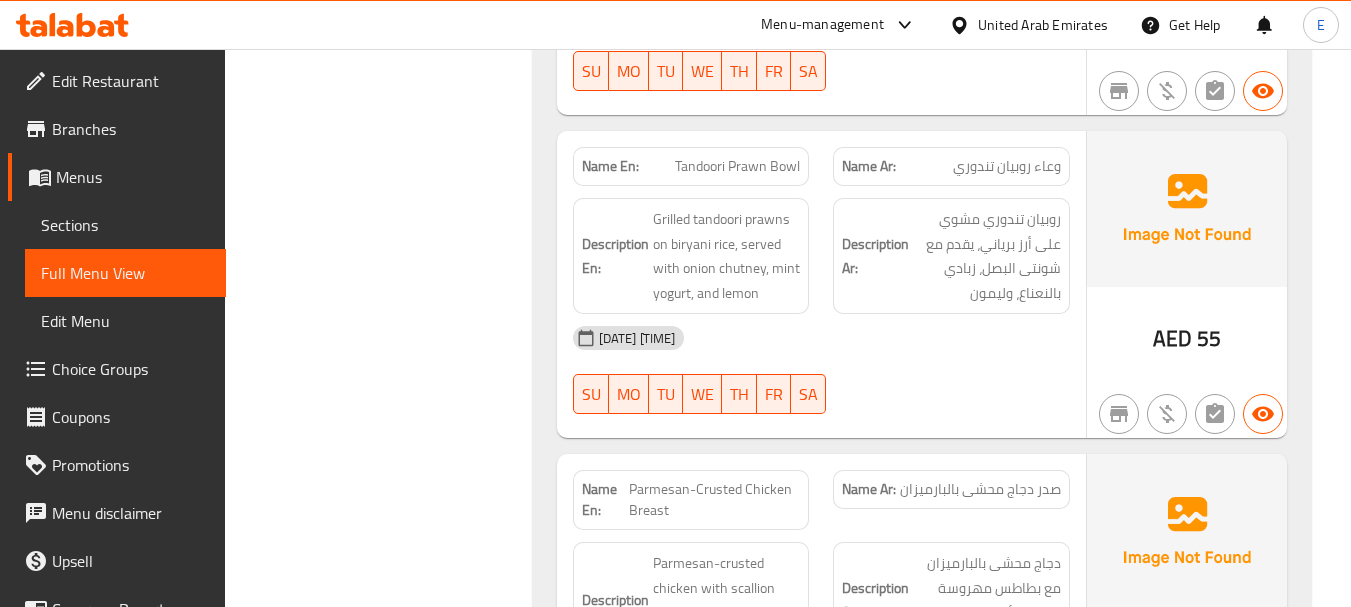 scroll, scrollTop: 5859, scrollLeft: 0, axis: vertical 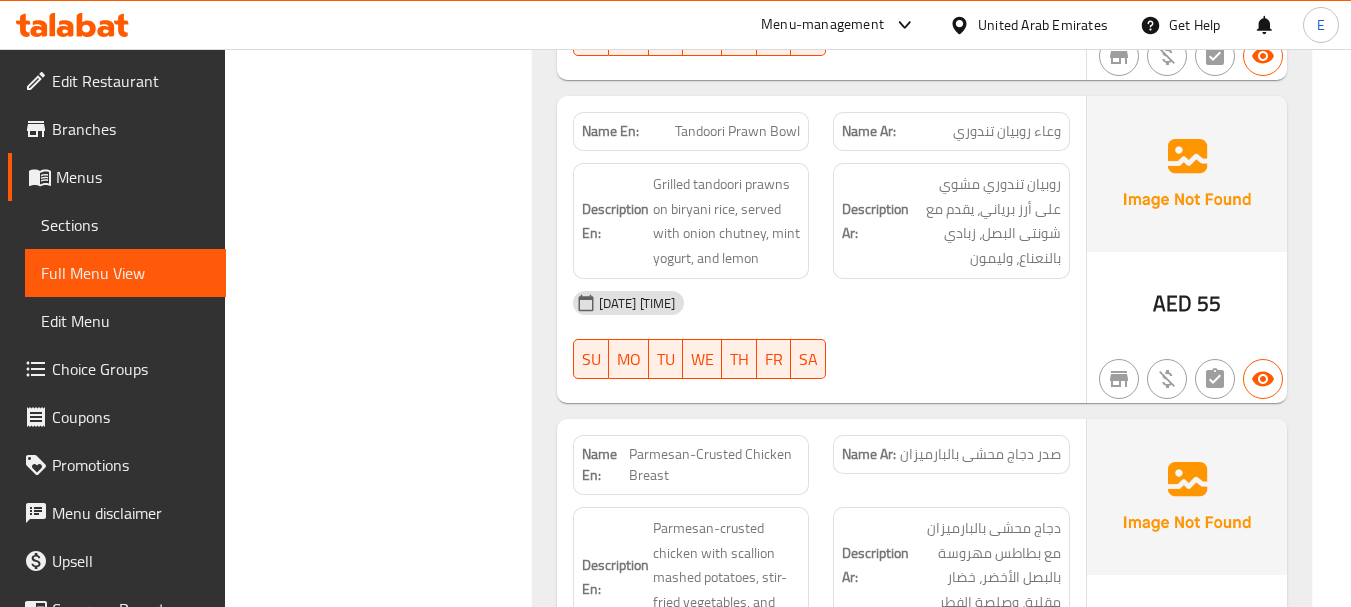 click on "Filter Branches Branches Popular filters Free items Branch specific items Has choices Upsell items Availability filters Available Not available View filters Collapse sections Collapse categories Collapse Choices" at bounding box center (386, -2357) 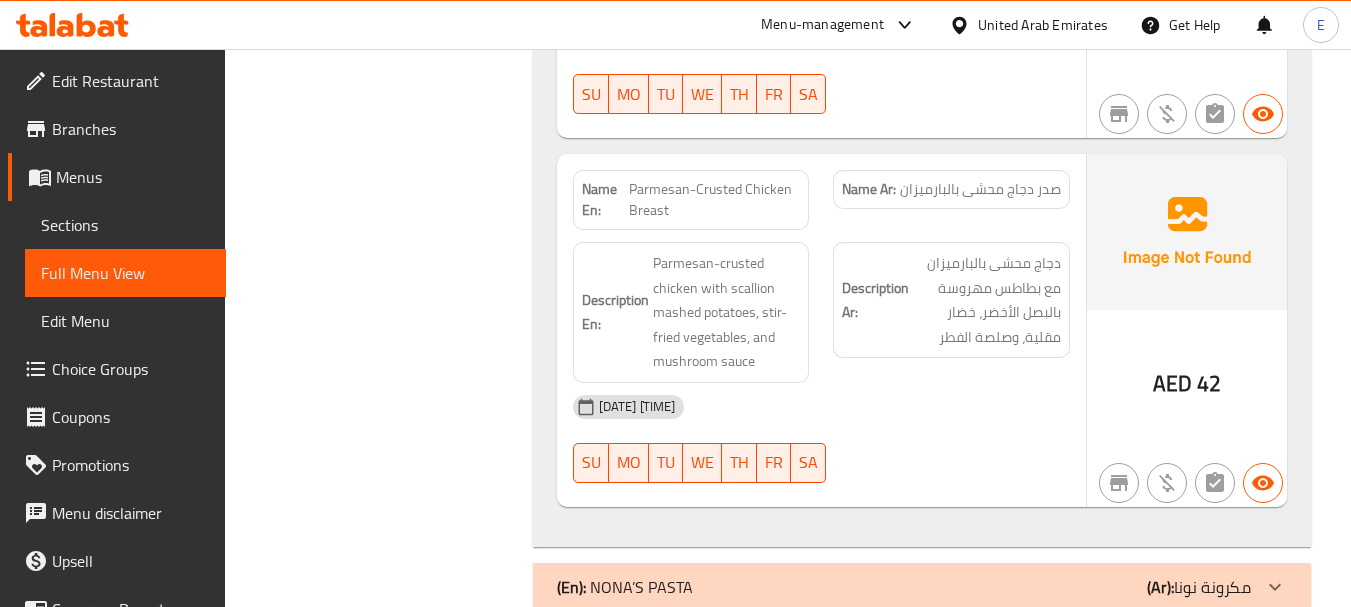 scroll, scrollTop: 6159, scrollLeft: 0, axis: vertical 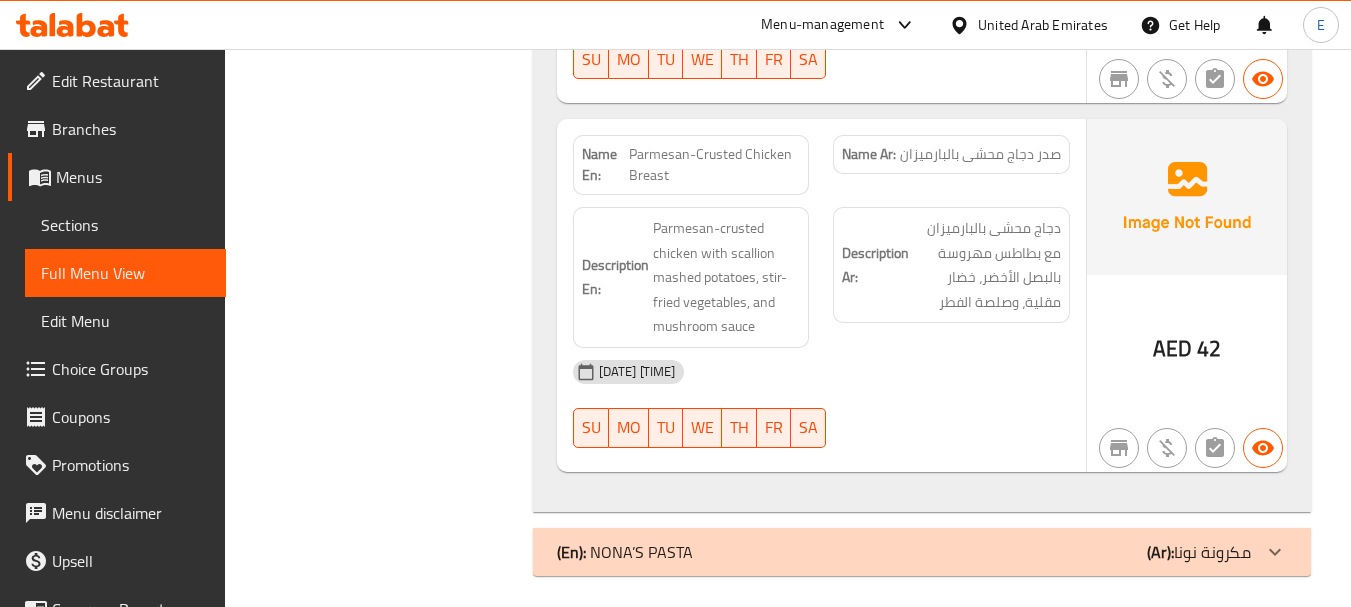 click on "(Ar): مكرونة نونا" at bounding box center (1201, -5866) 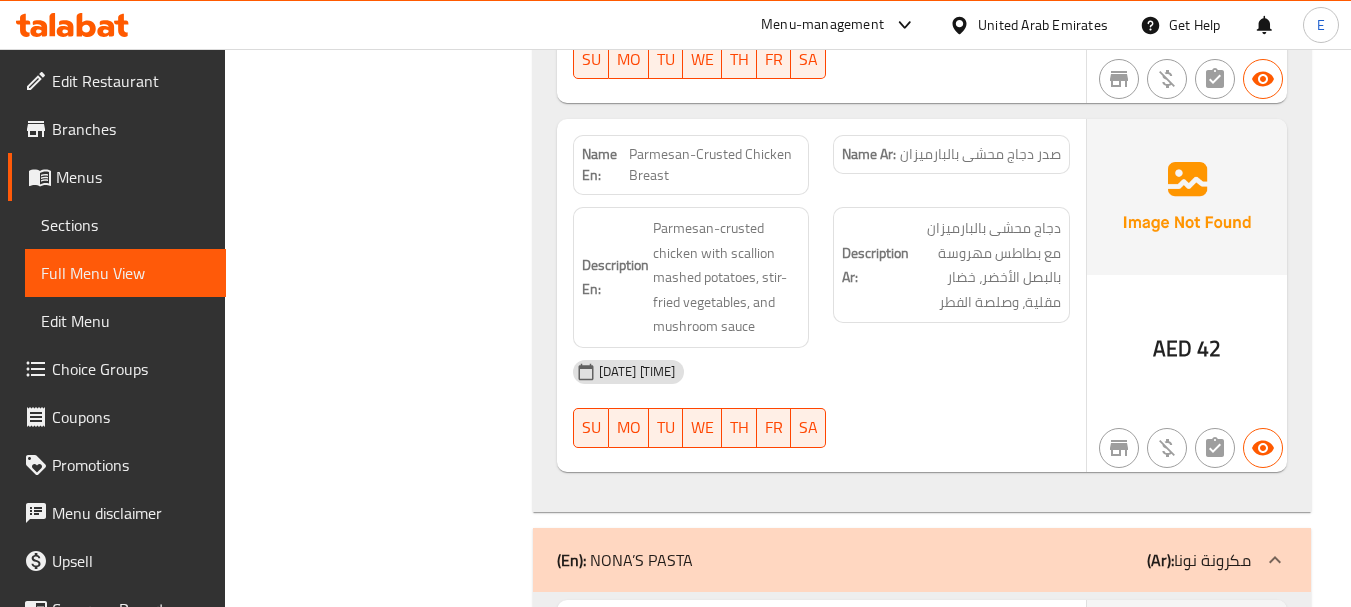 click on "Filter Branches Branches Popular filters Free items Branch specific items Has choices Upsell items Availability filters Available Not available View filters Collapse sections Collapse categories Collapse Choices" at bounding box center (386, -1728) 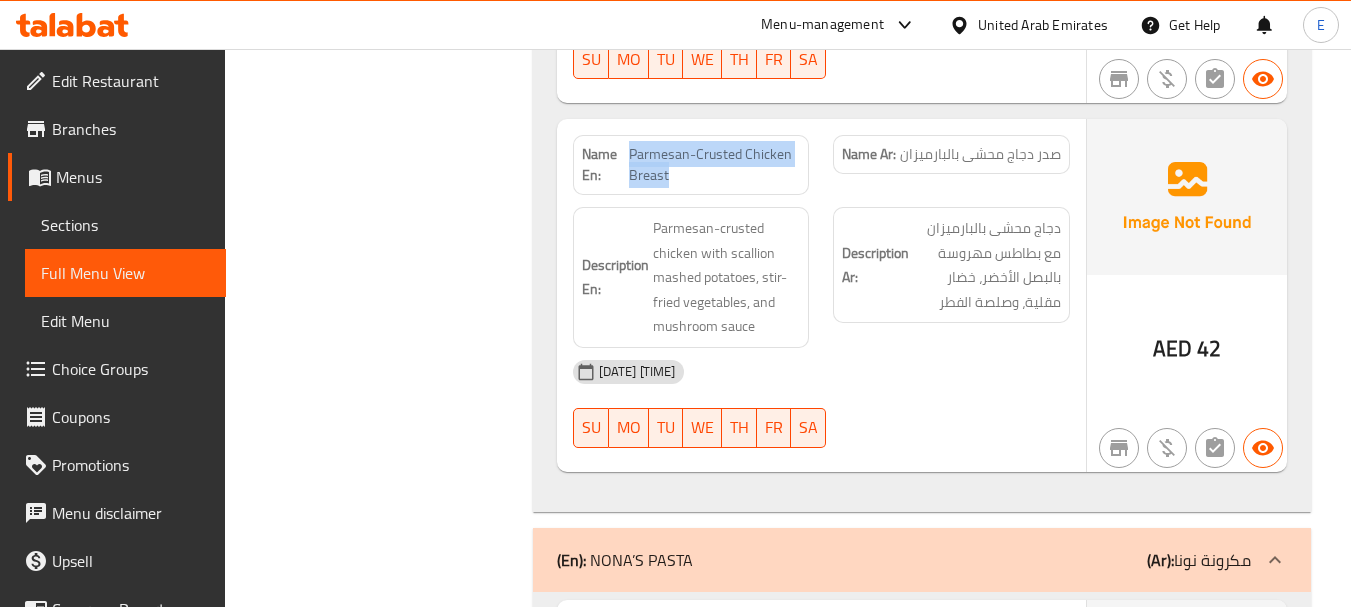 drag, startPoint x: 631, startPoint y: 154, endPoint x: 677, endPoint y: 169, distance: 48.38388 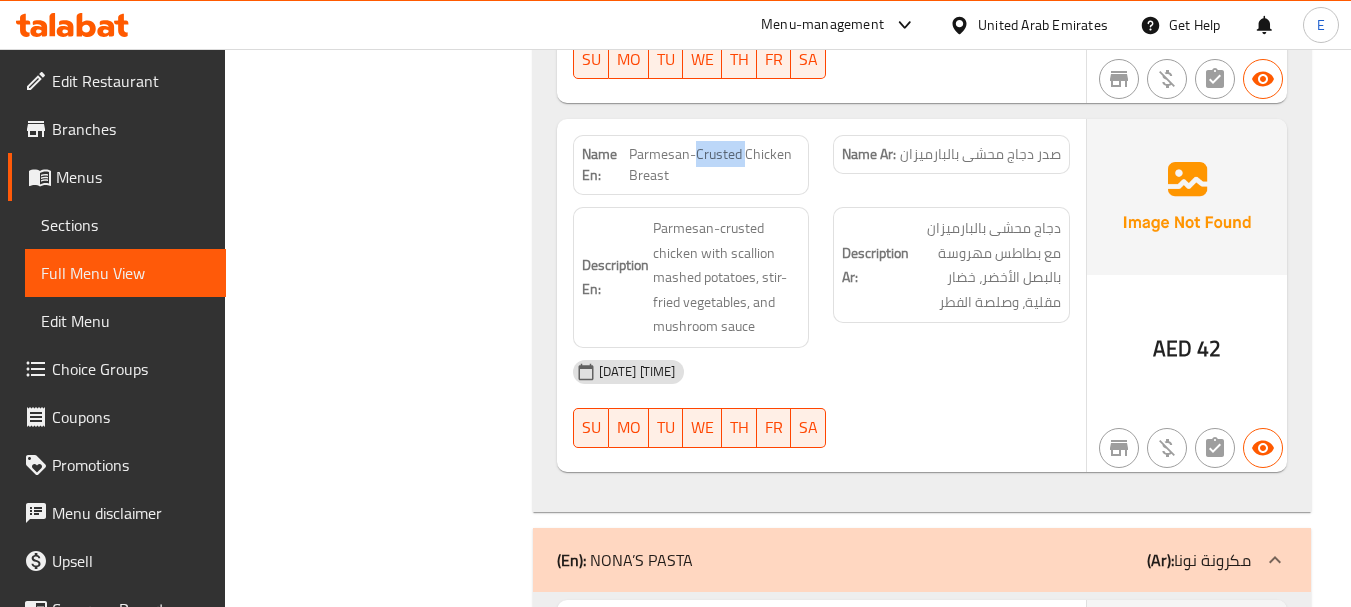 click on "Parmesan-Crusted Chicken Breast" at bounding box center (714, 165) 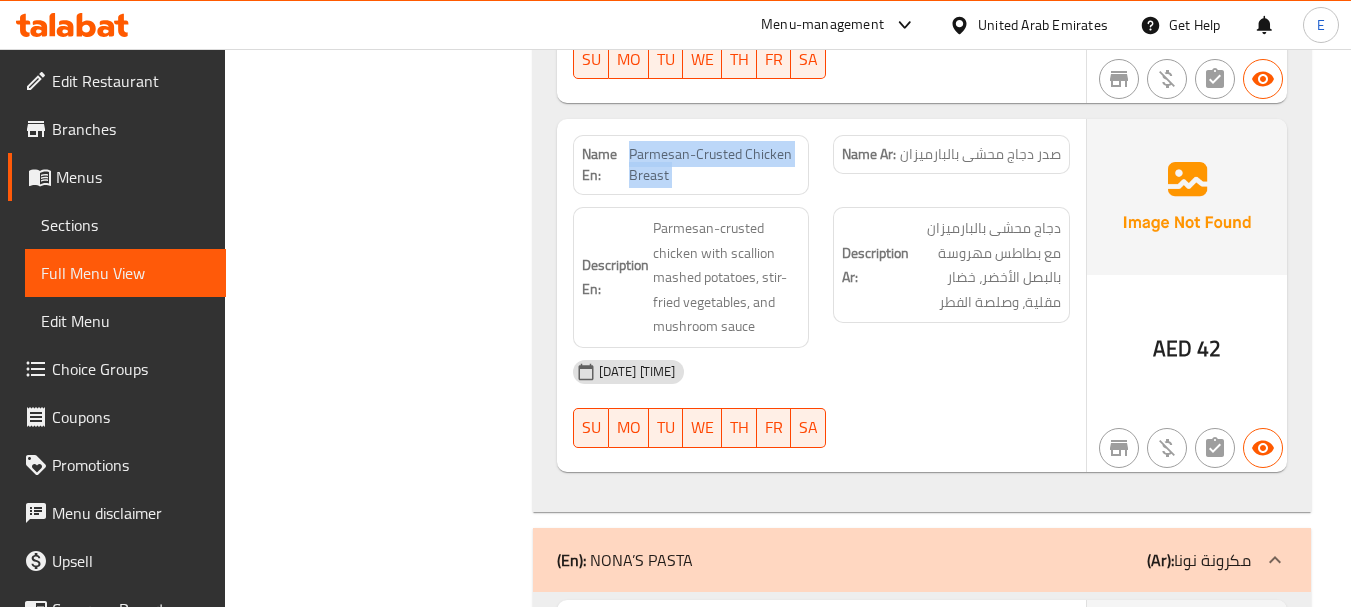 click on "Parmesan-Crusted Chicken Breast" at bounding box center [714, 165] 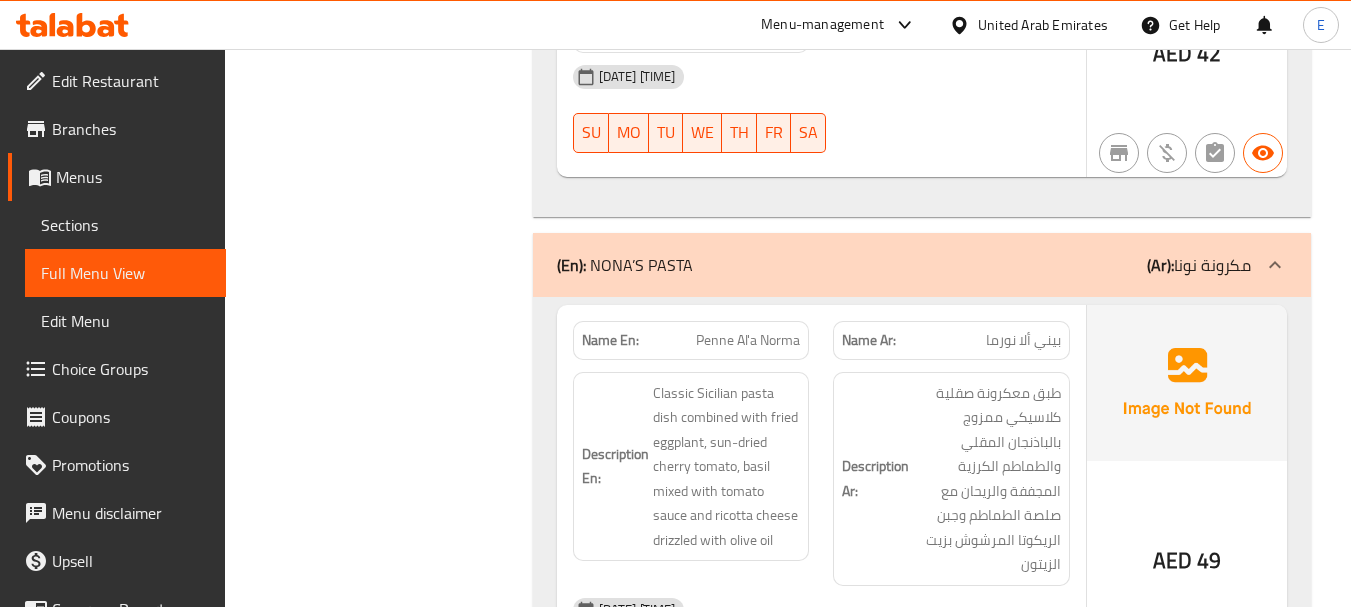 scroll, scrollTop: 6559, scrollLeft: 0, axis: vertical 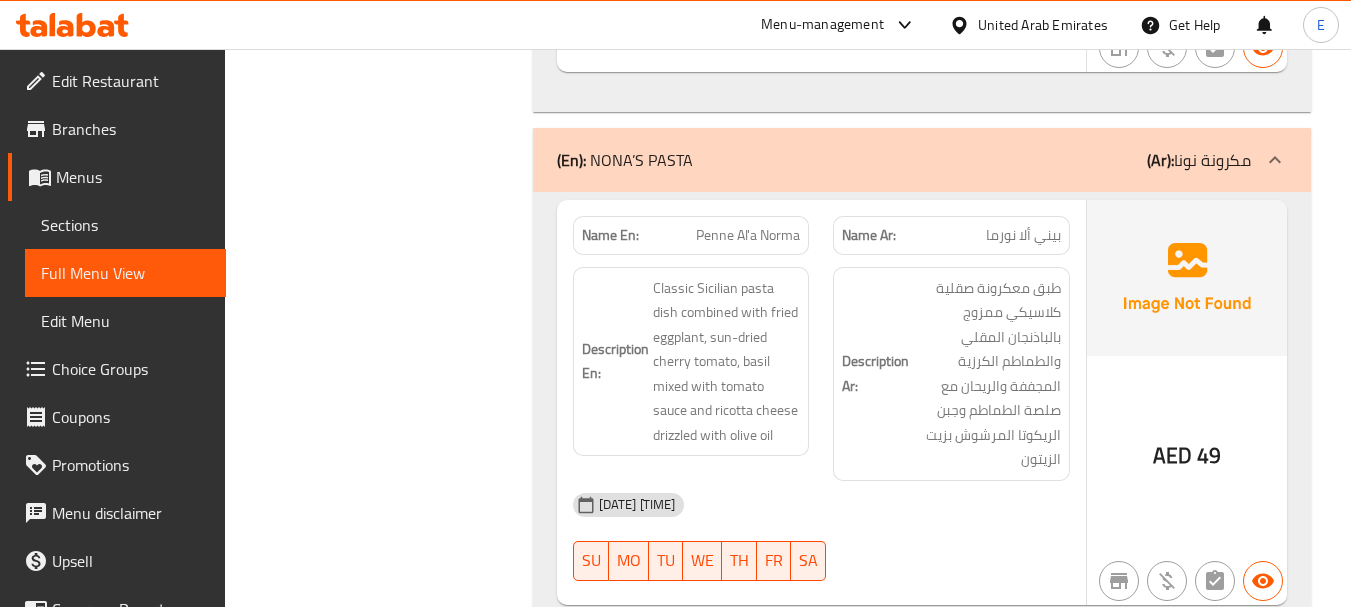 click on "Name En: Penne Al'a Norma Name Ar: بيني ألا نورما Description En: Classic Sicilian pasta dish combined with fried eggplant, sun-dried cherry tomato, basil mixed with tomato sauce and ricotta cheese drizzled with olive oil Description Ar: طبق معكرونة صقلية كلاسيكي ممزوج بالباذنجان المقلي والطماطم الكرزية المجففة والريحان مع صلصة الطماطم وجبن الريكوتا المرشوش بزيت الزيتون 08-08-2025 12:14 PM SU MO TU WE TH FR SA AED 49 Name En: Fettuccine Alfredo Name Ar: فيتوتشيني ألفريدو Description En: Fettuccine pasta cooked al dente tossed with mushroom and chicken, served with creamy sauce & parmesan cheese Description Ar: باستا فيتوتشيني مطبوخة على الدينتي مع الفطر والدجاج، تقدم مع صلصة كريمية وجبنة بارميزان. 08-08-2025 12:14 PM SU MO TU WE TH FR SA AED 42 Name En: Spaghetti Bolognese Name Ar: SU MO TU WE" at bounding box center [922, -5456] 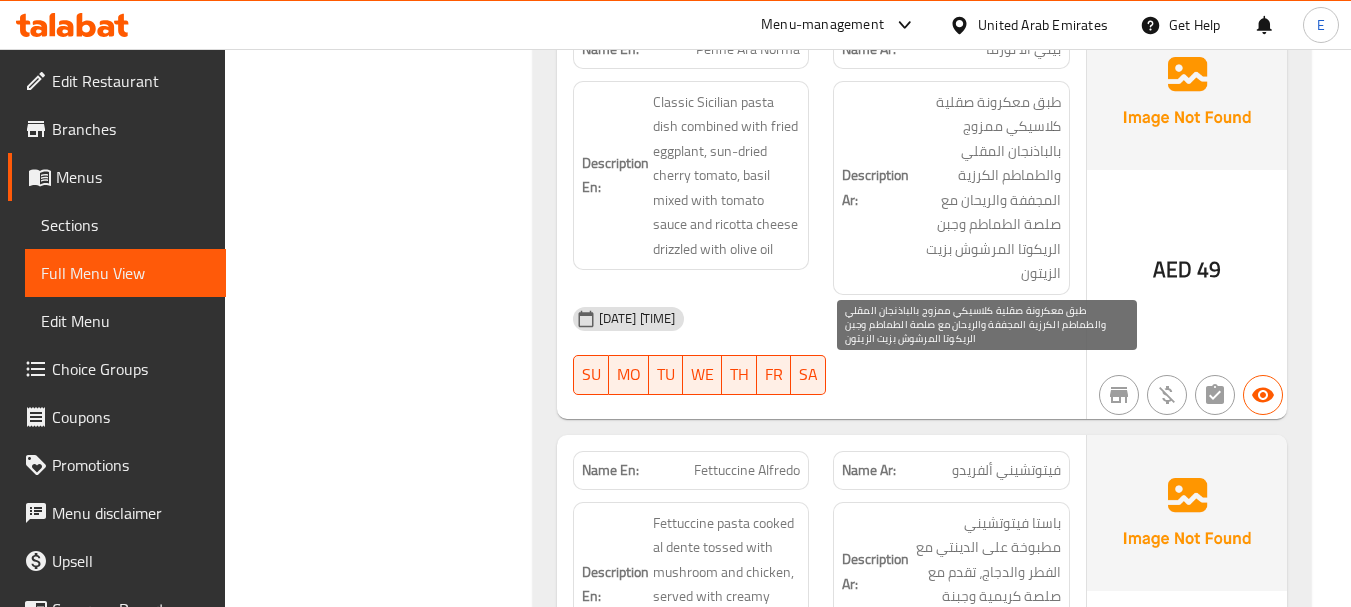 scroll, scrollTop: 6759, scrollLeft: 0, axis: vertical 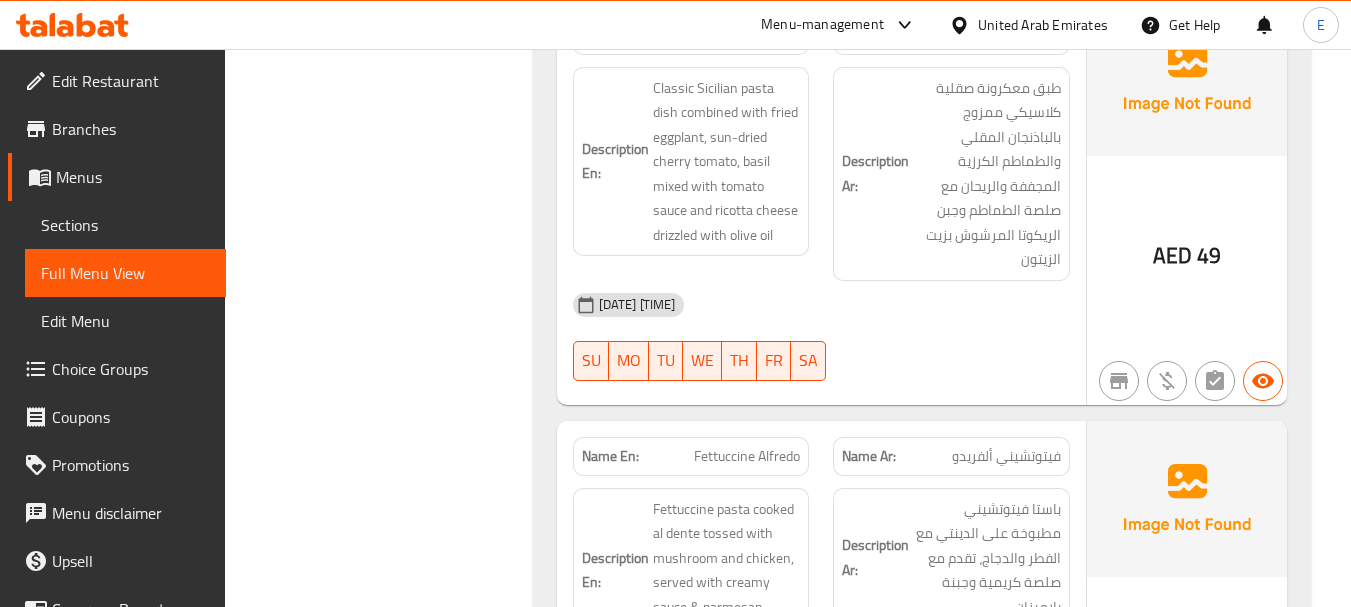 click on "(En):   Sweet Ending (Ar): نهاية حلوة Name En: Blueberry Cheesecake Name Ar: تشيز كيك بالتوت الأزرق Description En: Description Ar: 08-08-2025 12:14 PM SU MO TU WE TH FR SA AED 25 Name En: Chocolate Brownies Name Ar: براونيز الشوكولاتة Description En: Description Ar: 08-08-2025 12:14 PM SU MO TU WE TH FR SA AED 19 (En):   "EGG ‘N’ MORE All day breakfast" (Ar): بيض وأكثر فطور طوال اليوم Name En: Turkey Bacon with Egg & Cheese Name Ar: لحم ديك رومي مقدد مع بيض وجبن Description En: Sriracha, turkey bacon, egg with cheese & chives, brioche bun, coleslaw Description Ar: سريراتشا، لحم ديك رومي مقدد، بيض مع جبن وثوم معمر، كيزربريوش، كول سلو 08-08-2025 12:14 PM SU MO TU WE TH FR SA AED 22 Name En: Smoked Salmon Egg with Cheese Name Ar: سلمون مدخن مع بيض بالجبنة Description En: Description Ar: 08-08-2025 12:14 PM SU MO TU WE TH FR SA AED 24 Name En:" at bounding box center (922, -2328) 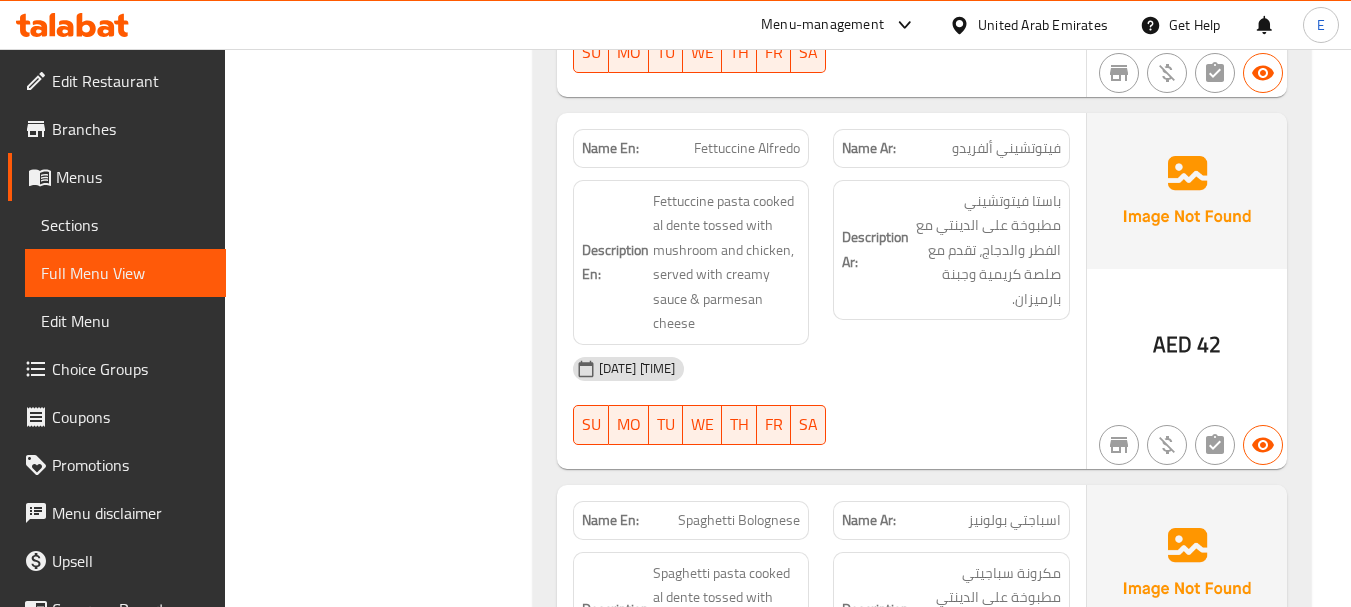 scroll, scrollTop: 7096, scrollLeft: 0, axis: vertical 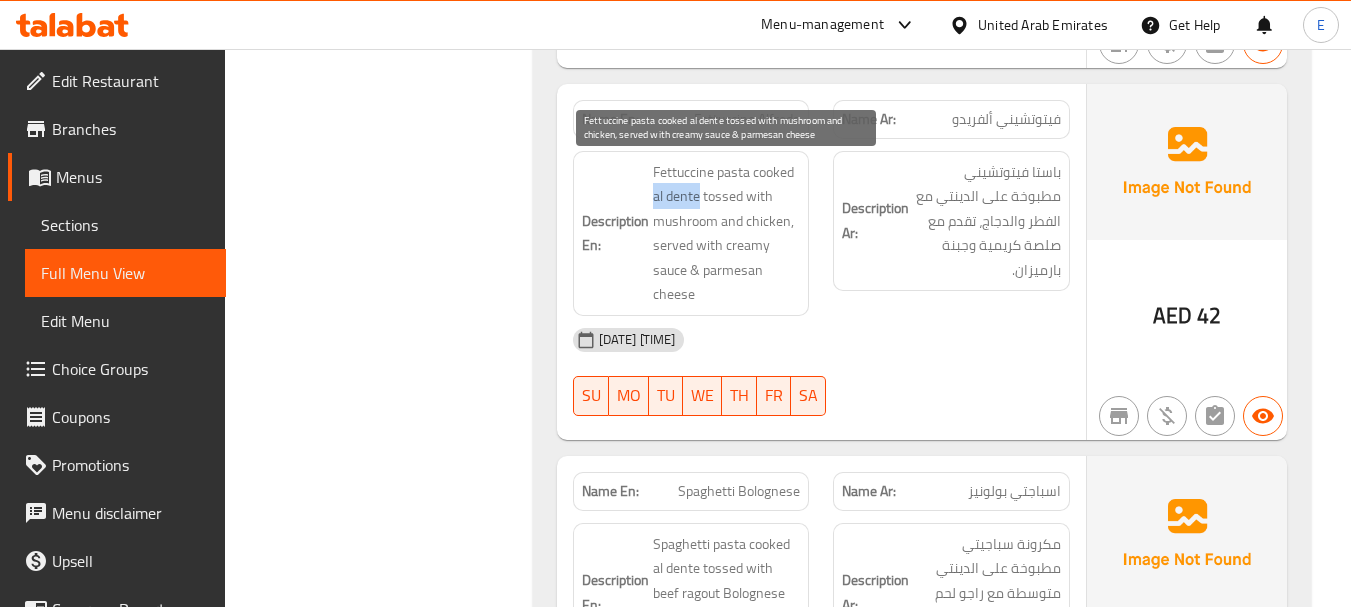 drag, startPoint x: 652, startPoint y: 200, endPoint x: 698, endPoint y: 201, distance: 46.010868 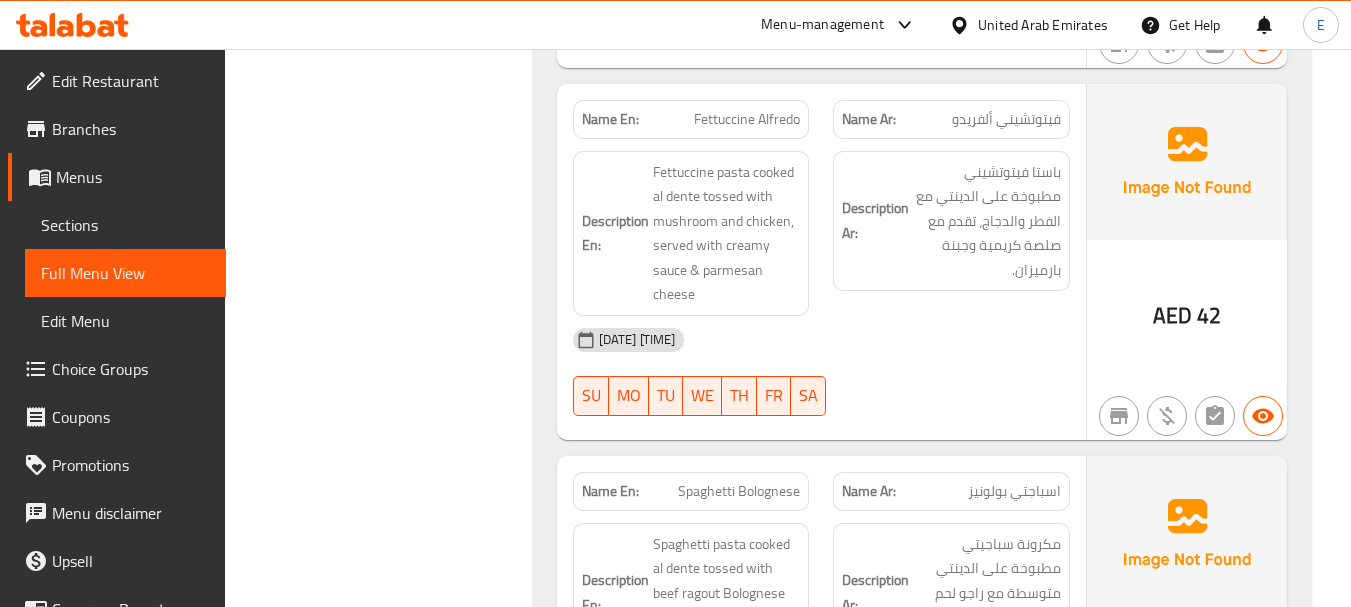 click on "Description Ar: باستا فيتوتشيني مطبوخة على الدينتي مع الفطر والدجاج، تقدم مع صلصة كريمية وجبنة بارميزان." at bounding box center [951, -6189] 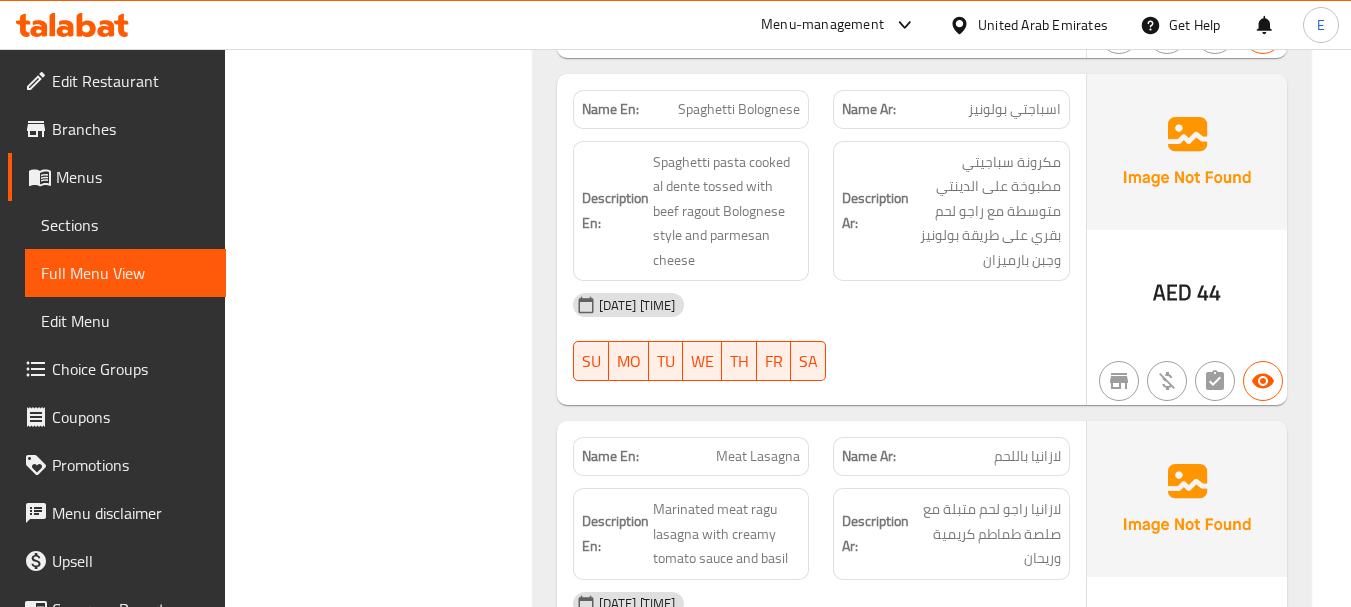 scroll, scrollTop: 7496, scrollLeft: 0, axis: vertical 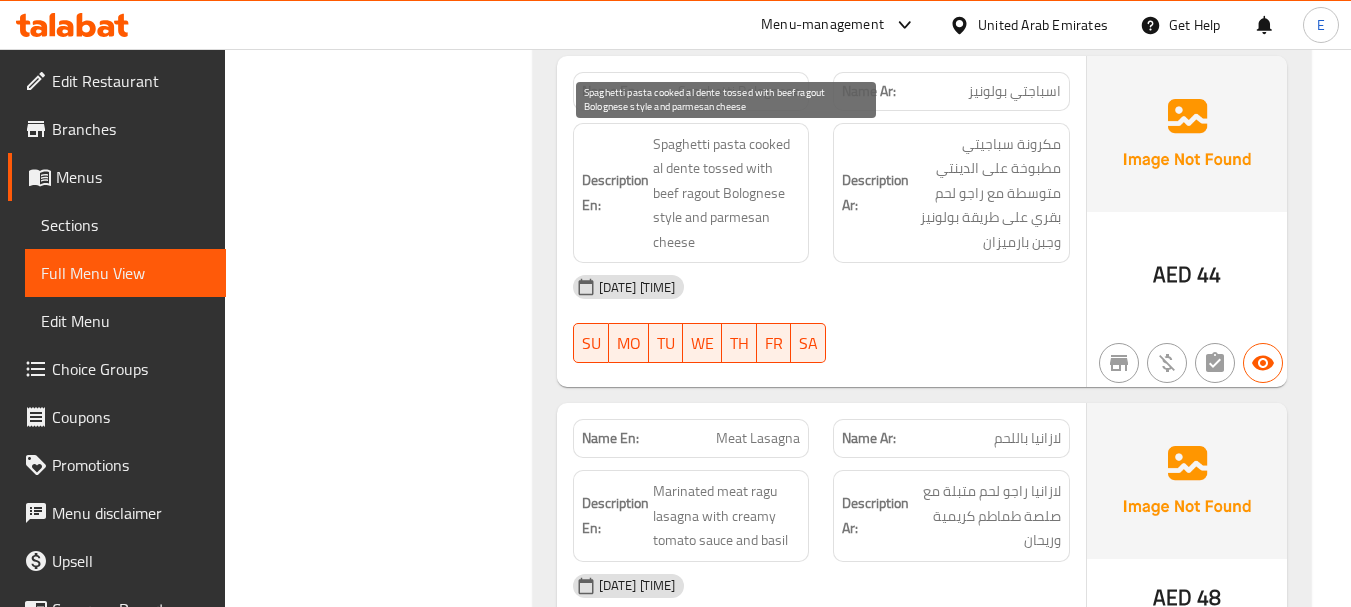 click on "Spaghetti pasta cooked al dente tossed with beef ragout Bolognese style and parmesan cheese" at bounding box center (727, 193) 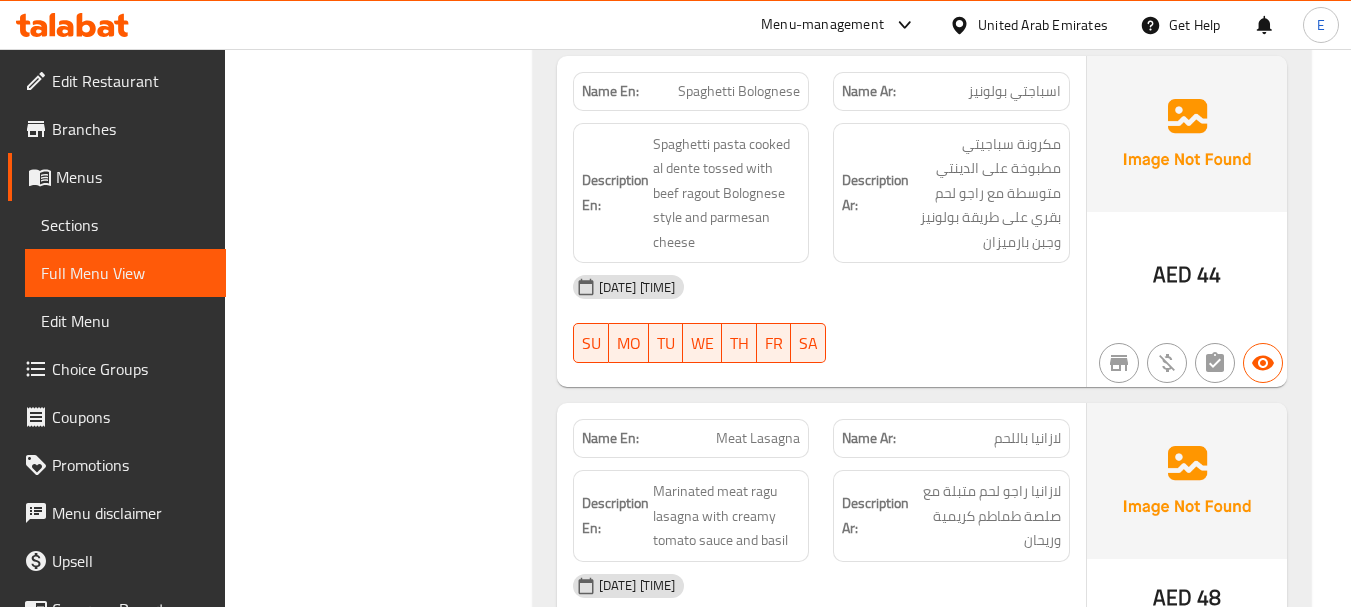 click at bounding box center [951, -6120] 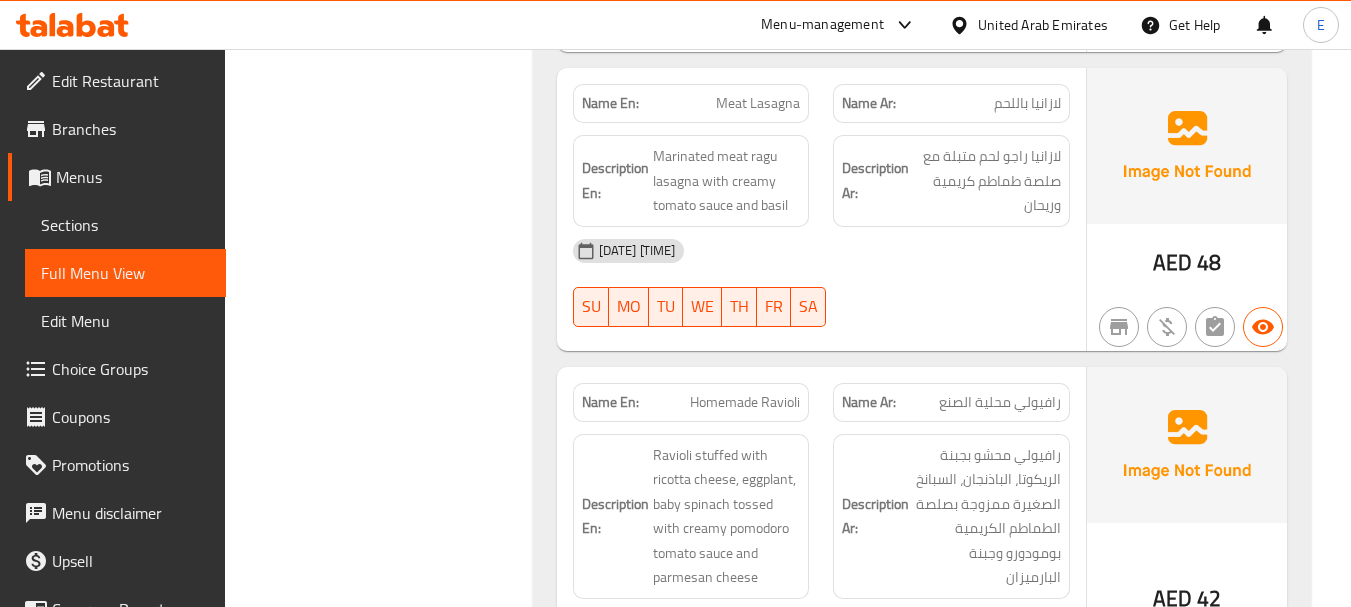 scroll, scrollTop: 7796, scrollLeft: 0, axis: vertical 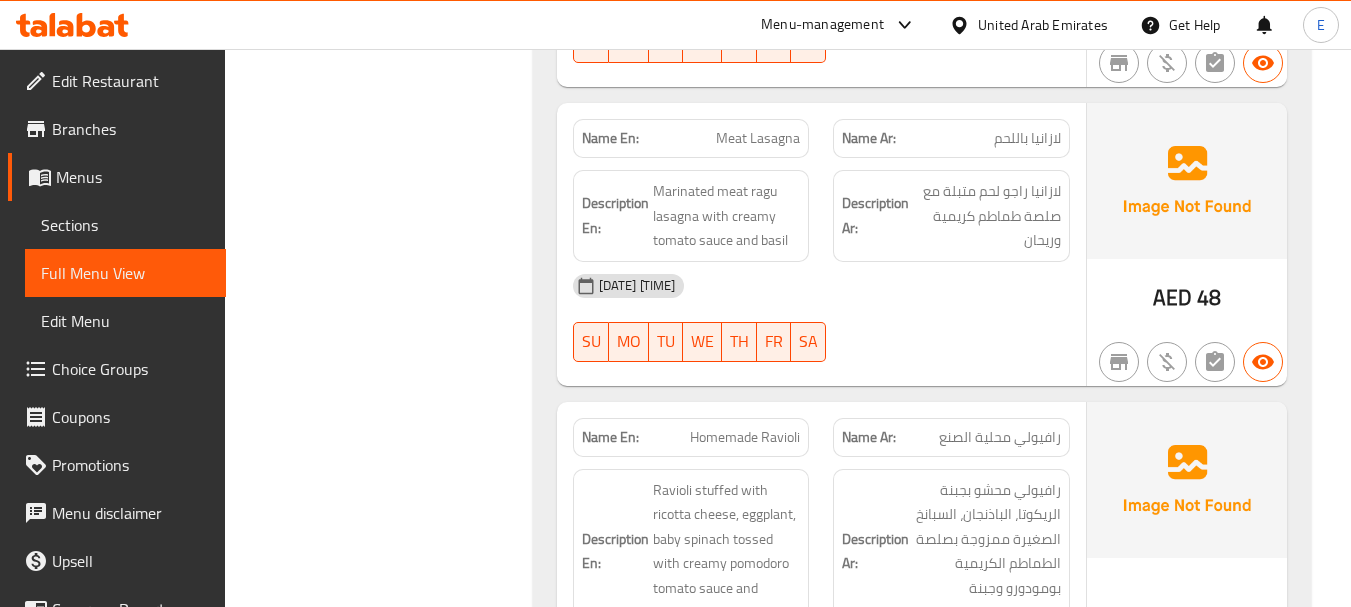click at bounding box center [951, -6052] 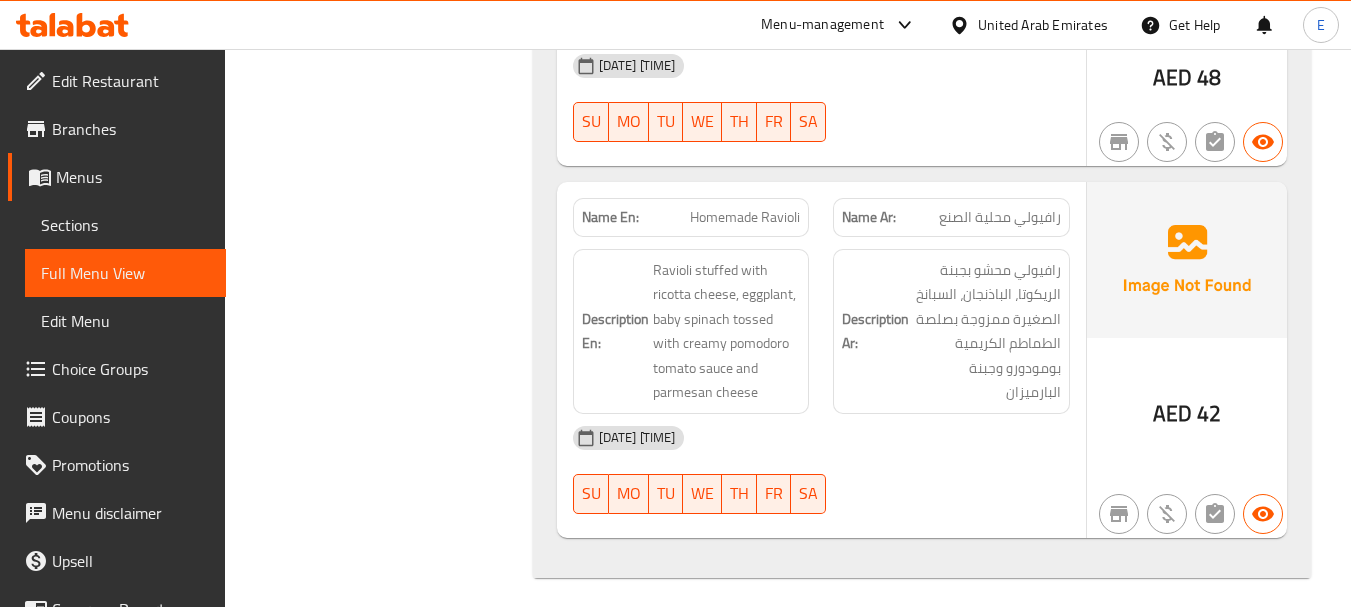 scroll, scrollTop: 8027, scrollLeft: 0, axis: vertical 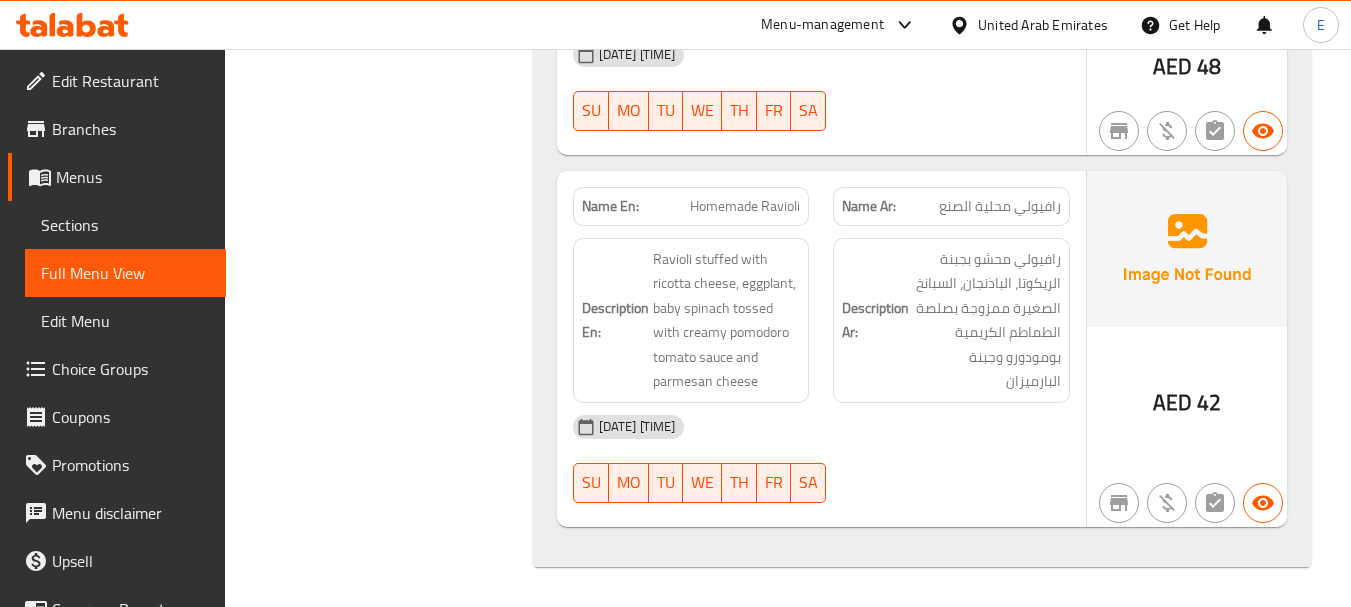 click on "[DATE] [TIME]" at bounding box center (821, -2511) 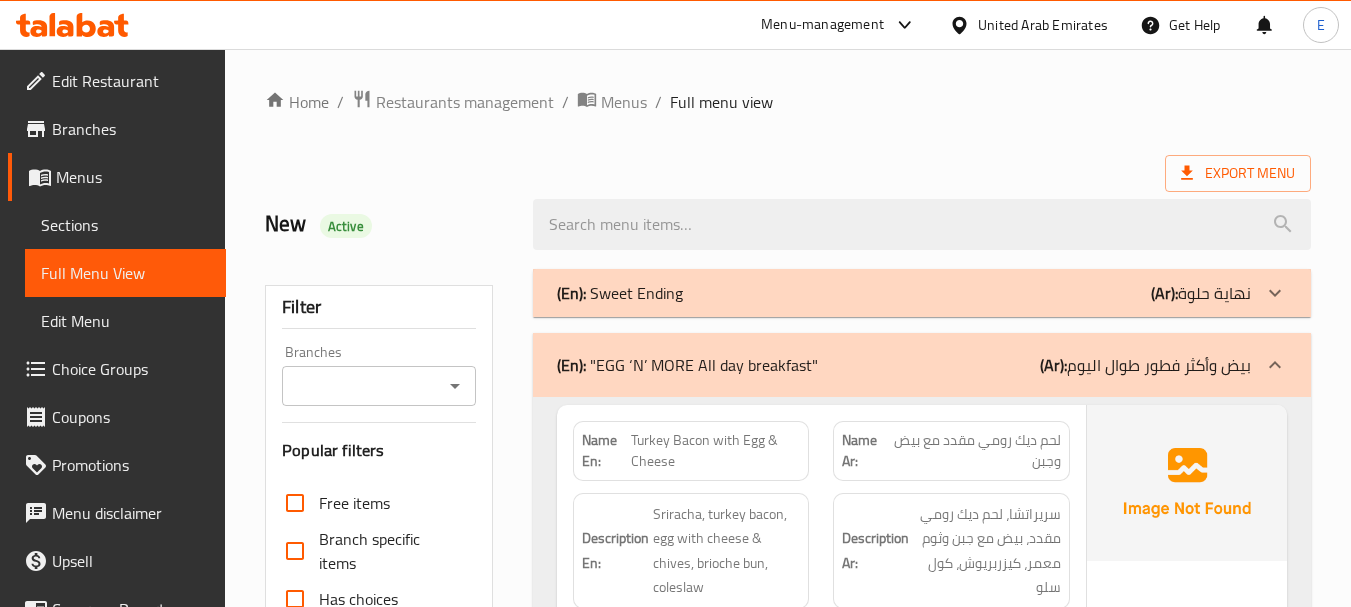 click on "(En):   Sweet Ending (Ar): نهاية حلوة" at bounding box center (904, 293) 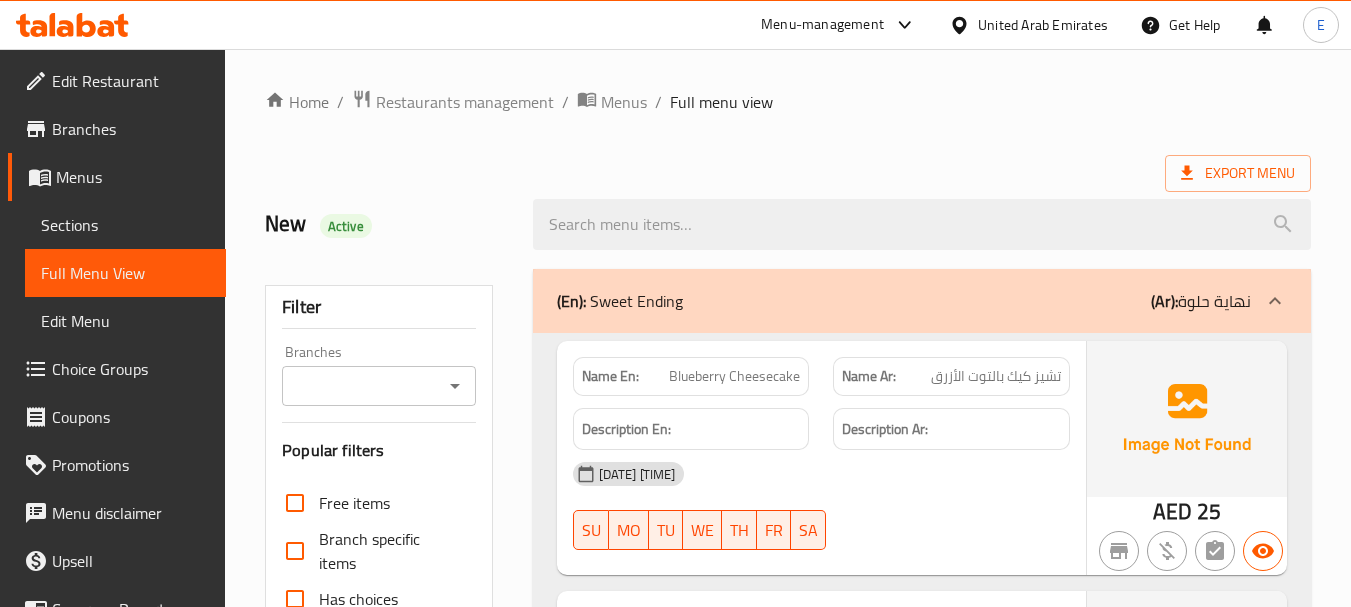 click on "Description Ar:" at bounding box center (951, 429) 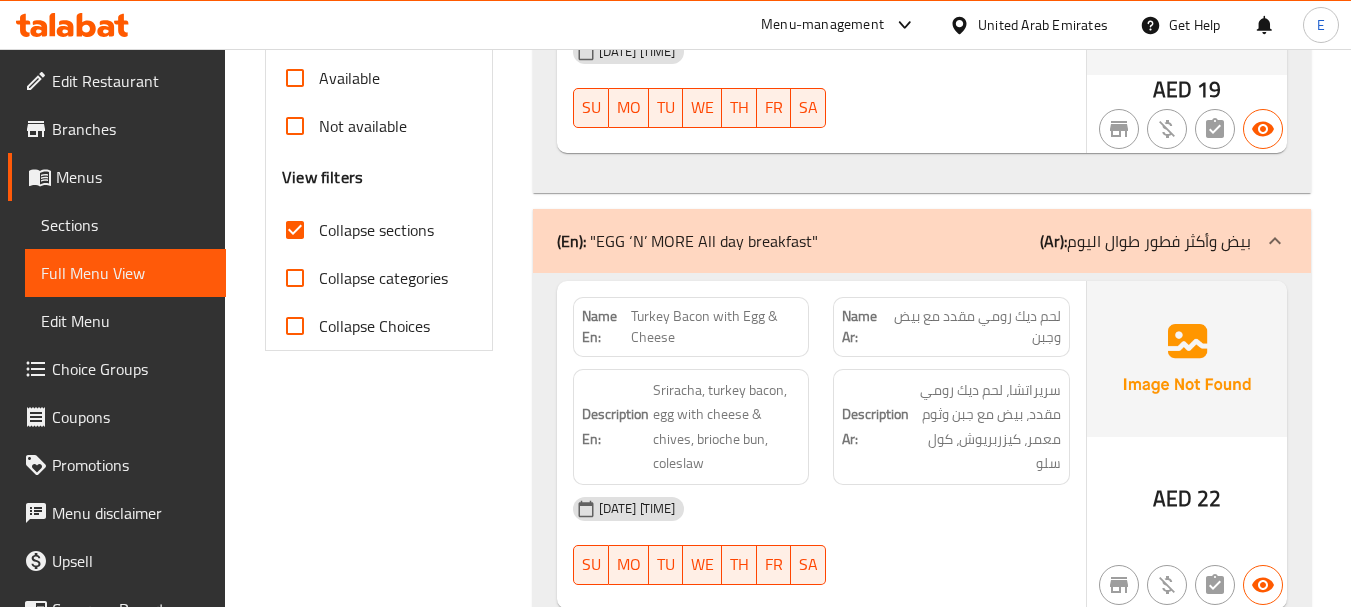 scroll, scrollTop: 700, scrollLeft: 0, axis: vertical 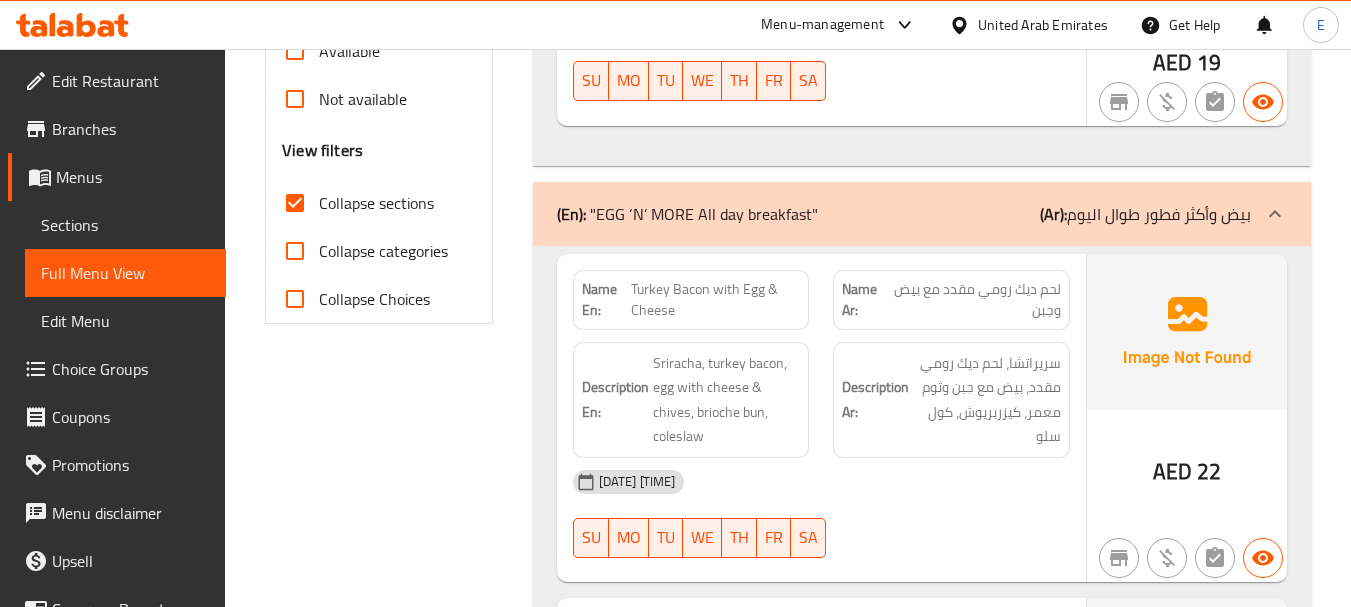 click on "Collapse sections" at bounding box center [376, 203] 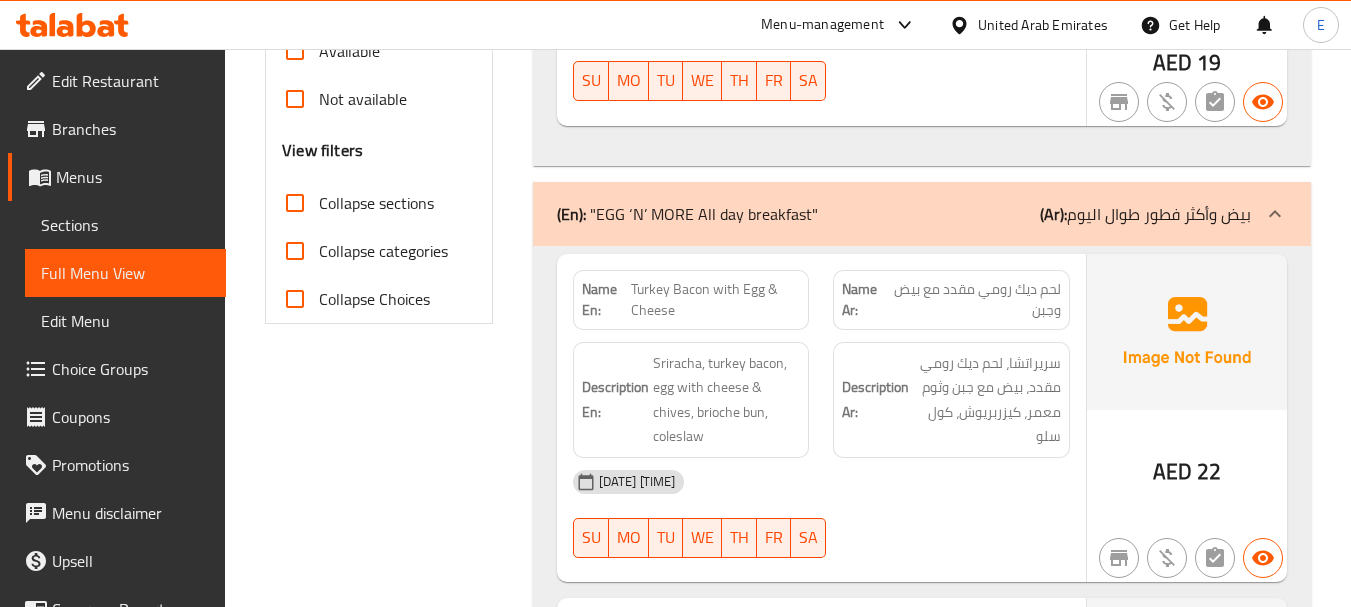click on "Name En: Blueberry Cheesecake Name Ar: تشيز كيك بالتوت الأزرق Description En: Description Ar: 08-08-2025 12:14 PM SU MO TU WE TH FR SA AED 25 Name En: Chocolate Brownies Name Ar: براونيز الشوكولاتة Description En: Description Ar: 08-08-2025 12:14 PM SU MO TU WE TH FR SA AED 19" at bounding box center (922, -101) 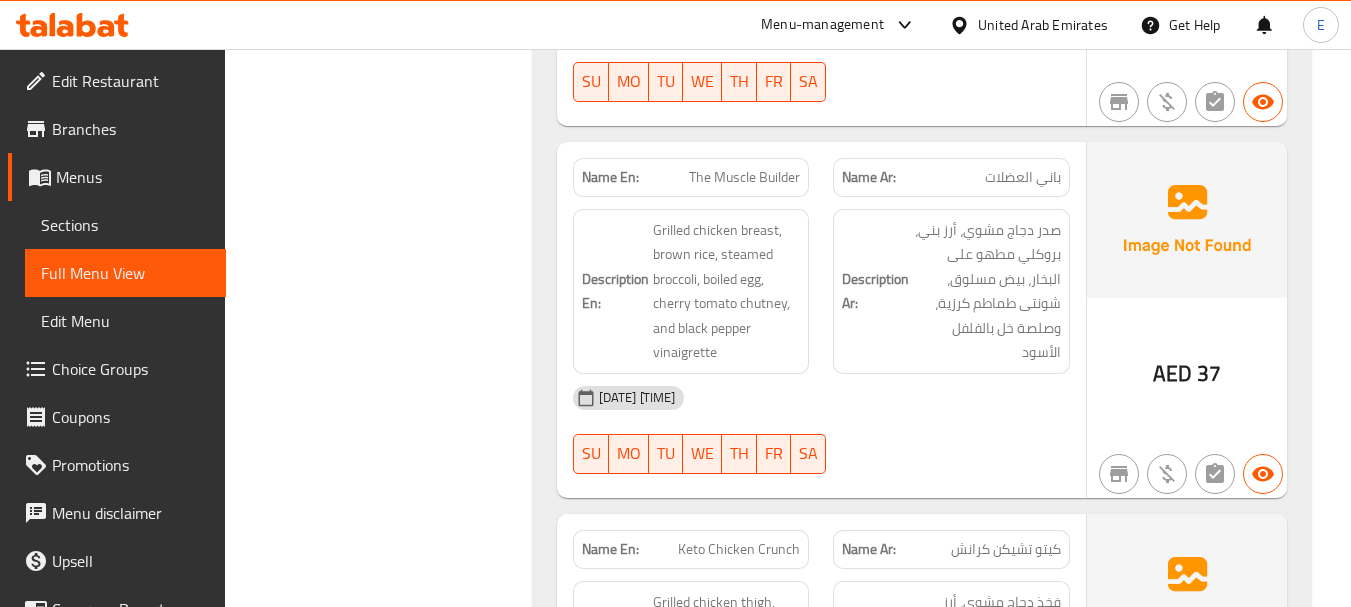 click on "The Muscle Builder" at bounding box center (744, 177) 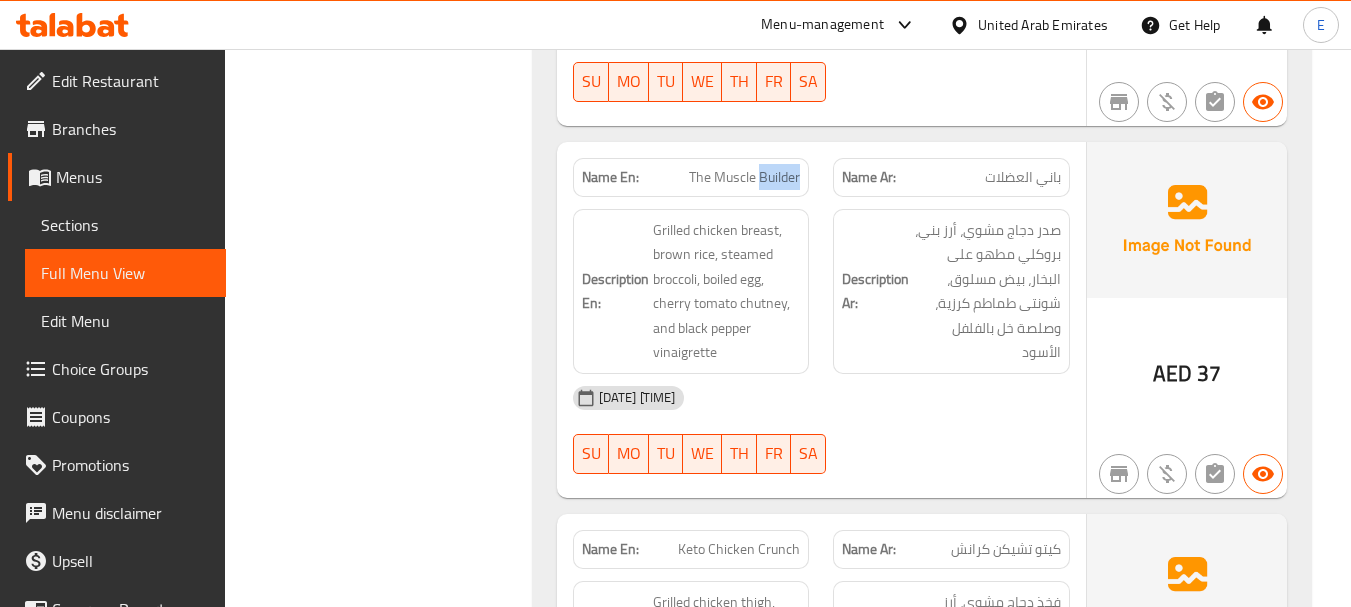 click on "The Muscle Builder" at bounding box center (744, 177) 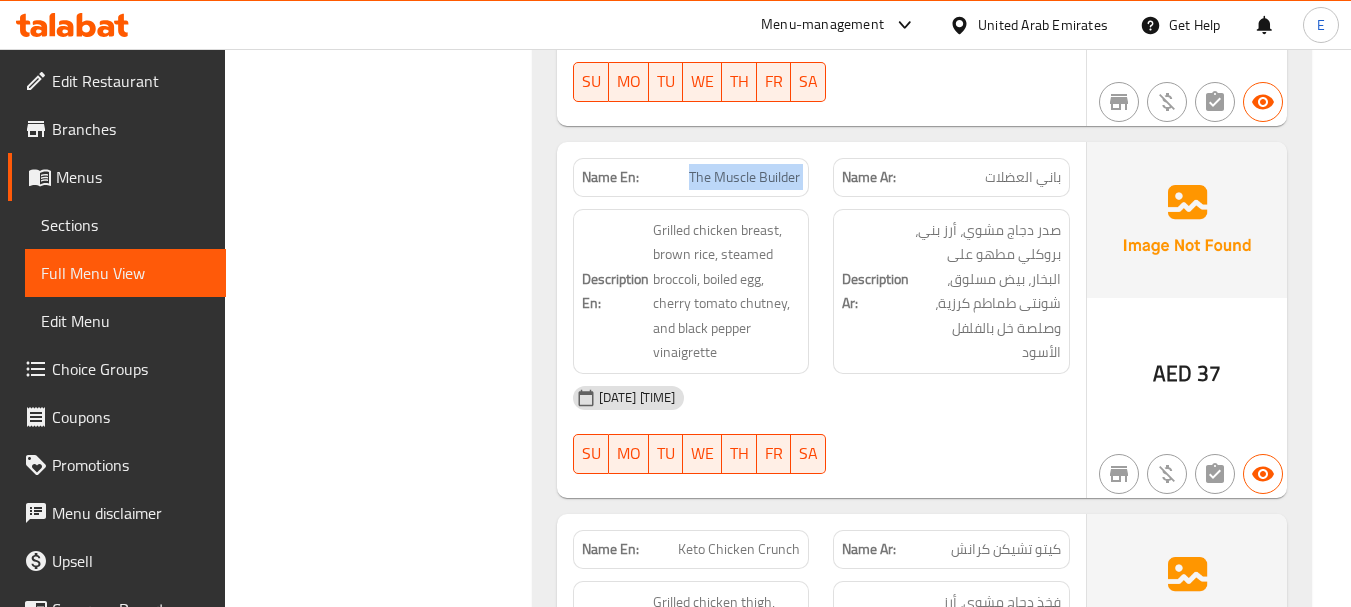 click on "The Muscle Builder" at bounding box center (744, 177) 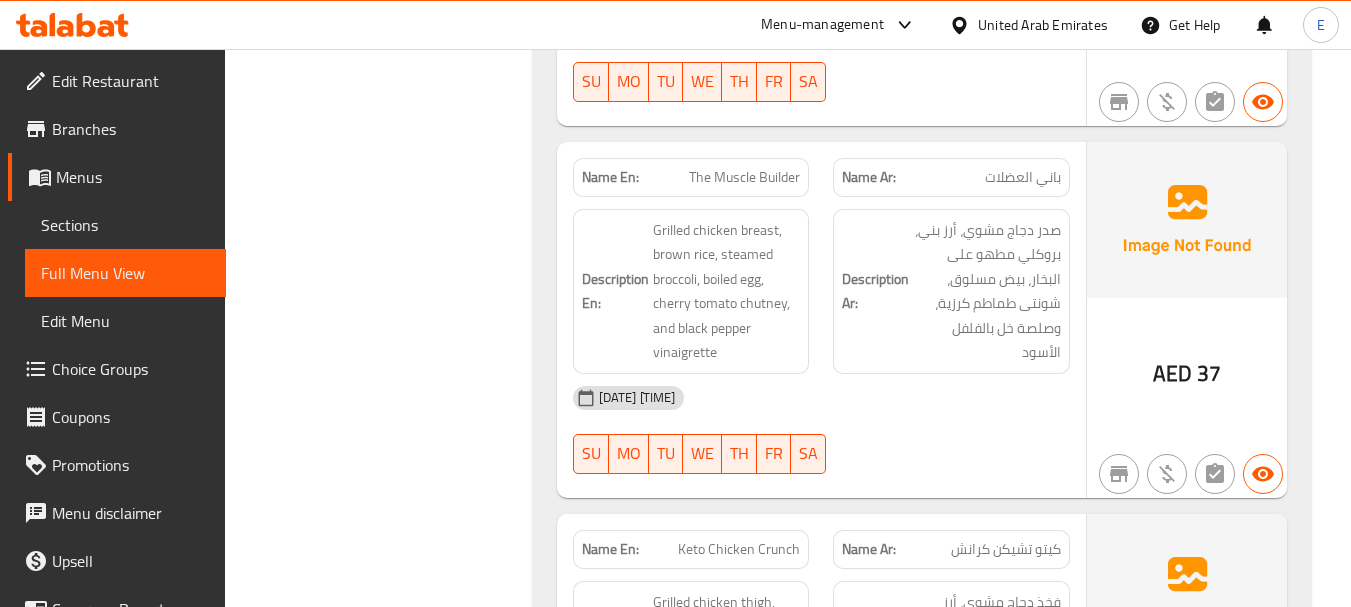 scroll, scrollTop: 6337, scrollLeft: 0, axis: vertical 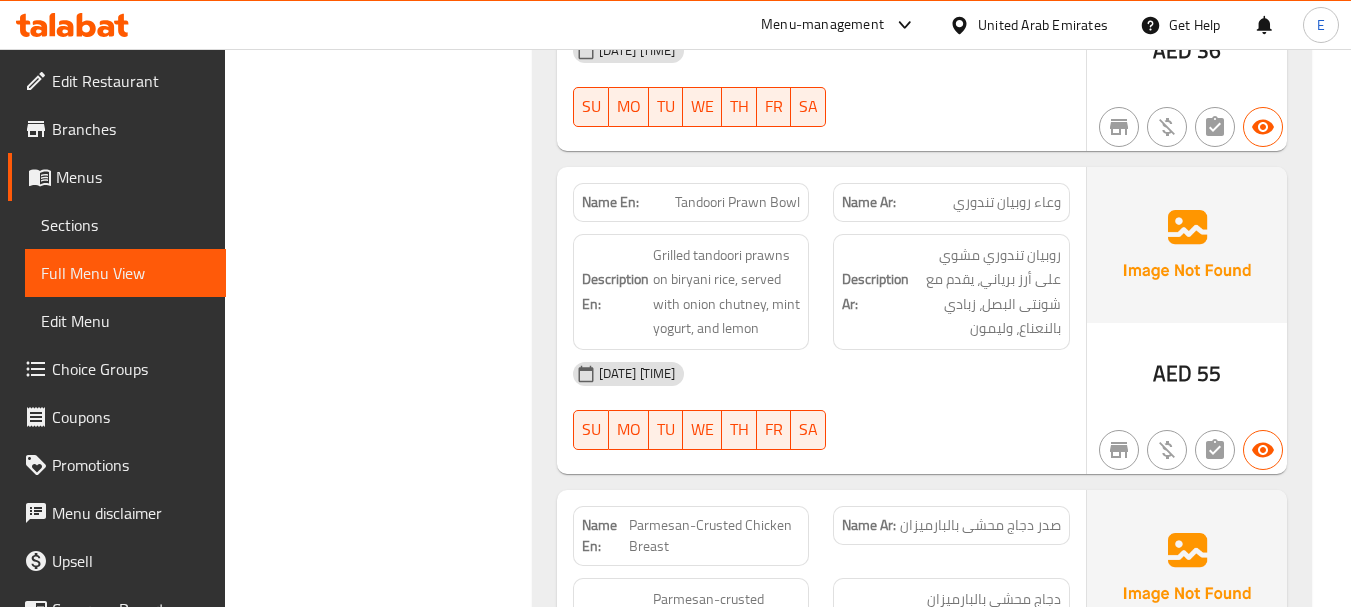 click on "Tandoori Prawn Bowl" at bounding box center [737, 202] 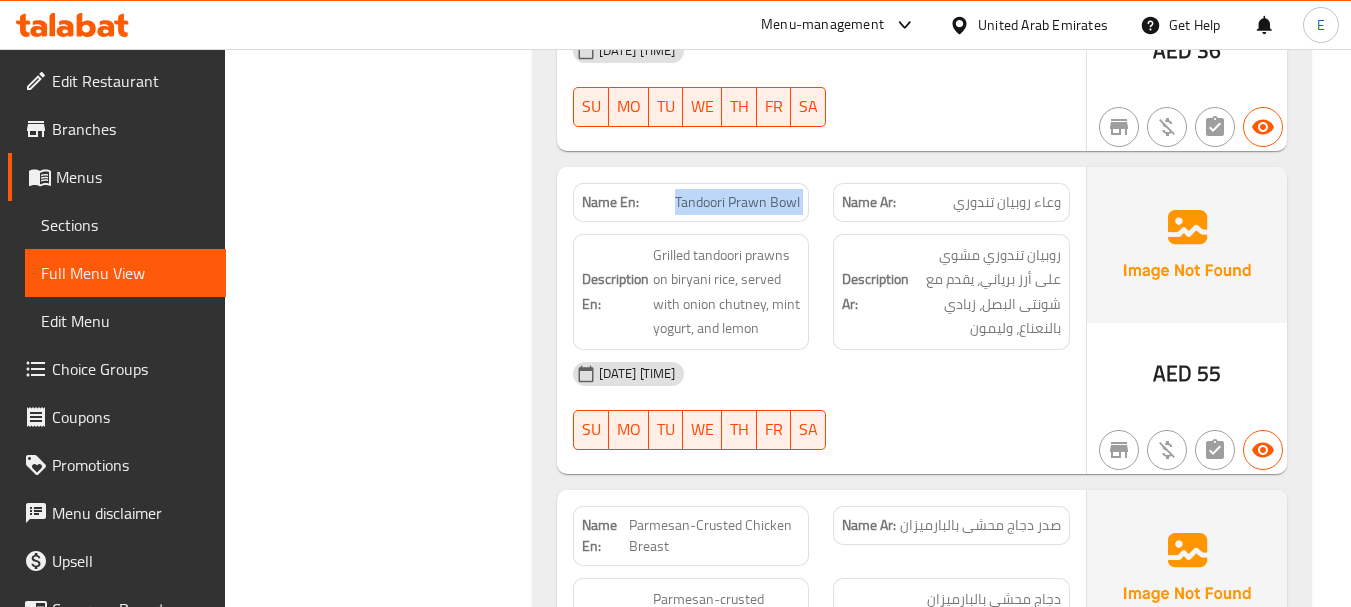 click on "Tandoori Prawn Bowl" at bounding box center (737, 202) 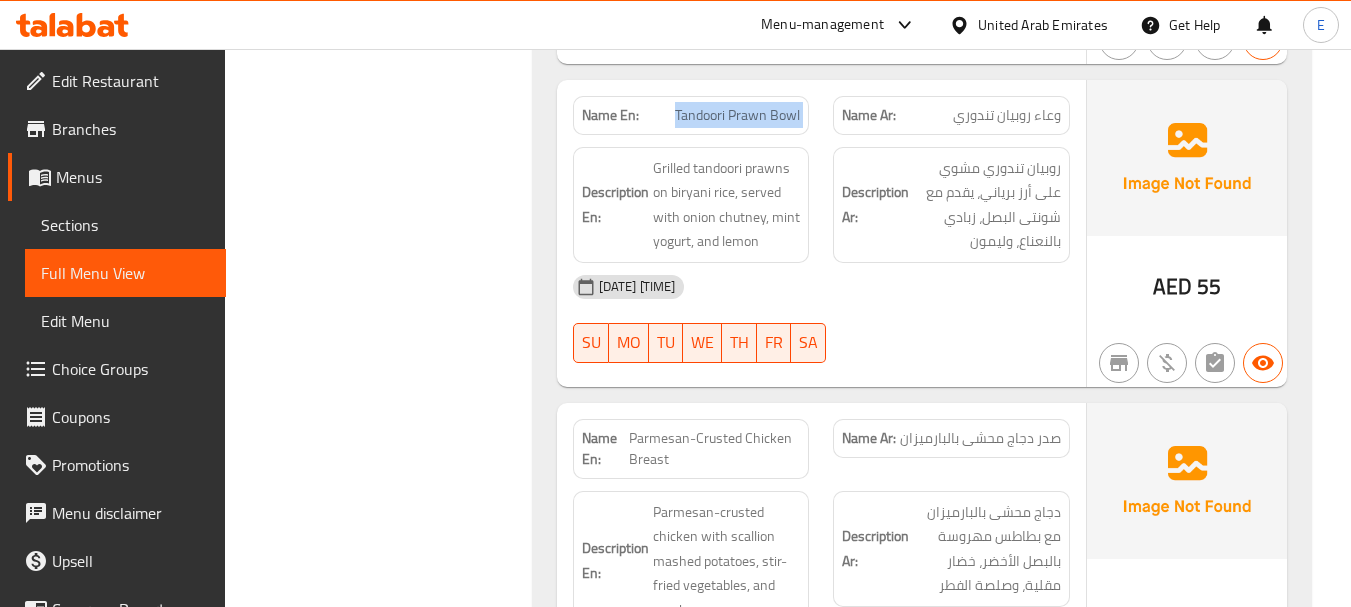 scroll, scrollTop: 6537, scrollLeft: 0, axis: vertical 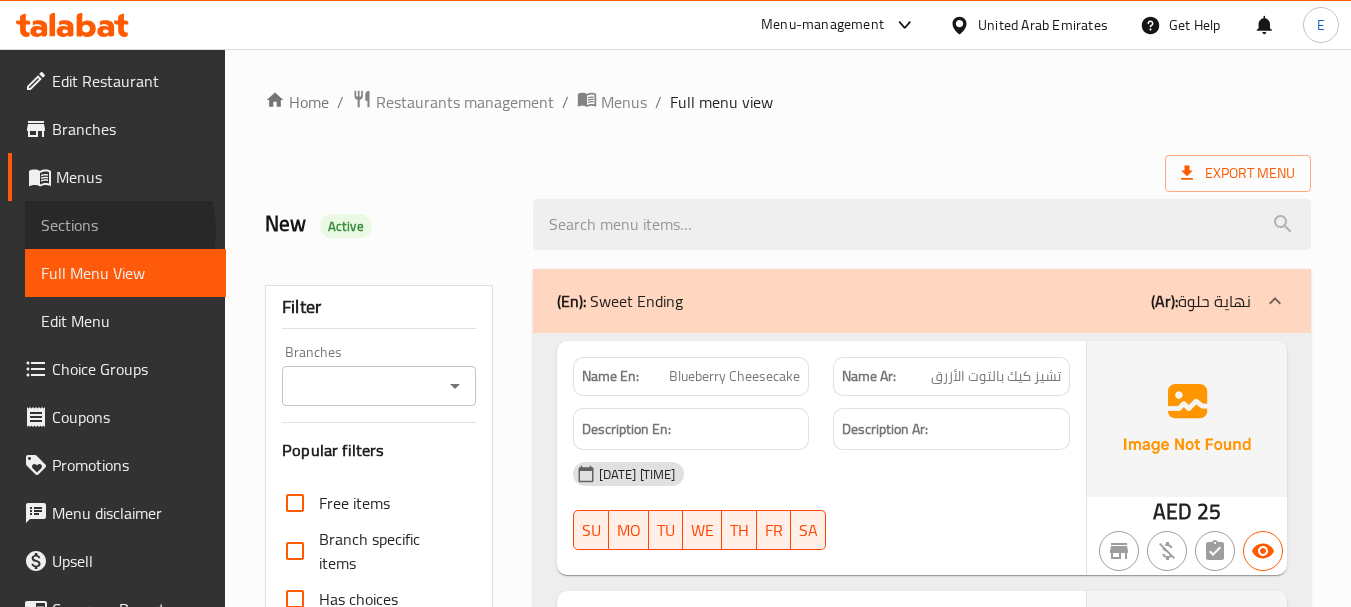 click on "Sections" at bounding box center [125, 225] 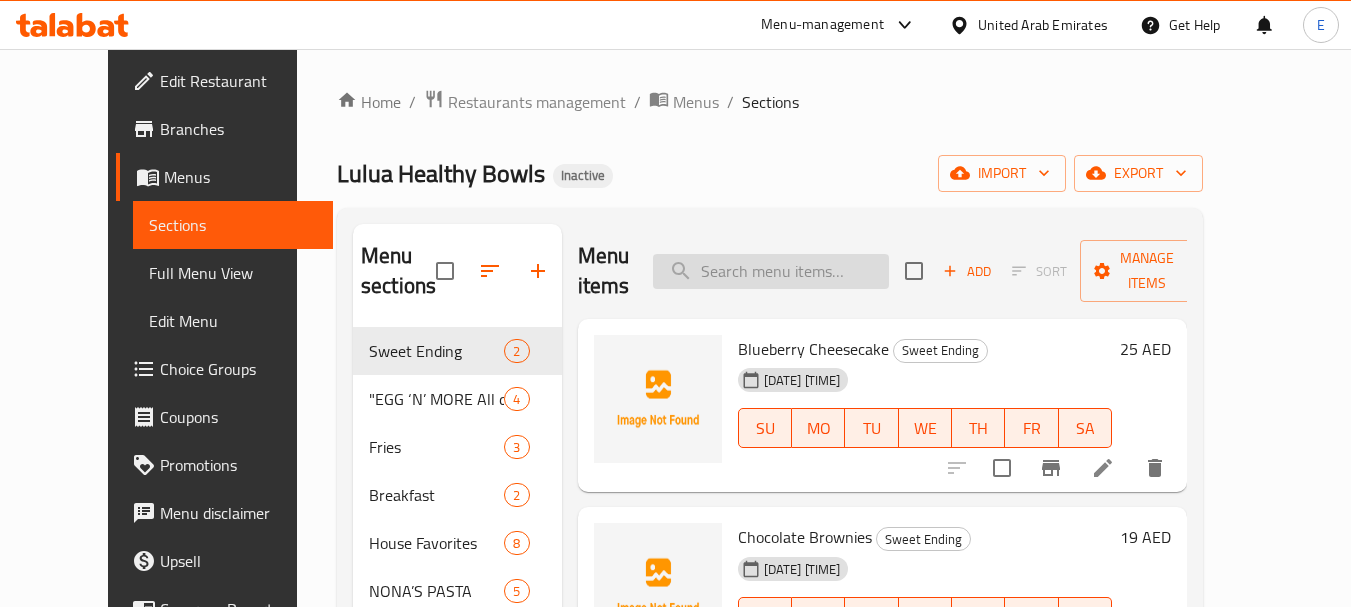 click at bounding box center [771, 271] 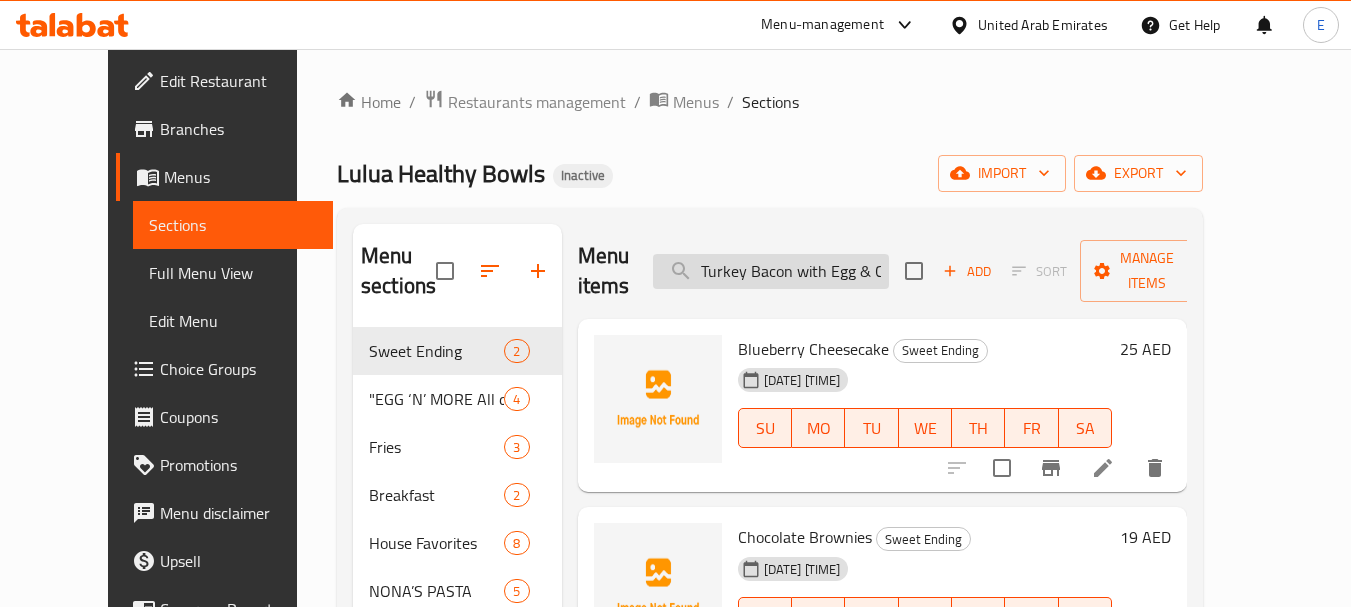 scroll, scrollTop: 0, scrollLeft: 39, axis: horizontal 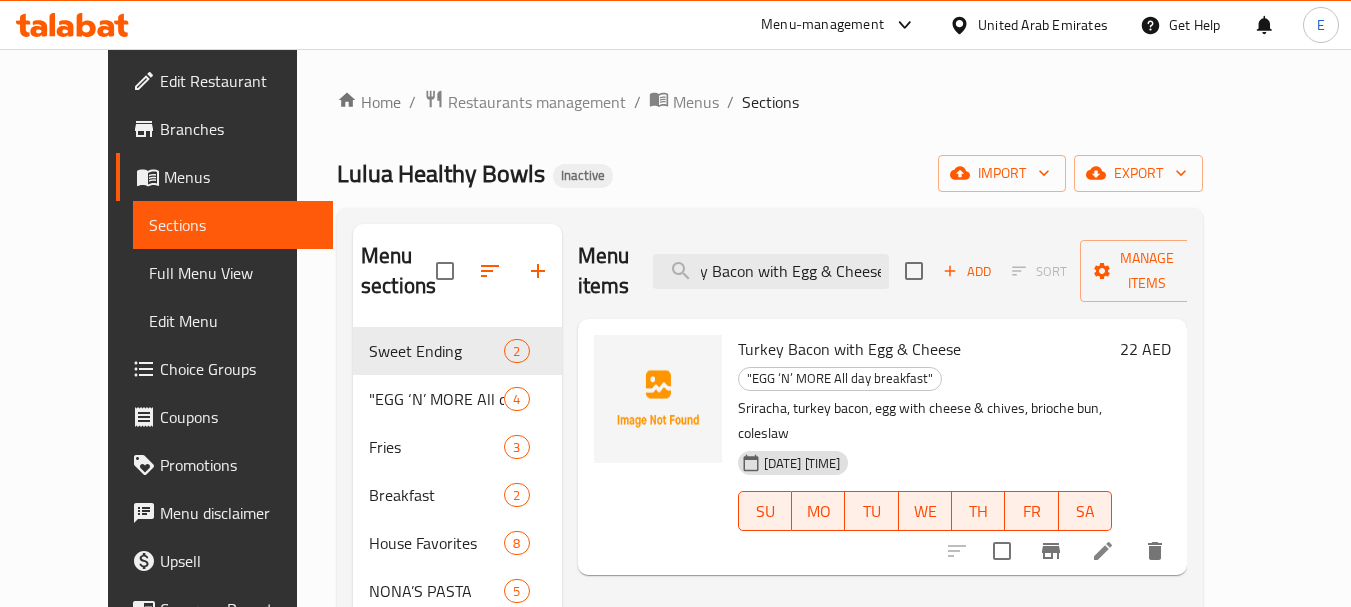 type on "Turkey Bacon with Egg & Cheese" 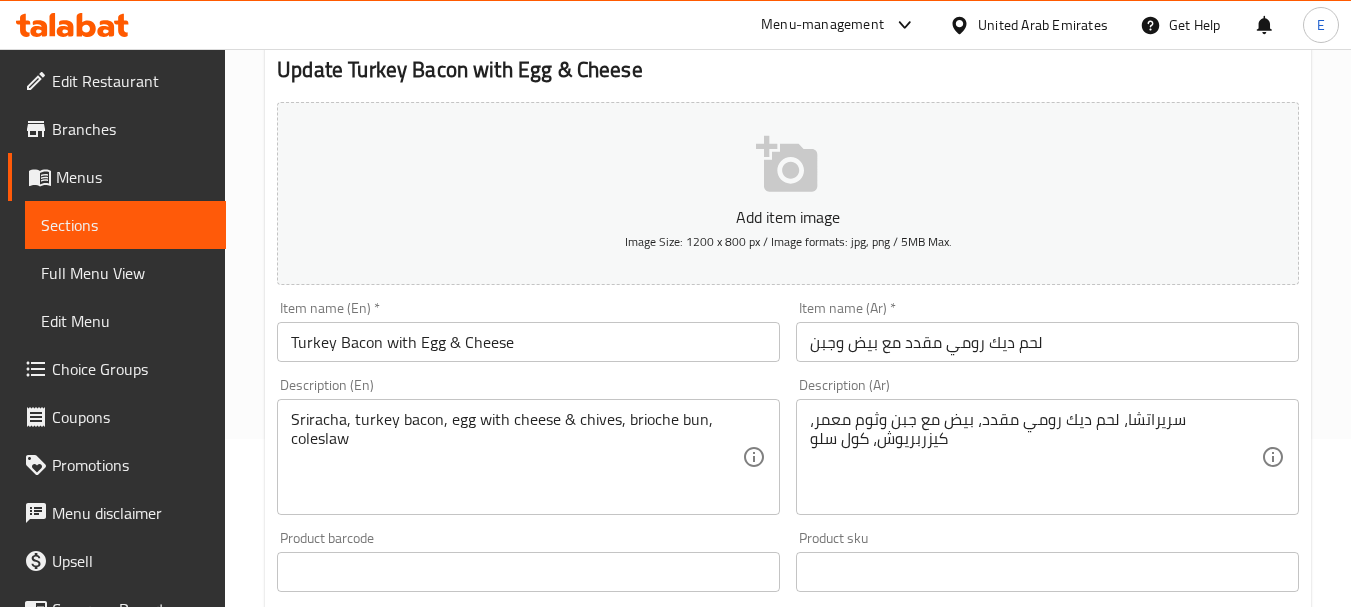 scroll, scrollTop: 200, scrollLeft: 0, axis: vertical 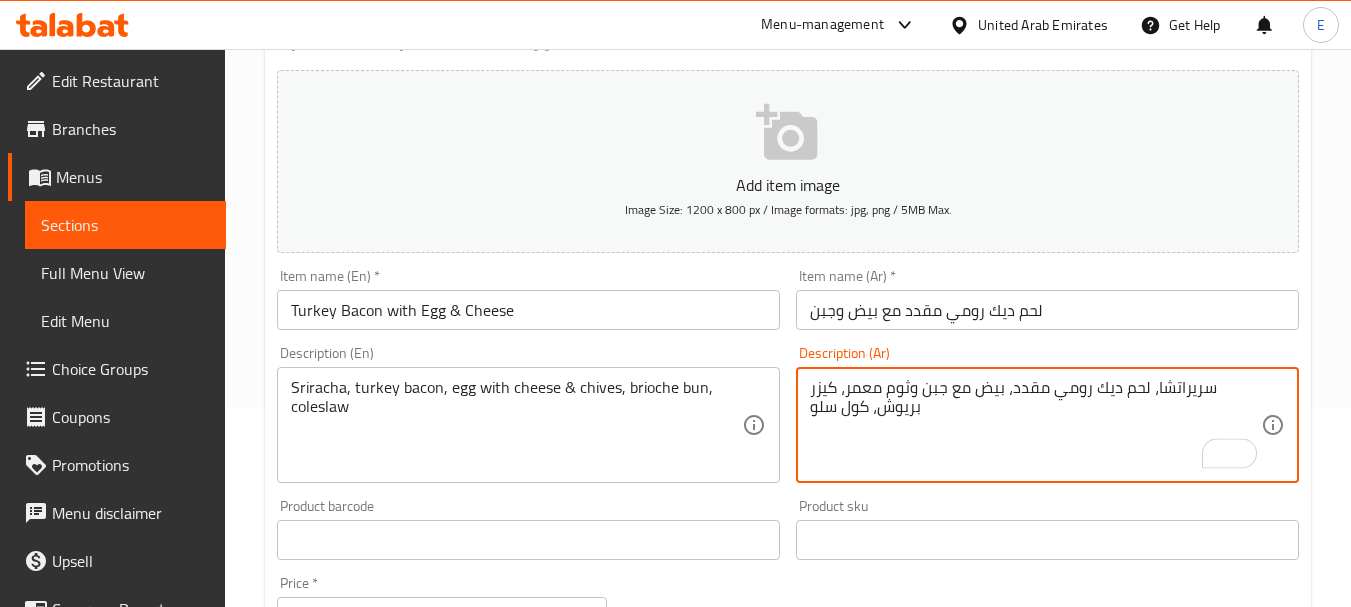 click on "سريراتشا، لحم ديك رومي مقدد، بيض مع جبن وثوم معمر، كيزر بريوش، كول سلو" at bounding box center (1035, 425) 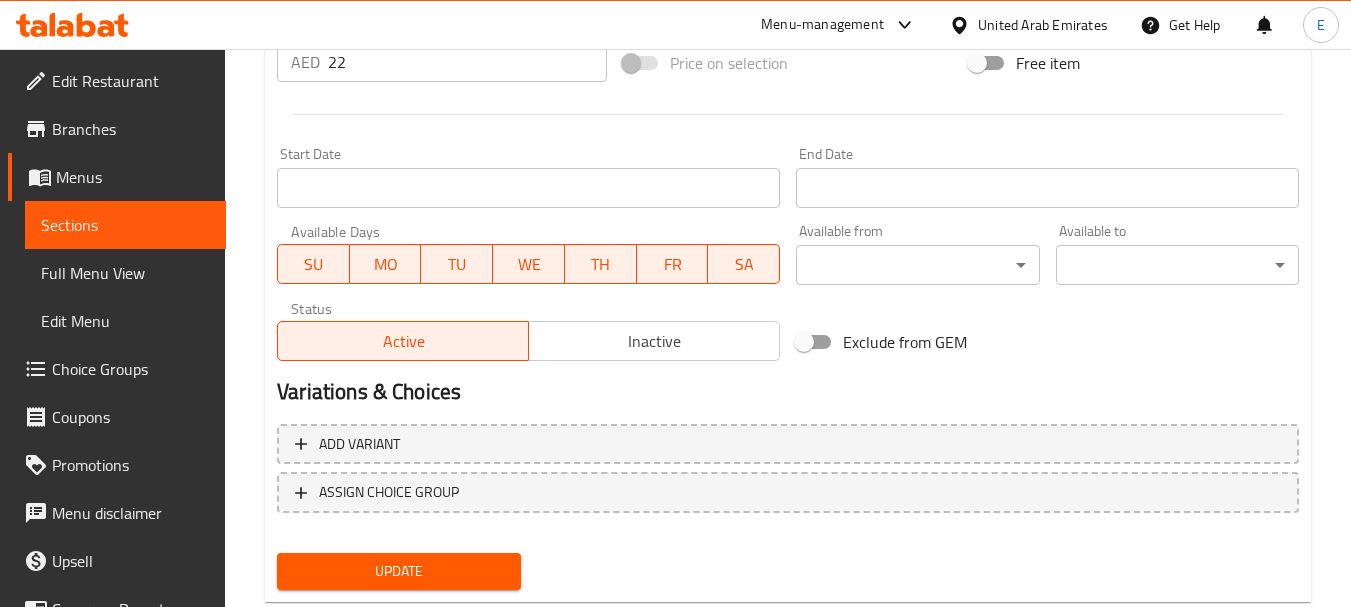 scroll, scrollTop: 806, scrollLeft: 0, axis: vertical 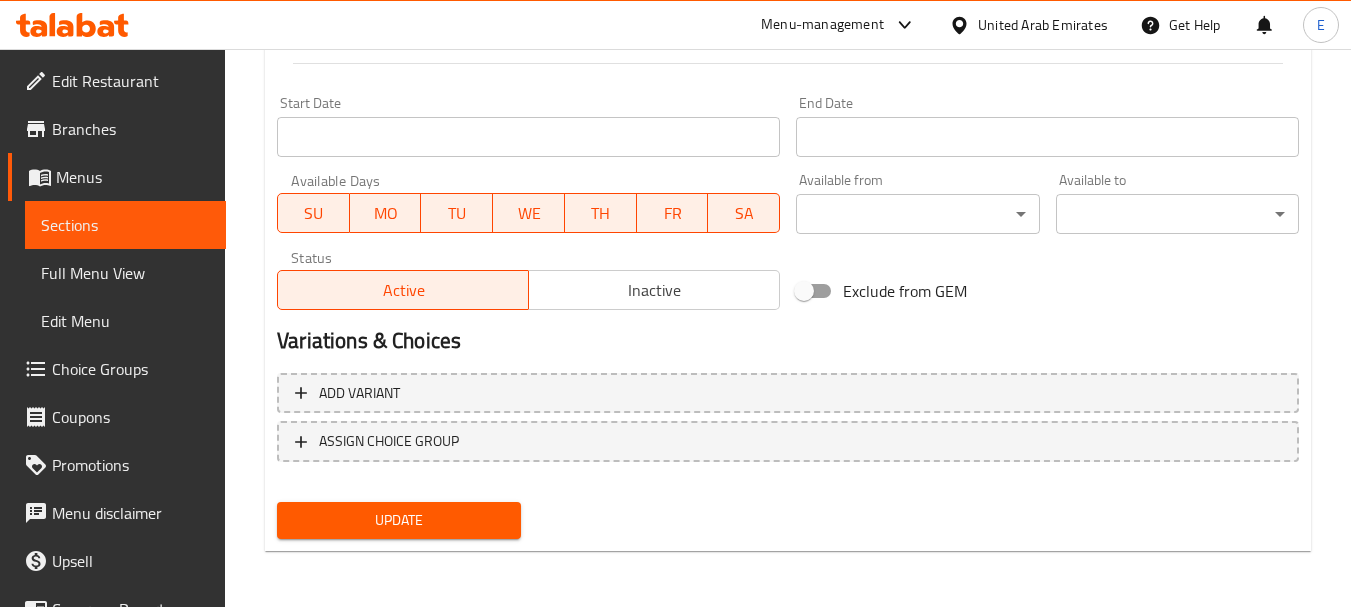 type on "سريراتشا، لحم ديك رومي مقدد، بيض مع جبن وثوم معمر، كيزر بريوش، كول سلو" 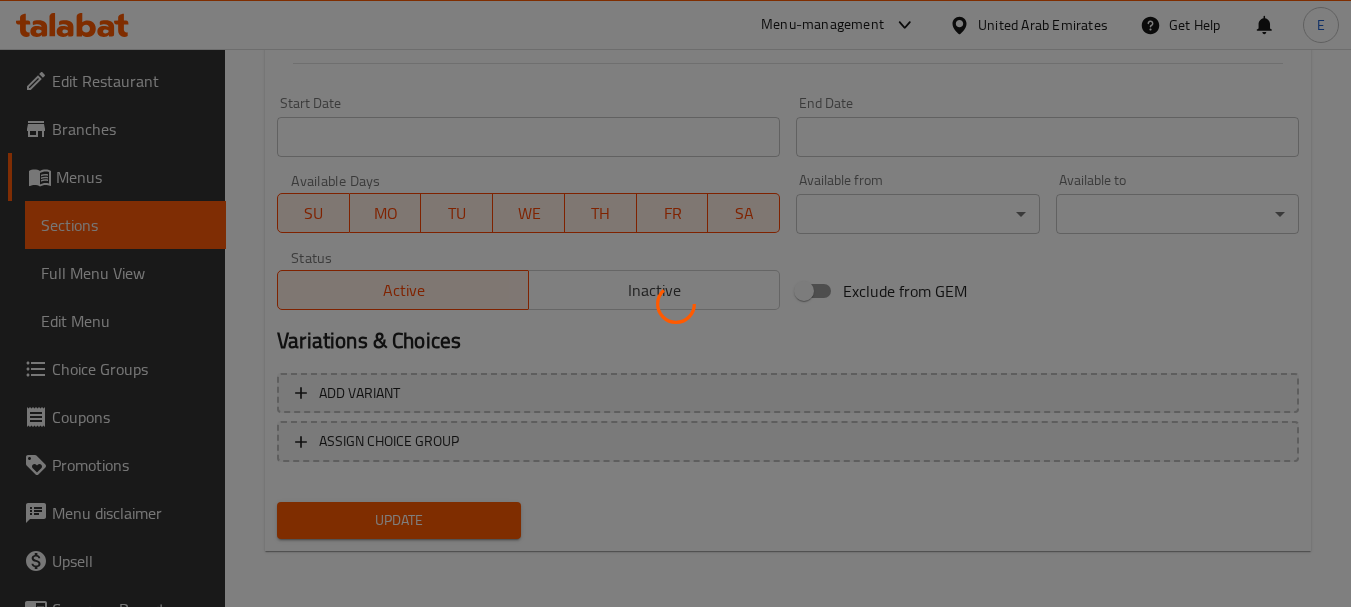 click at bounding box center [675, 303] 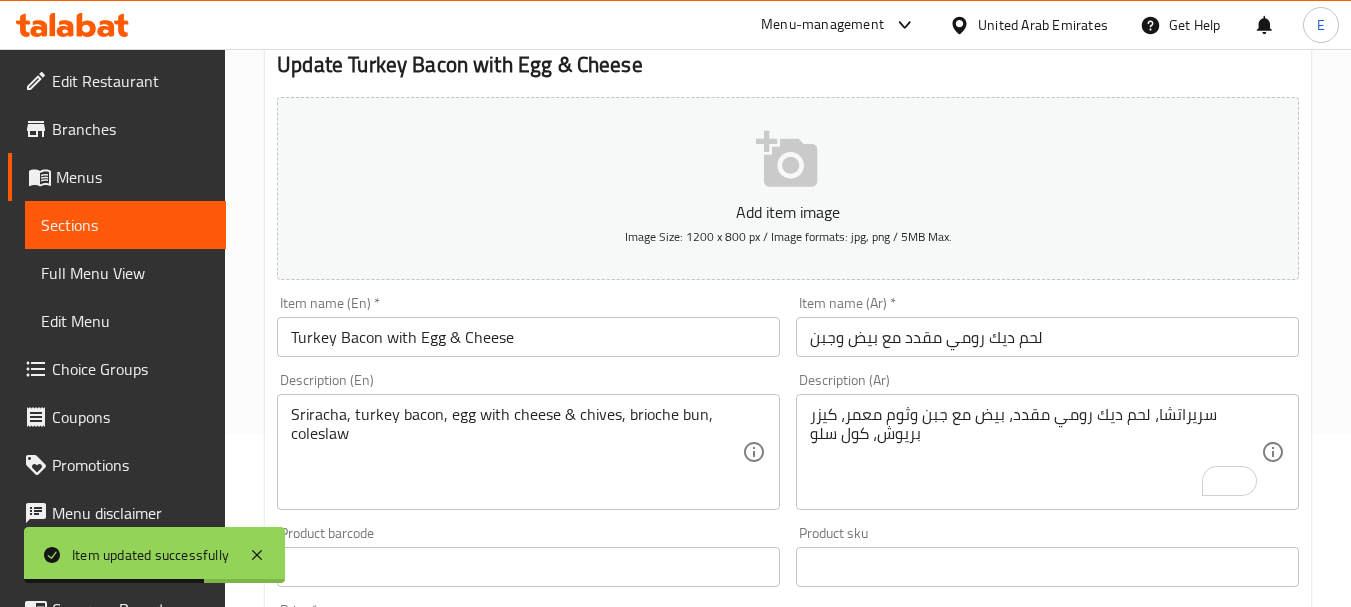 scroll, scrollTop: 0, scrollLeft: 0, axis: both 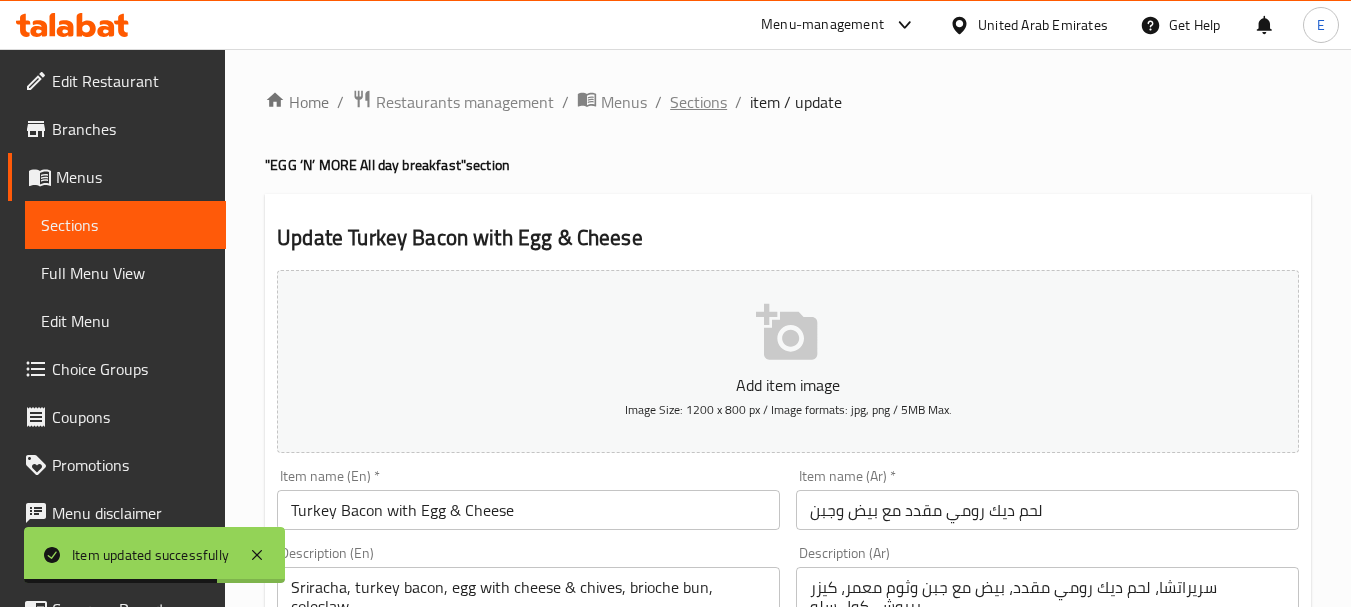 click on "Sections" at bounding box center (698, 102) 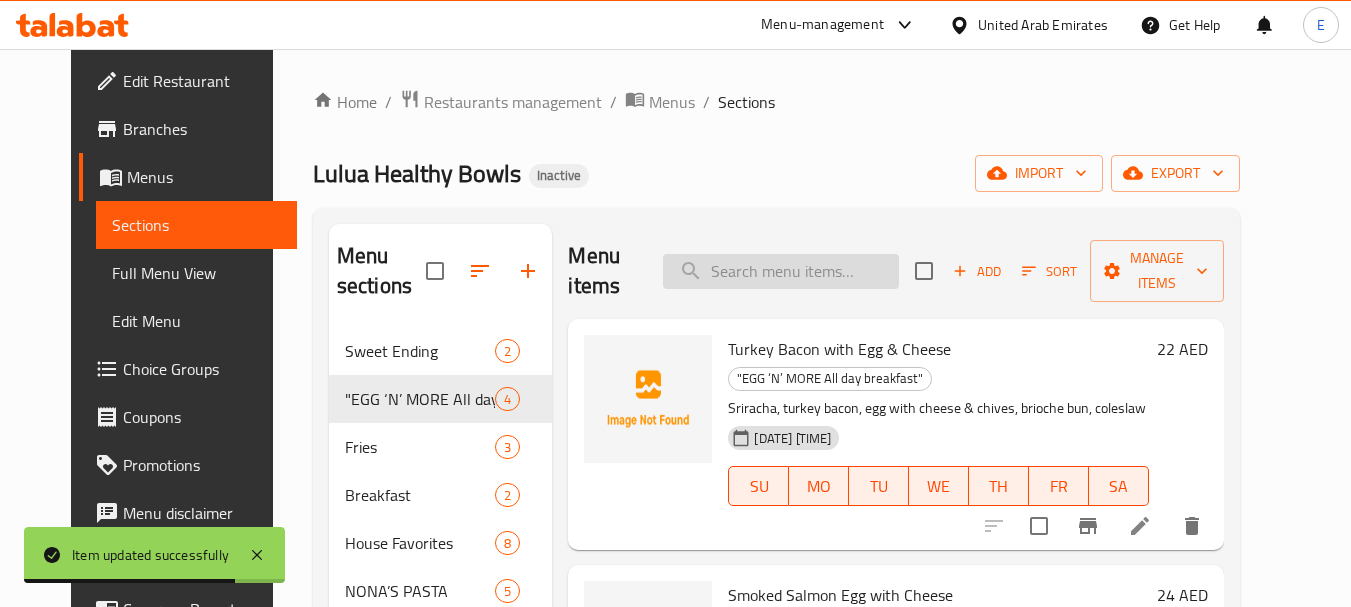 click at bounding box center [781, 271] 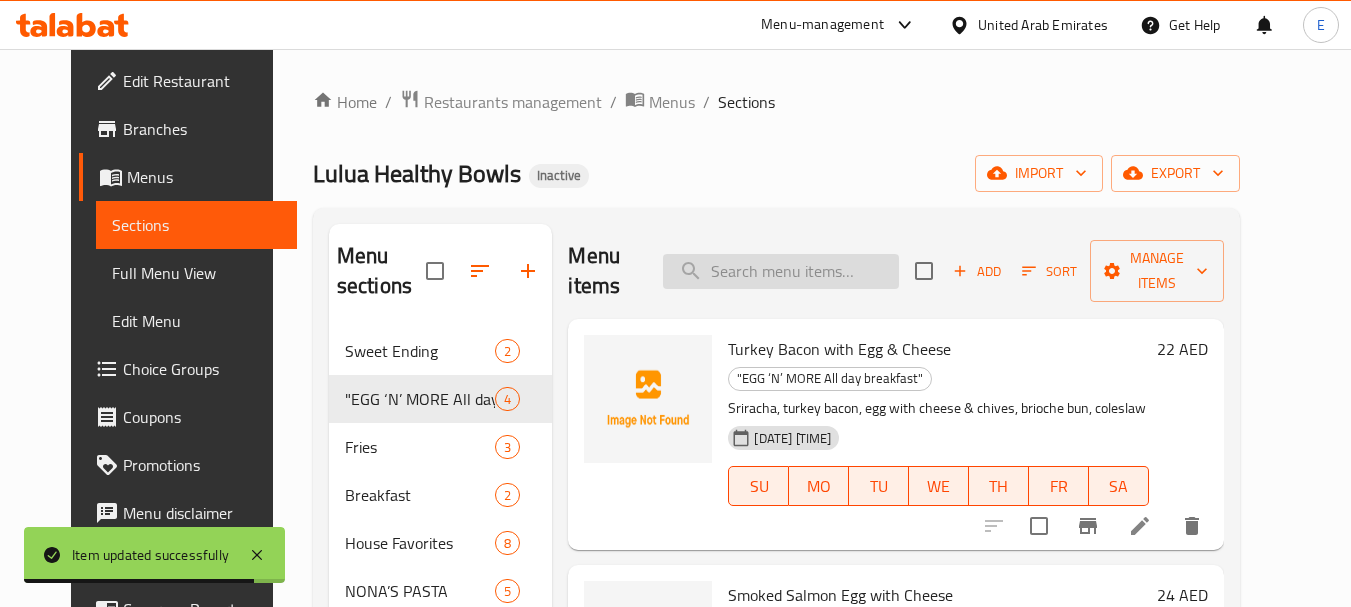 paste on "Cheesy Egg Bun" 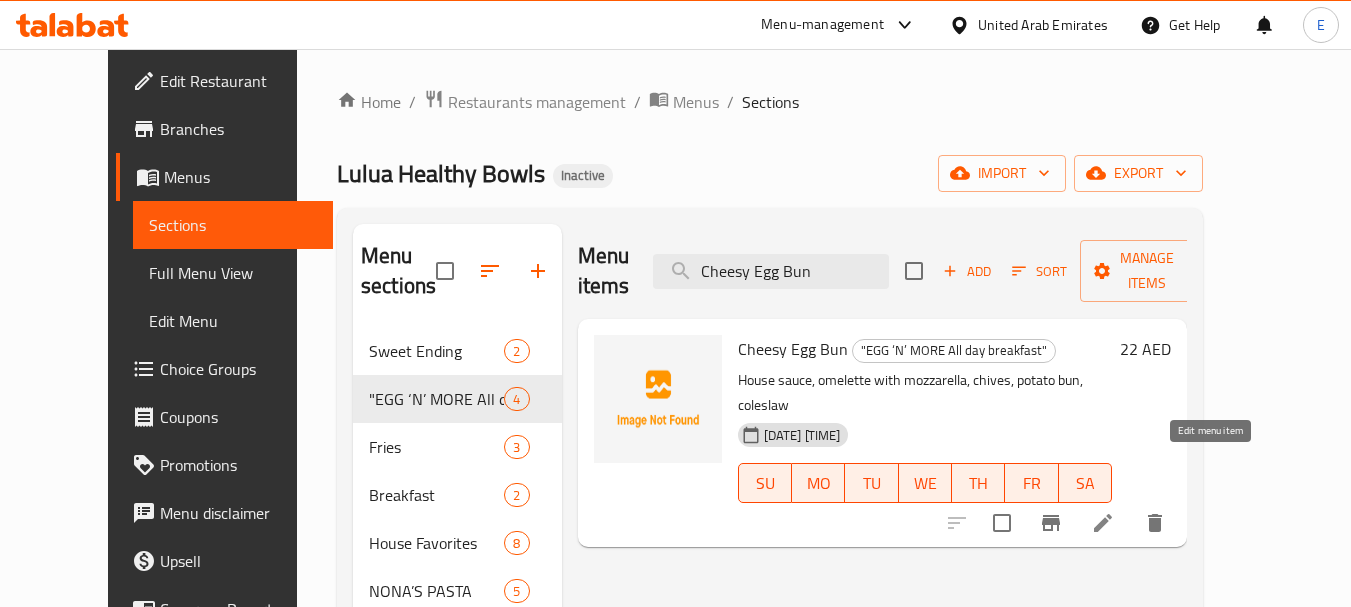 type on "Cheesy Egg Bun" 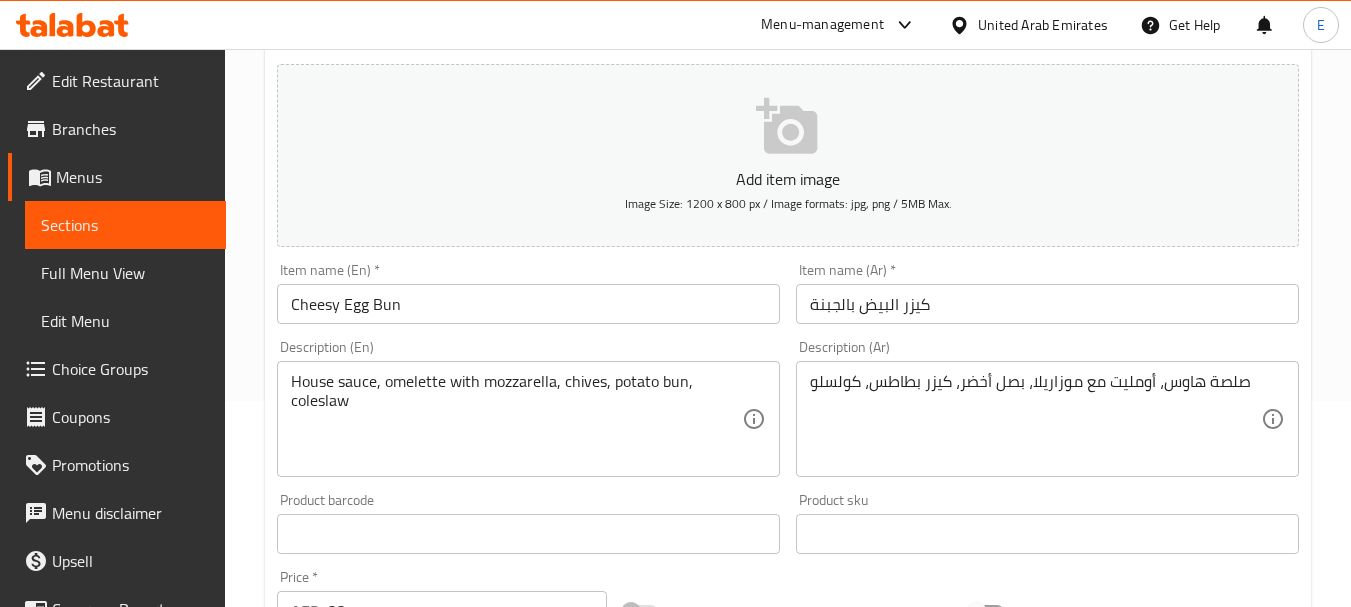 scroll, scrollTop: 300, scrollLeft: 0, axis: vertical 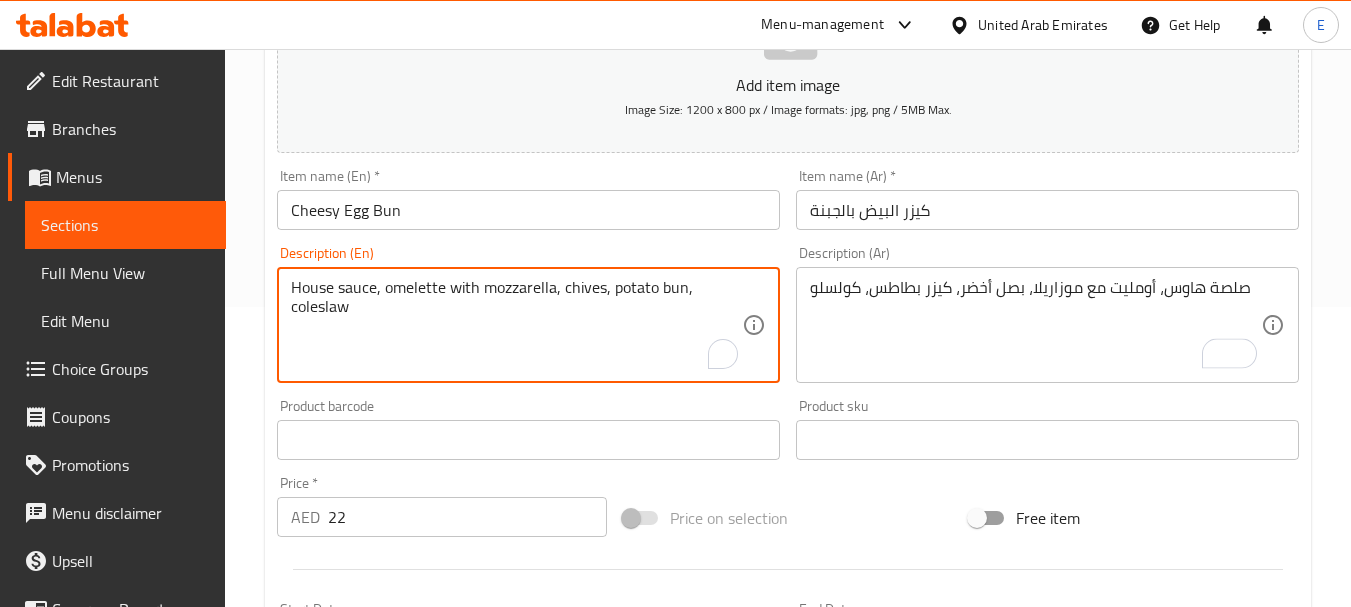 click on "House sauce, omelette with mozzarella, chives, potato bun, coleslaw" at bounding box center (516, 325) 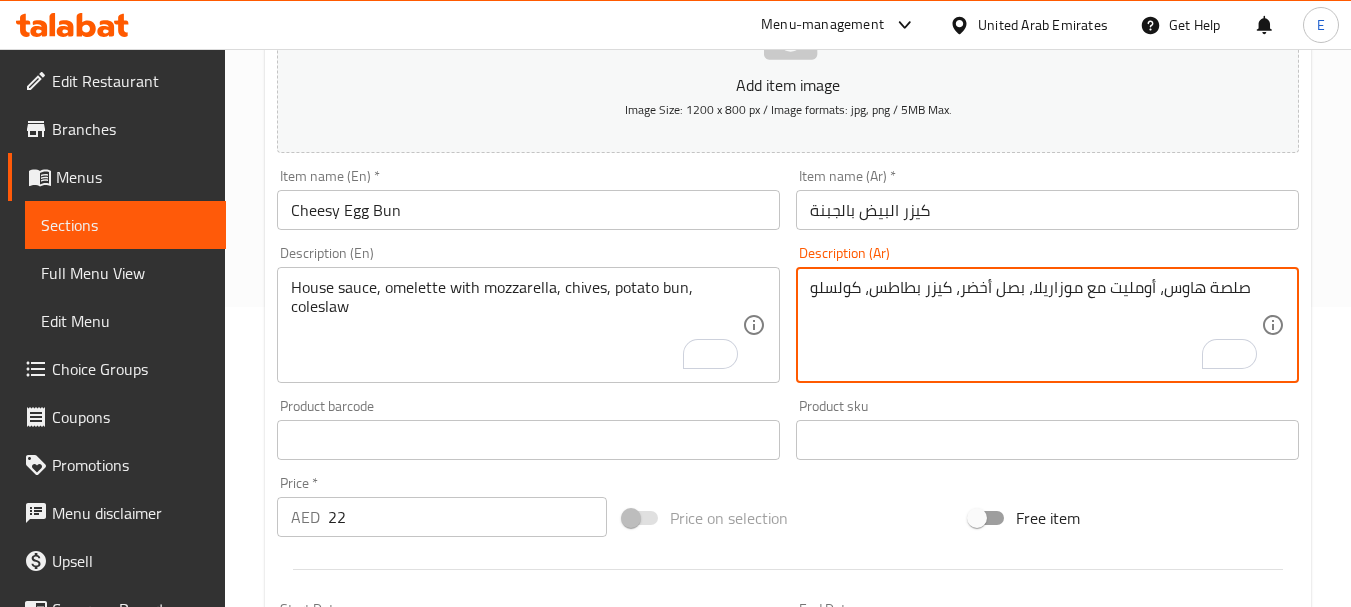 drag, startPoint x: 1001, startPoint y: 297, endPoint x: 978, endPoint y: 290, distance: 24.04163 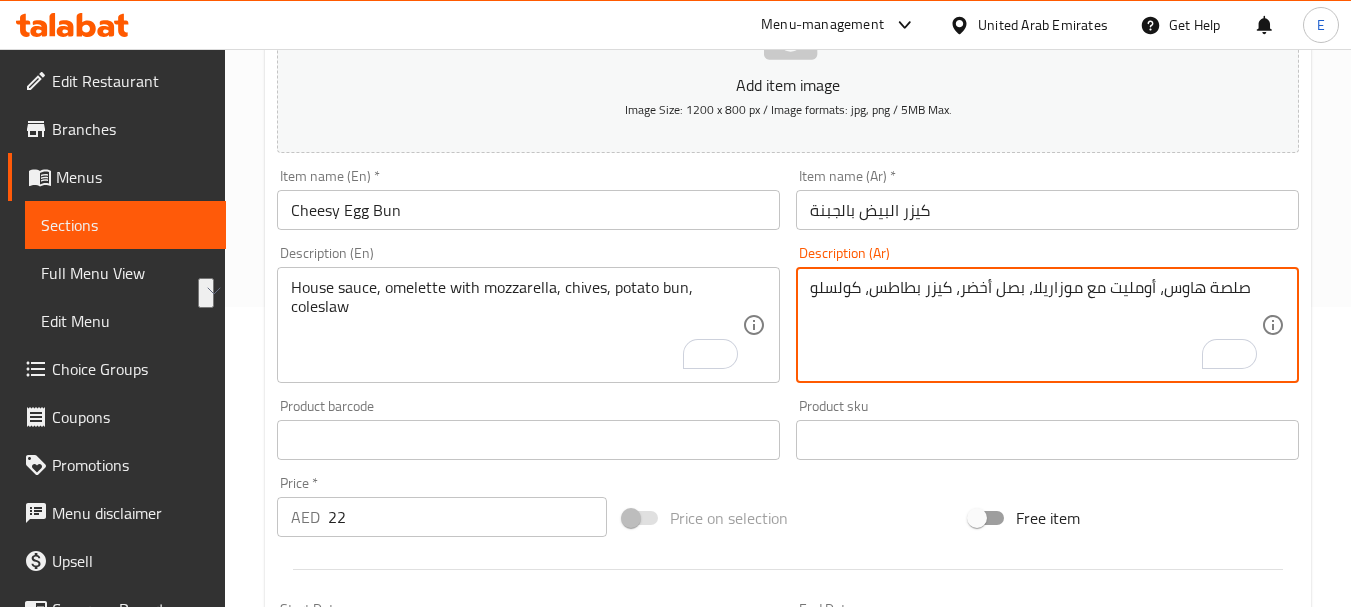 drag, startPoint x: 960, startPoint y: 289, endPoint x: 1022, endPoint y: 287, distance: 62.03225 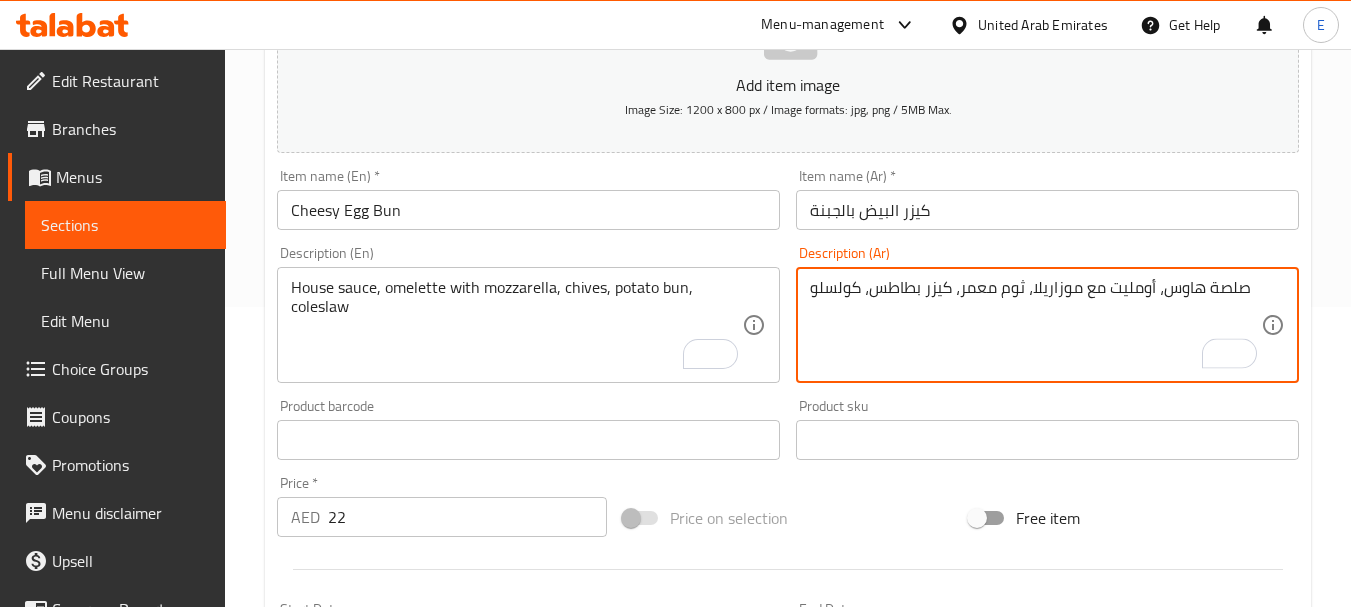click on "صلصة هاوس، أومليت مع موزاريلا، ثوم معمر، كيزر بطاطس، كولسلو" at bounding box center (1035, 325) 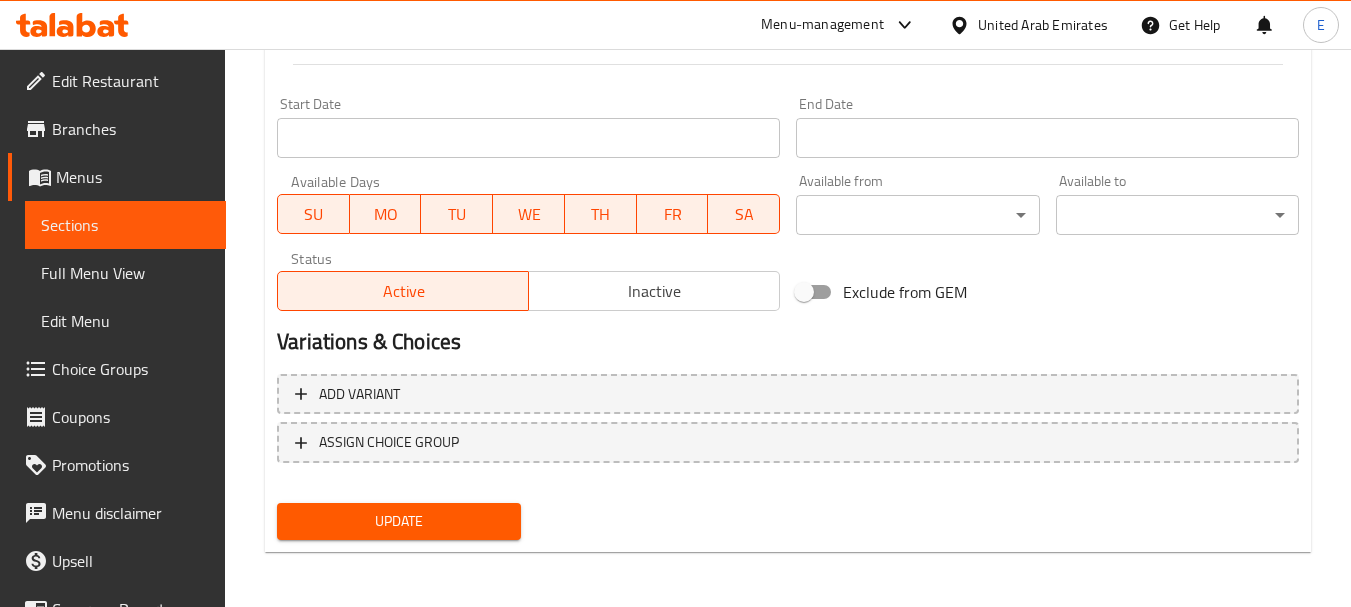 scroll, scrollTop: 806, scrollLeft: 0, axis: vertical 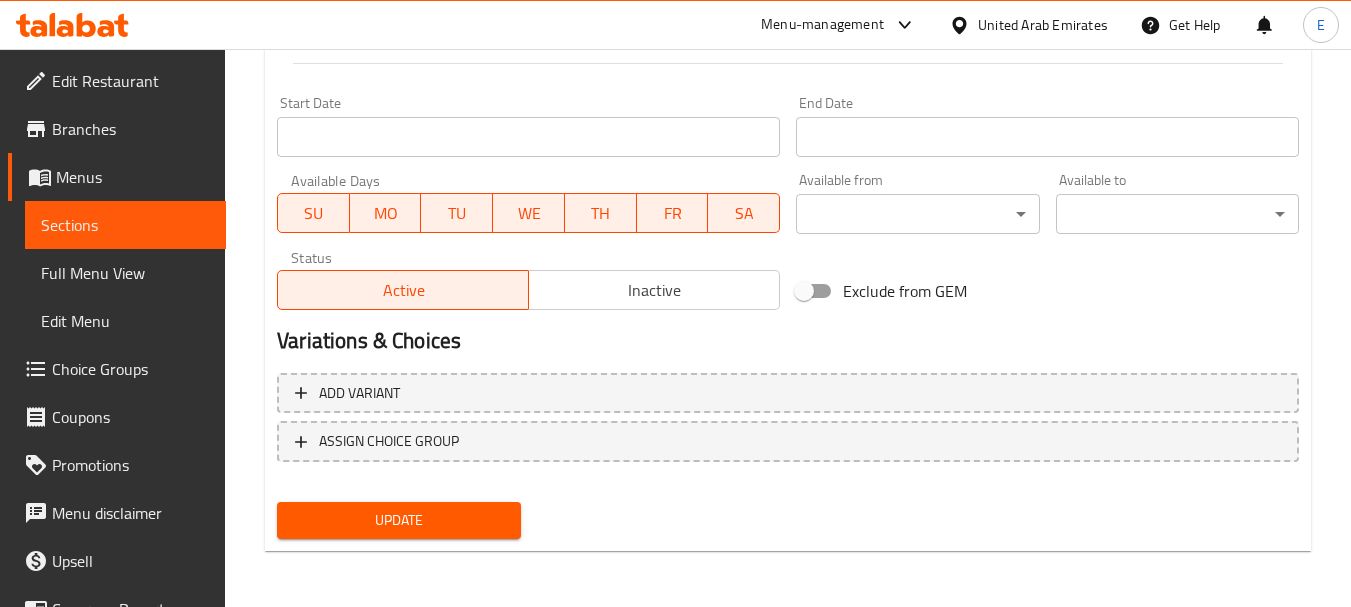 click on "Update" at bounding box center [398, 520] 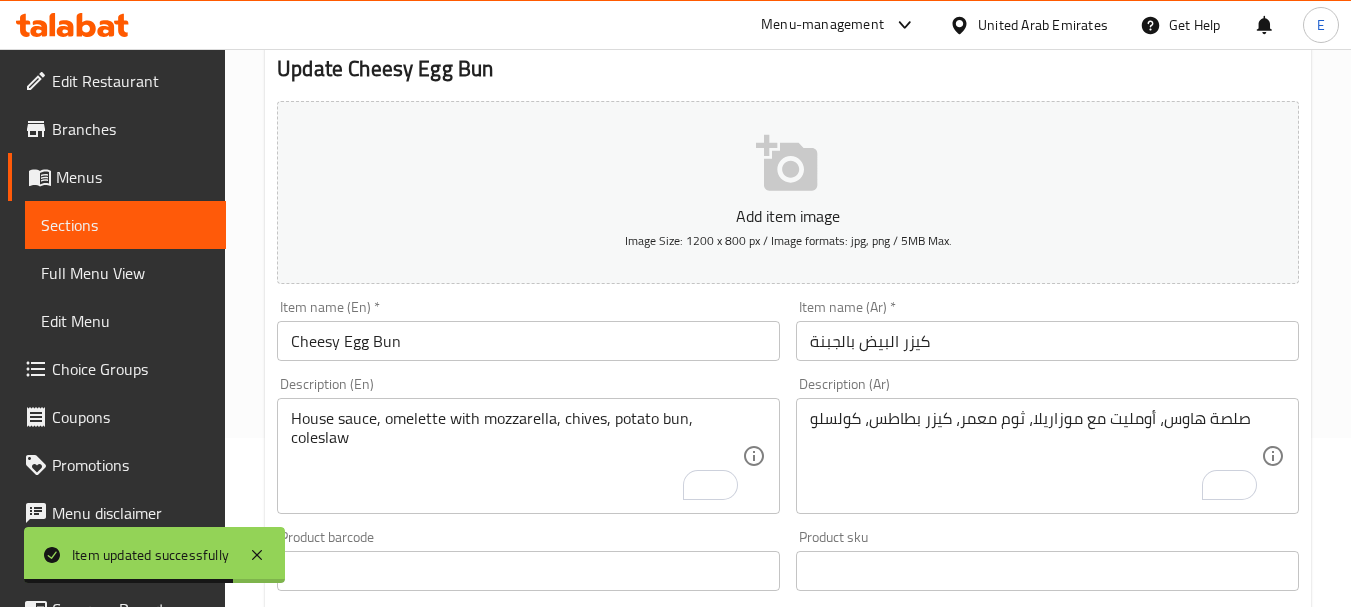 scroll, scrollTop: 0, scrollLeft: 0, axis: both 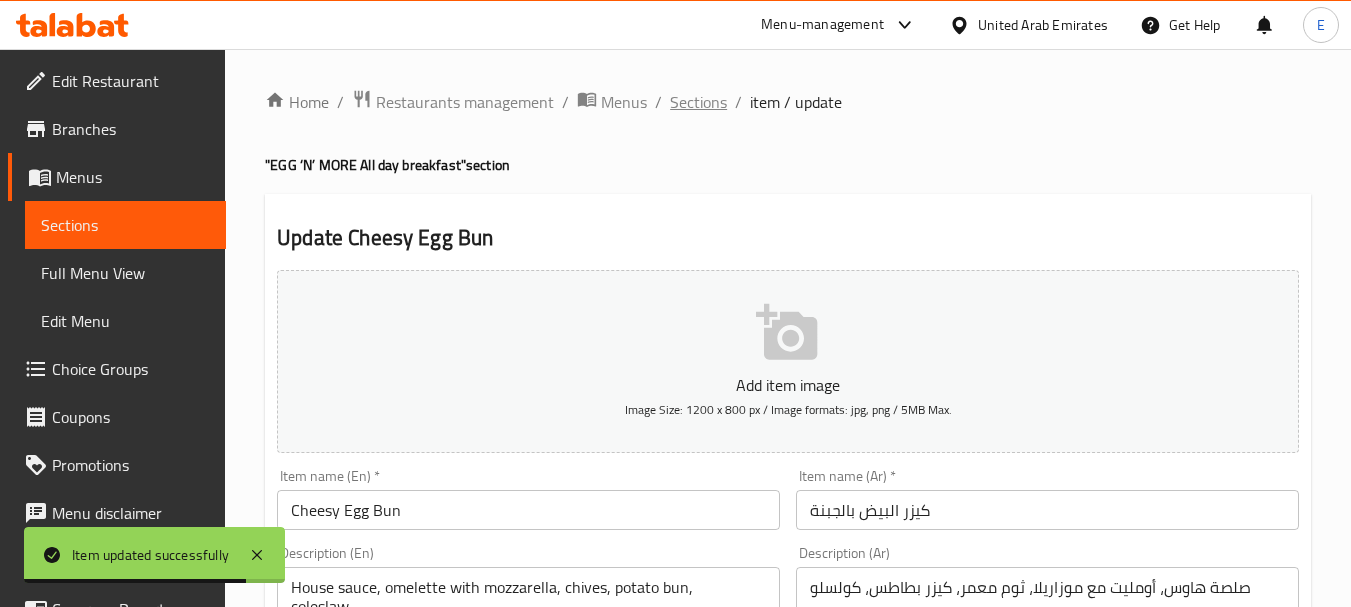 click on "Sections" at bounding box center (698, 102) 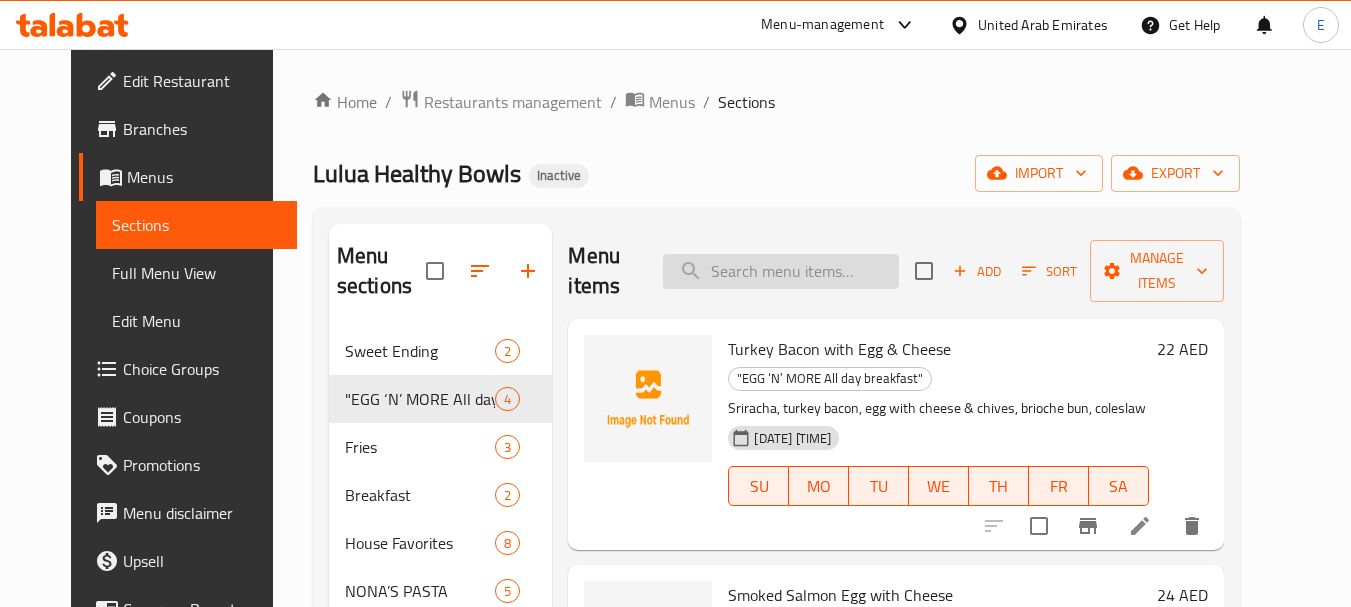 click at bounding box center [781, 271] 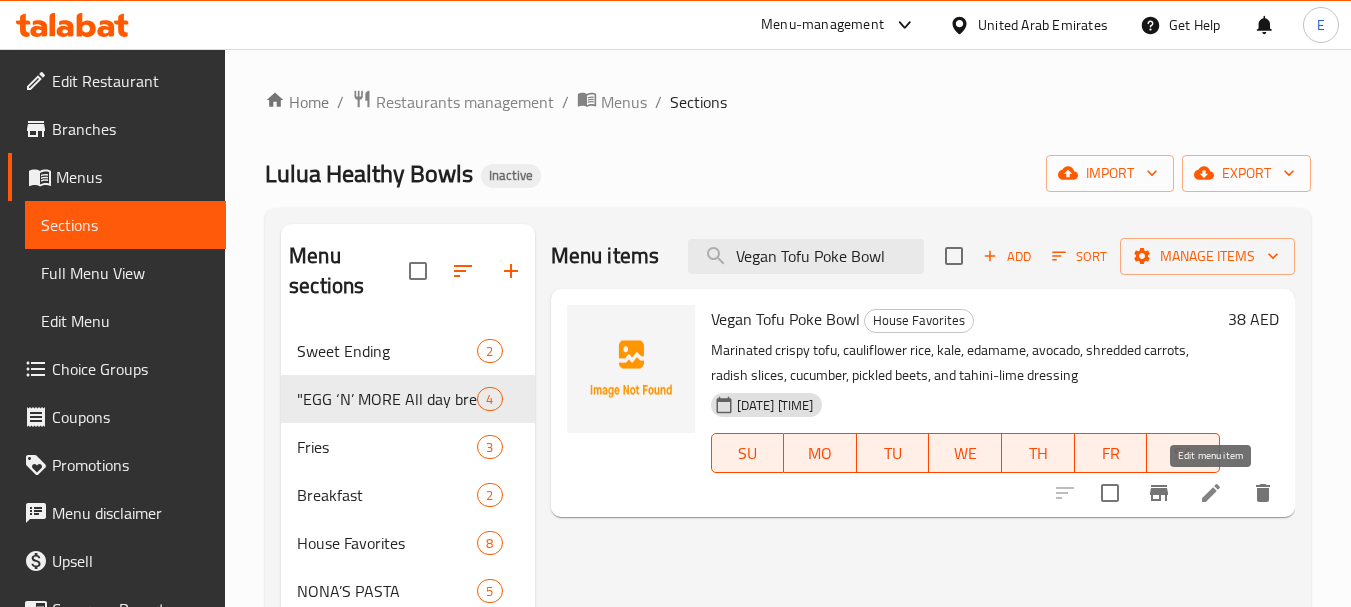 type on "Vegan Tofu Poke Bowl" 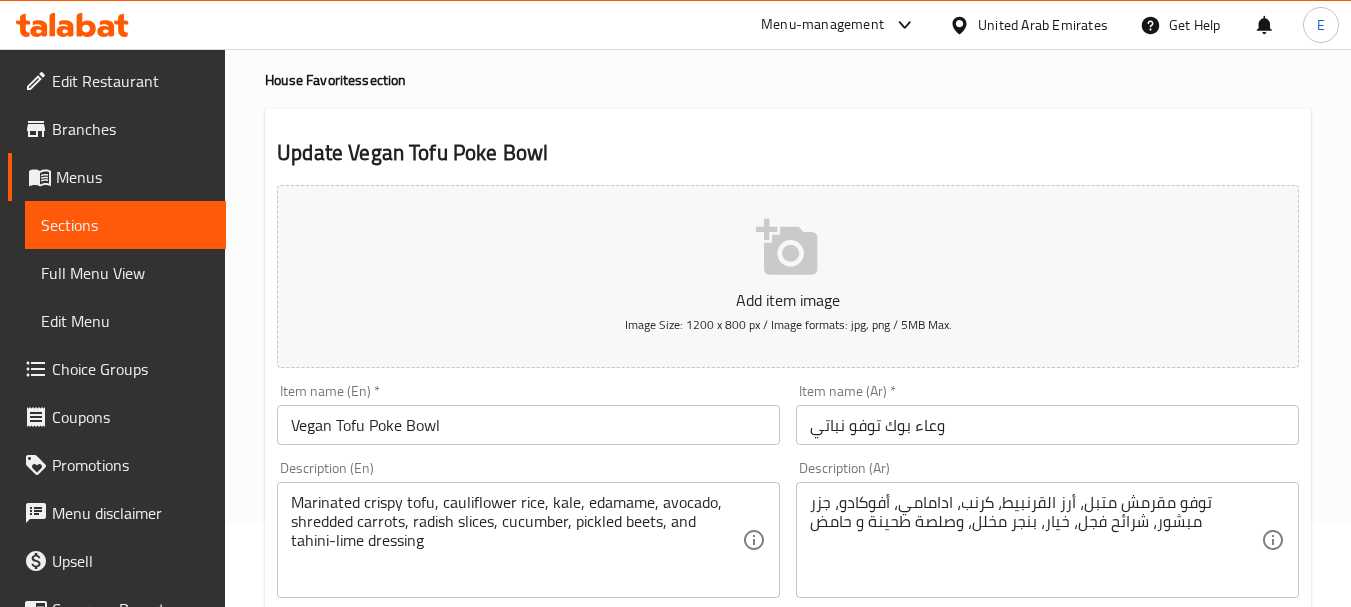 scroll, scrollTop: 200, scrollLeft: 0, axis: vertical 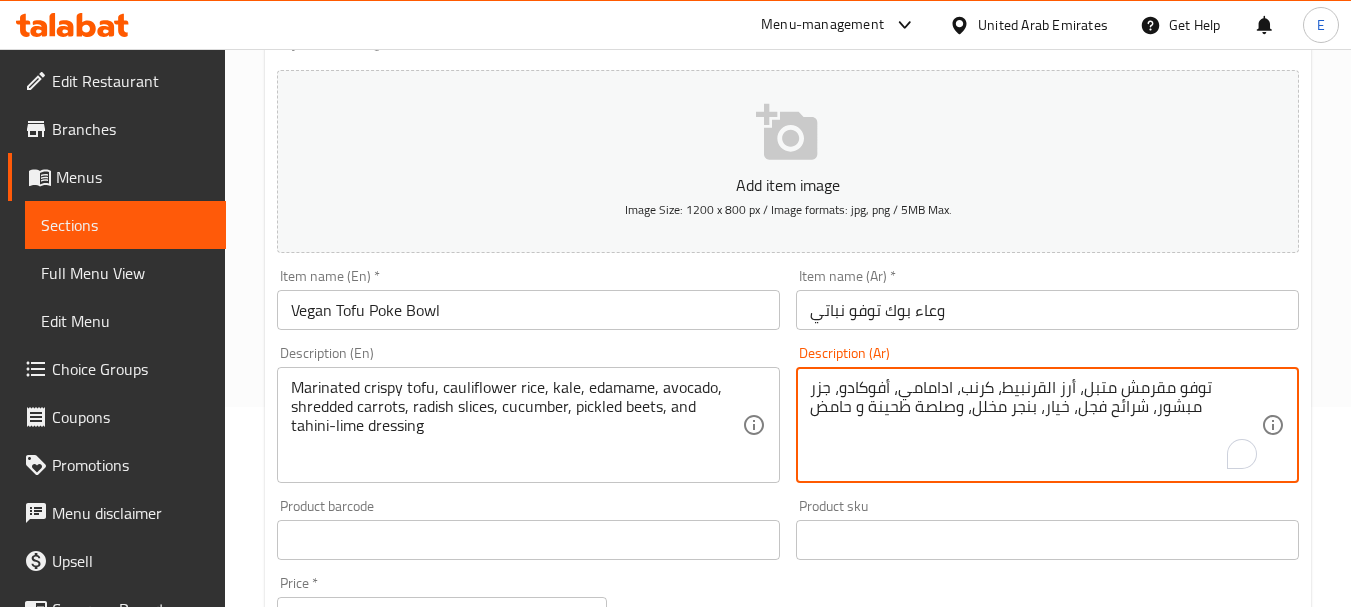 click on "توفو مقرمش متبل، أرز القرنبيط، كرنب، ادامامي، أفوكادو، جزر مبشور، شرائح فجل، خيار، بنجر مخلل، وصلصة طحينة و حامض" at bounding box center [1035, 425] 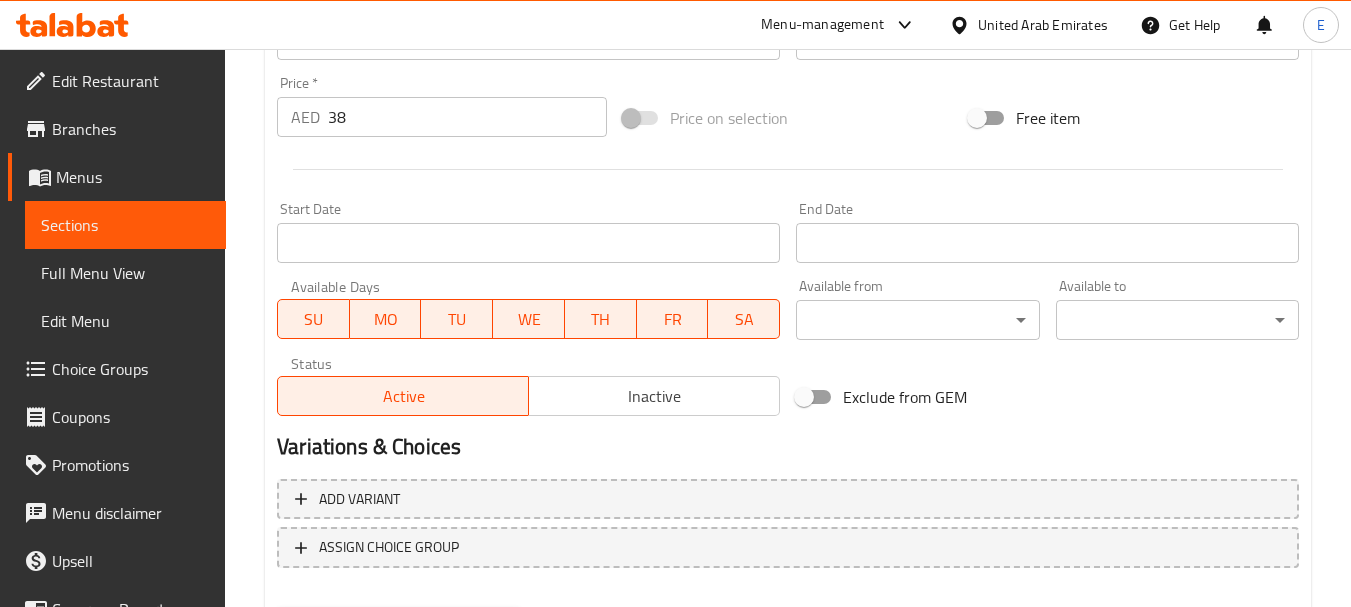 scroll, scrollTop: 806, scrollLeft: 0, axis: vertical 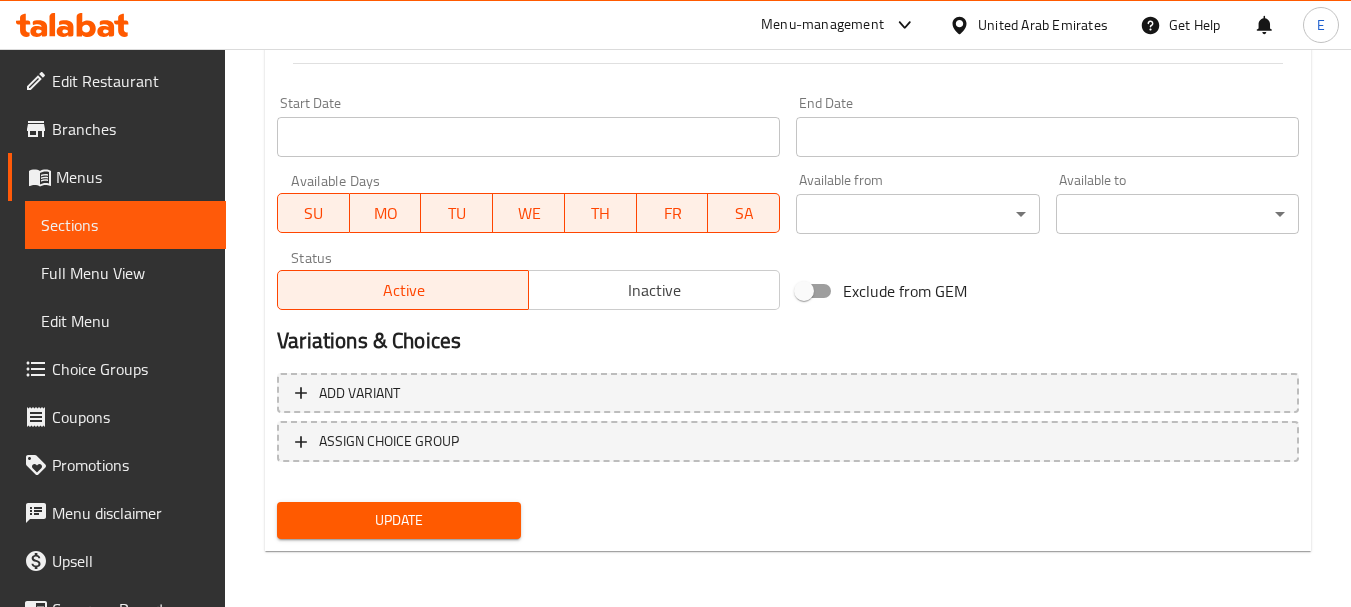type on "توفو مقرمش متبل، أرز القرنبيط، كيل، ادامامي، أفوكادو، جزر مبشور، شرائح فجل، خيار، بنجر مخلل، وصلصة طحينة و حامض" 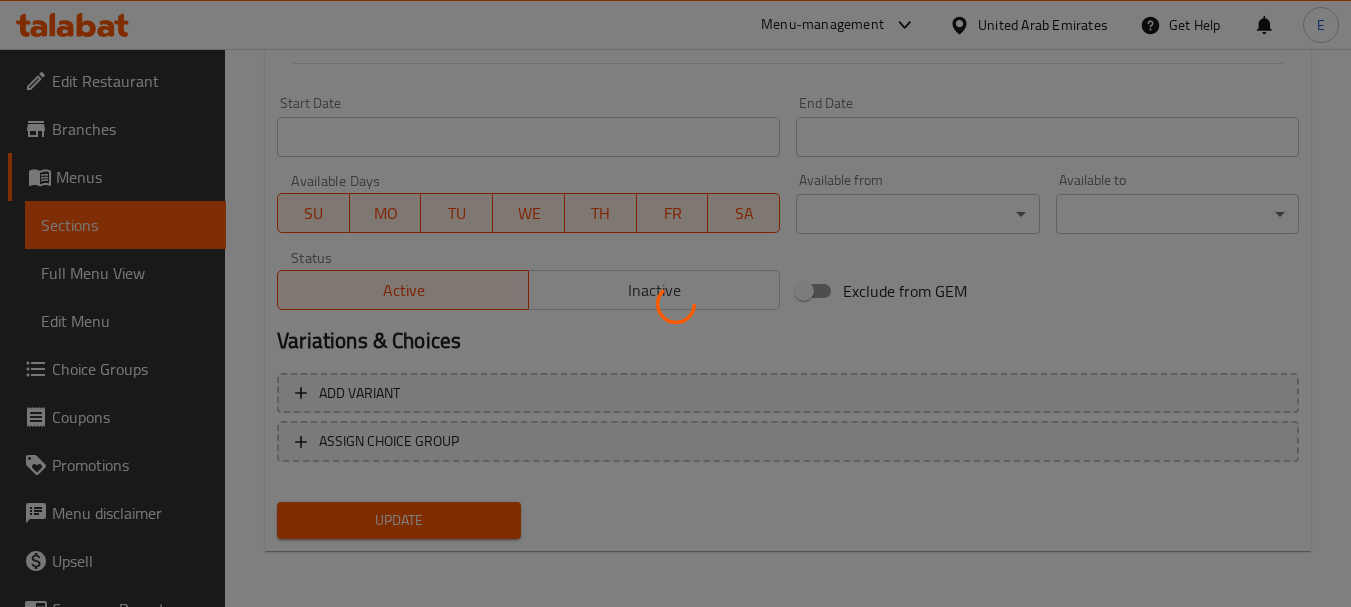 click at bounding box center [675, 303] 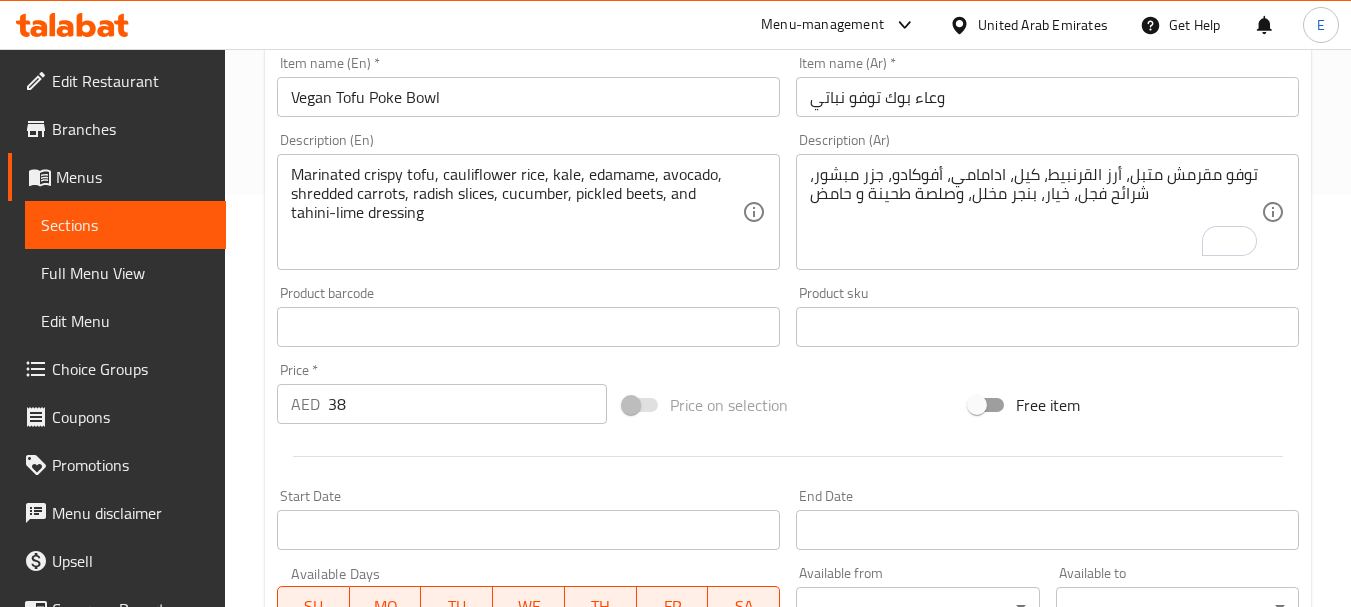 scroll, scrollTop: 0, scrollLeft: 0, axis: both 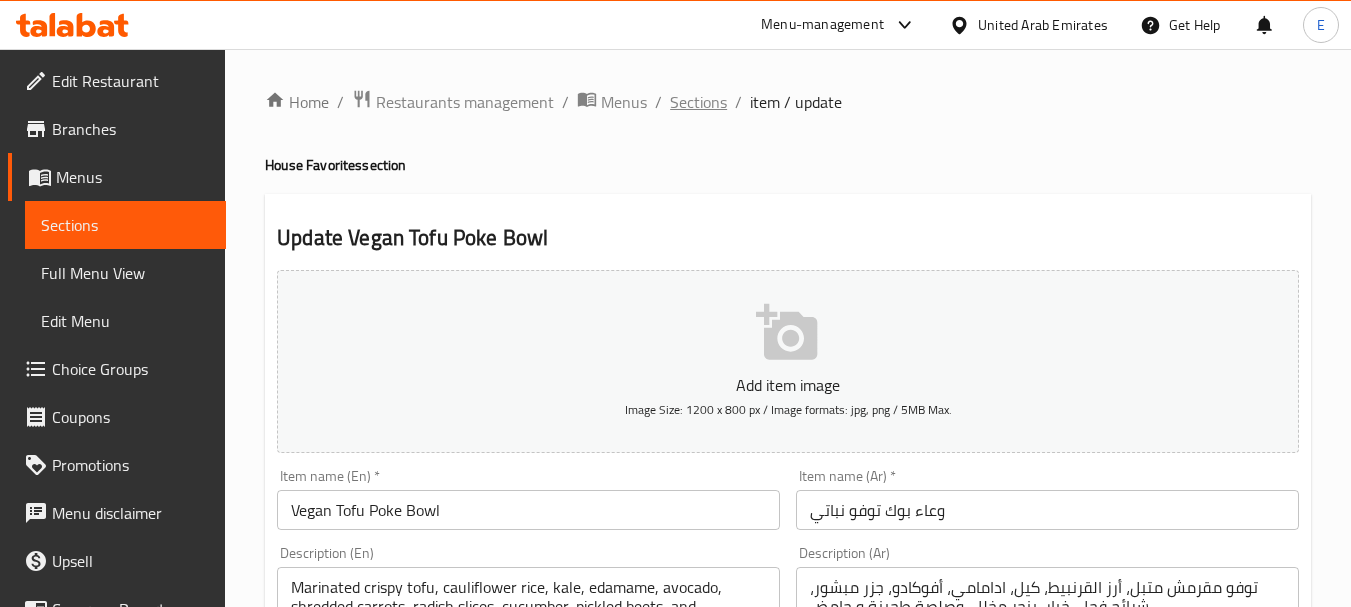 click on "Sections" at bounding box center (698, 102) 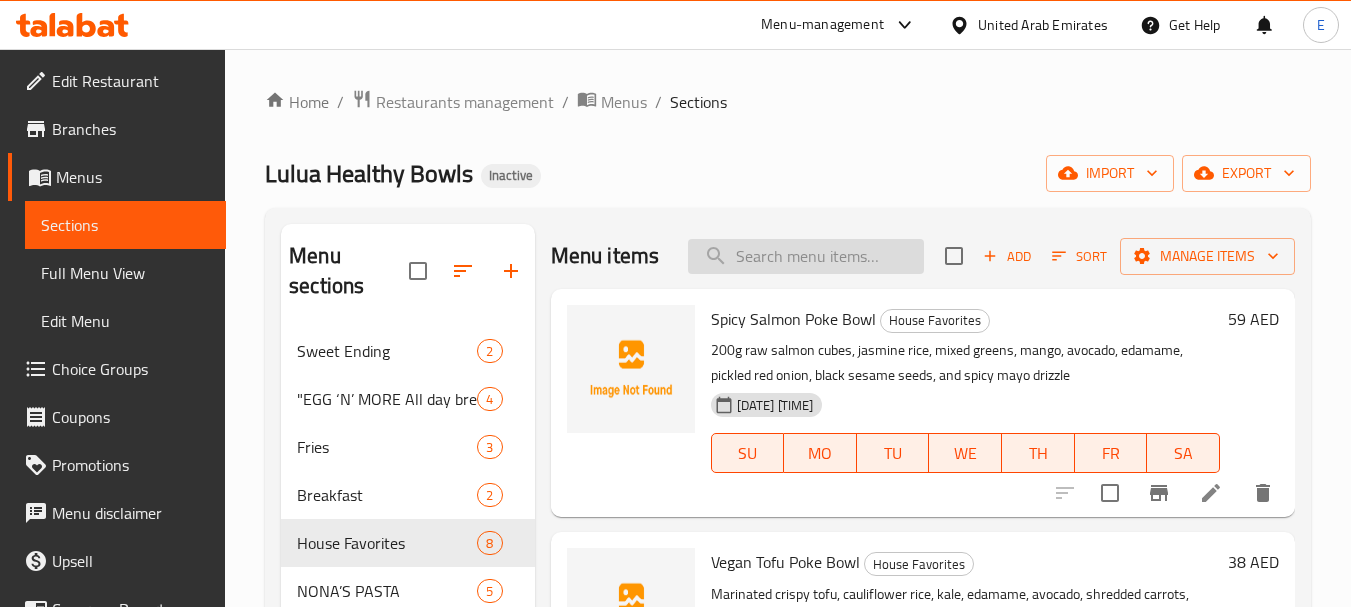 click at bounding box center (806, 256) 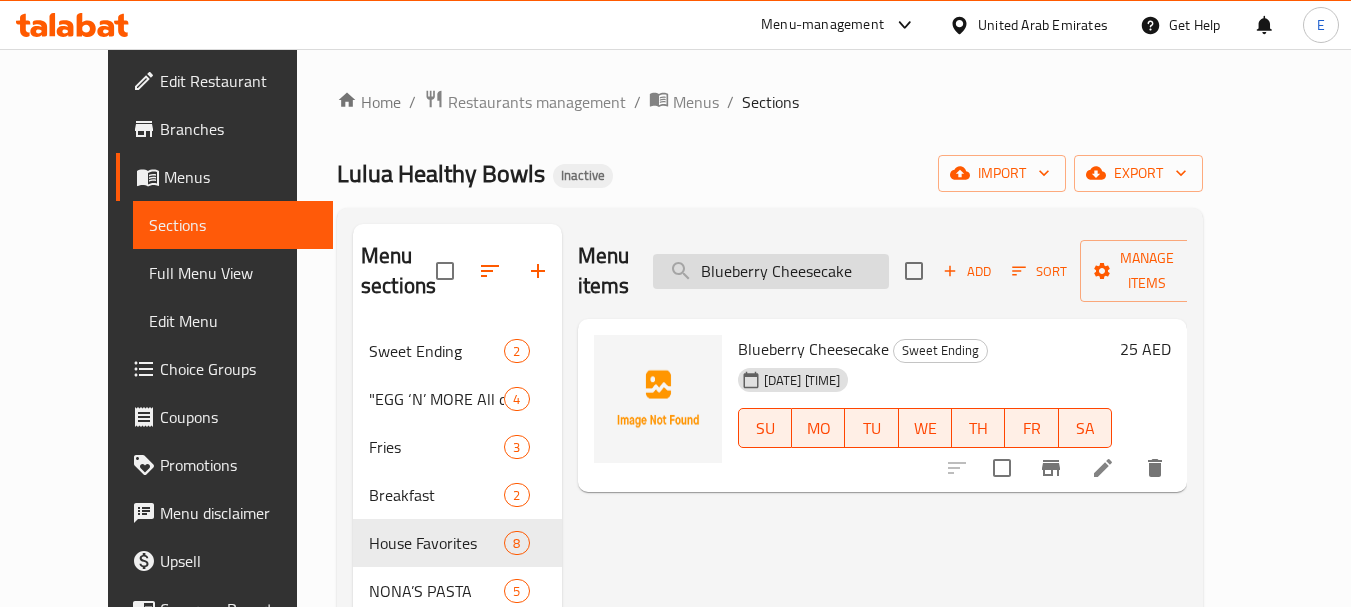 click on "Blueberry Cheesecake" at bounding box center (771, 271) 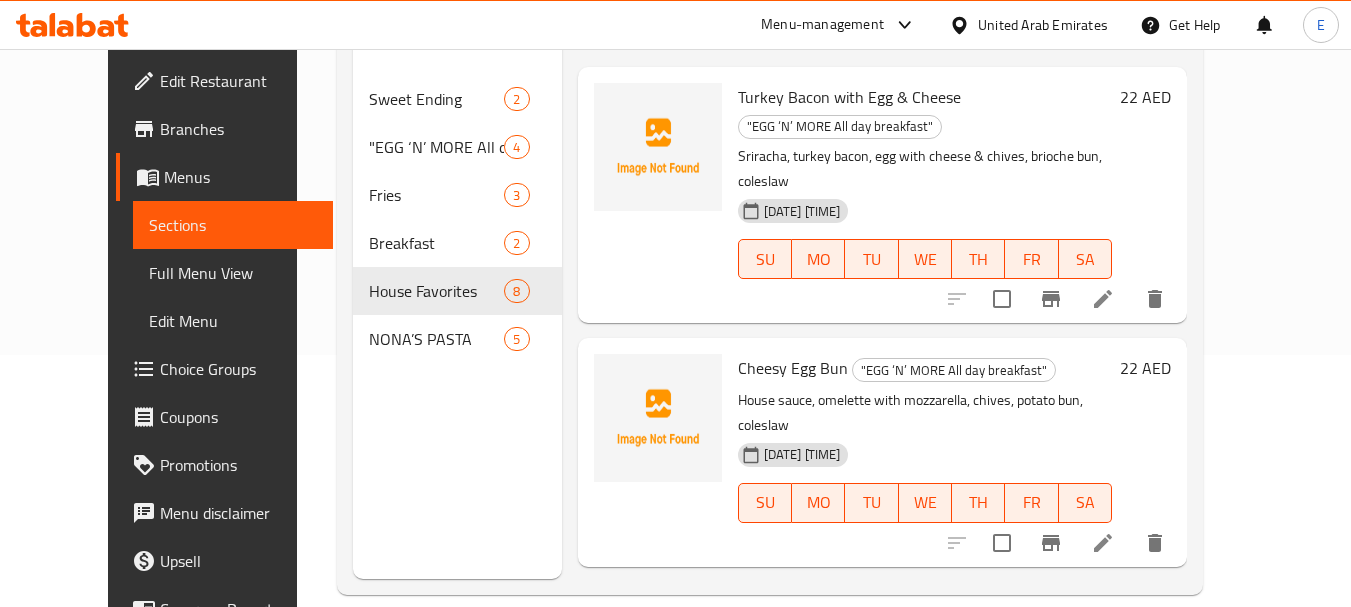 scroll, scrollTop: 280, scrollLeft: 0, axis: vertical 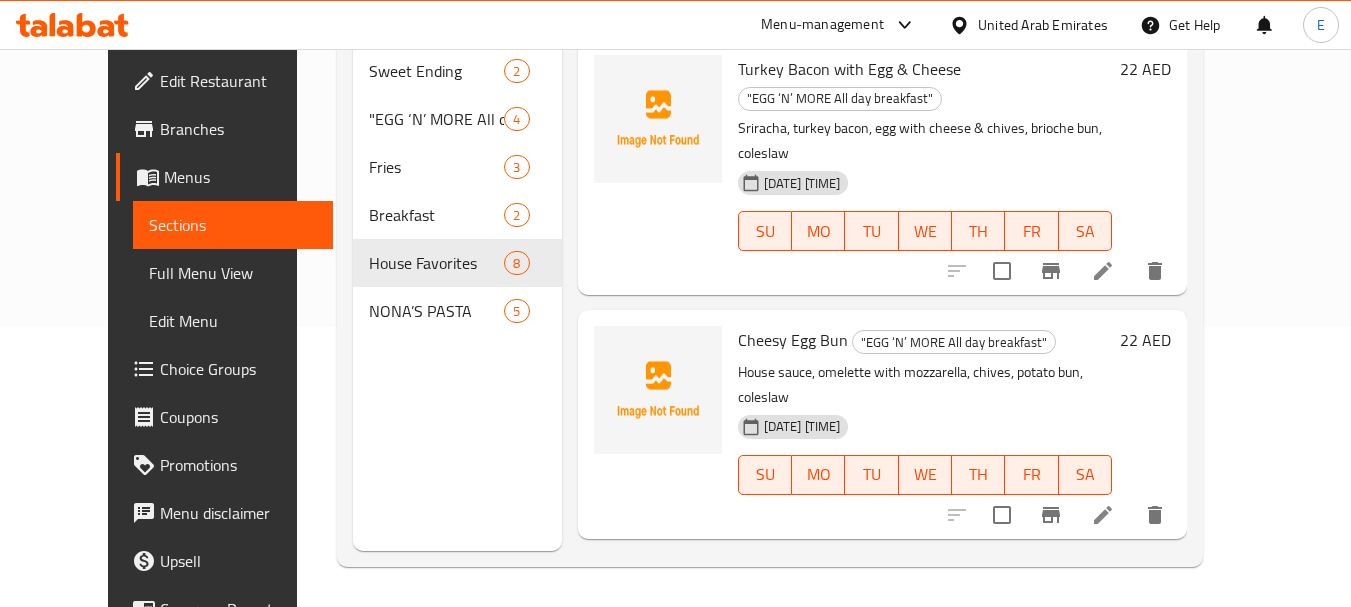 click at bounding box center [658, 167] 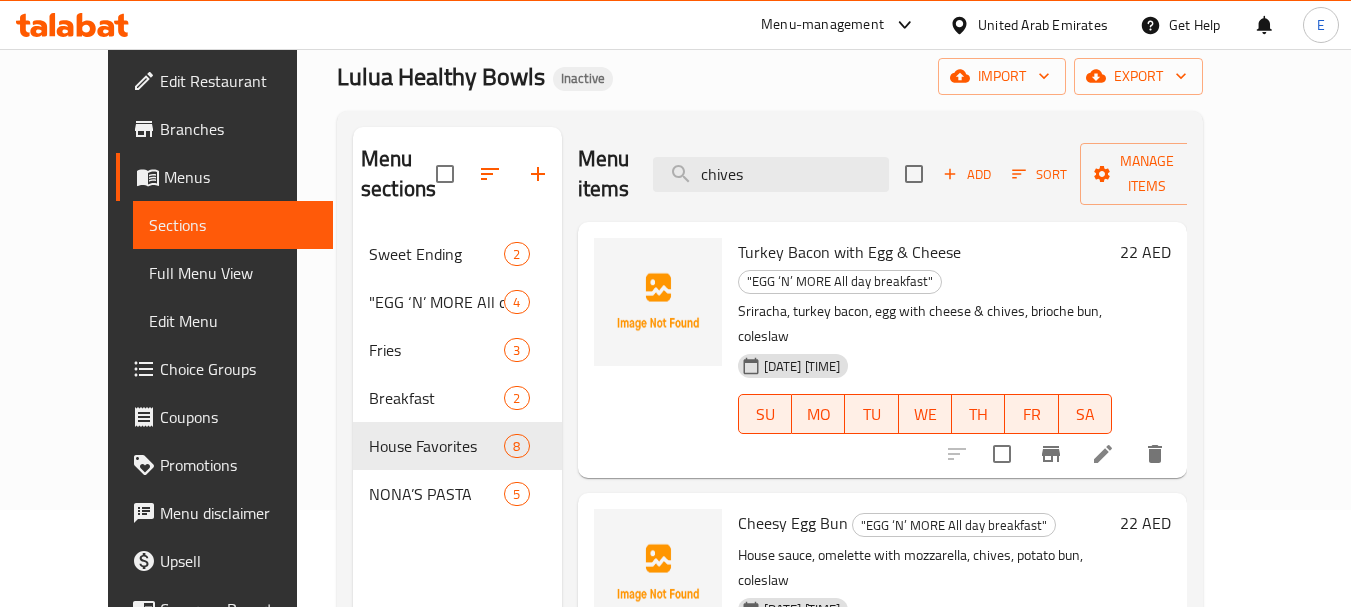 scroll, scrollTop: 0, scrollLeft: 0, axis: both 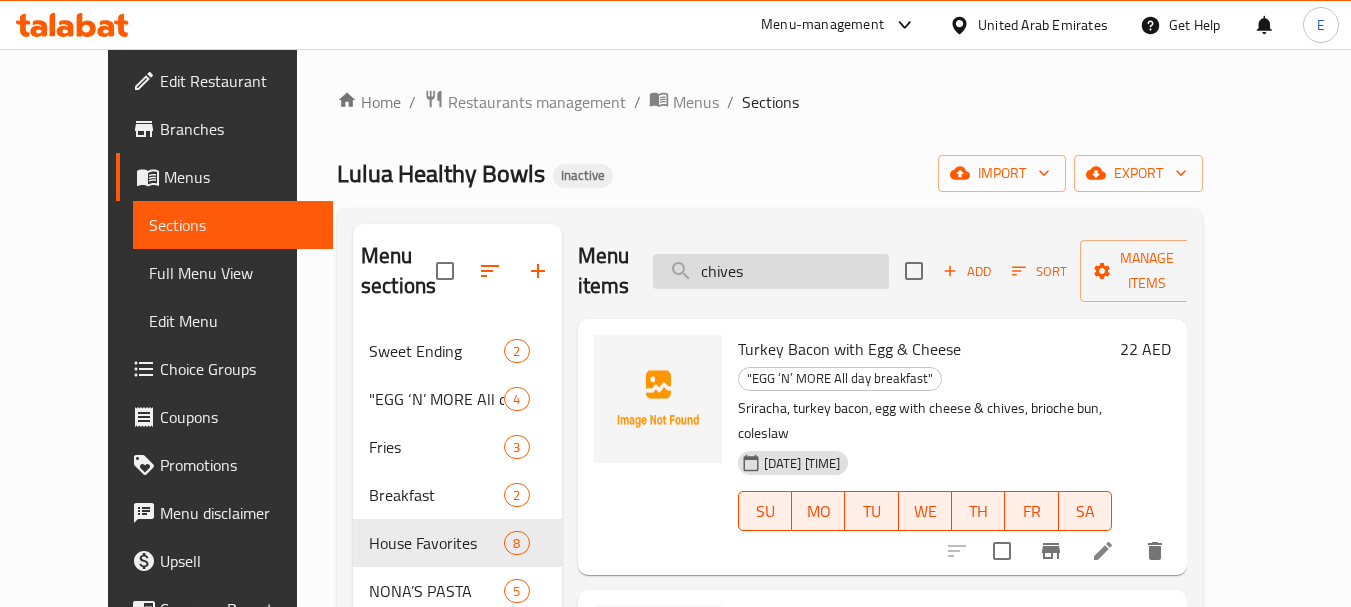 drag, startPoint x: 803, startPoint y: 236, endPoint x: 783, endPoint y: 243, distance: 21.189621 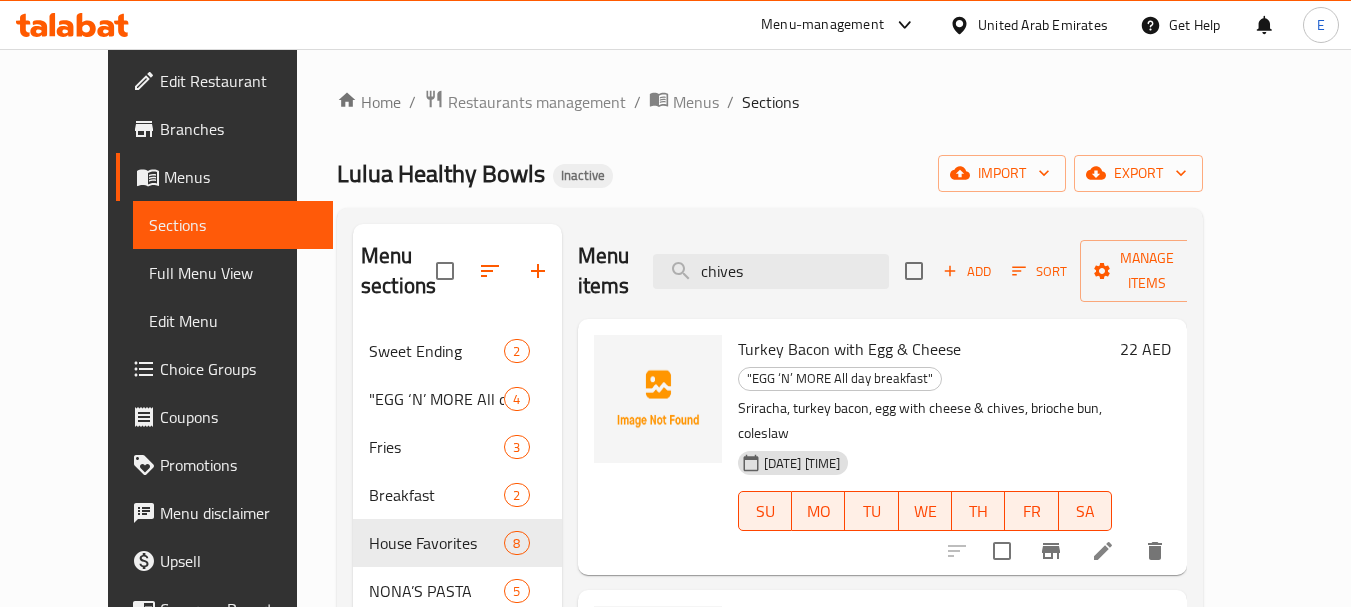 drag, startPoint x: 801, startPoint y: 253, endPoint x: 656, endPoint y: 274, distance: 146.5128 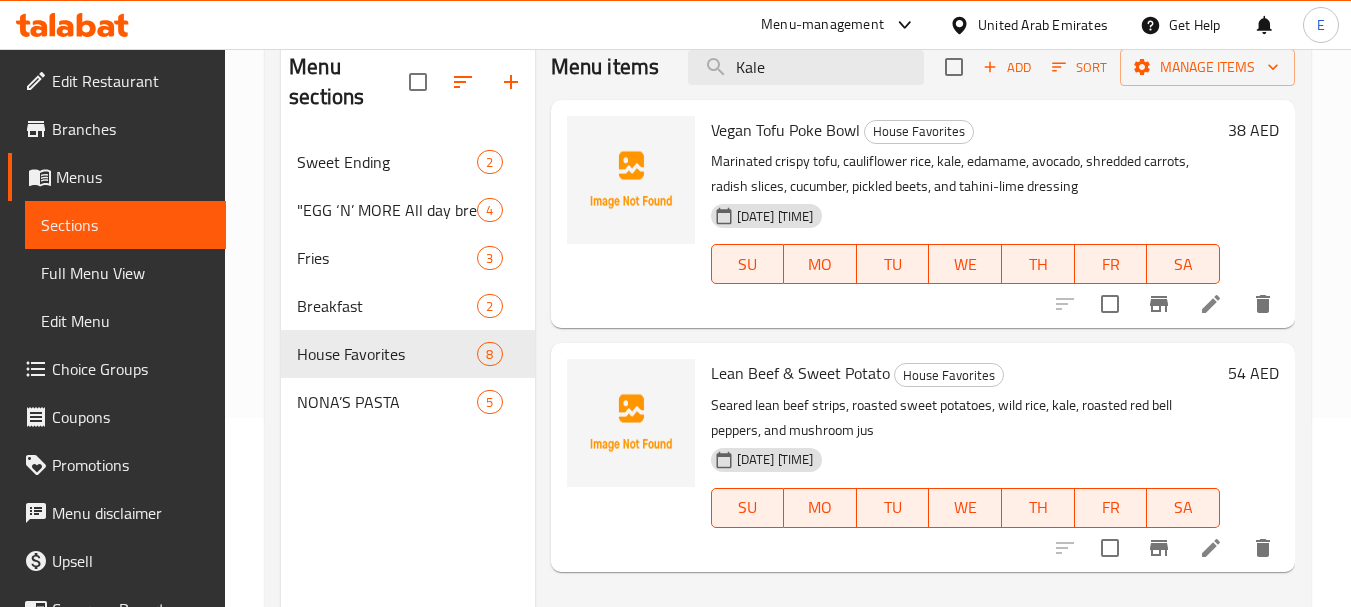 scroll, scrollTop: 200, scrollLeft: 0, axis: vertical 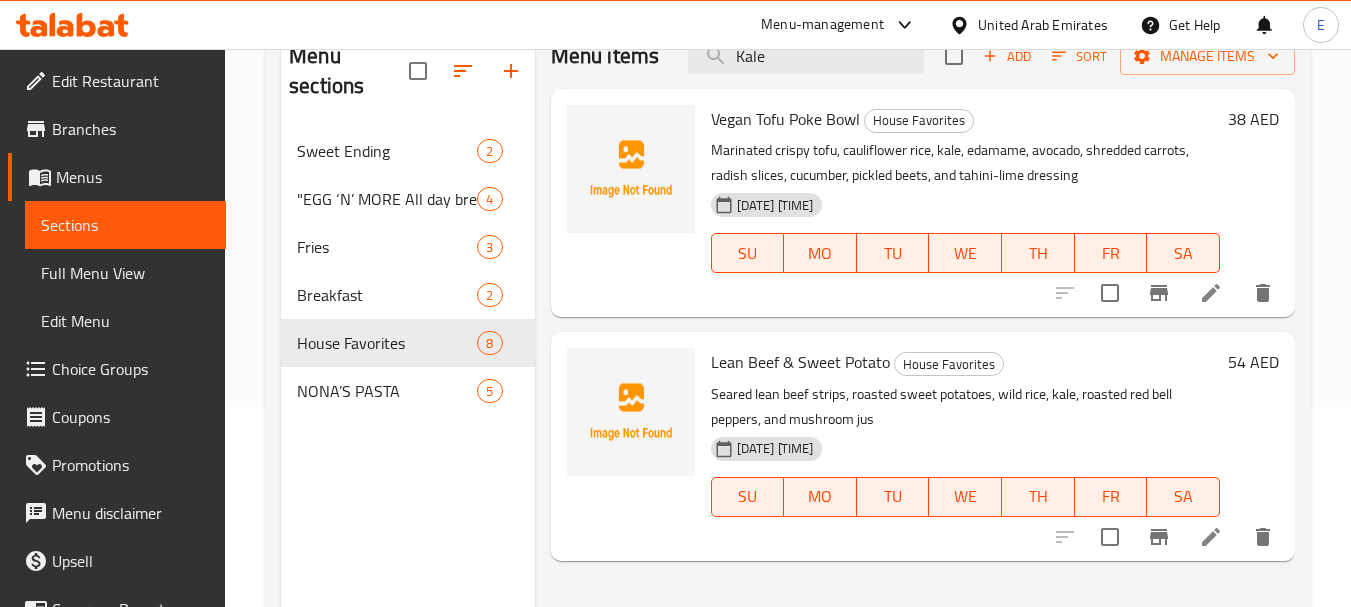 drag, startPoint x: 818, startPoint y: 55, endPoint x: 596, endPoint y: 63, distance: 222.1441 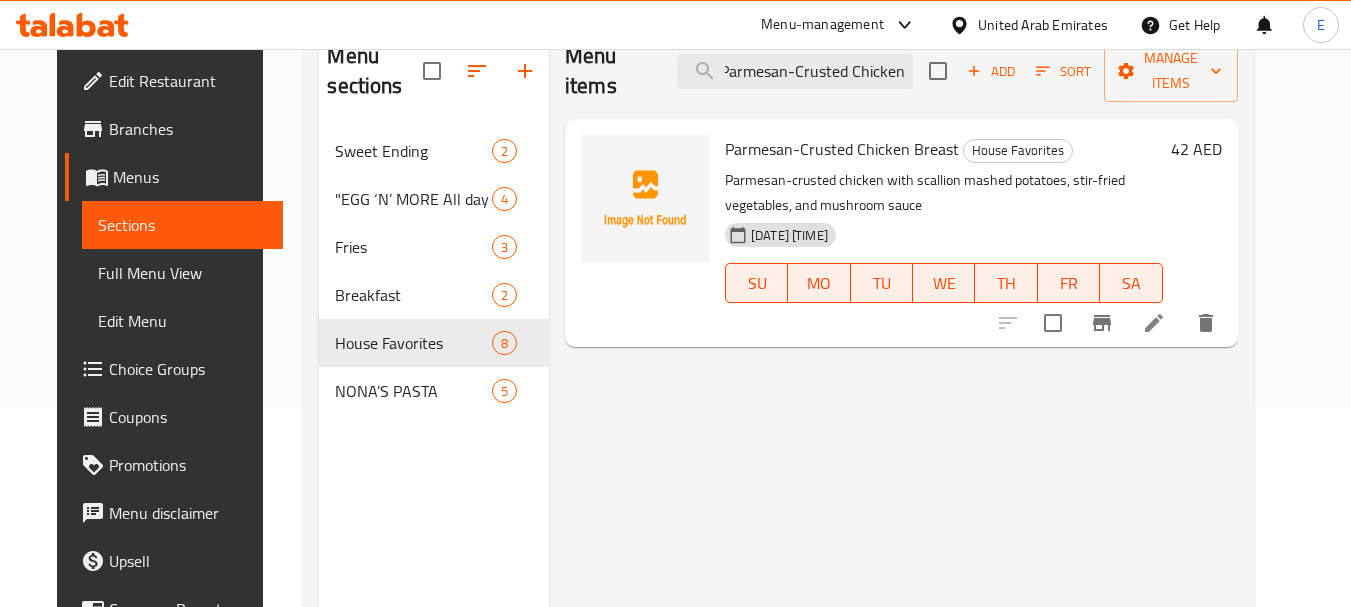 scroll, scrollTop: 0, scrollLeft: 4, axis: horizontal 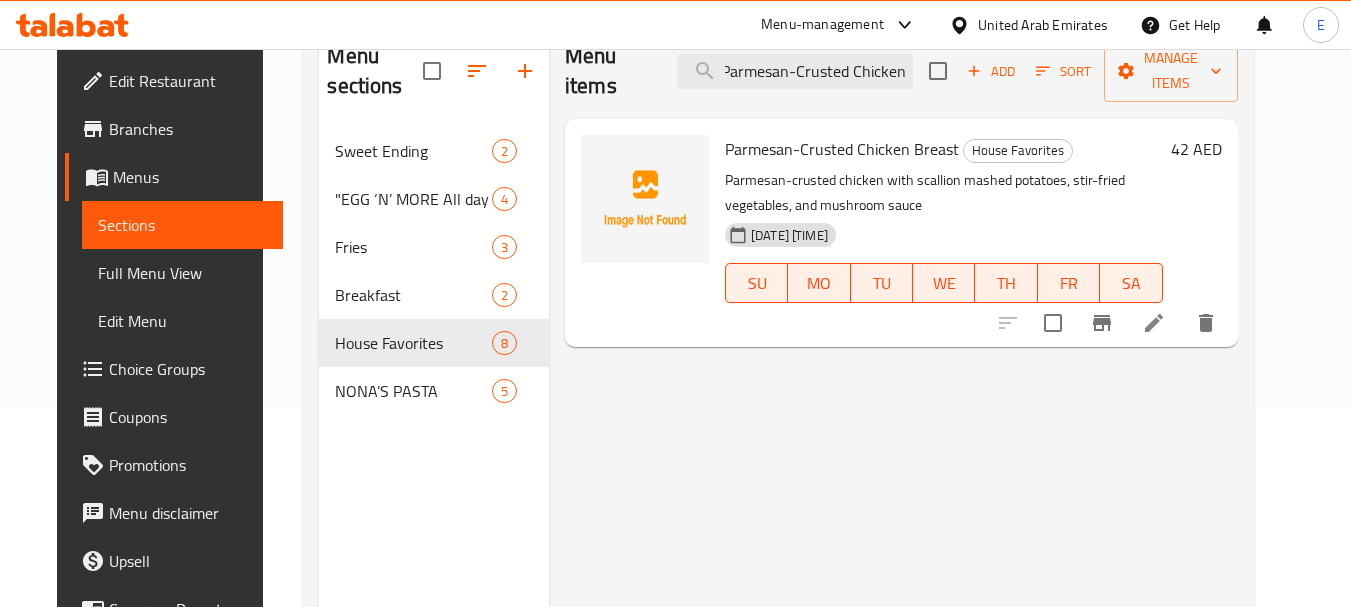 type on "Parmesan-Crusted Chicken" 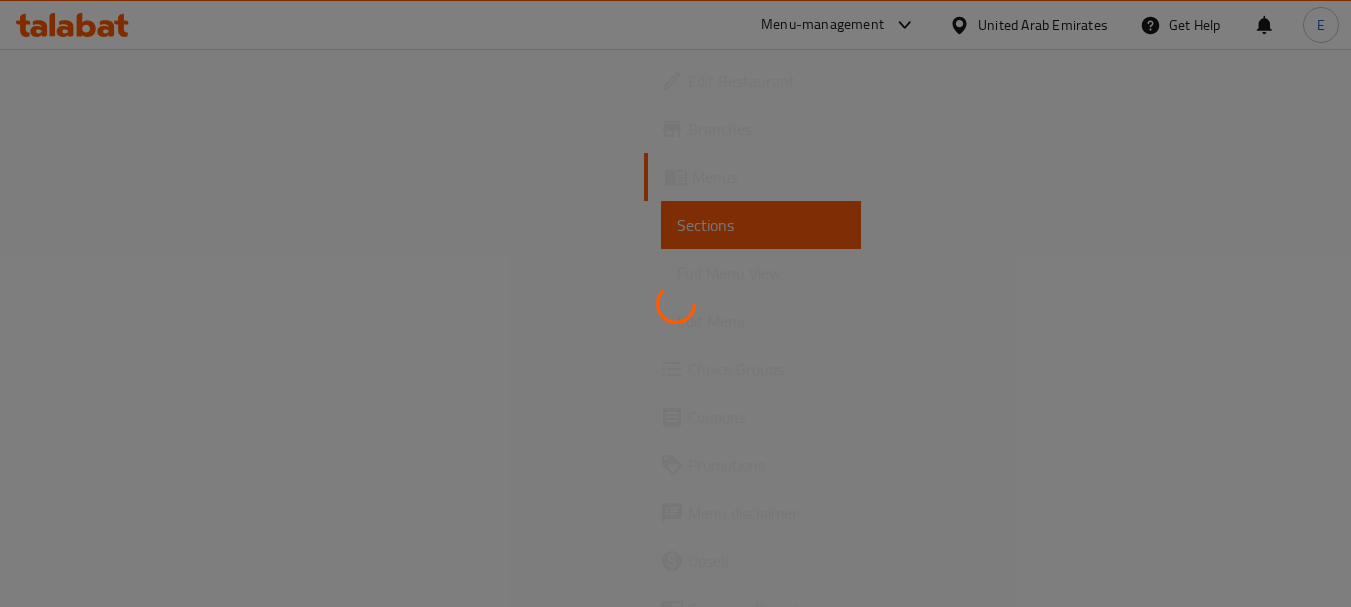 scroll, scrollTop: 0, scrollLeft: 0, axis: both 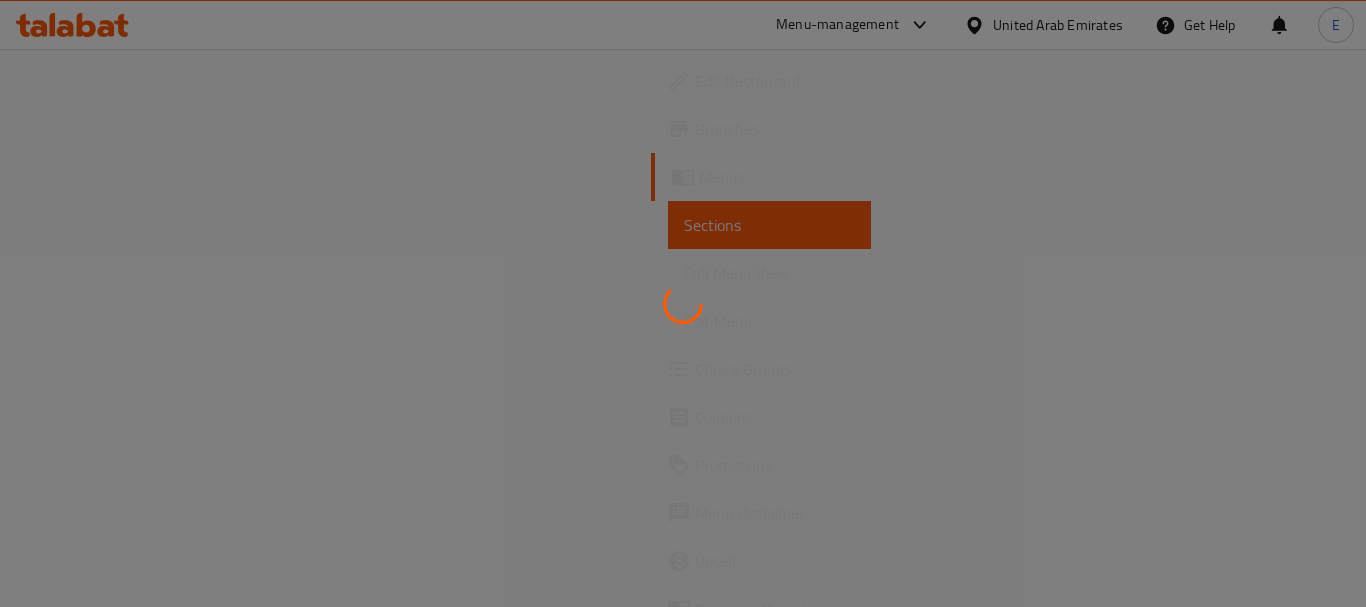 click at bounding box center [683, 303] 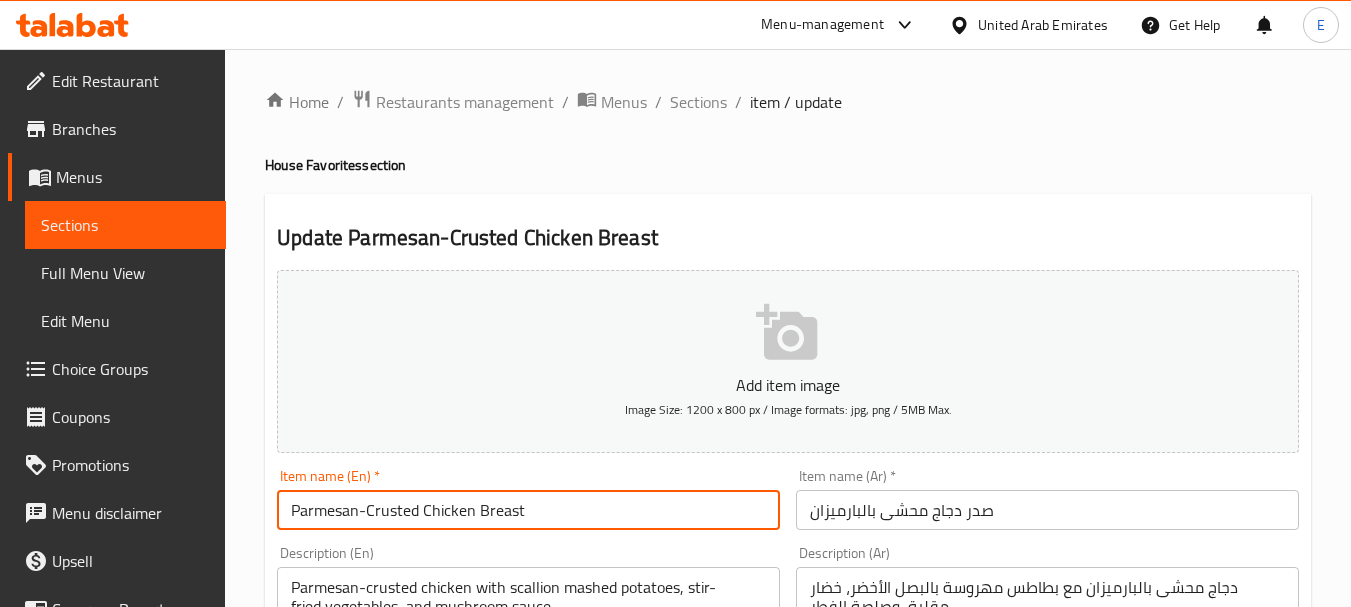 drag, startPoint x: 562, startPoint y: 498, endPoint x: 958, endPoint y: 503, distance: 396.03156 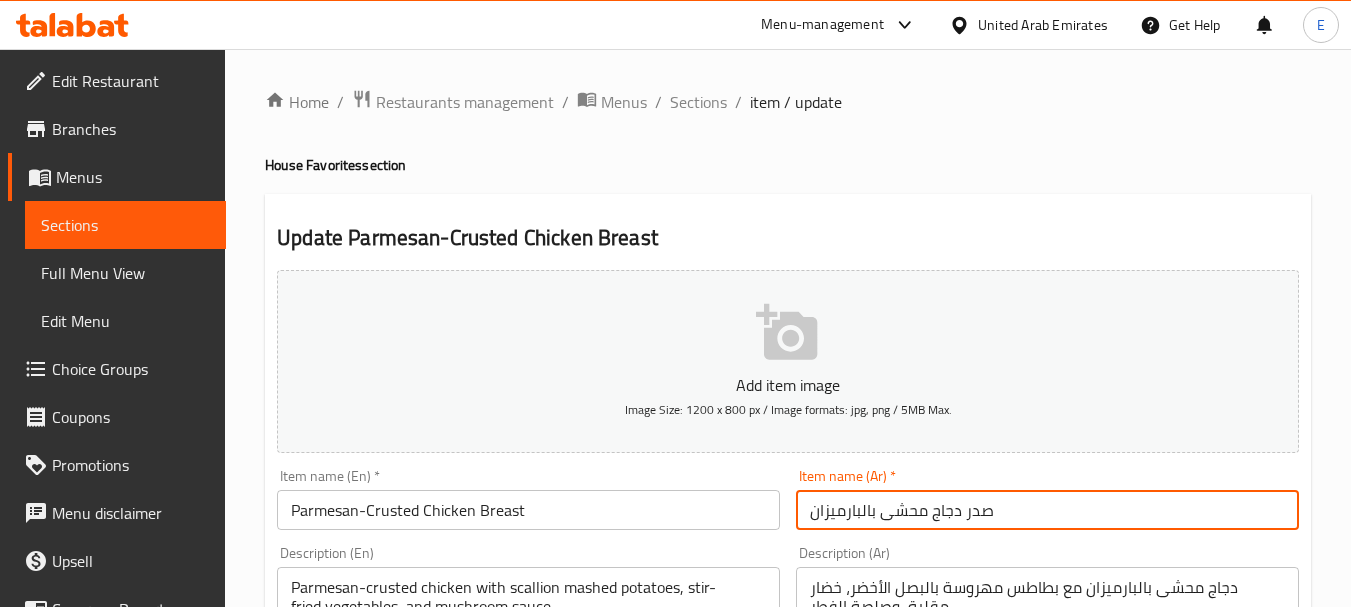 drag, startPoint x: 993, startPoint y: 519, endPoint x: 639, endPoint y: 518, distance: 354.0014 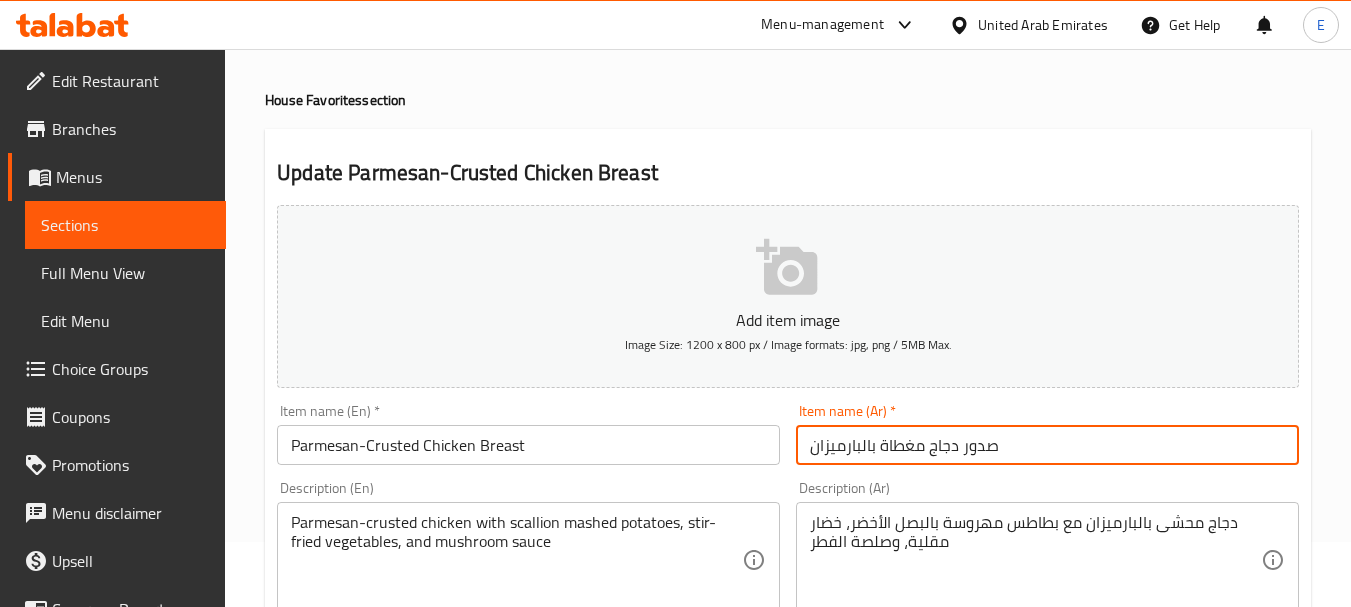 scroll, scrollTop: 100, scrollLeft: 0, axis: vertical 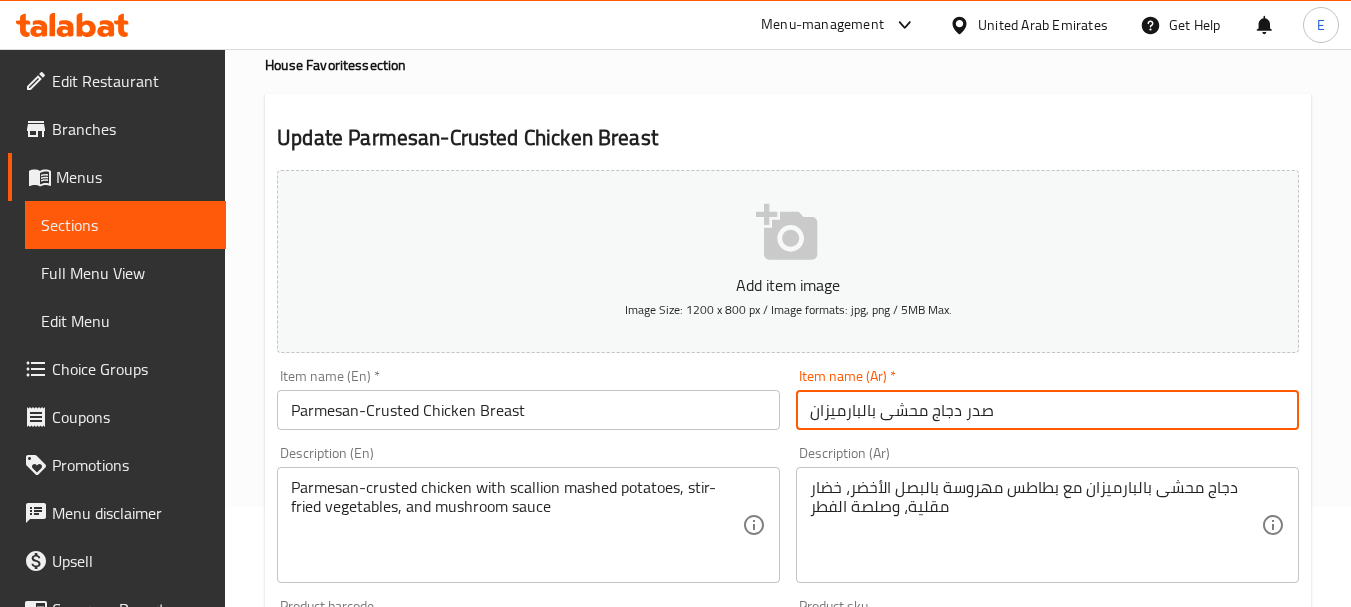 paste on "ور دجاج مغطاة" 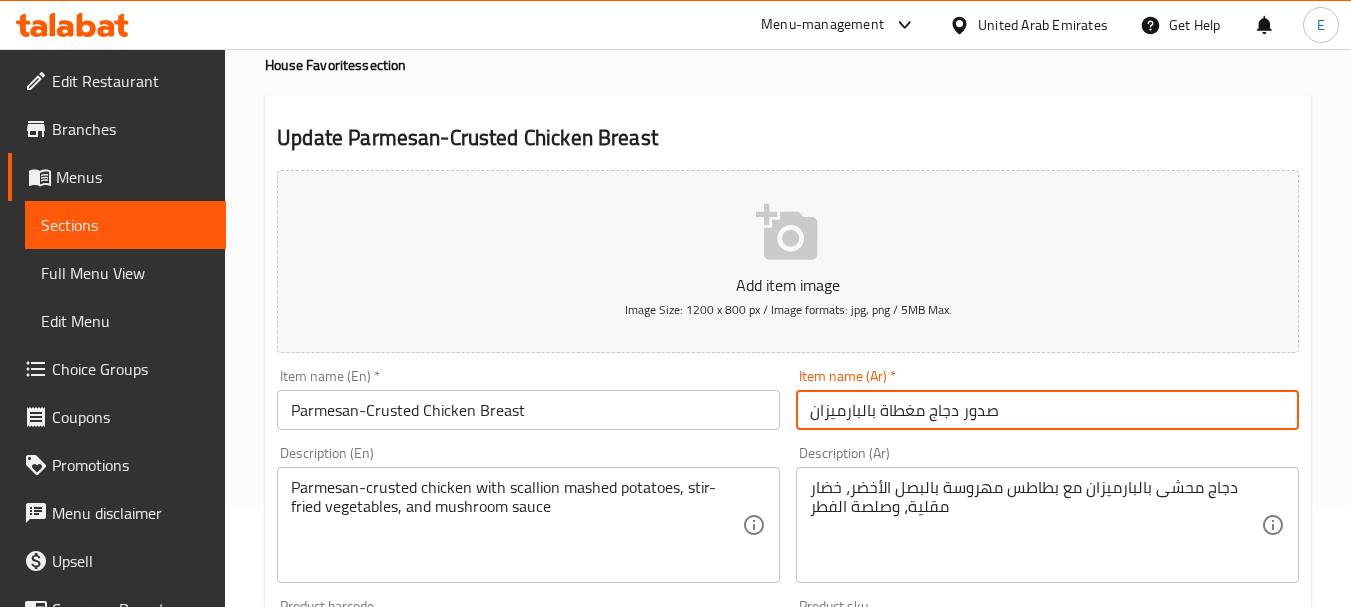 click on "صدور دجاج مغطاة بالبارميزان" at bounding box center [1047, 410] 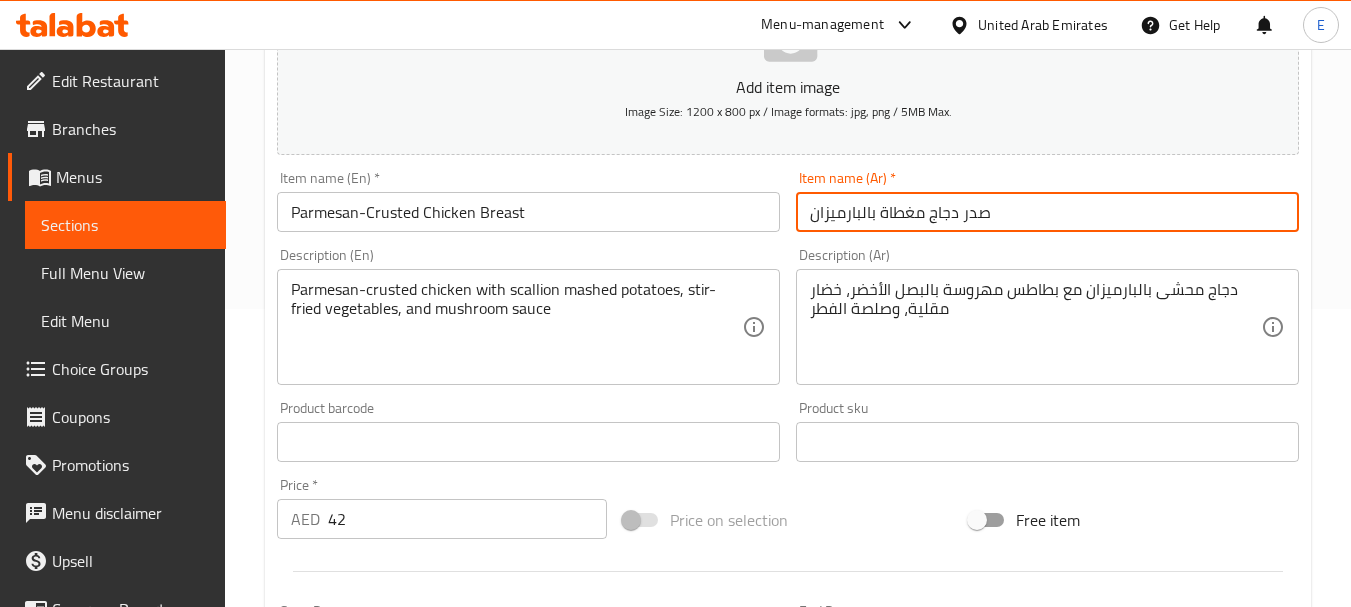 scroll, scrollTop: 300, scrollLeft: 0, axis: vertical 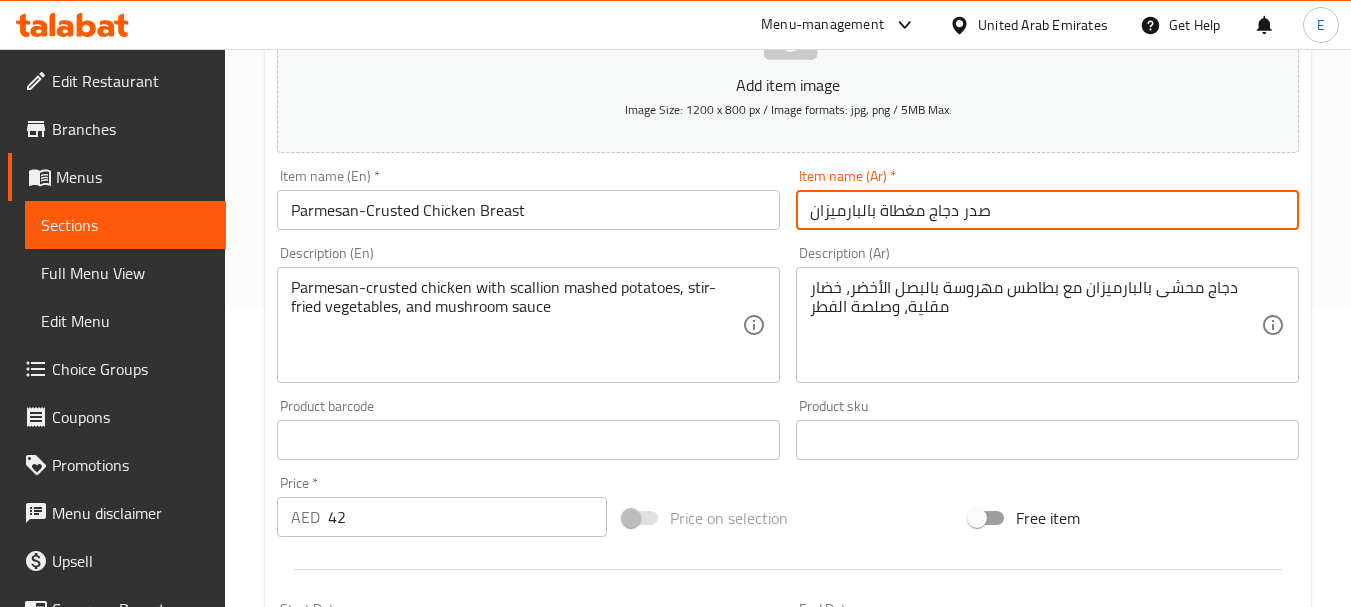type on "صدر دجاج مغطاة بالبارميزان" 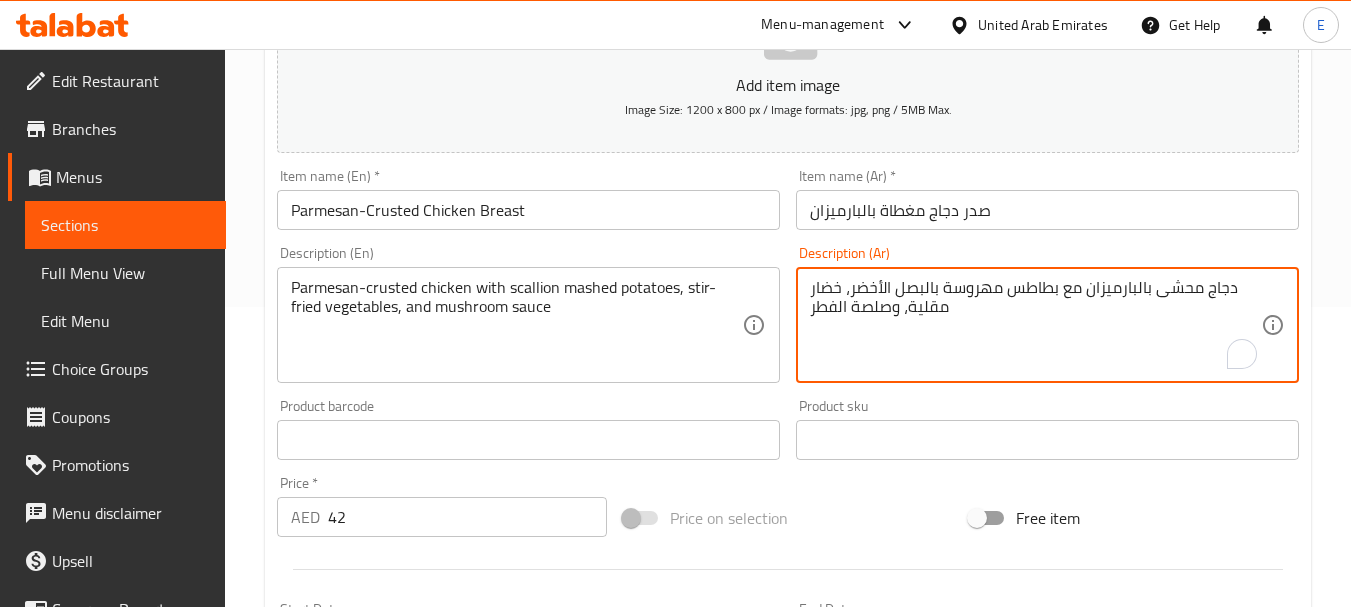 click on "دجاج محشى بالبارميزان مع بطاطس مهروسة بالبصل الأخضر، خضار مقلية، وصلصة الفطر" at bounding box center [1035, 325] 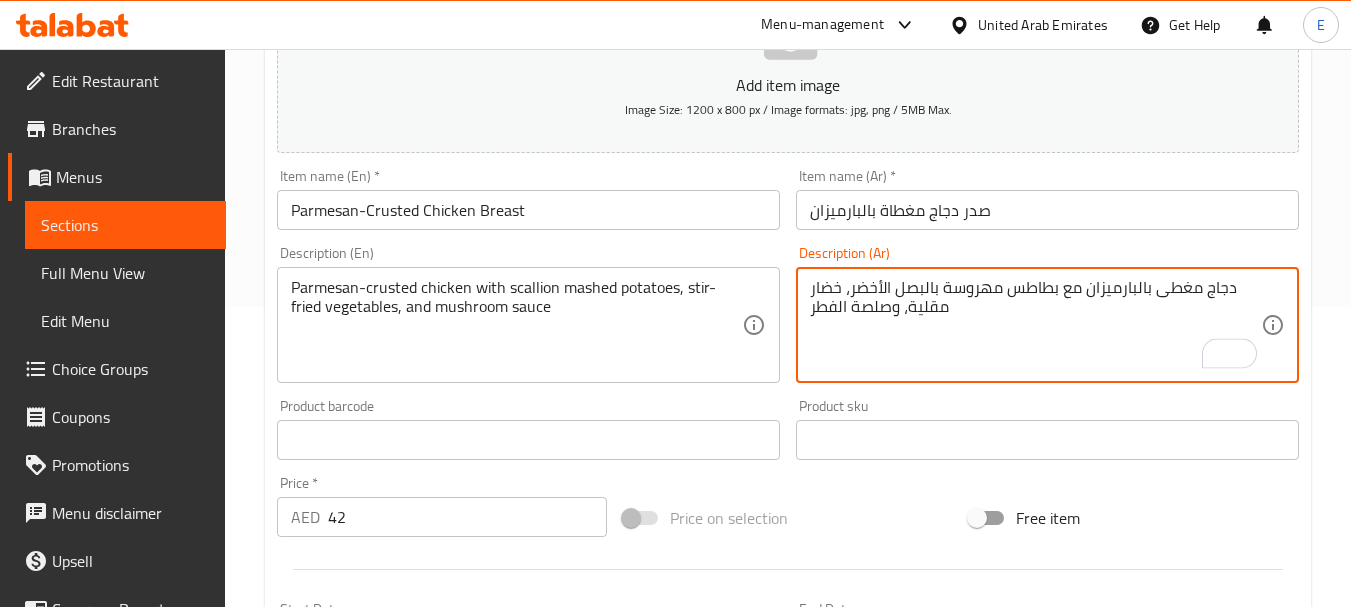 type on "دجاج مغطى بالبارميزان مع بطاطس مهروسة بالبصل الأخضر، خضار مقلية، وصلصة الفطر" 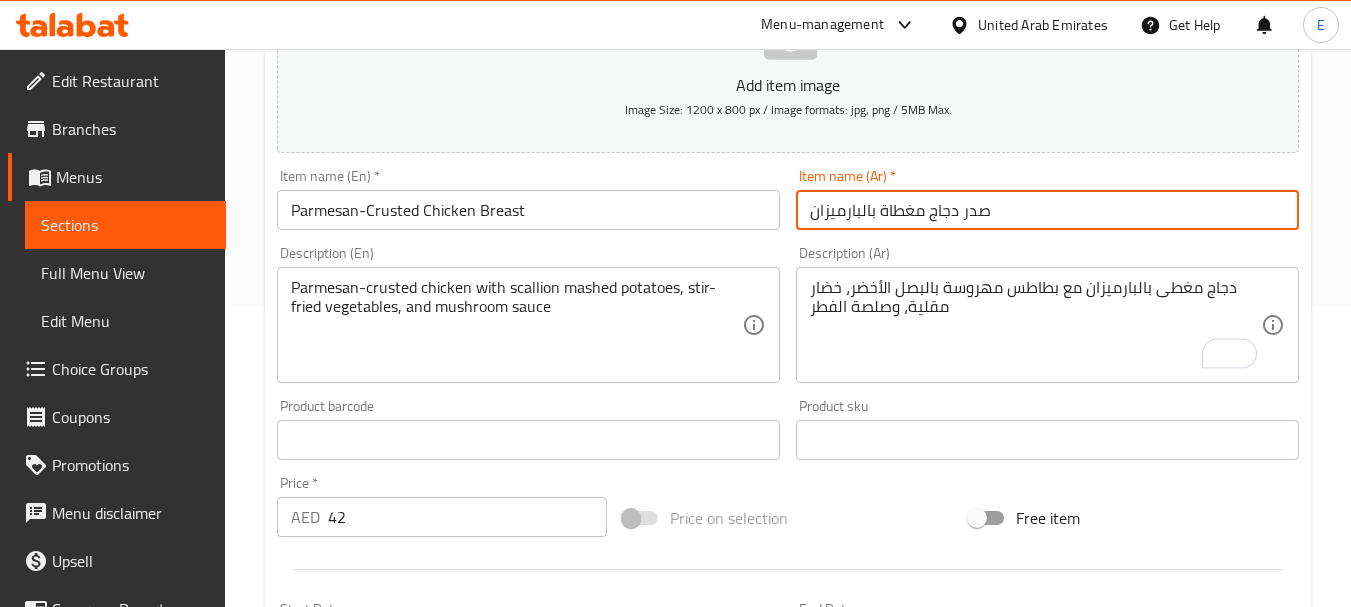 click on "Update" at bounding box center (398, 1026) 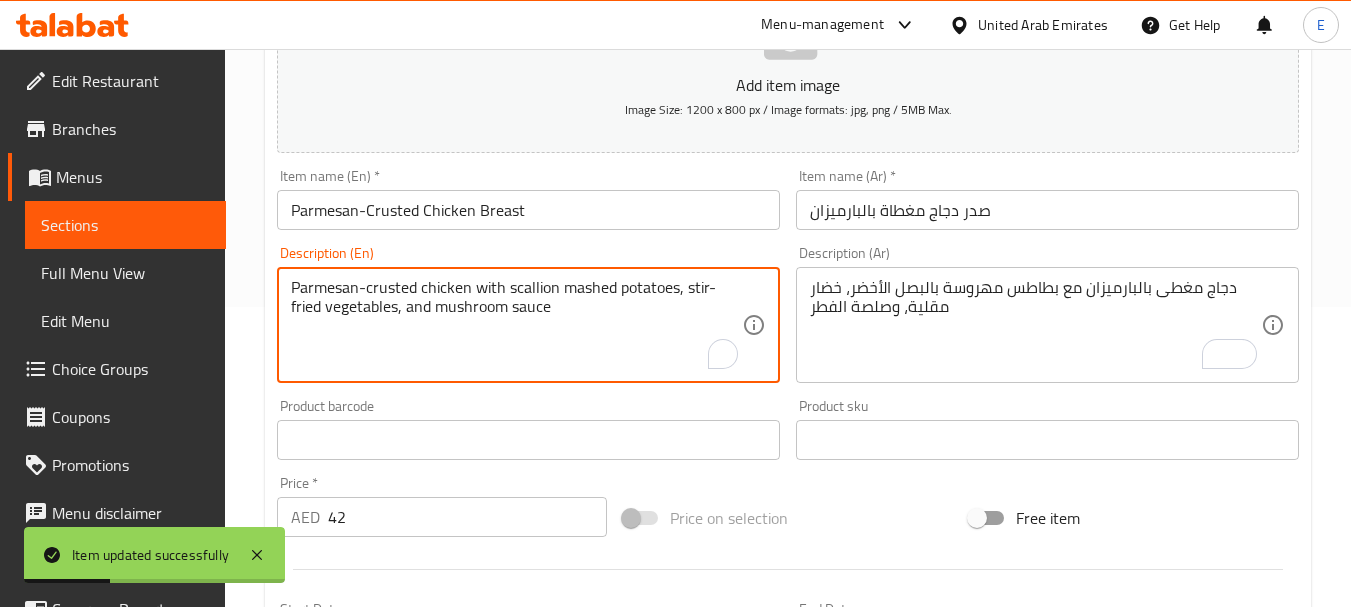 click on "Parmesan-crusted chicken with scallion mashed potatoes, stir-fried vegetables, and mushroom sauce" at bounding box center [516, 325] 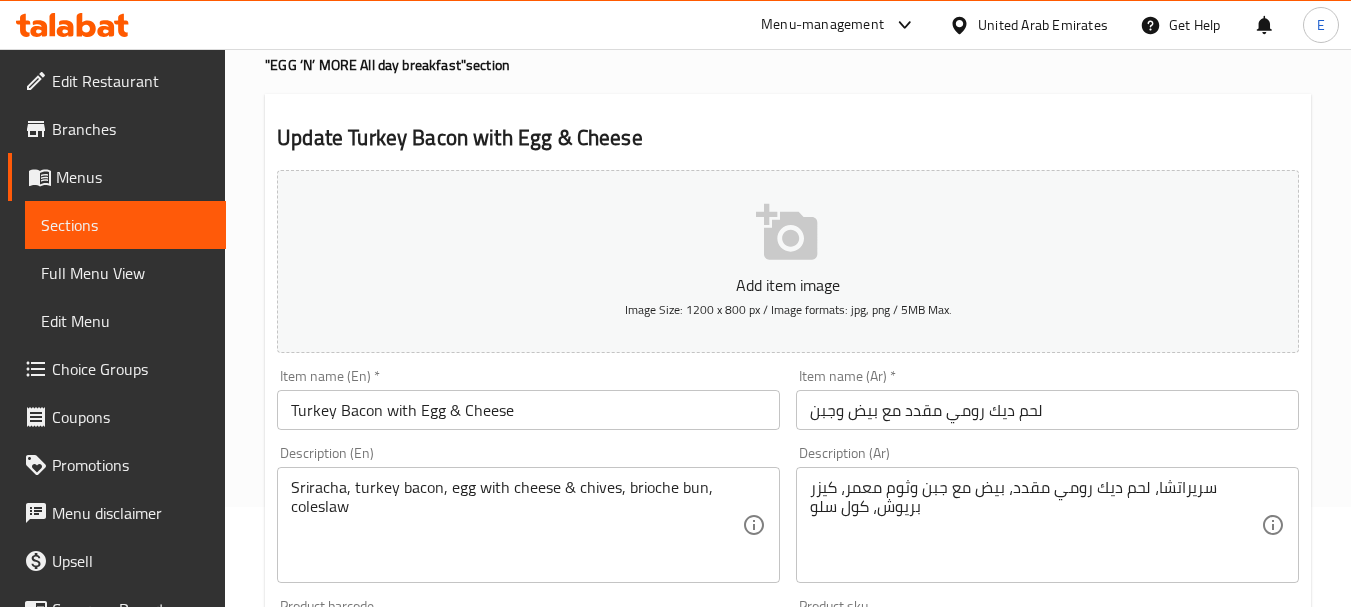 scroll, scrollTop: 200, scrollLeft: 0, axis: vertical 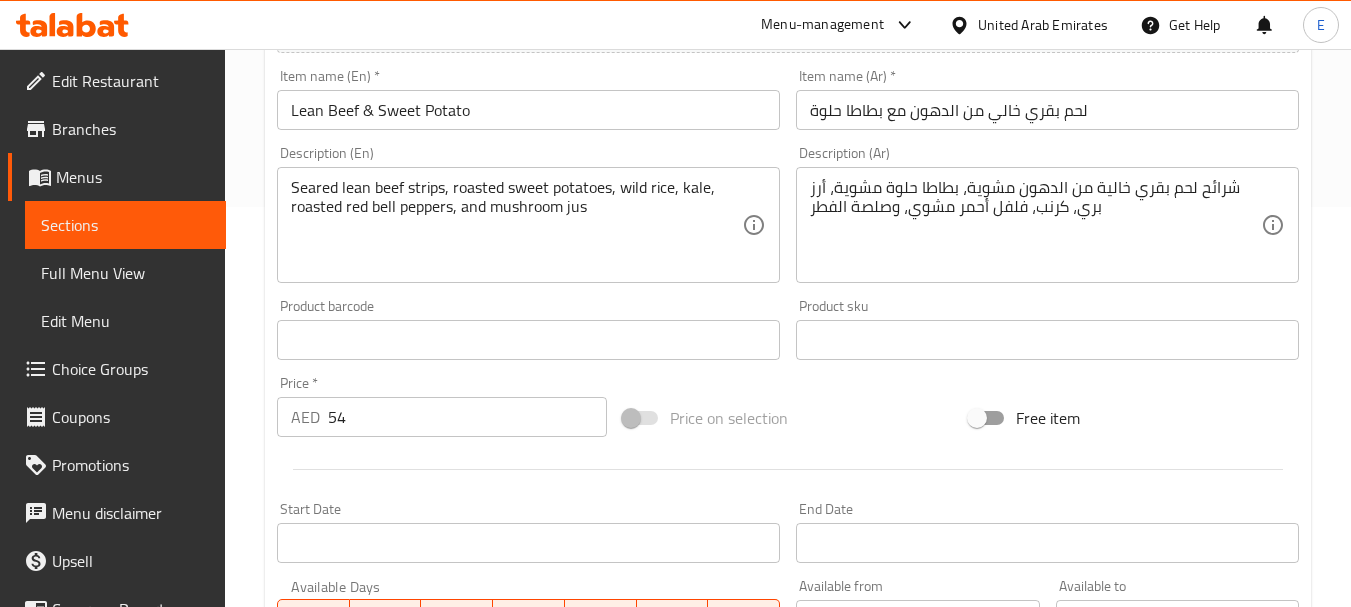 click on "شرائح لحم بقري خالية من الدهون مشوية، بطاطا حلوة مشوية، أرز بري، كرنب، فلفل أحمر مشوي، وصلصة الفطر" at bounding box center (1035, 225) 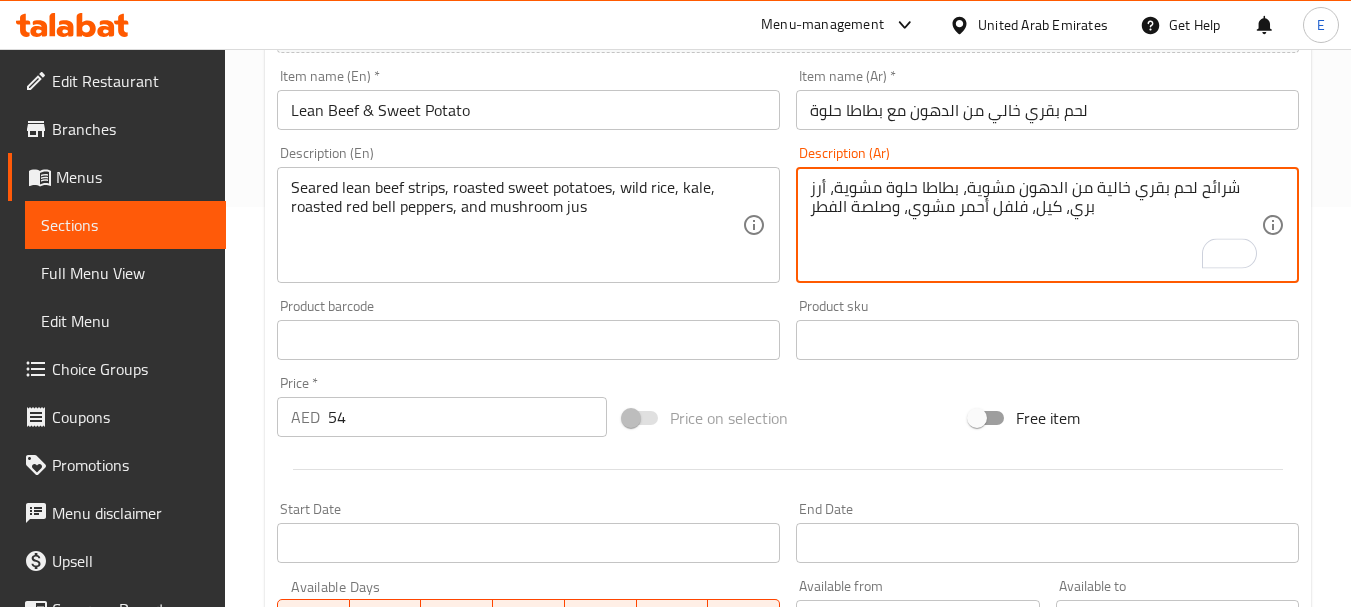 type on "شرائح لحم بقري خالية من الدهون مشوية، بطاطا حلوة مشوية، أرز بري، كيل، فلفل أحمر مشوي، وصلصة الفطر" 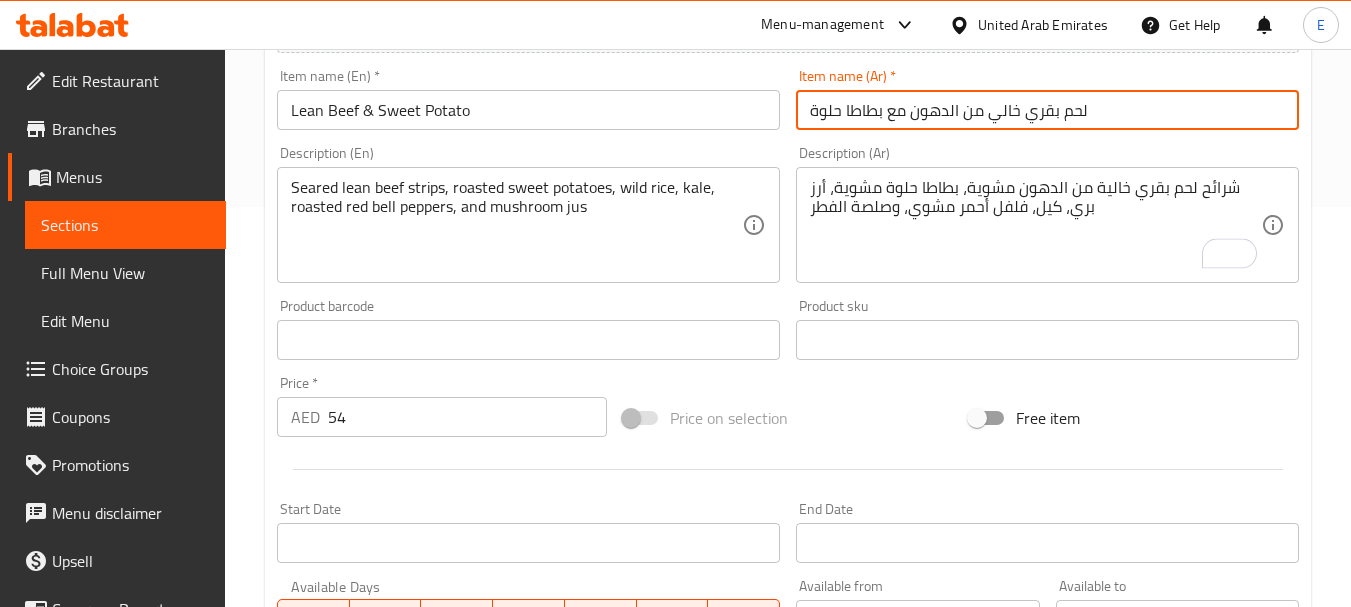 click on "Update" at bounding box center [398, 926] 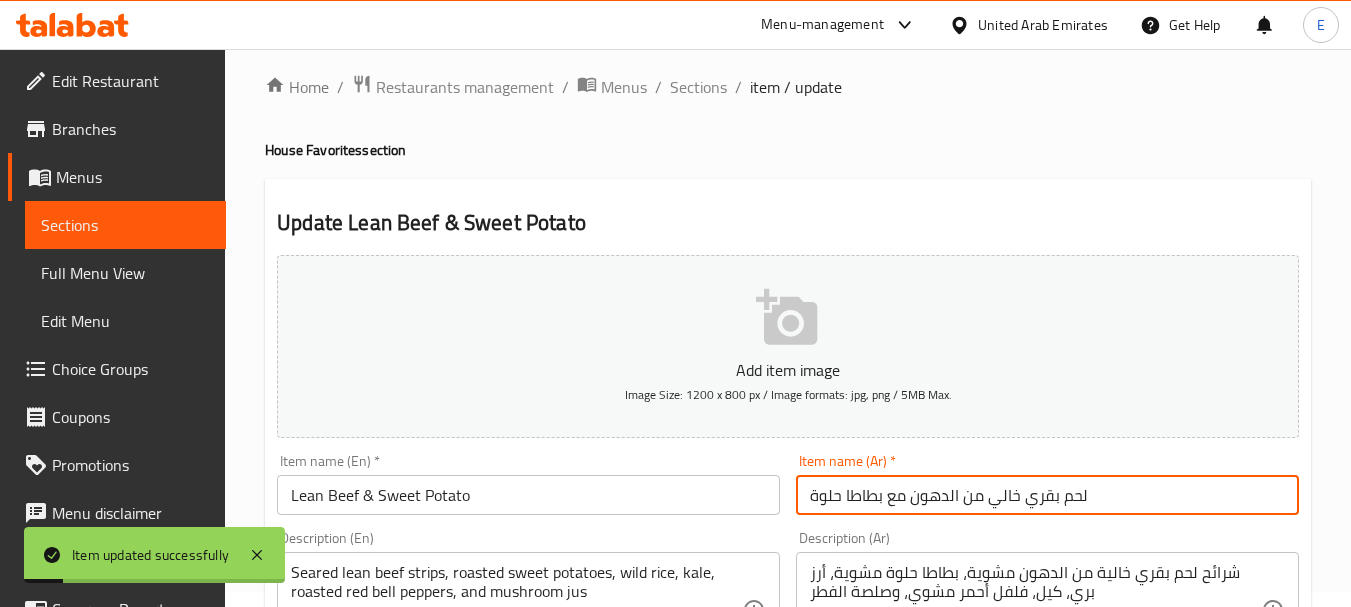 scroll, scrollTop: 0, scrollLeft: 0, axis: both 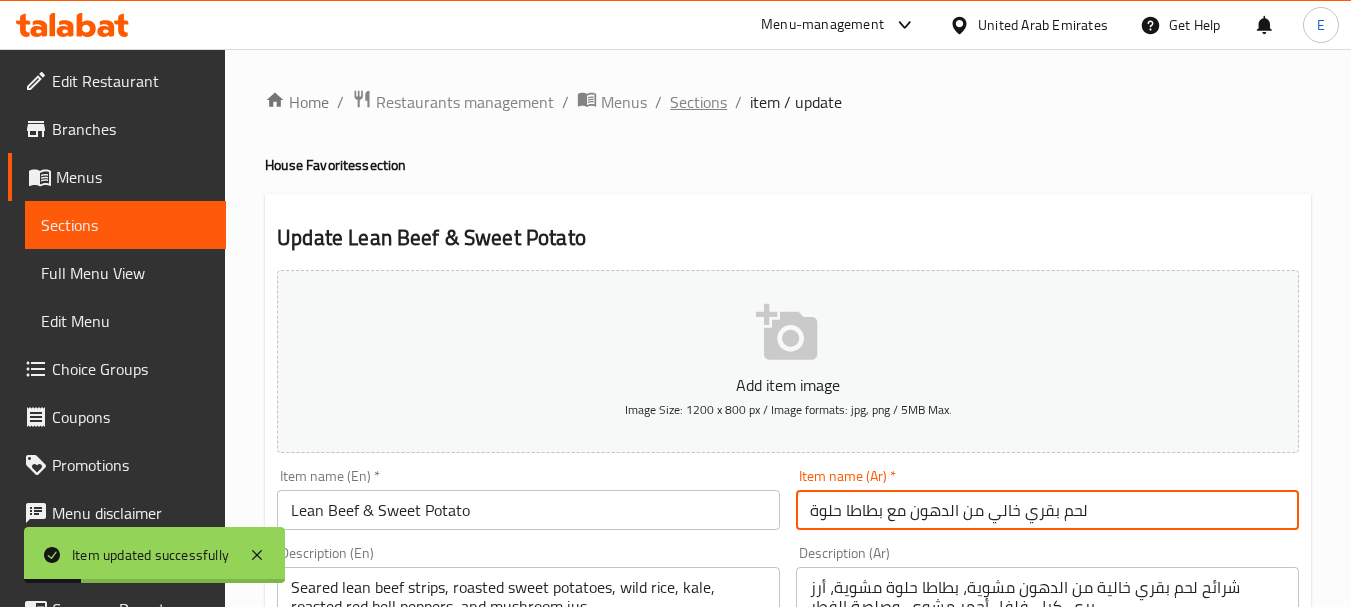 click on "Sections" at bounding box center [698, 102] 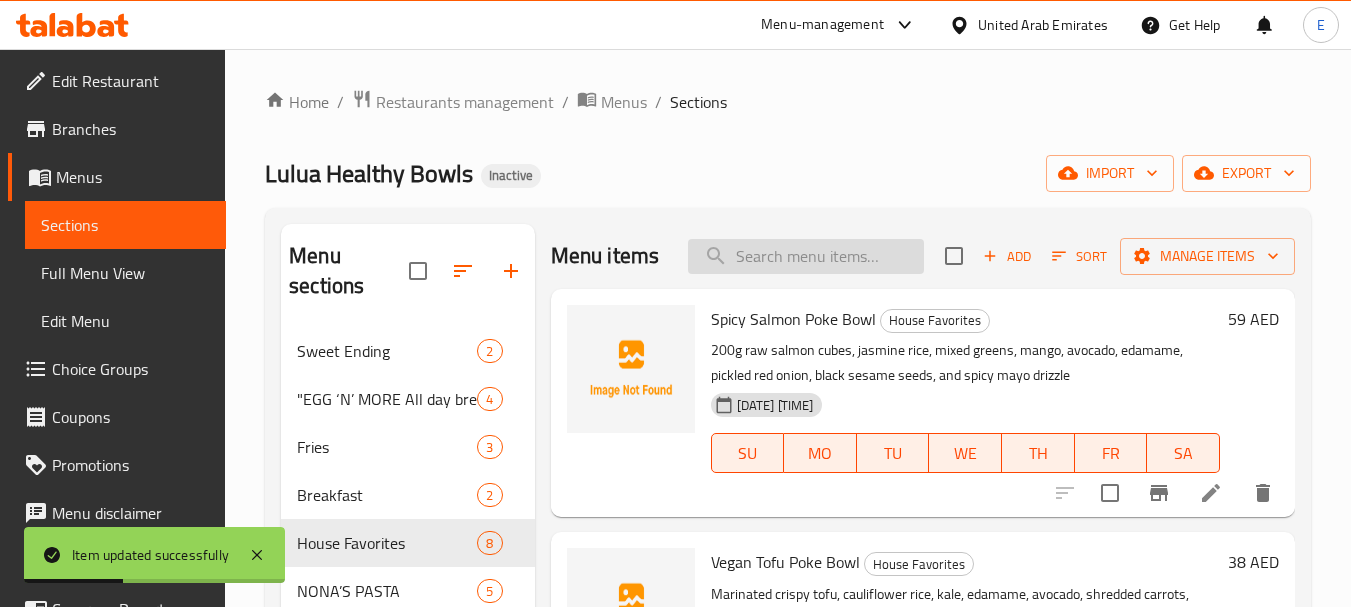 click at bounding box center [806, 256] 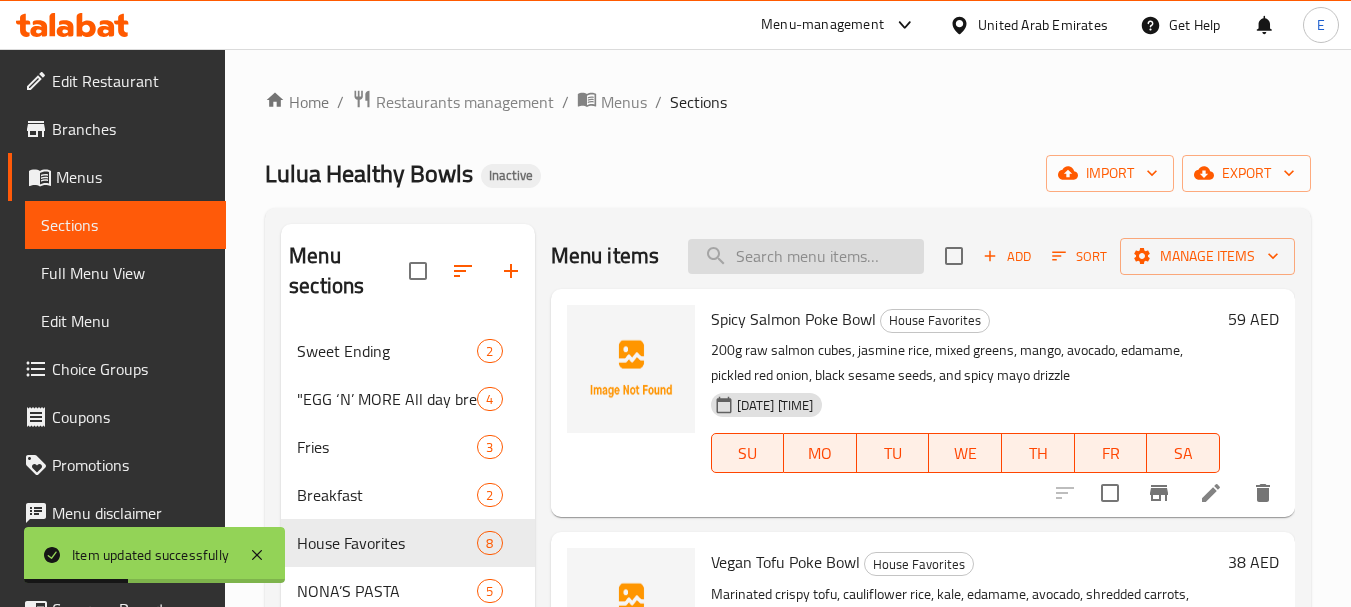 paste on "roasted red bell peppers" 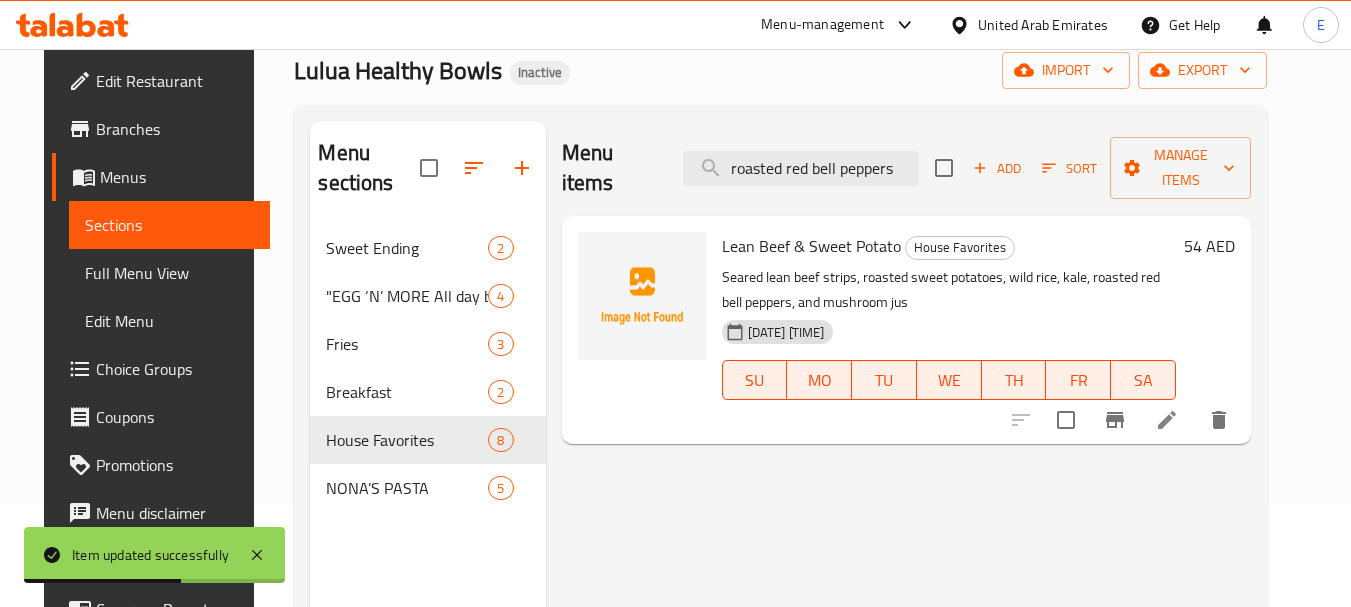 scroll, scrollTop: 200, scrollLeft: 0, axis: vertical 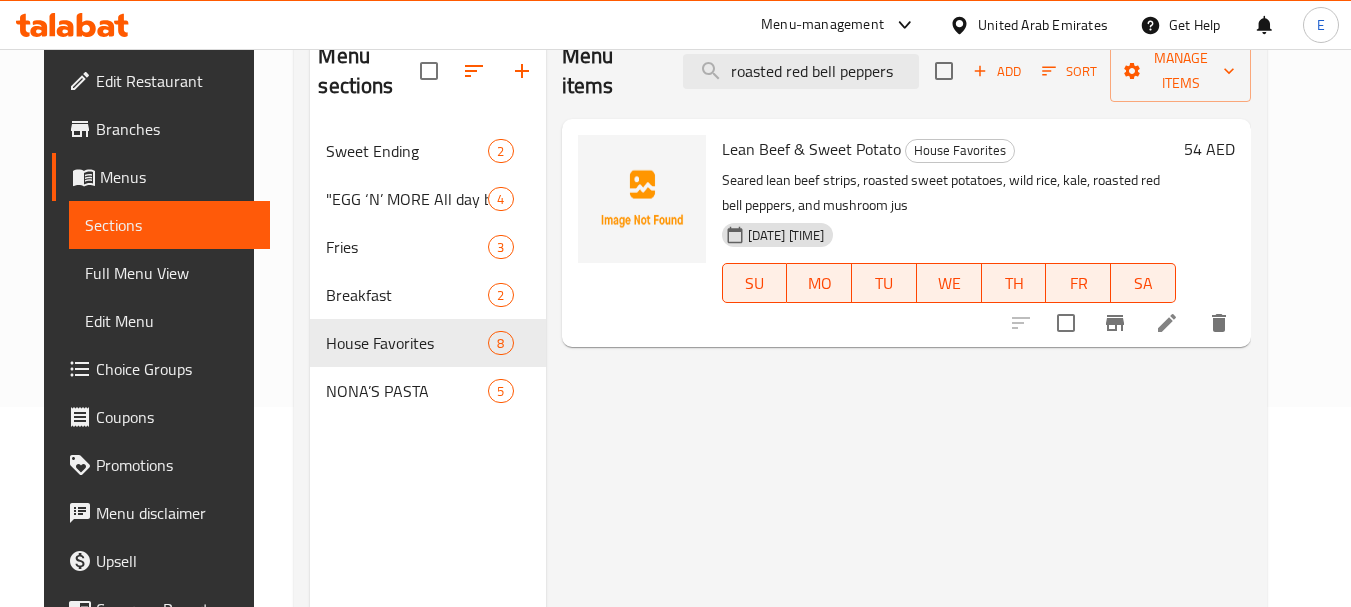 click on "Menu items roasted red bell peppers Add Sort Manage items Lean Beef & Sweet Potato House Favorites Seared lean beef strips, roasted sweet potatoes, wild rice, kale, roasted red bell peppers, and mushroom jus [DATE] [TIME] SU MO TU WE TH FR SA 54 AED" at bounding box center (898, 327) 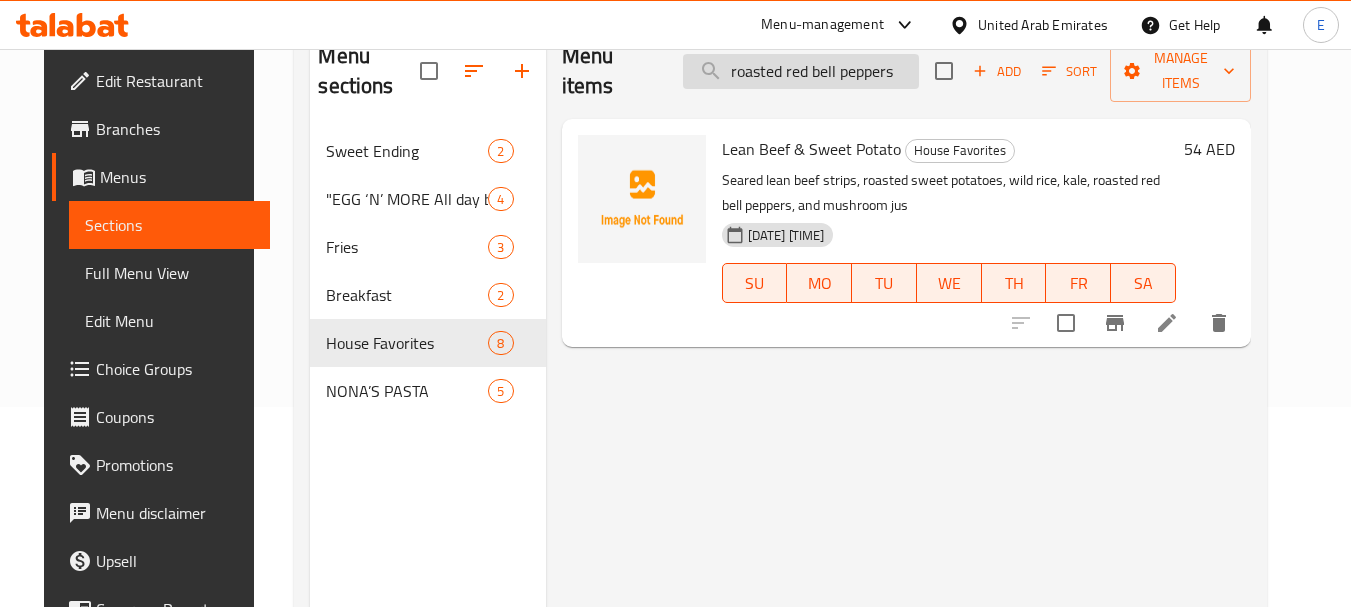 click on "roasted red bell peppers" at bounding box center (801, 71) 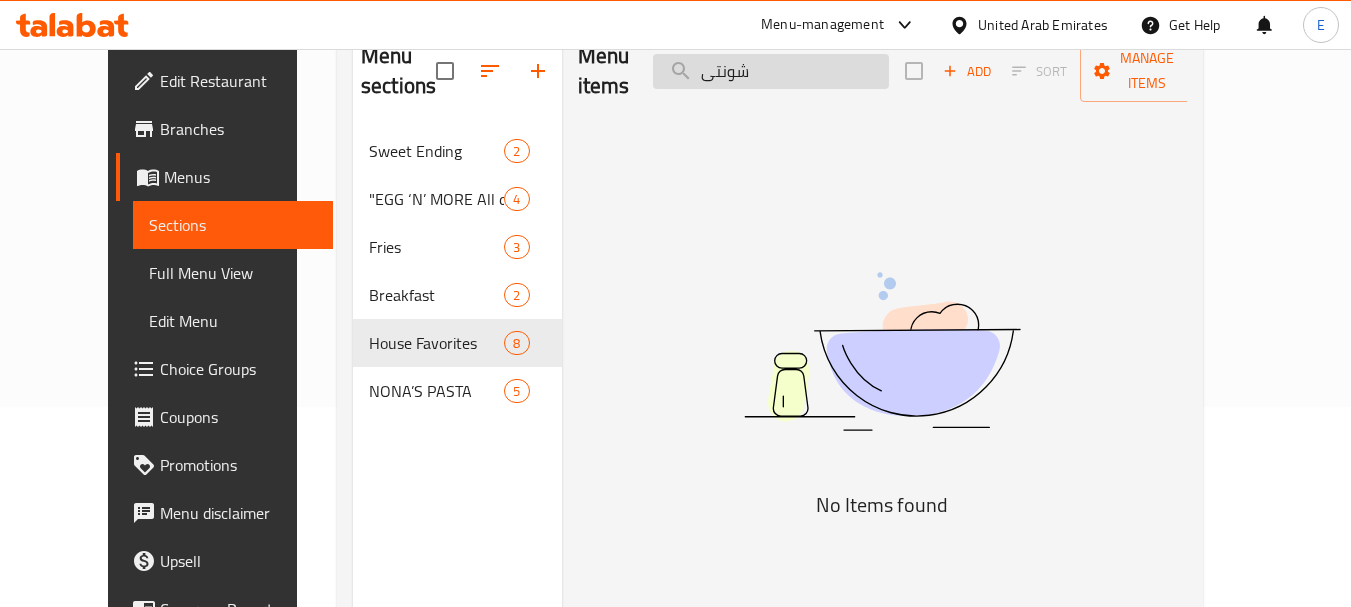 drag, startPoint x: 808, startPoint y: 53, endPoint x: 723, endPoint y: 58, distance: 85.146935 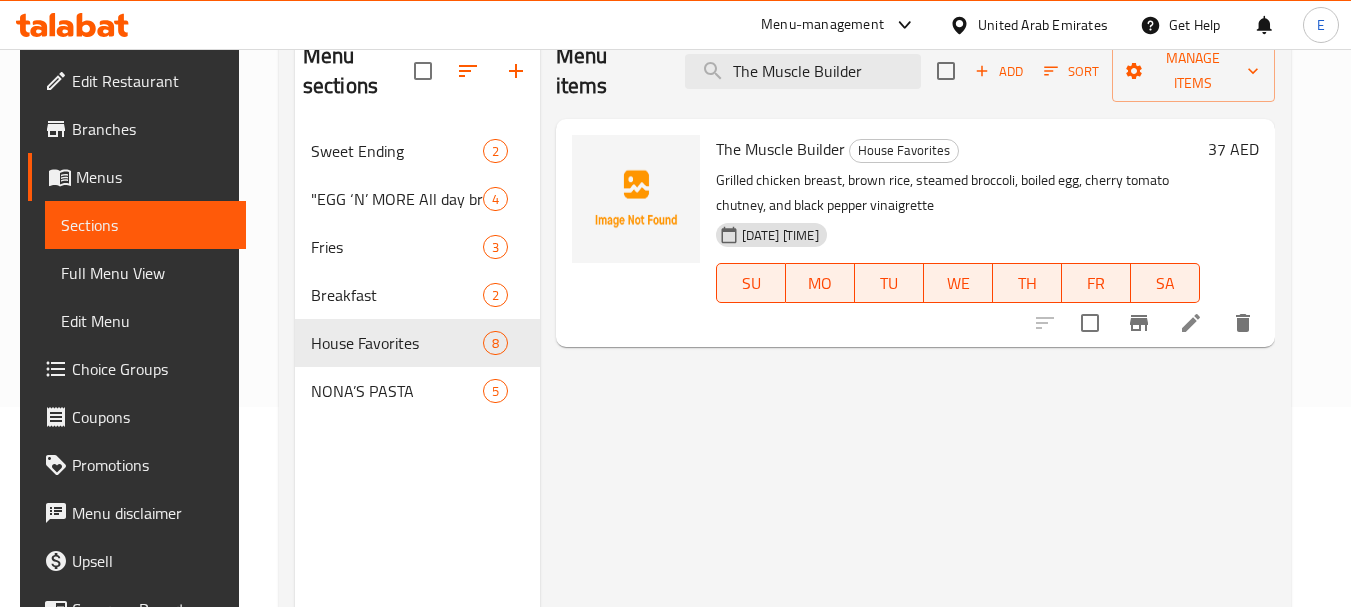drag, startPoint x: 877, startPoint y: 67, endPoint x: 671, endPoint y: 67, distance: 206 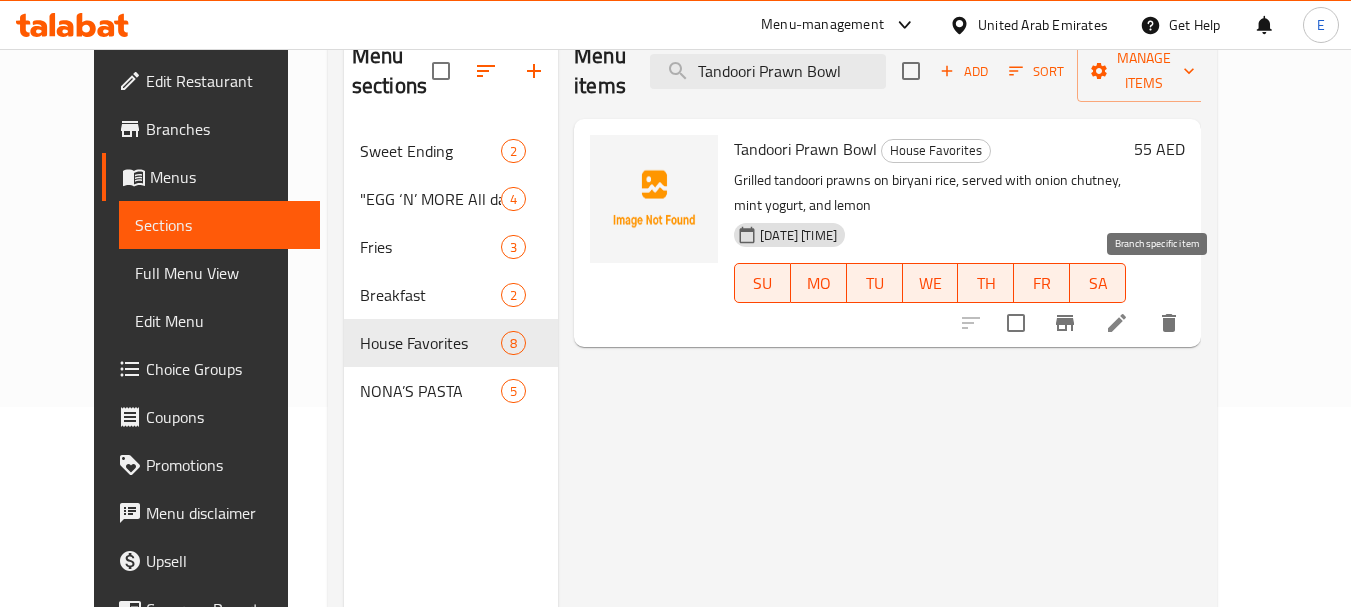 type on "Tandoori Prawn Bowl" 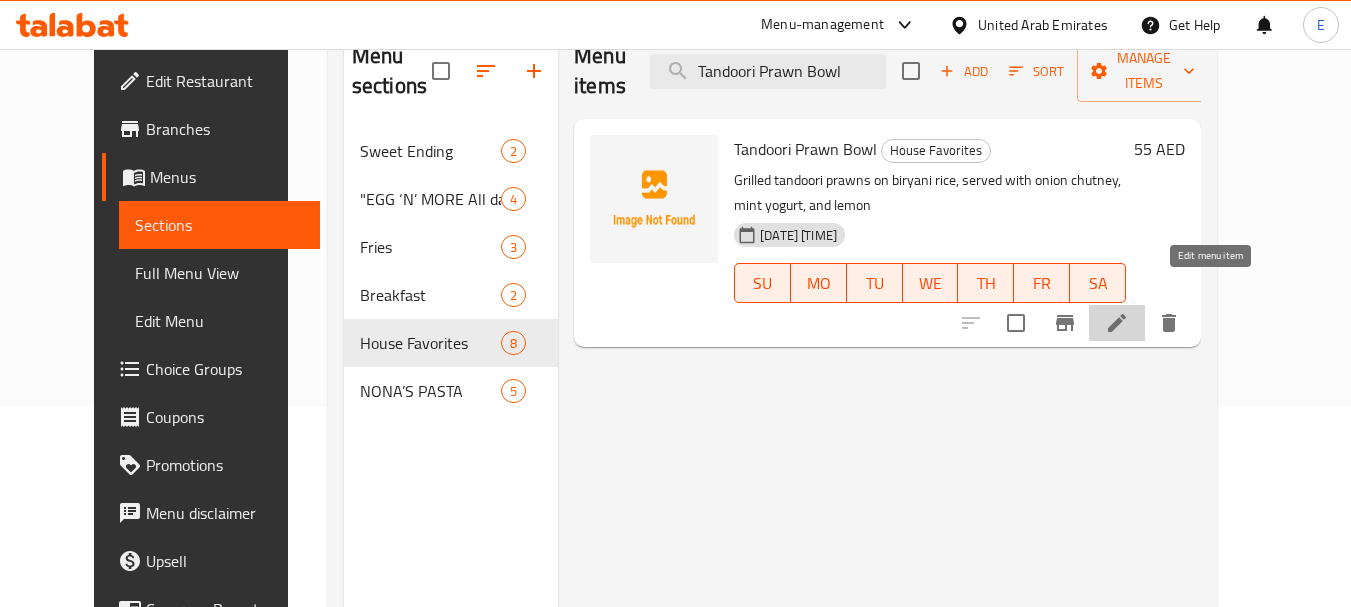 click 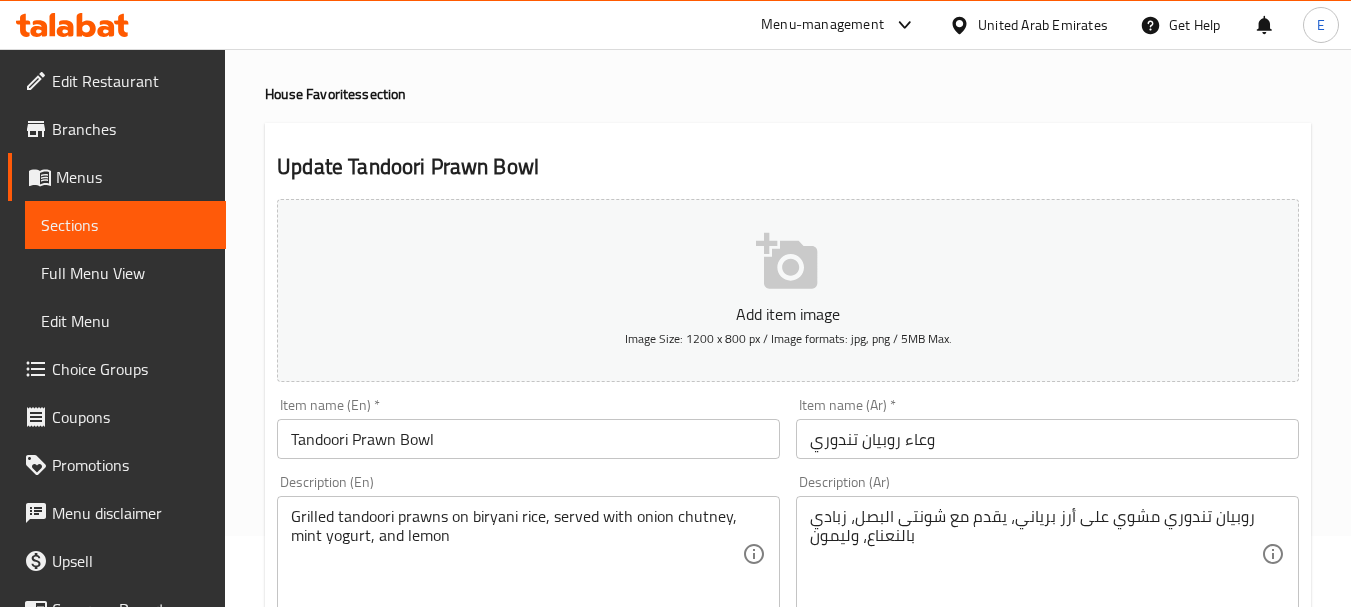 scroll, scrollTop: 200, scrollLeft: 0, axis: vertical 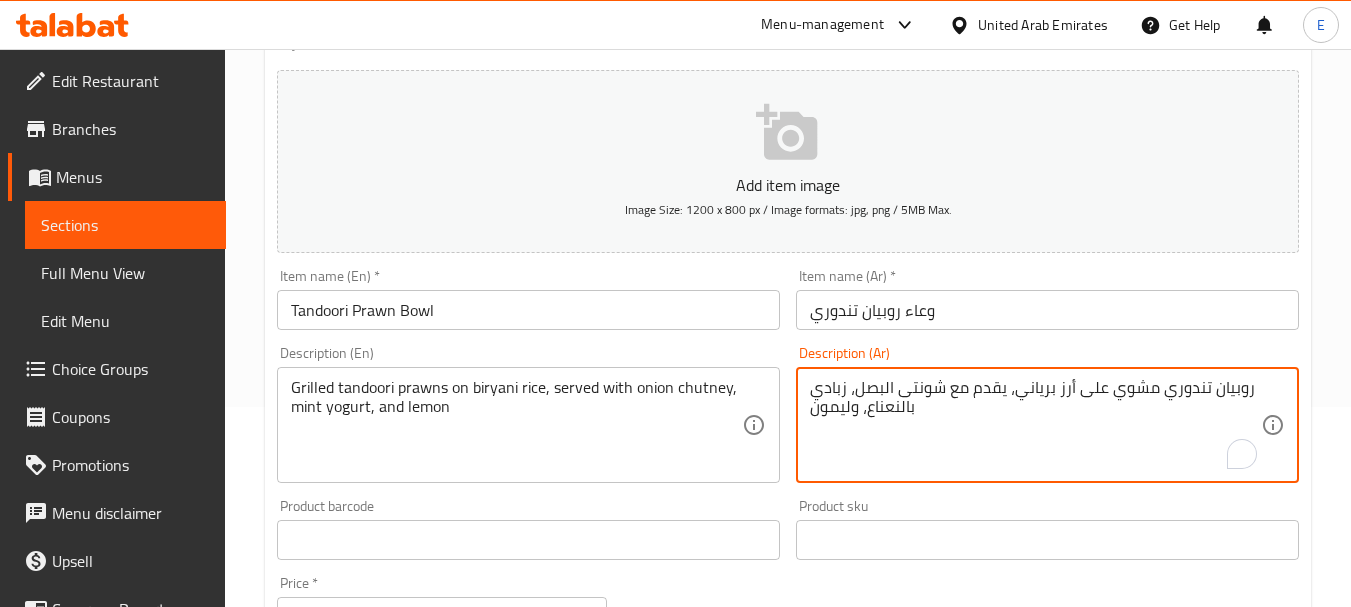 drag, startPoint x: 911, startPoint y: 392, endPoint x: 922, endPoint y: 394, distance: 11.18034 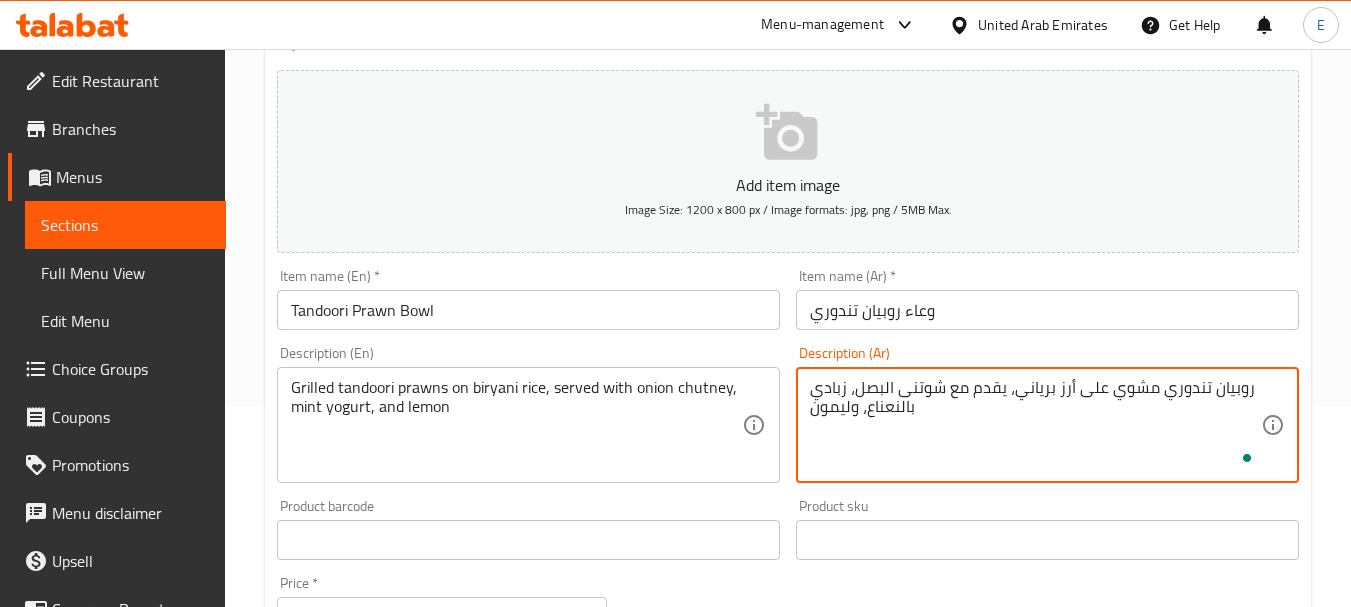 type on "روبيان تندوري مشوي على أرز برياني، يقدم مع شوتنى البصل، زبادي بالنعناع، وليمون" 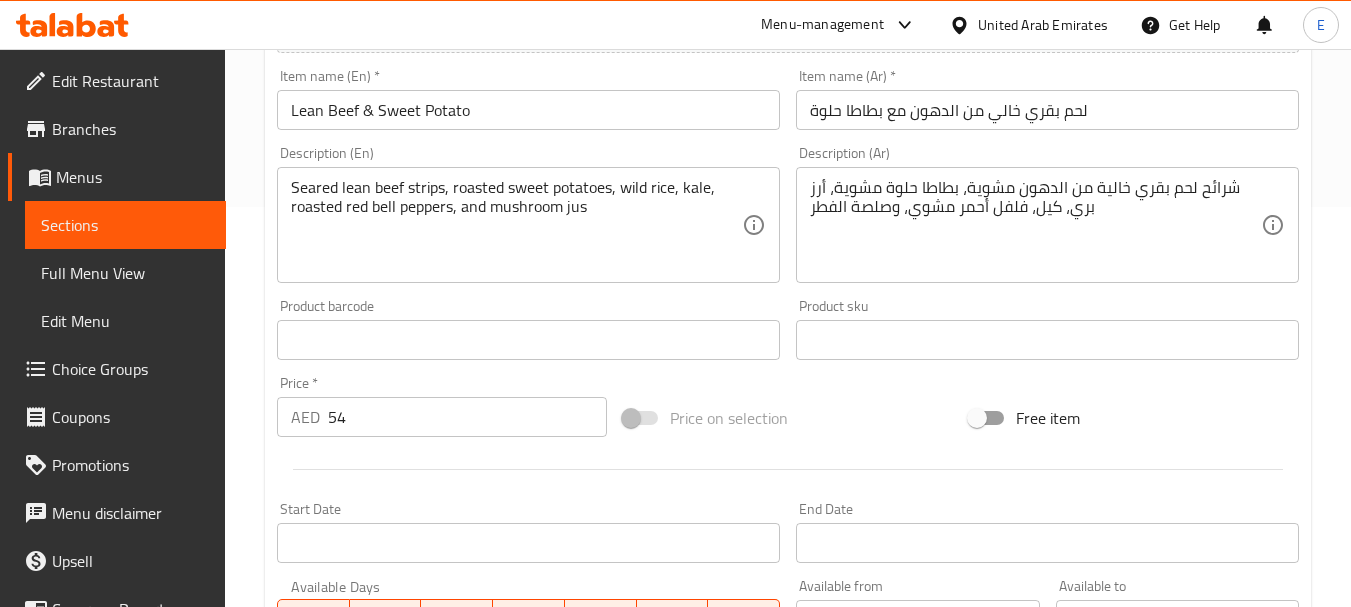 scroll, scrollTop: 300, scrollLeft: 0, axis: vertical 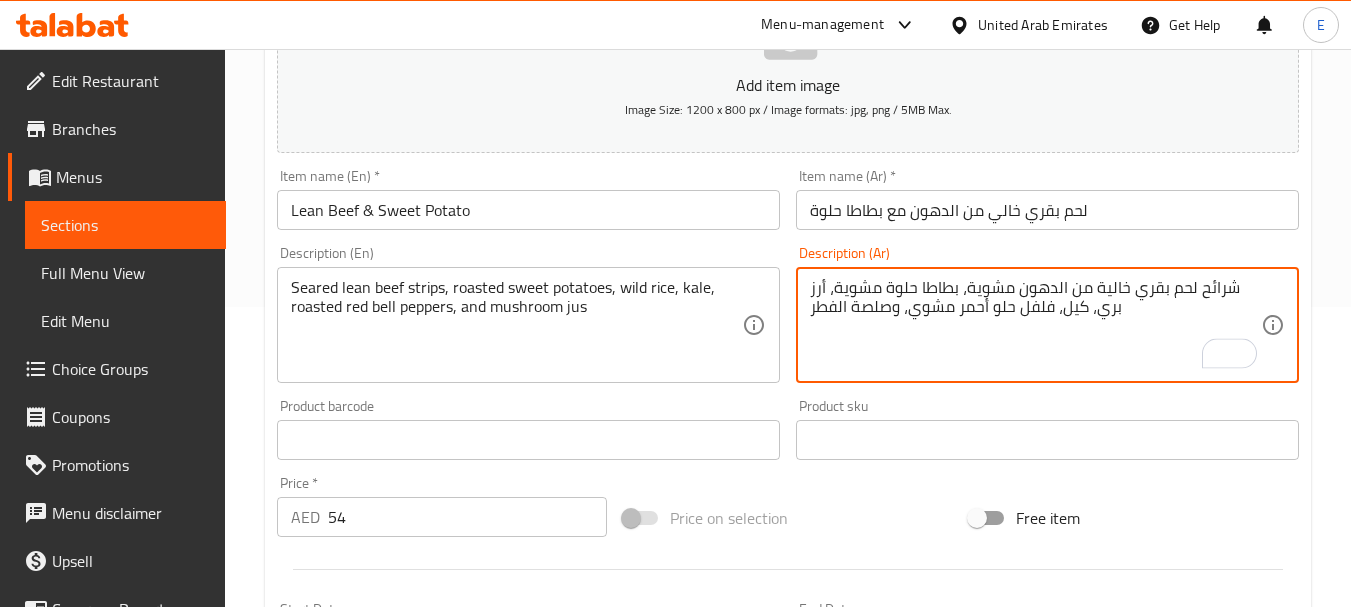 type on "شرائح لحم بقري خالية من الدهون مشوية، بطاطا حلوة مشوية، أرز بري، كيل، فلفل حلو أحمر مشوي، وصلصة الفطر" 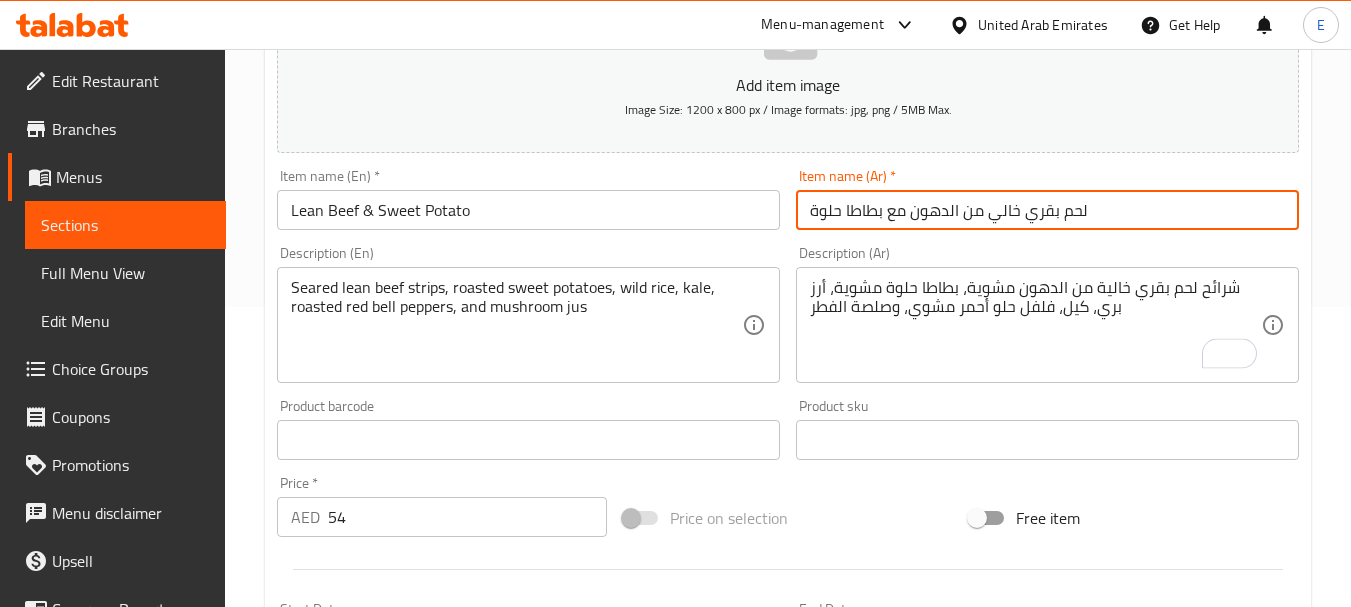 click on "Update" at bounding box center (398, 1026) 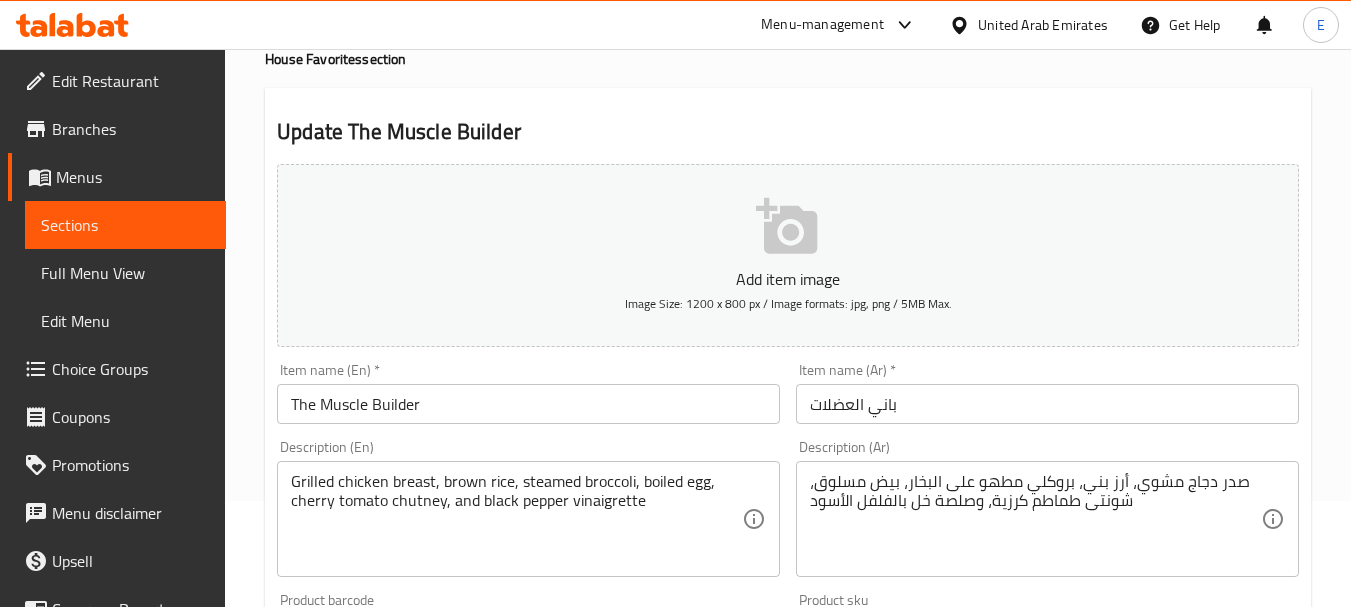 scroll, scrollTop: 300, scrollLeft: 0, axis: vertical 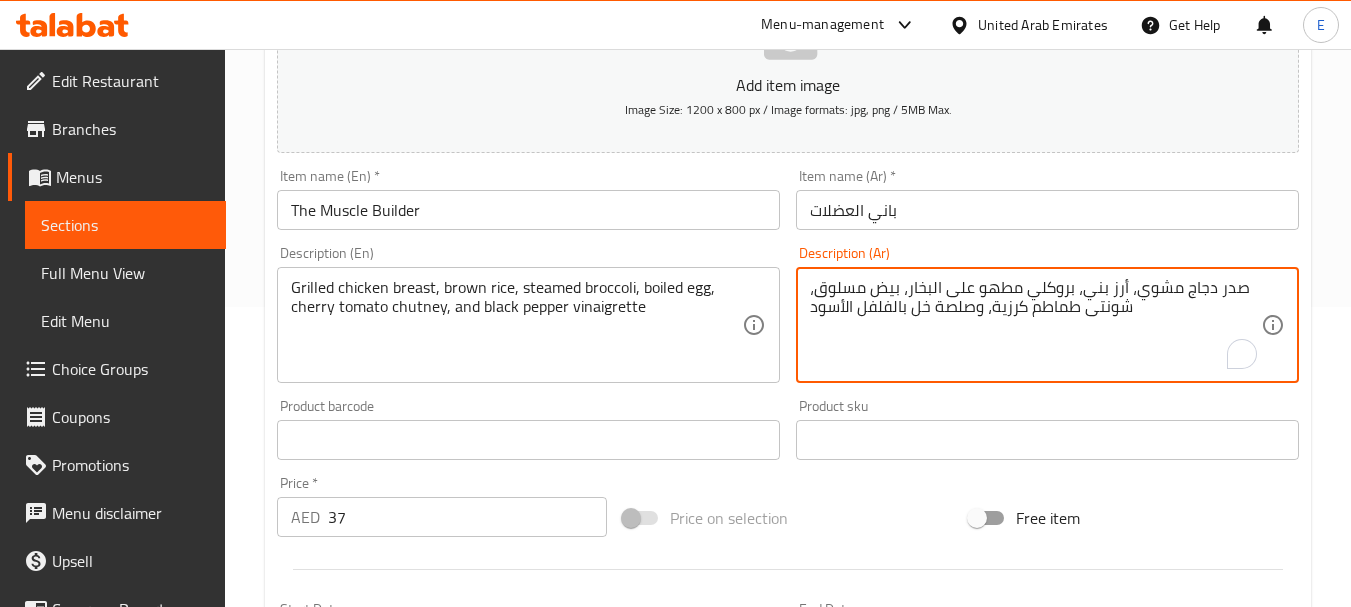 drag, startPoint x: 1109, startPoint y: 305, endPoint x: 1097, endPoint y: 309, distance: 12.649111 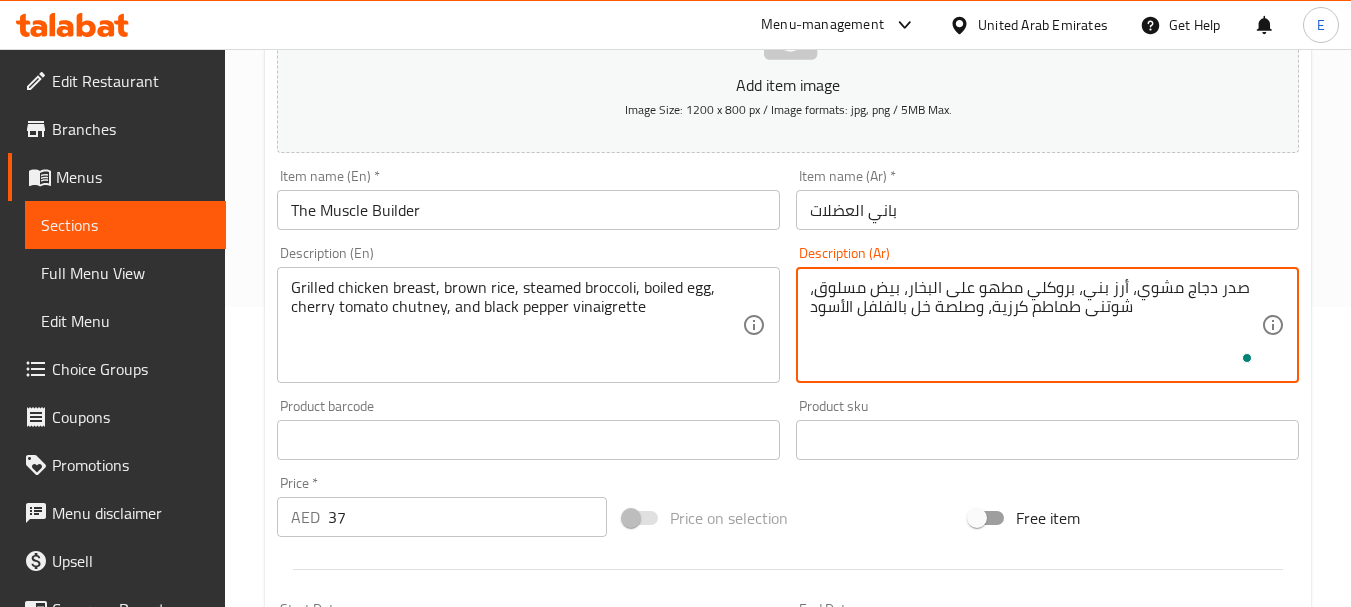 type on "صدر دجاج مشوي، أرز بني، بروكلي مطهو على البخار، بيض مسلوق، شوتنى طماطم كرزية، وصلصة خل بالفلفل الأسود" 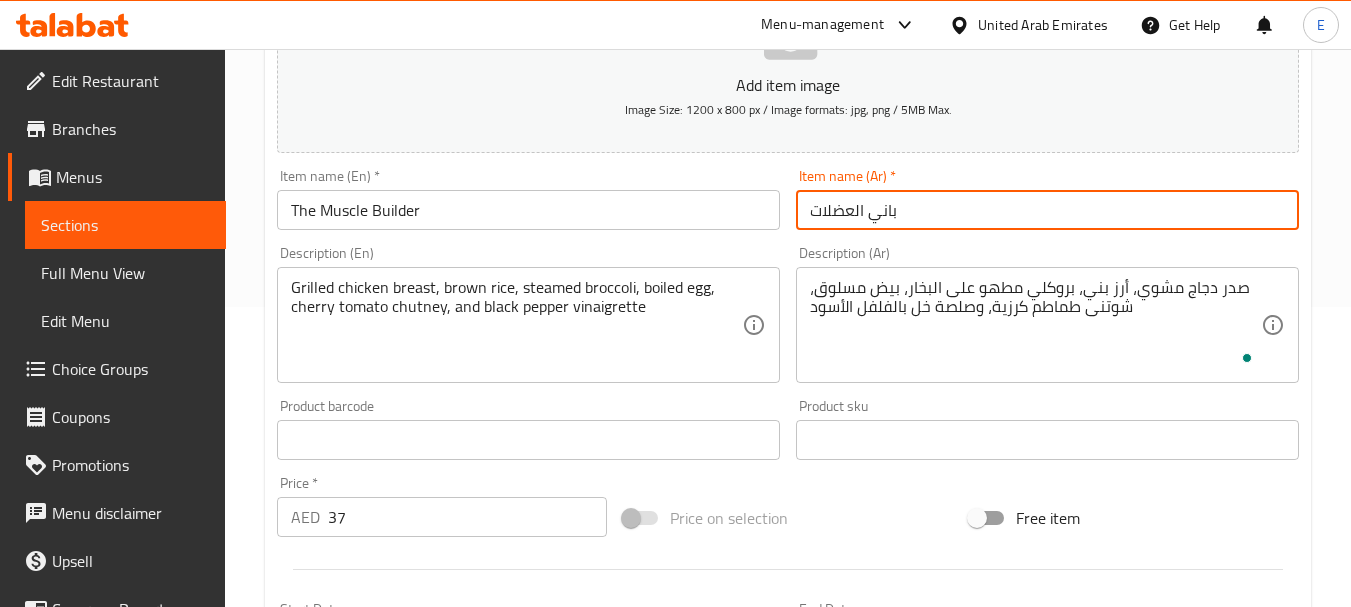click on "باني العضلات" at bounding box center [1047, 210] 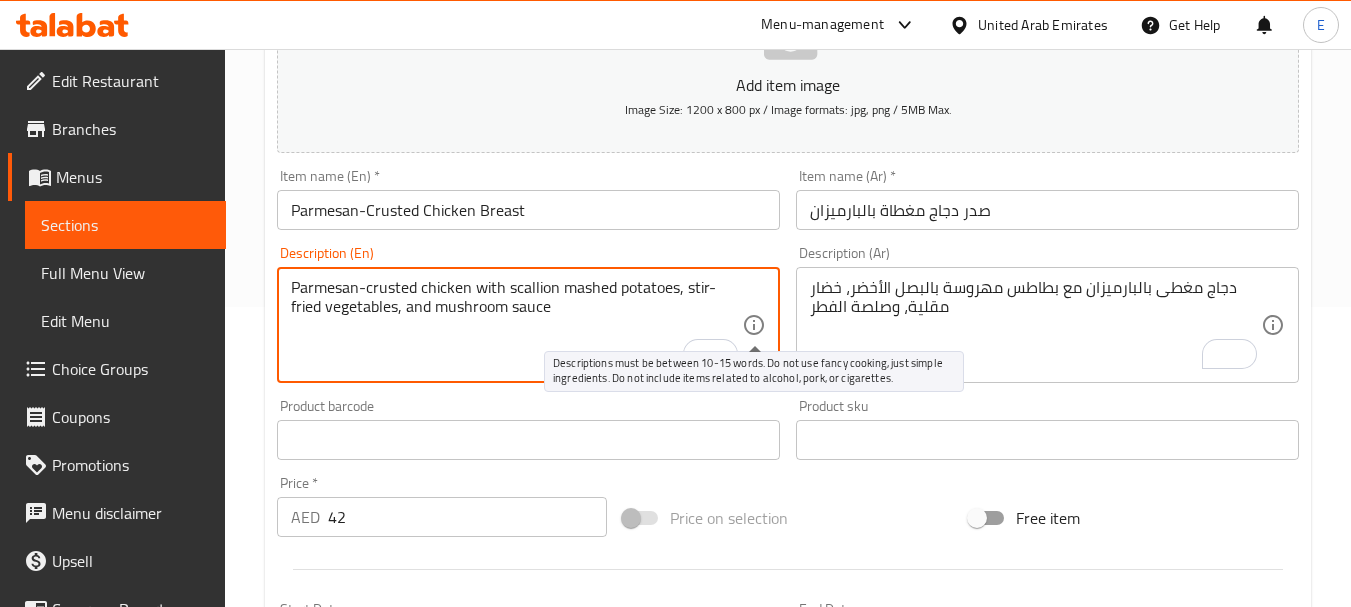 scroll, scrollTop: 0, scrollLeft: 0, axis: both 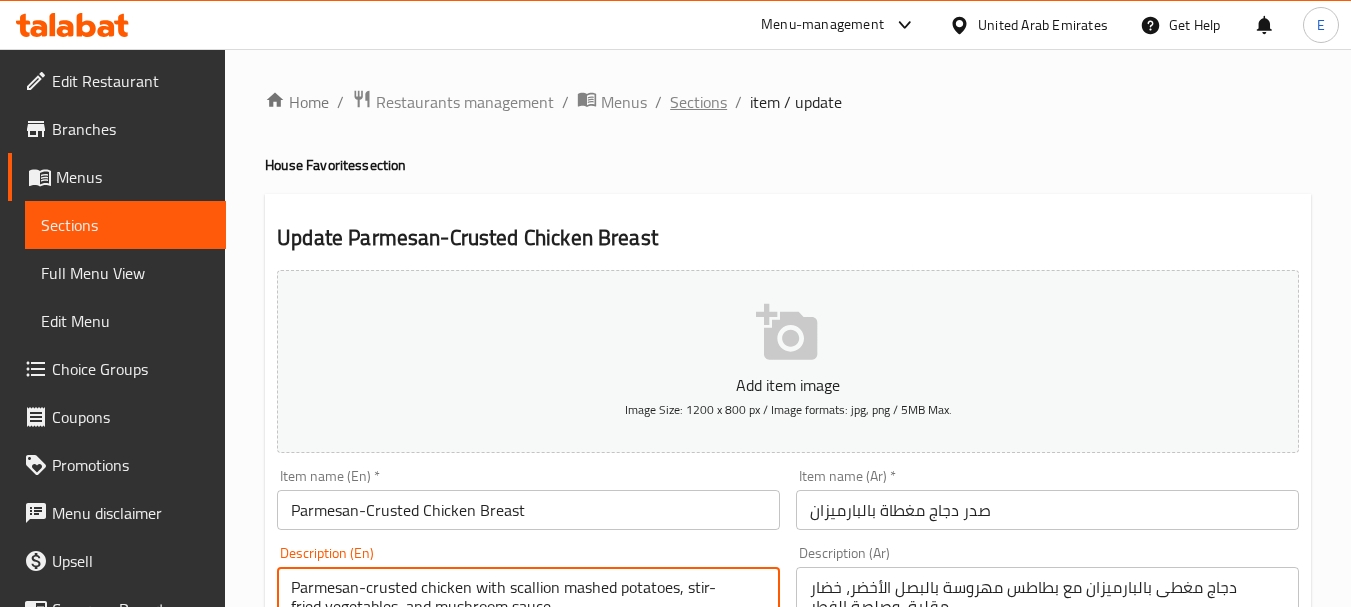 click on "Sections" at bounding box center [698, 102] 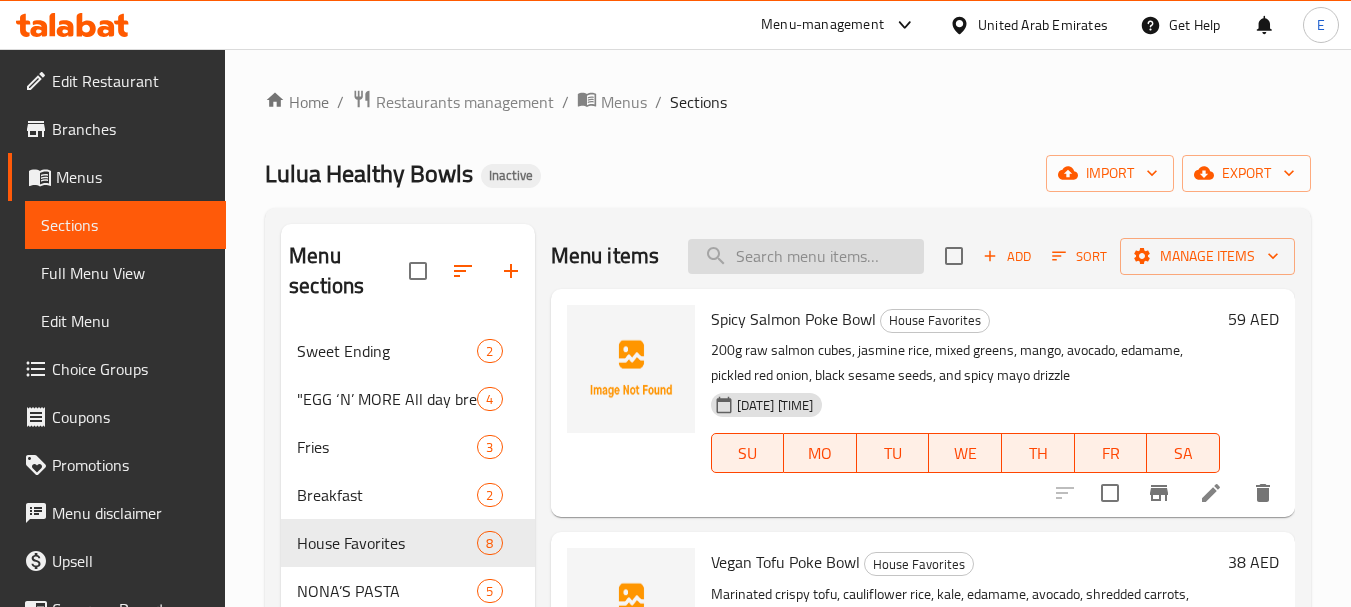 click at bounding box center [806, 256] 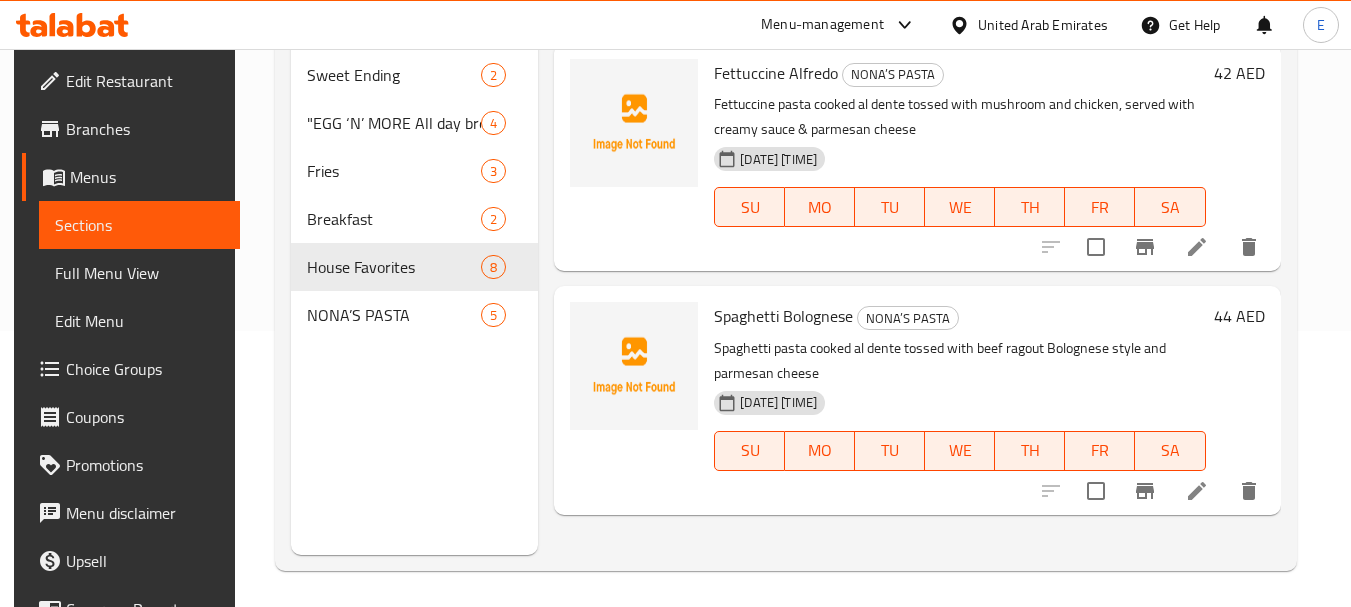 scroll, scrollTop: 280, scrollLeft: 0, axis: vertical 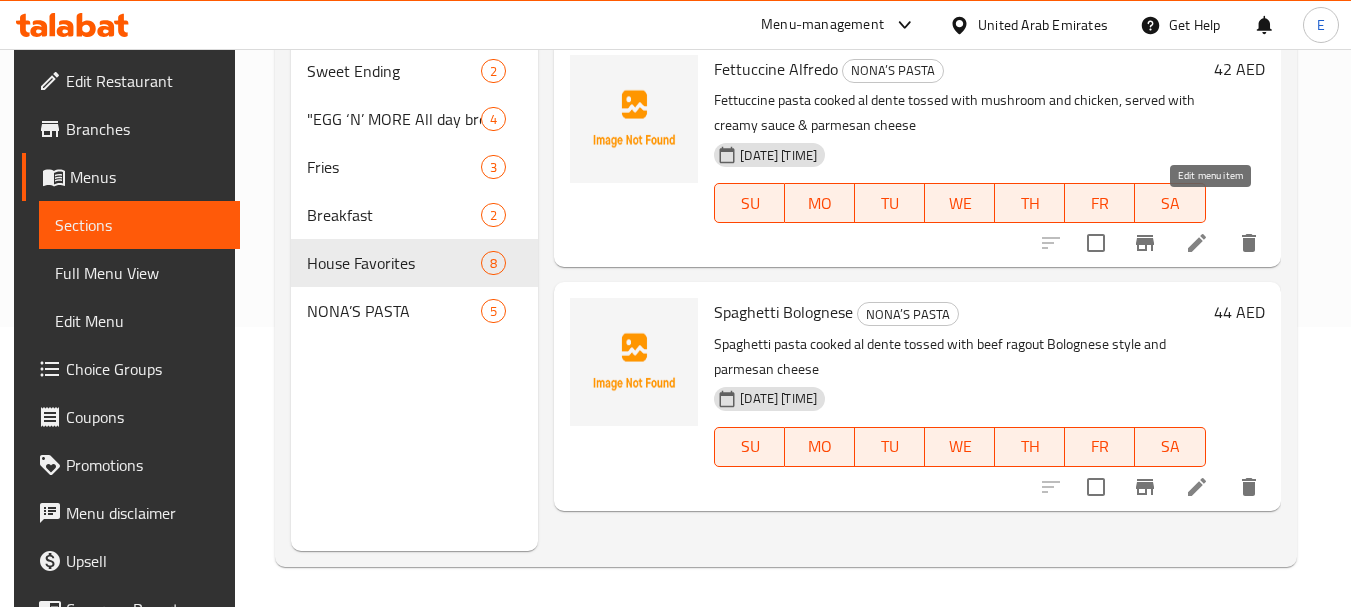 type on "al dente" 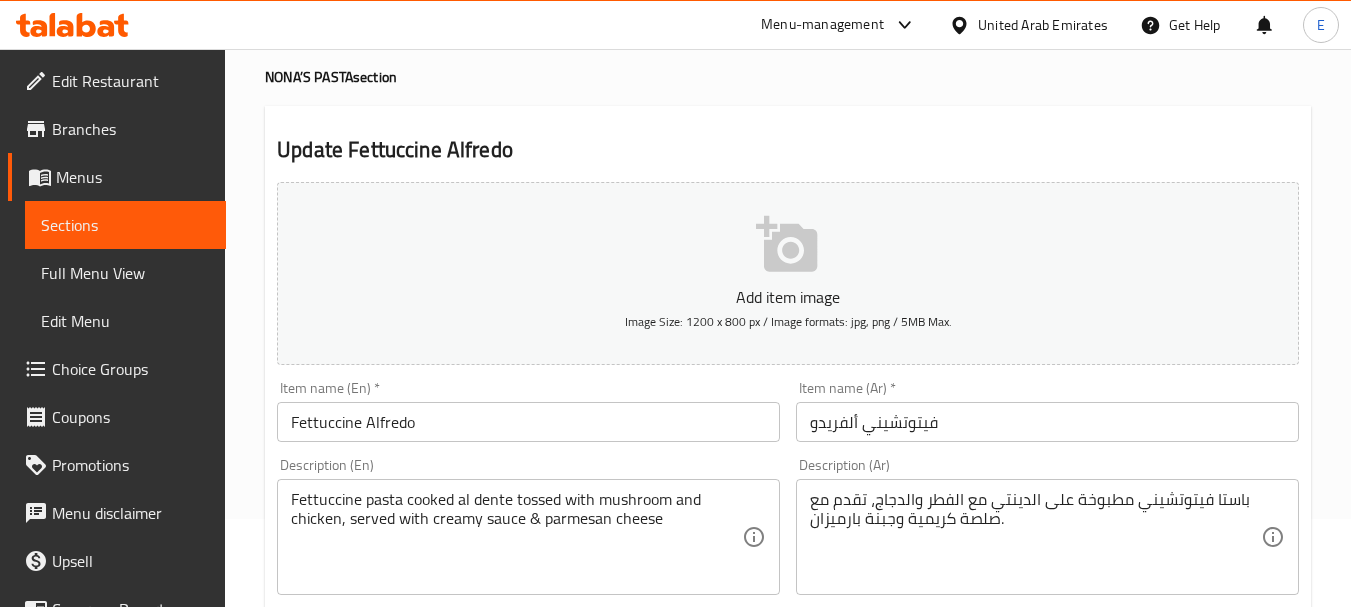 scroll, scrollTop: 200, scrollLeft: 0, axis: vertical 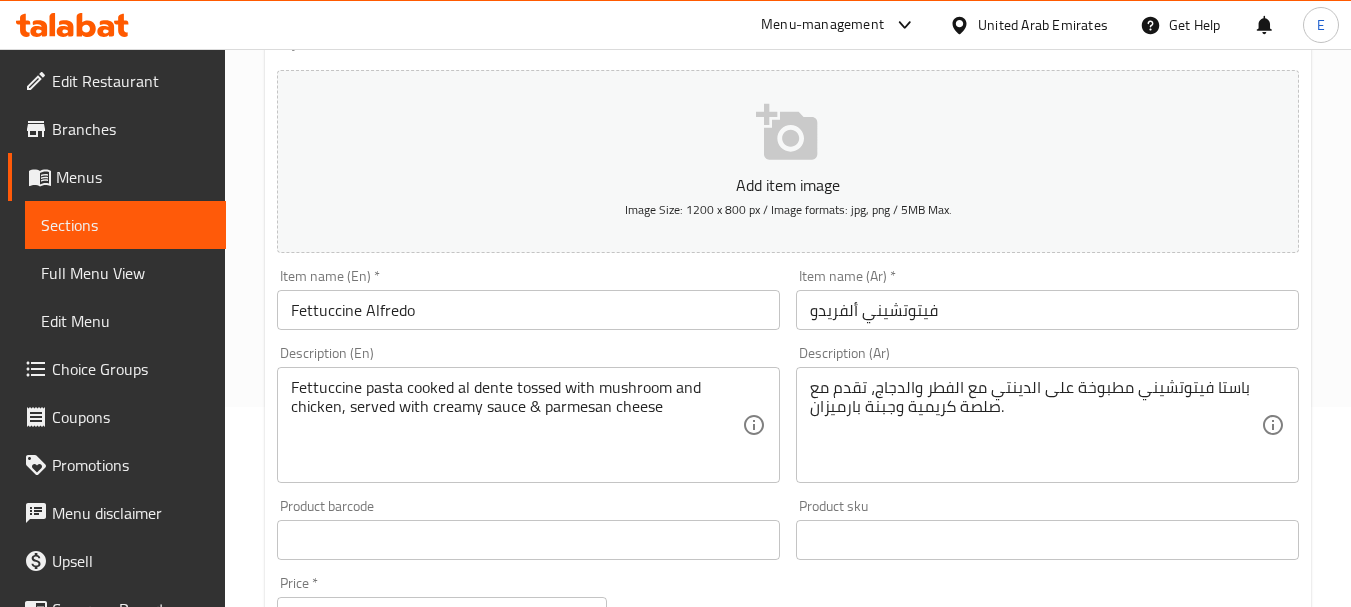 click on "Product barcode Product barcode" at bounding box center (528, 529) 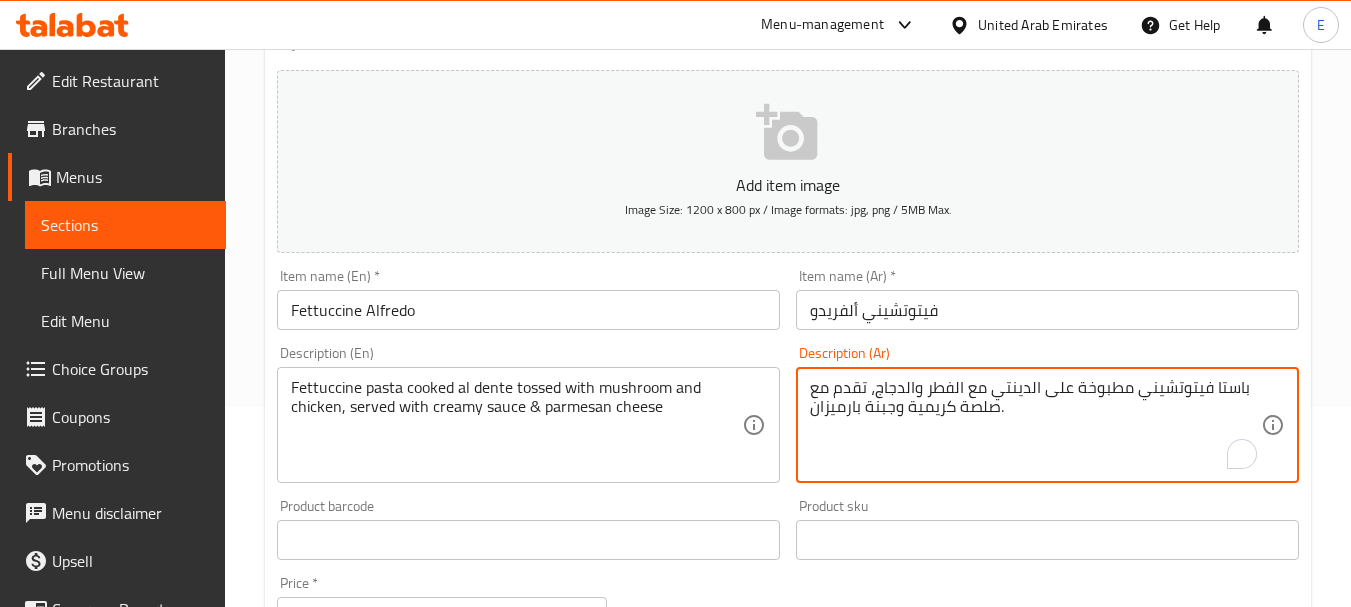 click on "باستا فيتوتشيني مطبوخة على الدينتي مع الفطر والدجاج، تقدم مع صلصة كريمية وجبنة بارميزان." at bounding box center (1035, 425) 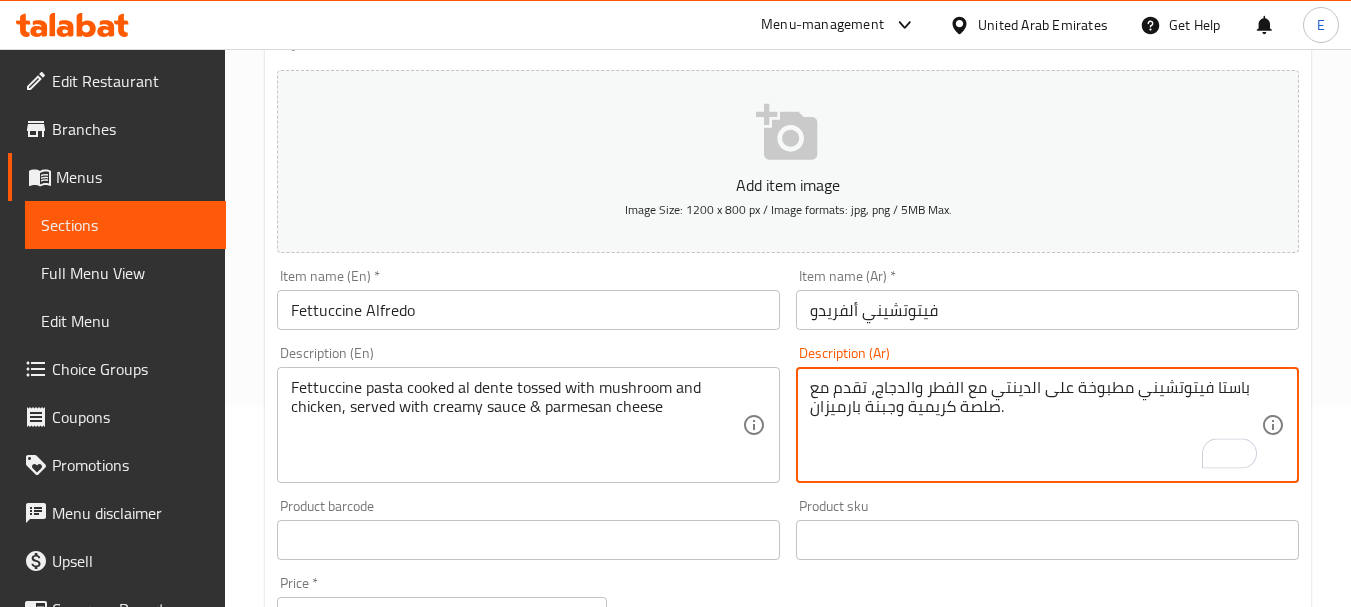 drag, startPoint x: 1003, startPoint y: 390, endPoint x: 1052, endPoint y: 392, distance: 49.0408 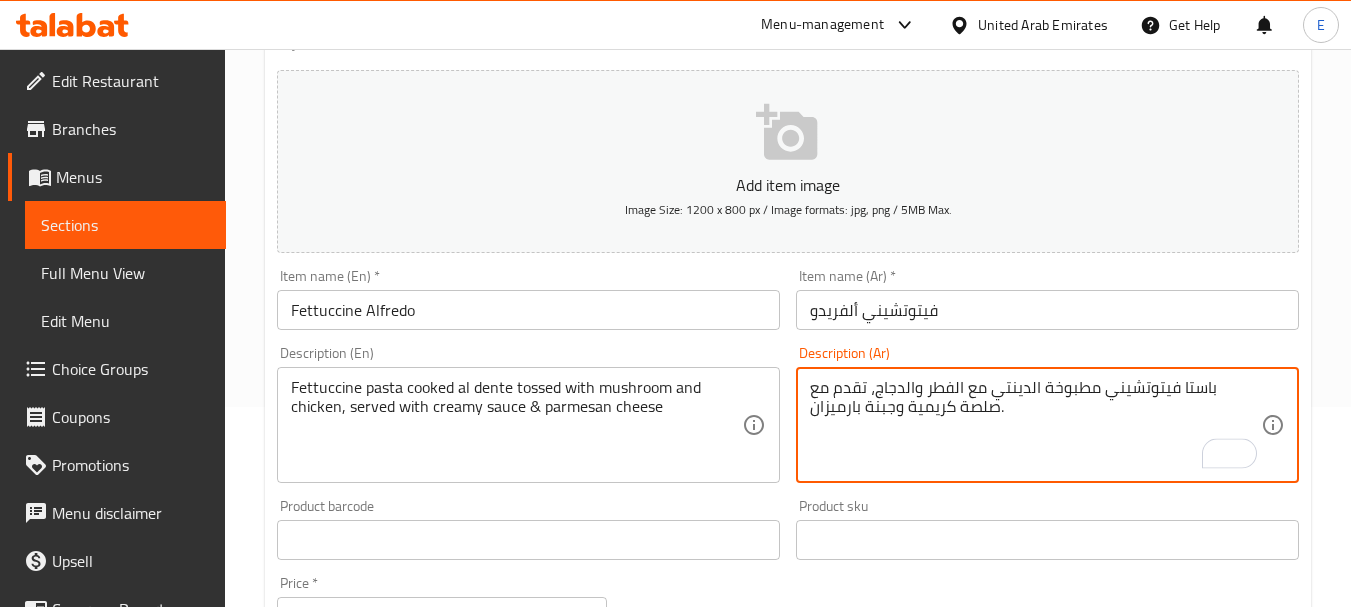 type on "باستا فيتوتشيني مطبوخة الدينتي مع الفطر والدجاج، تقدم مع صلصة كريمية وجبنة بارميزان." 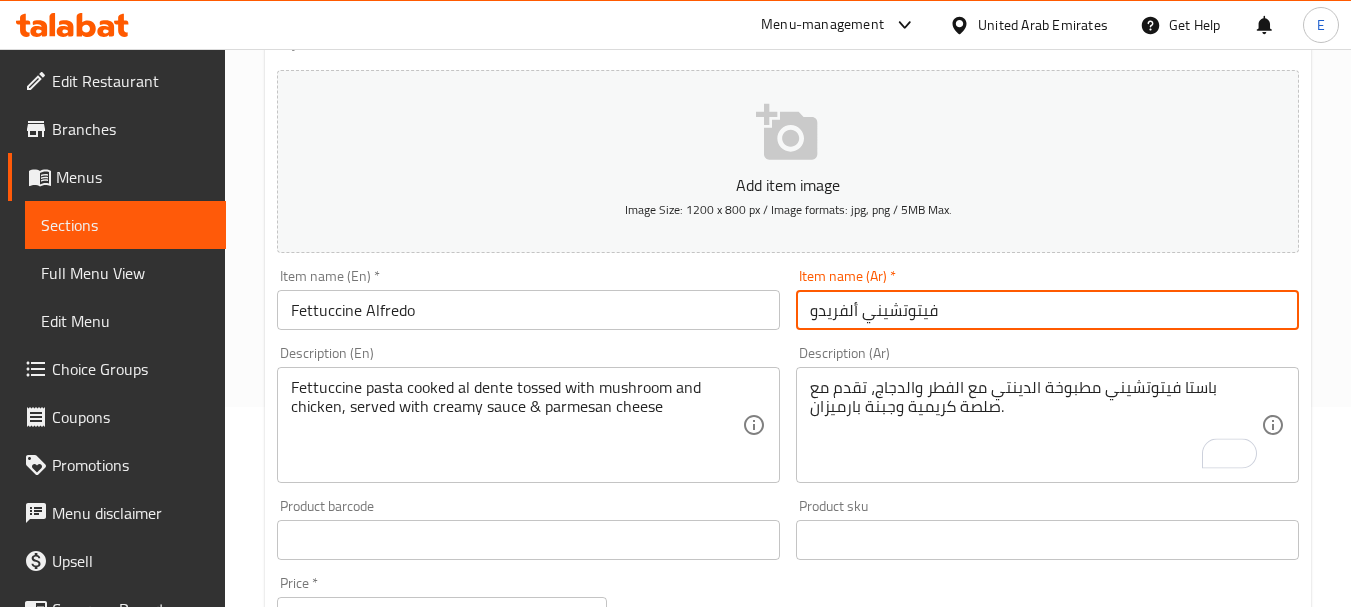 click on "فيتوتشيني ألفريدو" at bounding box center [1047, 310] 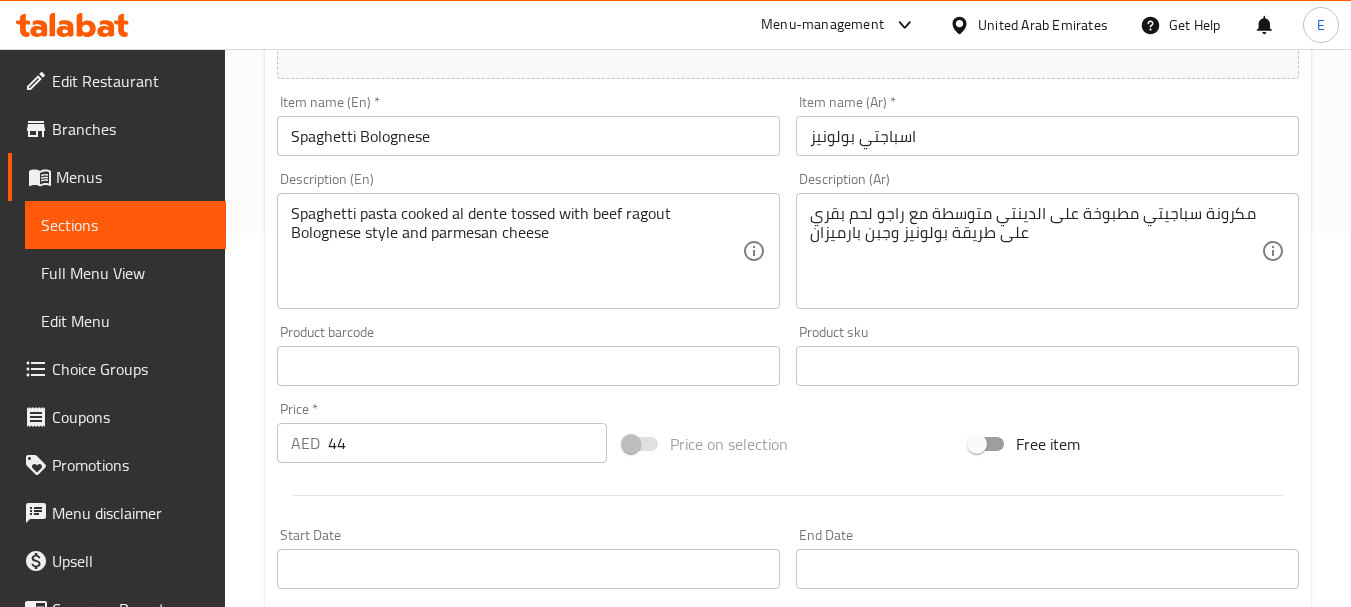 scroll, scrollTop: 400, scrollLeft: 0, axis: vertical 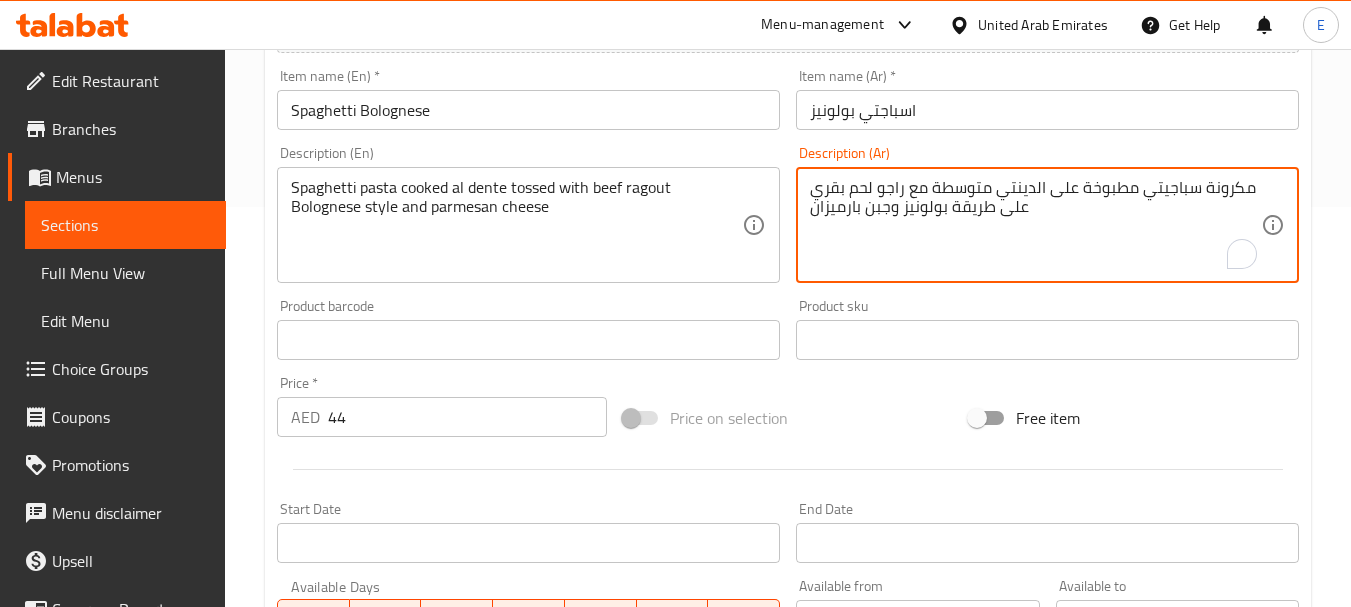 drag, startPoint x: 1017, startPoint y: 194, endPoint x: 1059, endPoint y: 193, distance: 42.0119 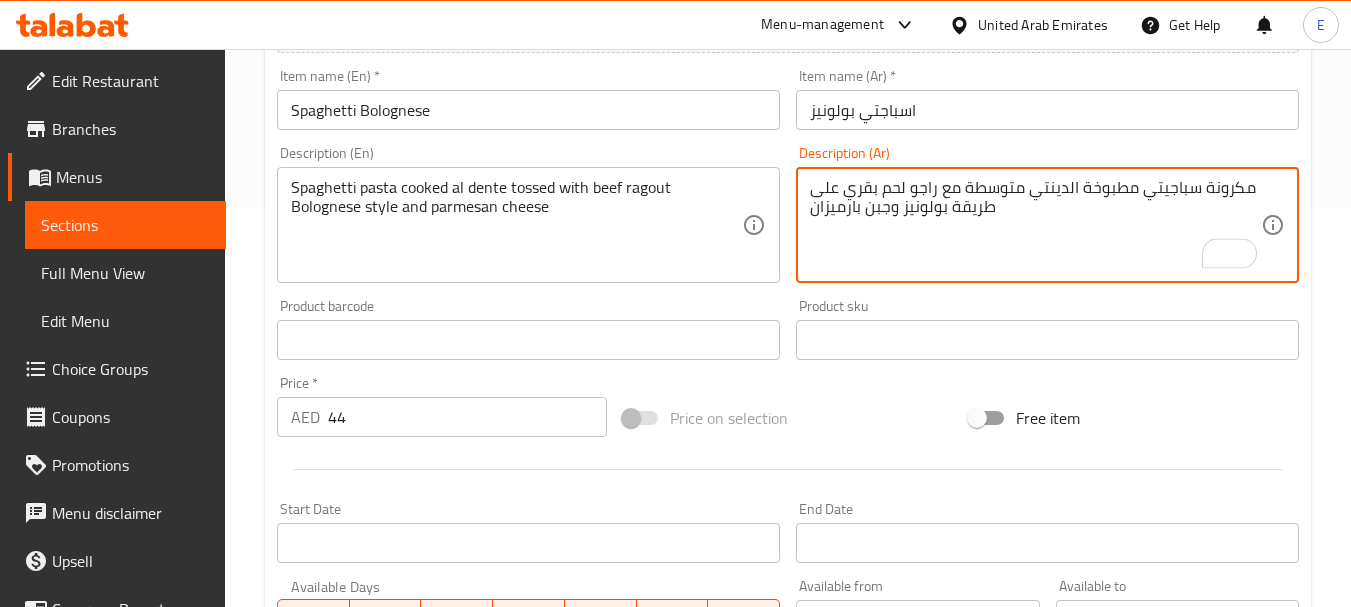 type on "مكرونة سباجيتي مطبوخة الدينتي متوسطة مع راجو لحم بقري على طريقة بولونيز وجبن بارميزان" 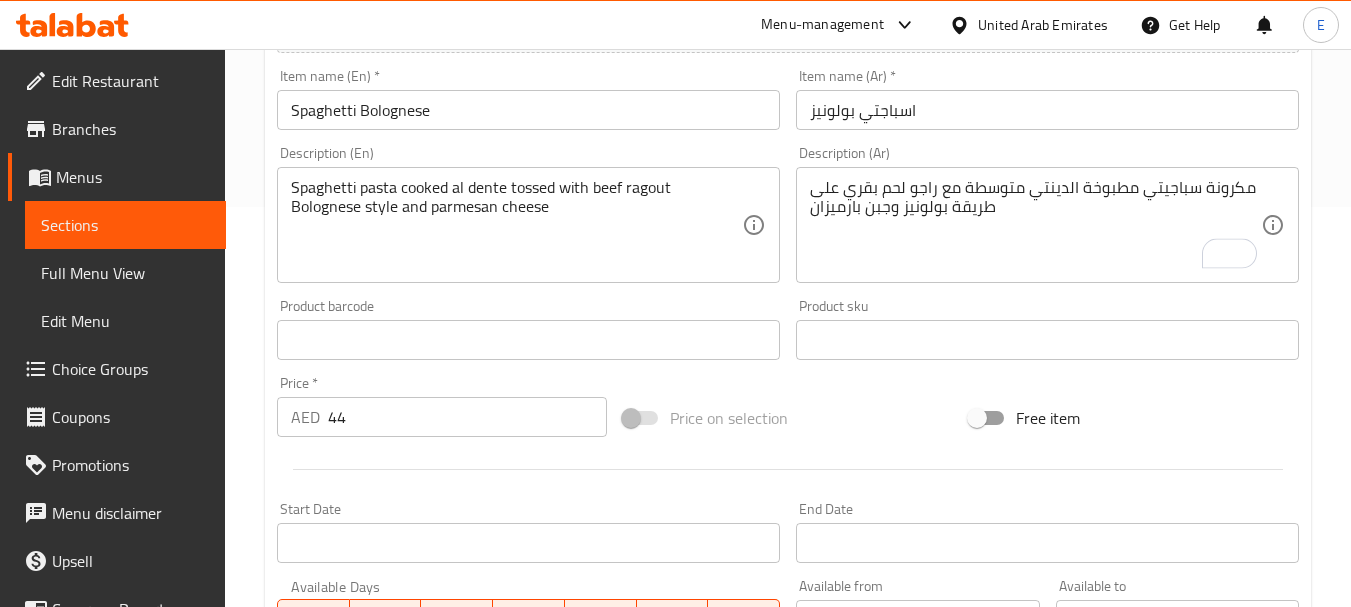 click on "Item name (Ar)   * اسباجتي بولونيز Item name (Ar)  *" at bounding box center (1047, 99) 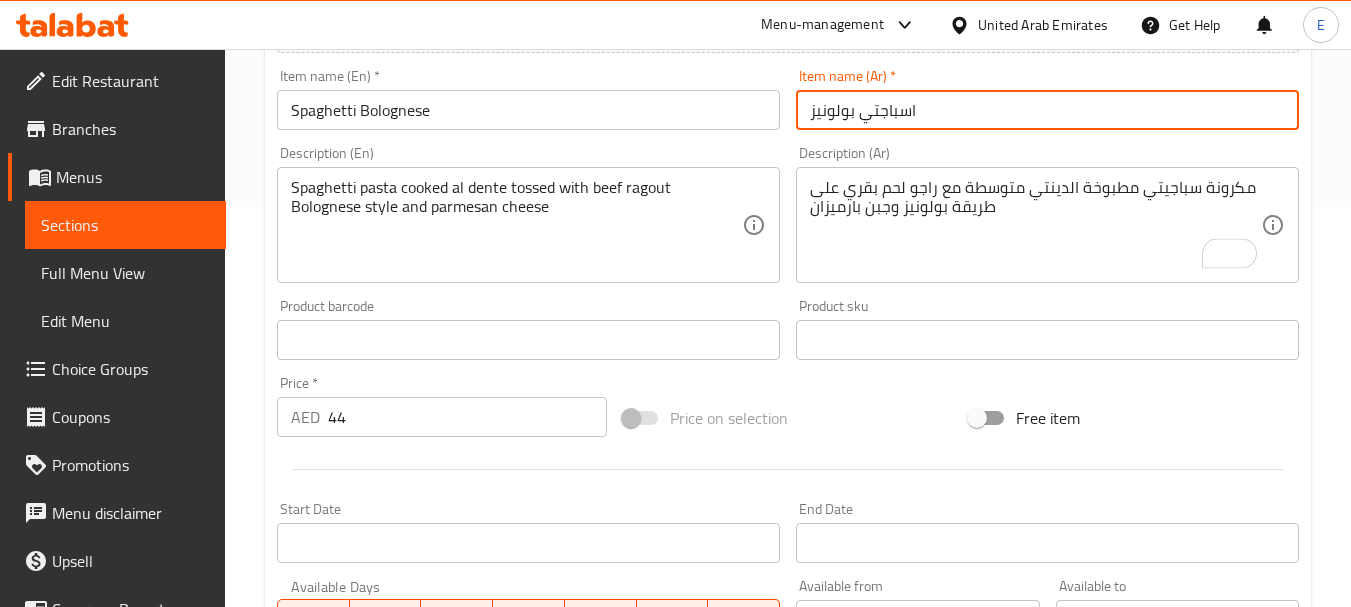 click on "Update" at bounding box center (398, 926) 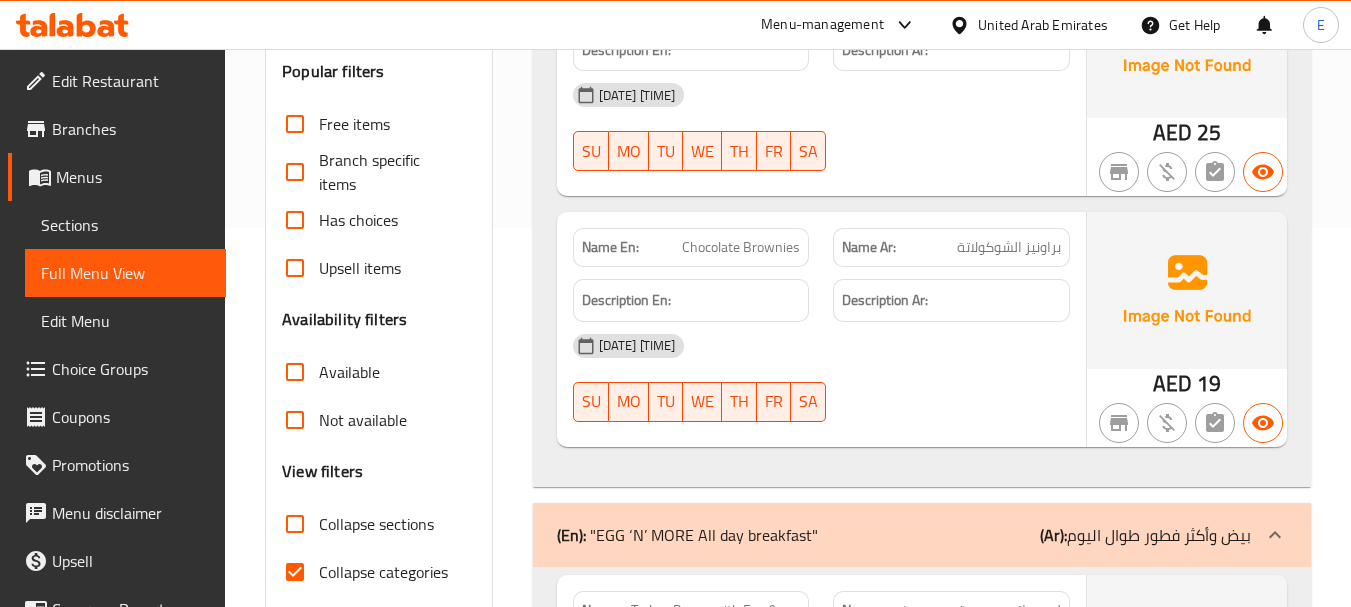 scroll, scrollTop: 500, scrollLeft: 0, axis: vertical 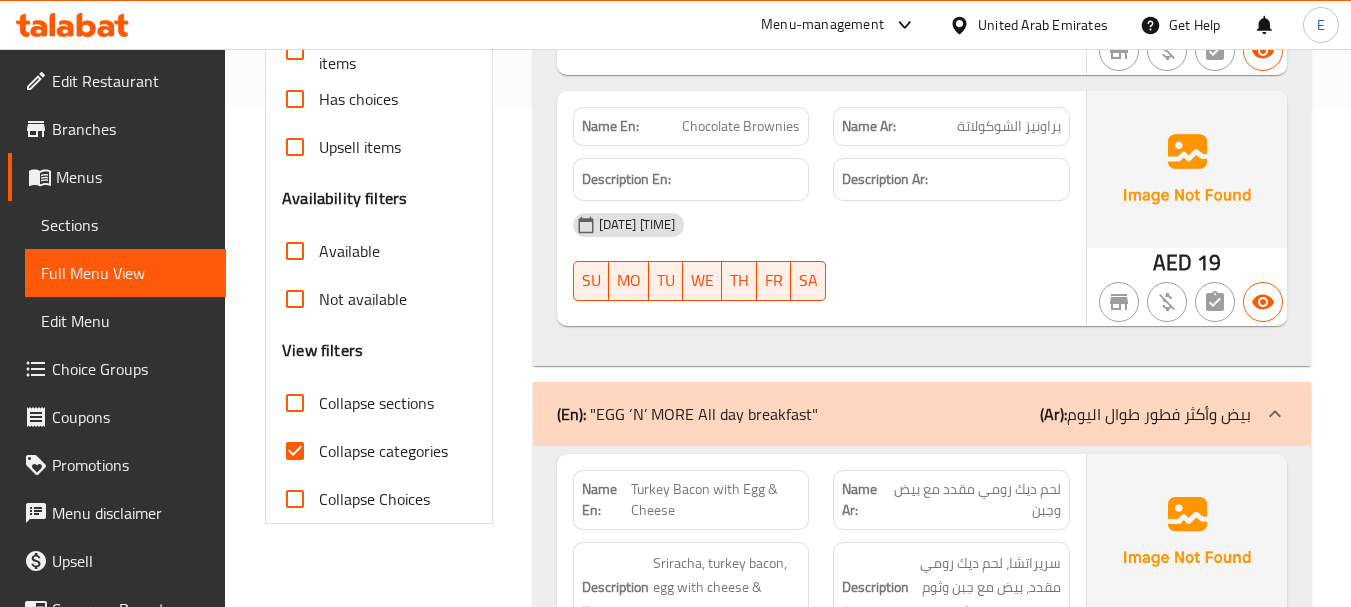 click on "Collapse categories" at bounding box center [383, 451] 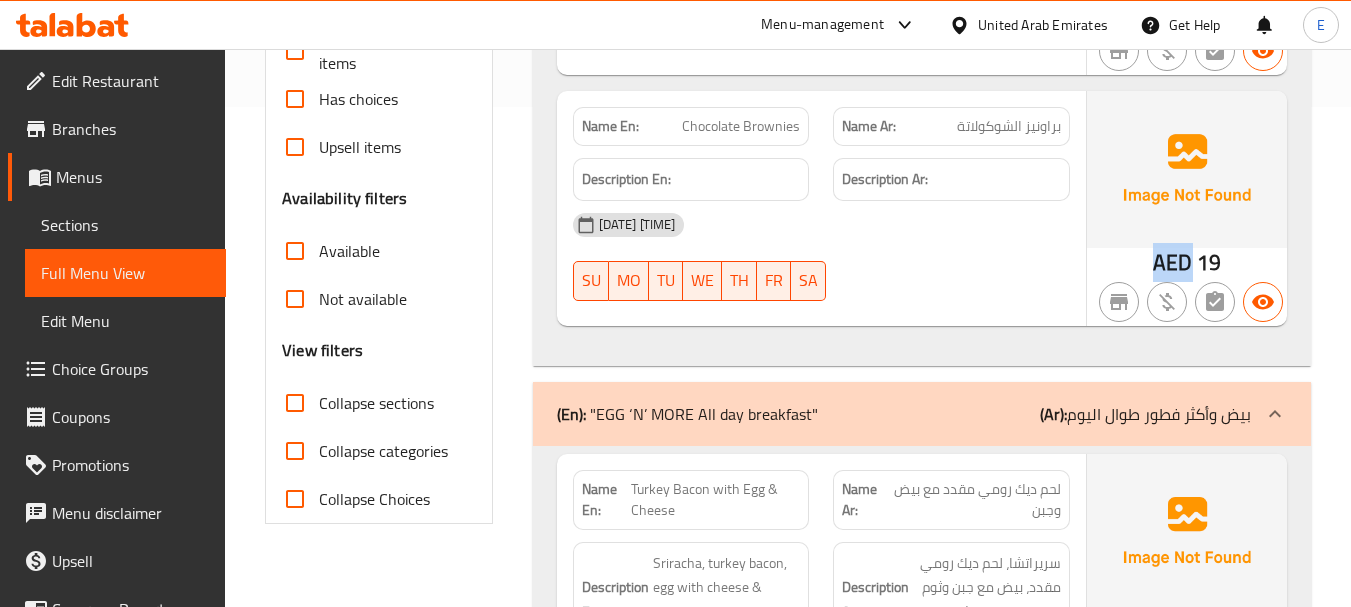 click on "AED 19" at bounding box center (1187, 263) 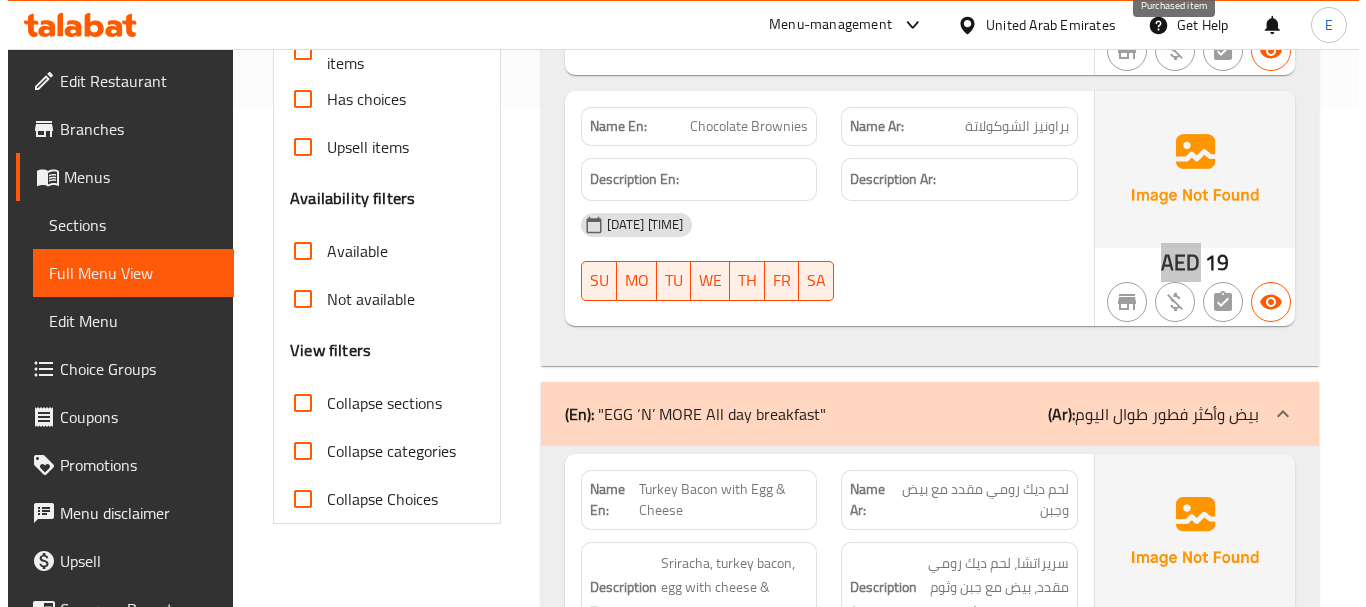 scroll, scrollTop: 0, scrollLeft: 0, axis: both 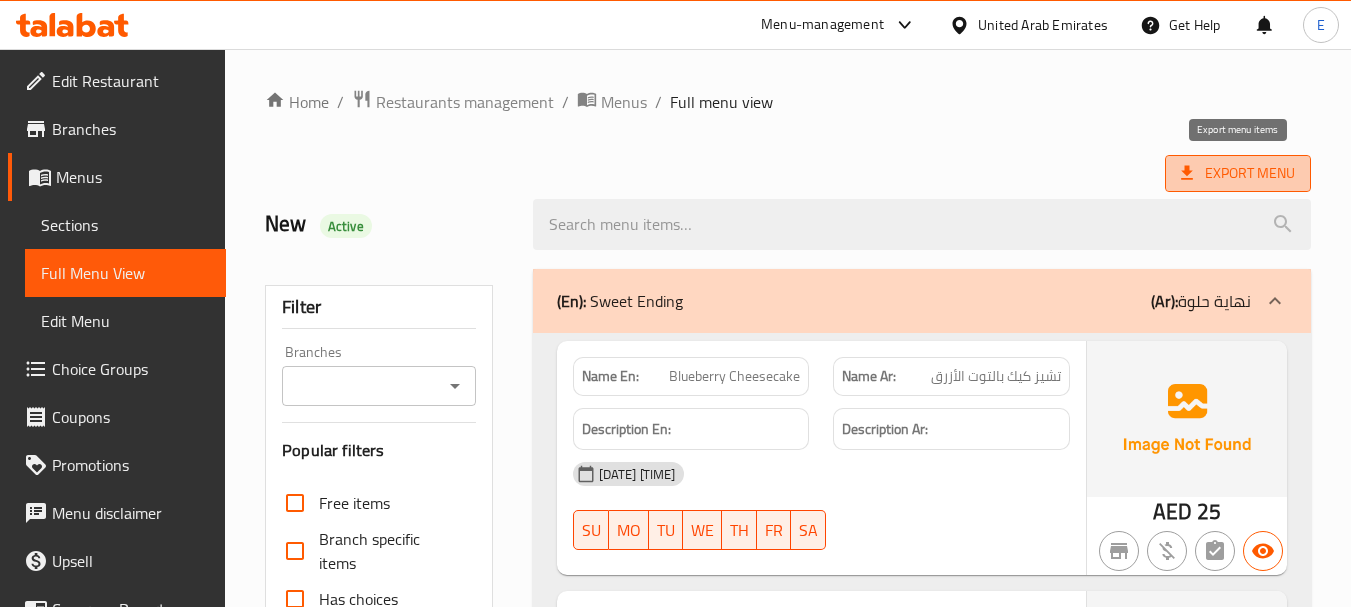 click on "Export Menu" at bounding box center (1238, 173) 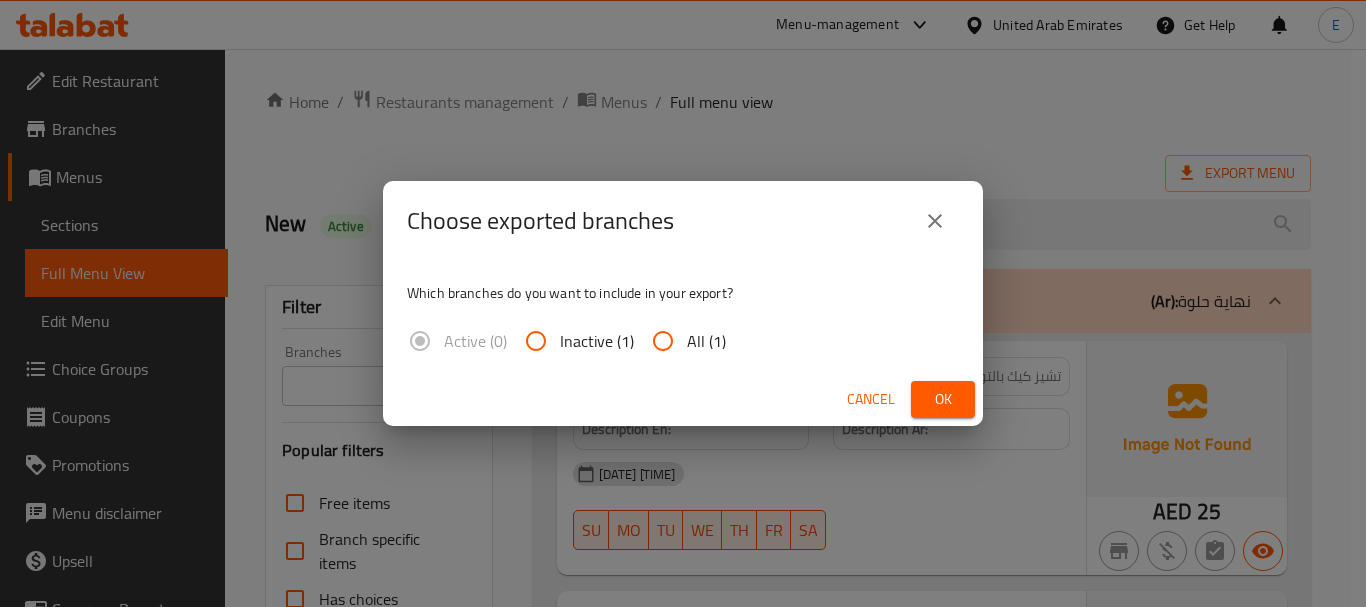 click on "All (1)" at bounding box center (706, 341) 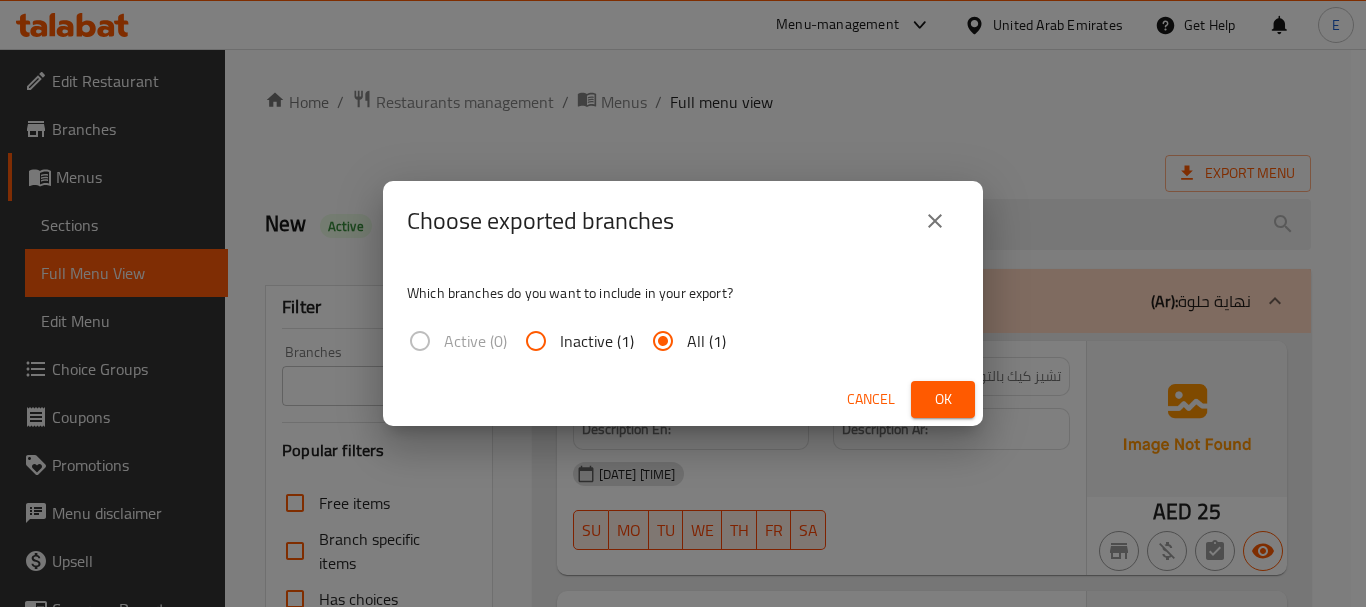 click on "Ok" at bounding box center [943, 399] 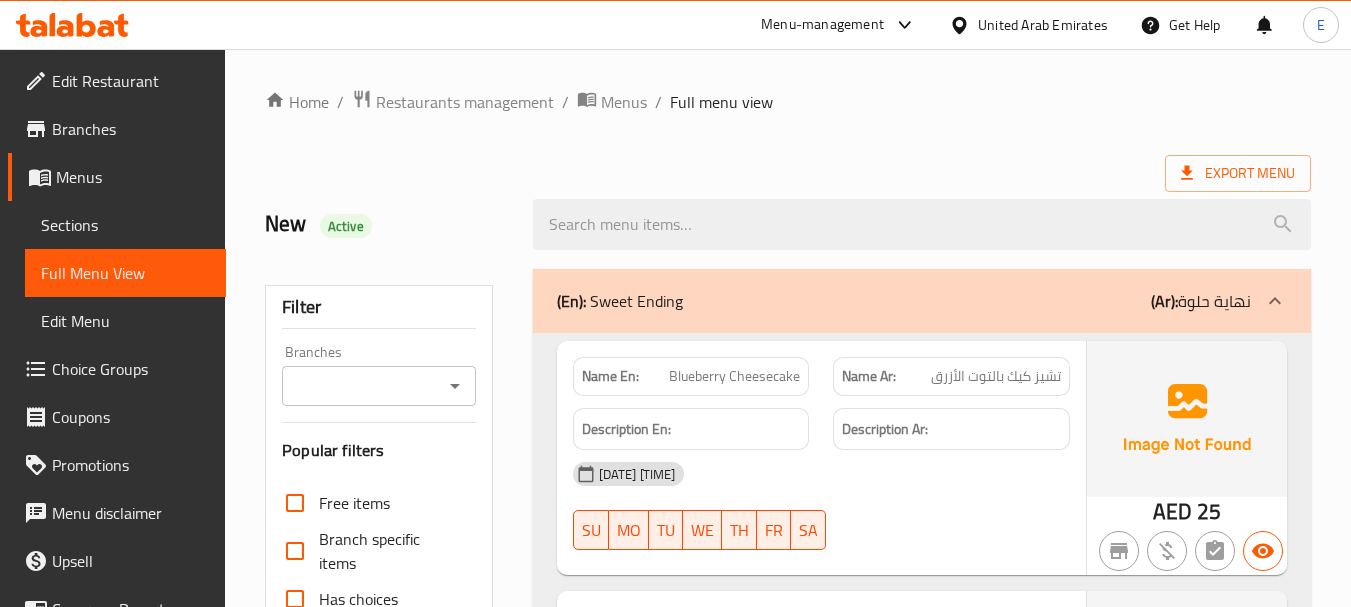 click on "Home / Restaurants management / Menus / Full menu view Export Menu New   Active Filter Branches Branches Popular filters Free items Branch specific items Has choices Upsell items Availability filters Available Not available View filters Collapse sections Collapse categories Collapse Choices (En):   Sweet Ending (Ar): نهاية حلوة Name En: Blueberry Cheesecake Name Ar: تشيز كيك بالتوت الأزرق Description En: Description Ar: [DATE] [TIME] SU MO TU WE TH FR SA AED 25 Name En: Chocolate Brownies Name Ar: براونيز الشوكولاتة Description En: Description Ar: [DATE] [TIME] SU MO TU WE TH FR SA AED 19 (En):   "EGG ‘N’ MORE All day breakfast" (Ar): بيض وأكثر فطور طوال اليوم Name En: Turkey Bacon with Egg & Cheese Name Ar: لحم ديك رومي مقدد مع بيض وجبن Description En: Sriracha, turkey bacon, egg with cheese & chives, brioche bun, coleslaw Description Ar: [DATE] [TIME] SU MO TU WE TH FR SA AED 22 Name En: Name Ar:" at bounding box center [788, 4615] 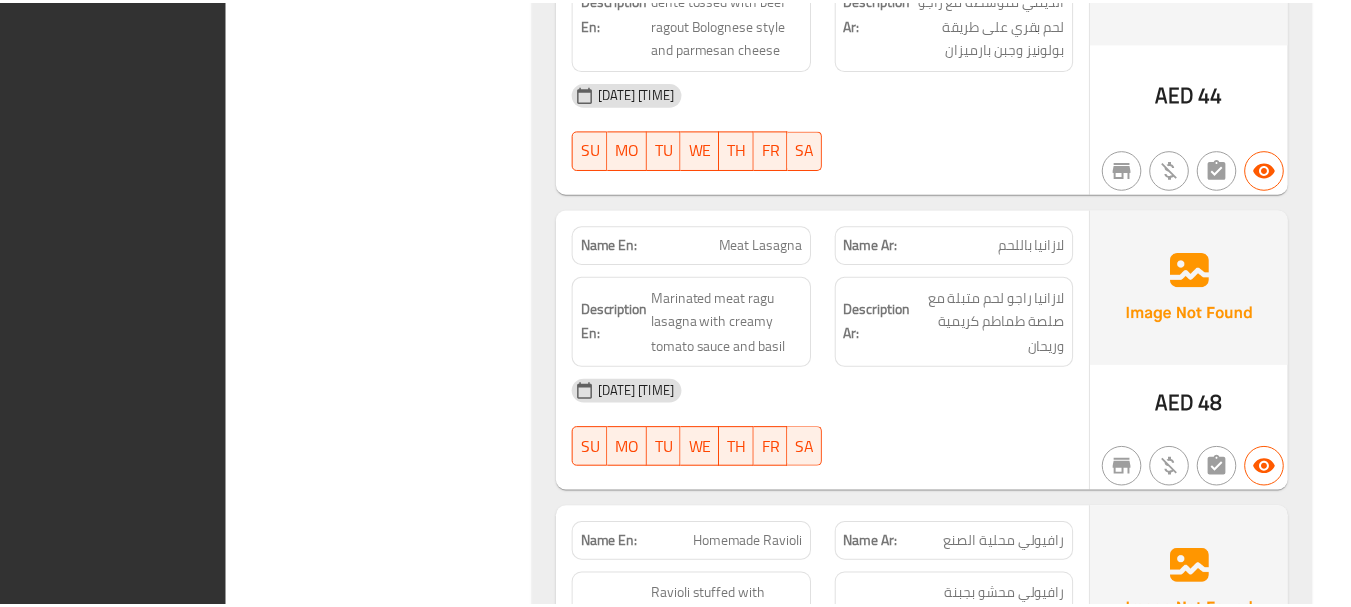 scroll, scrollTop: 8461, scrollLeft: 0, axis: vertical 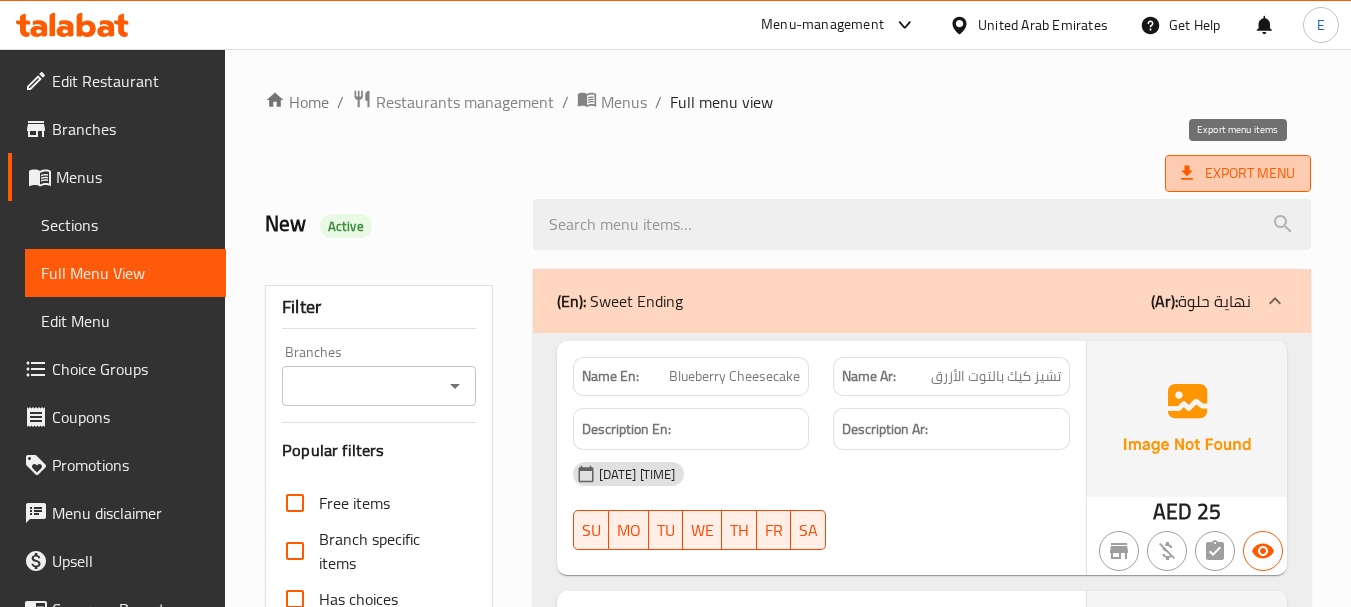 click on "Export Menu" at bounding box center (1238, 173) 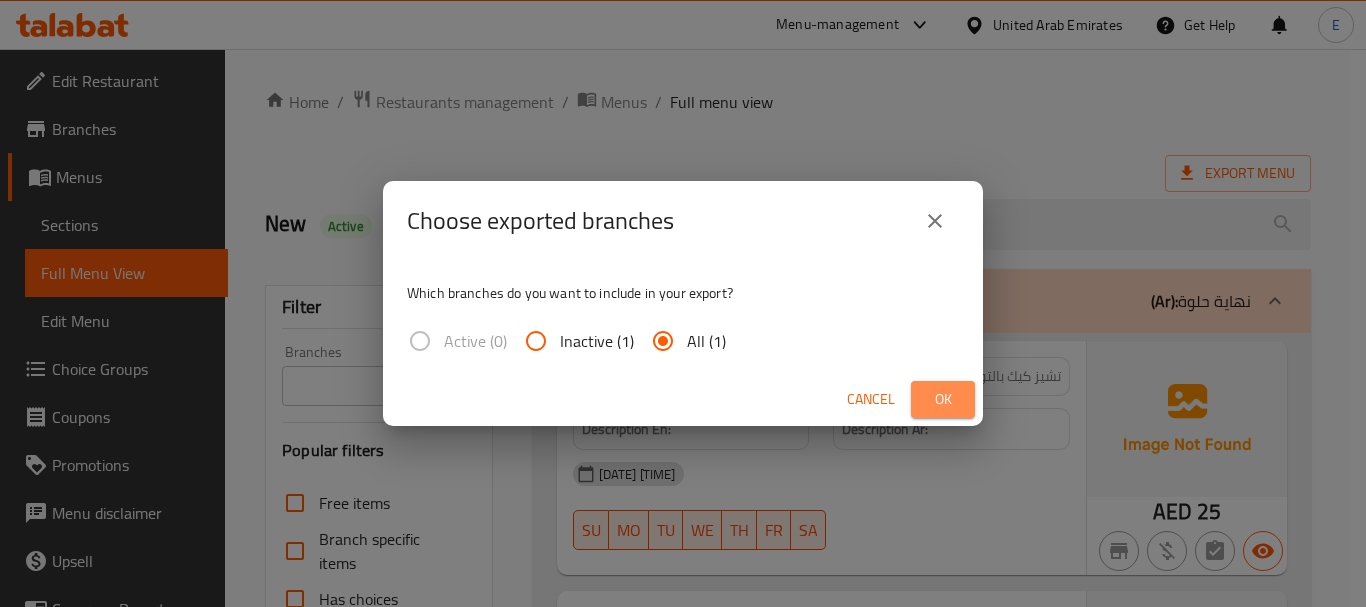 click on "Ok" at bounding box center (943, 399) 